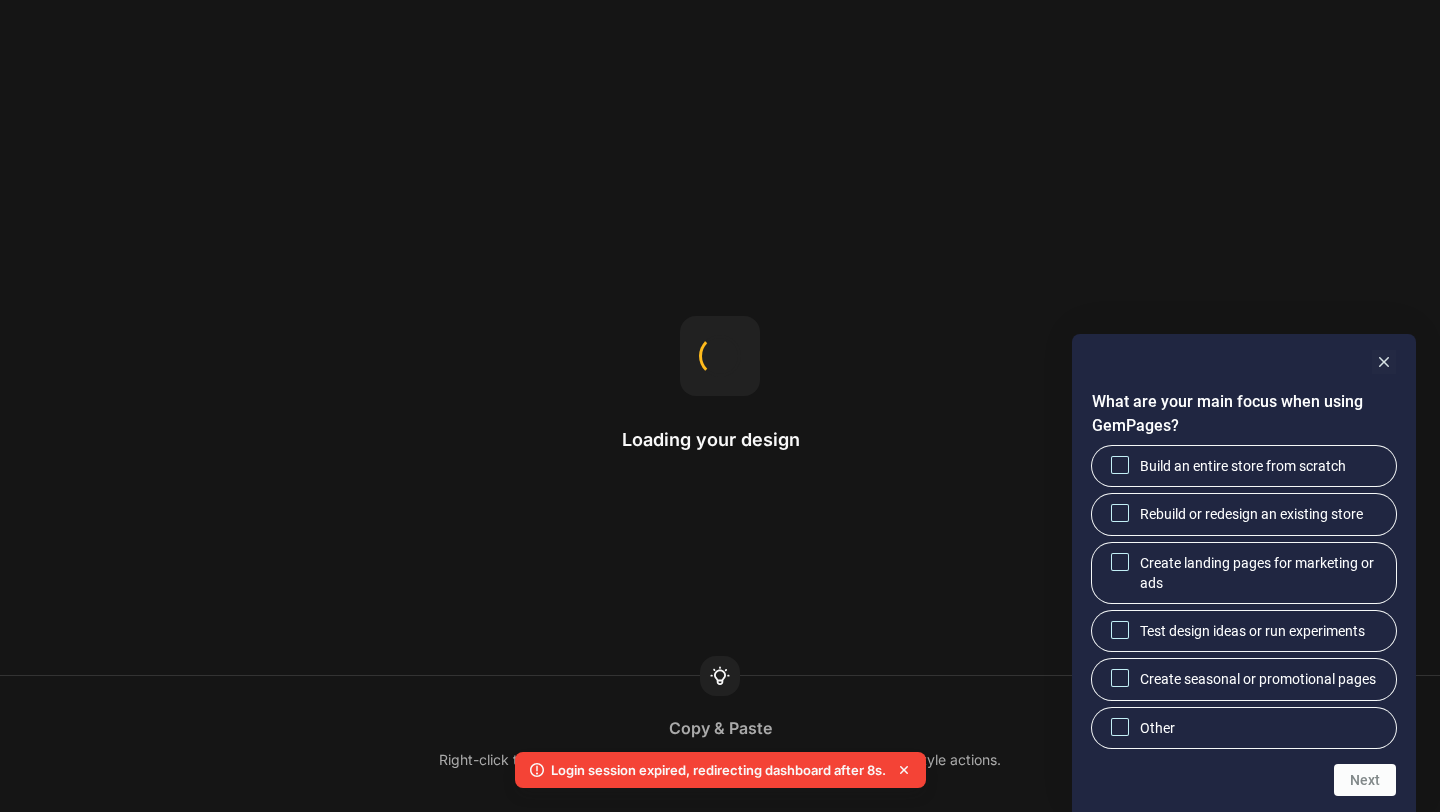 scroll, scrollTop: 0, scrollLeft: 0, axis: both 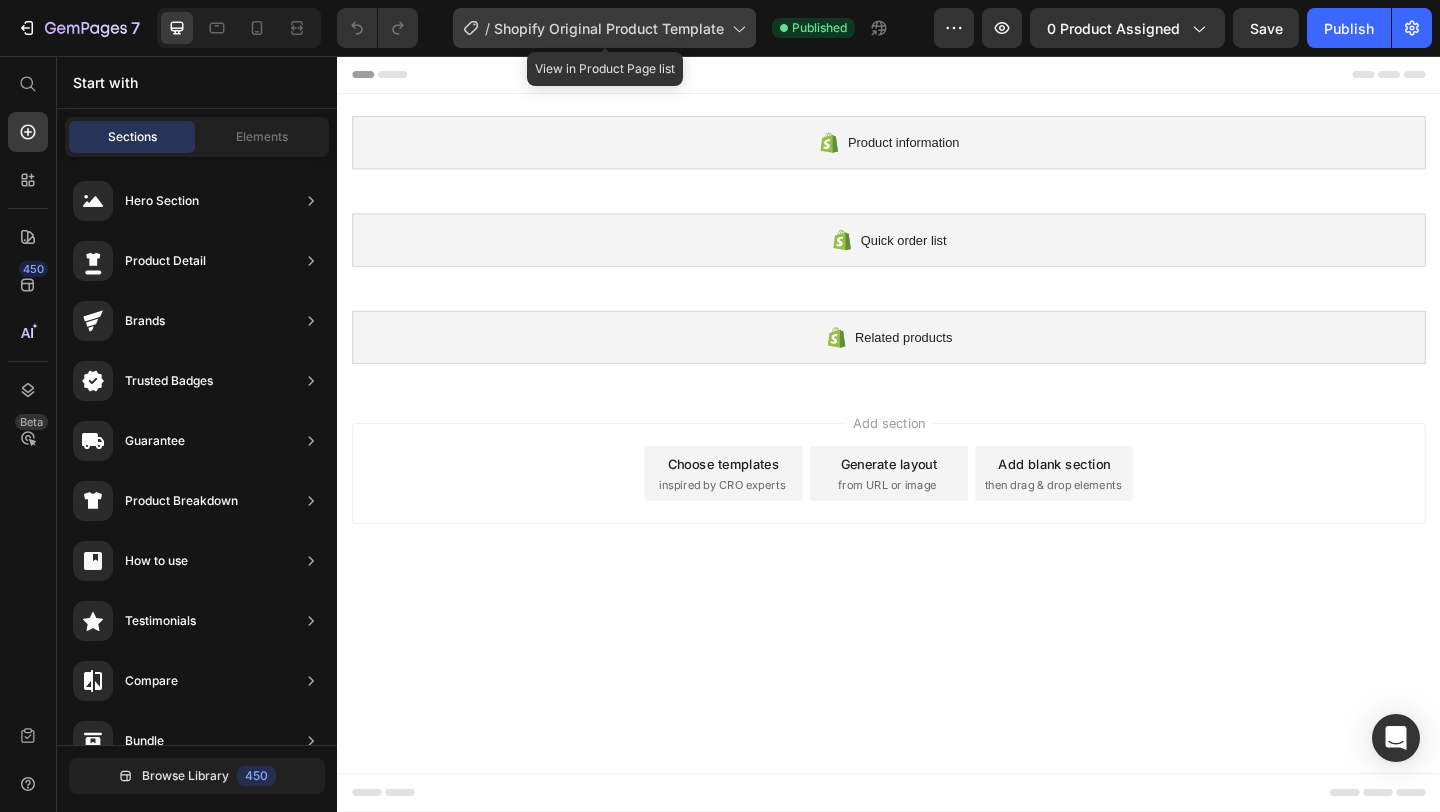 click on "Shopify Original Product Template" at bounding box center [609, 28] 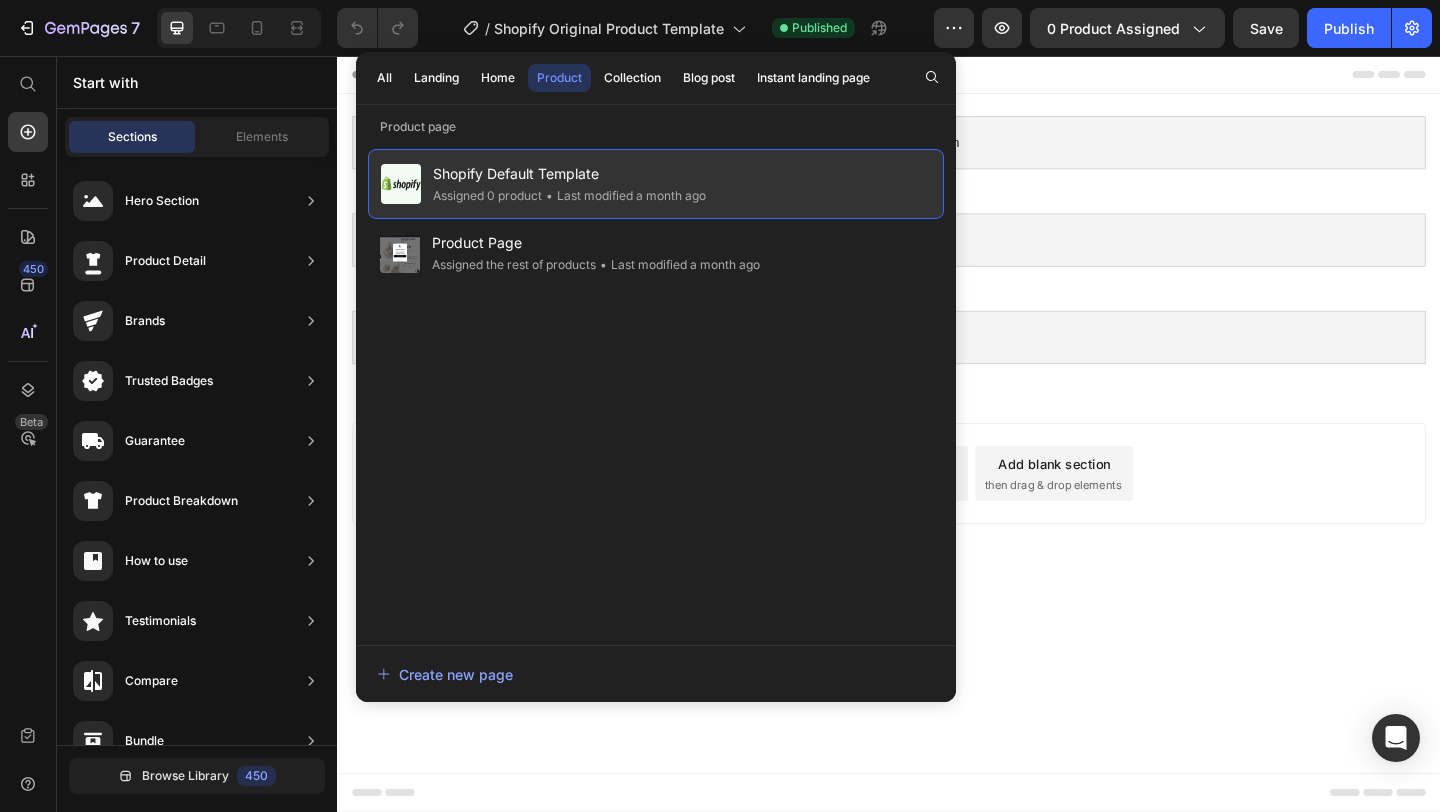 click on "Assigned 0 product" 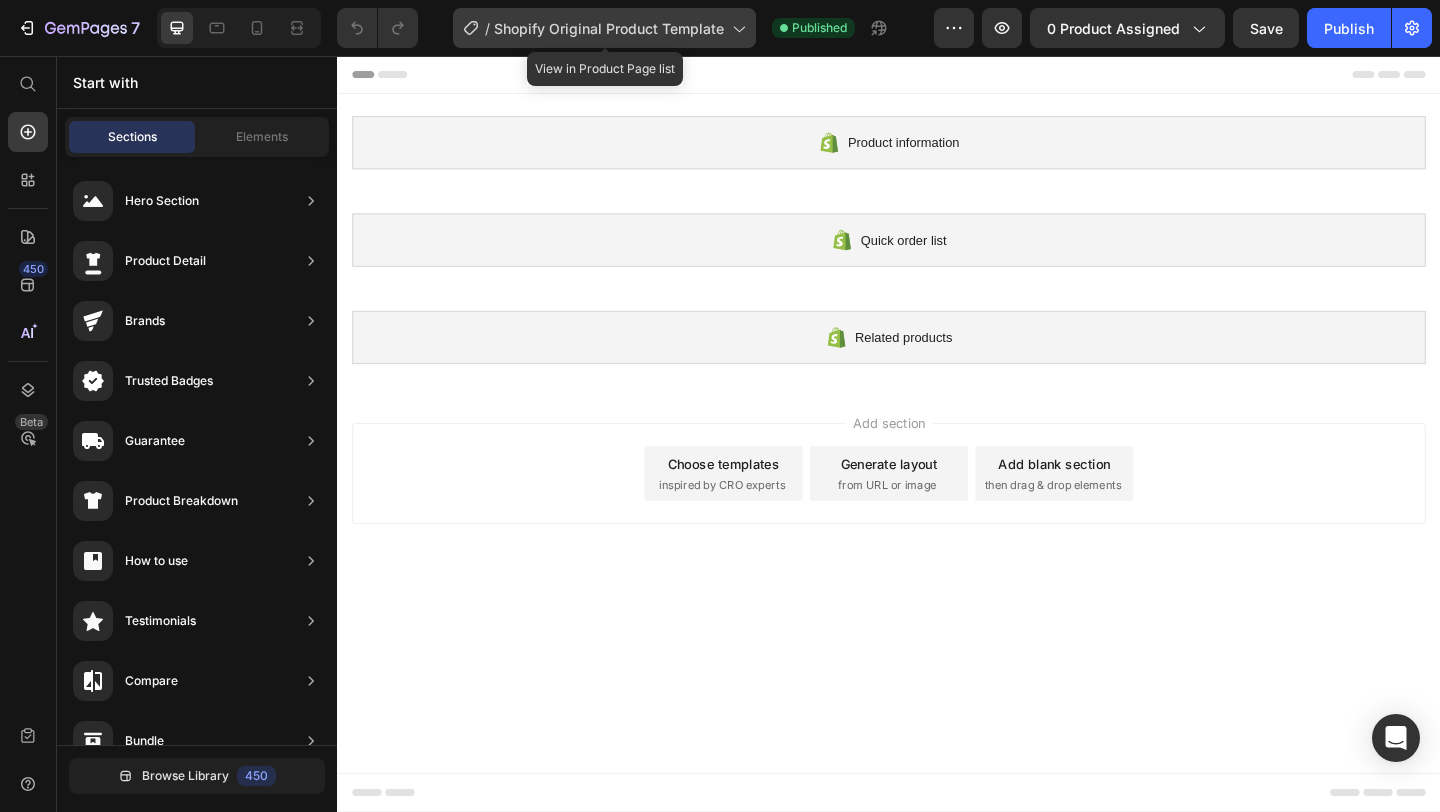 click on "/  Shopify Original Product Template" 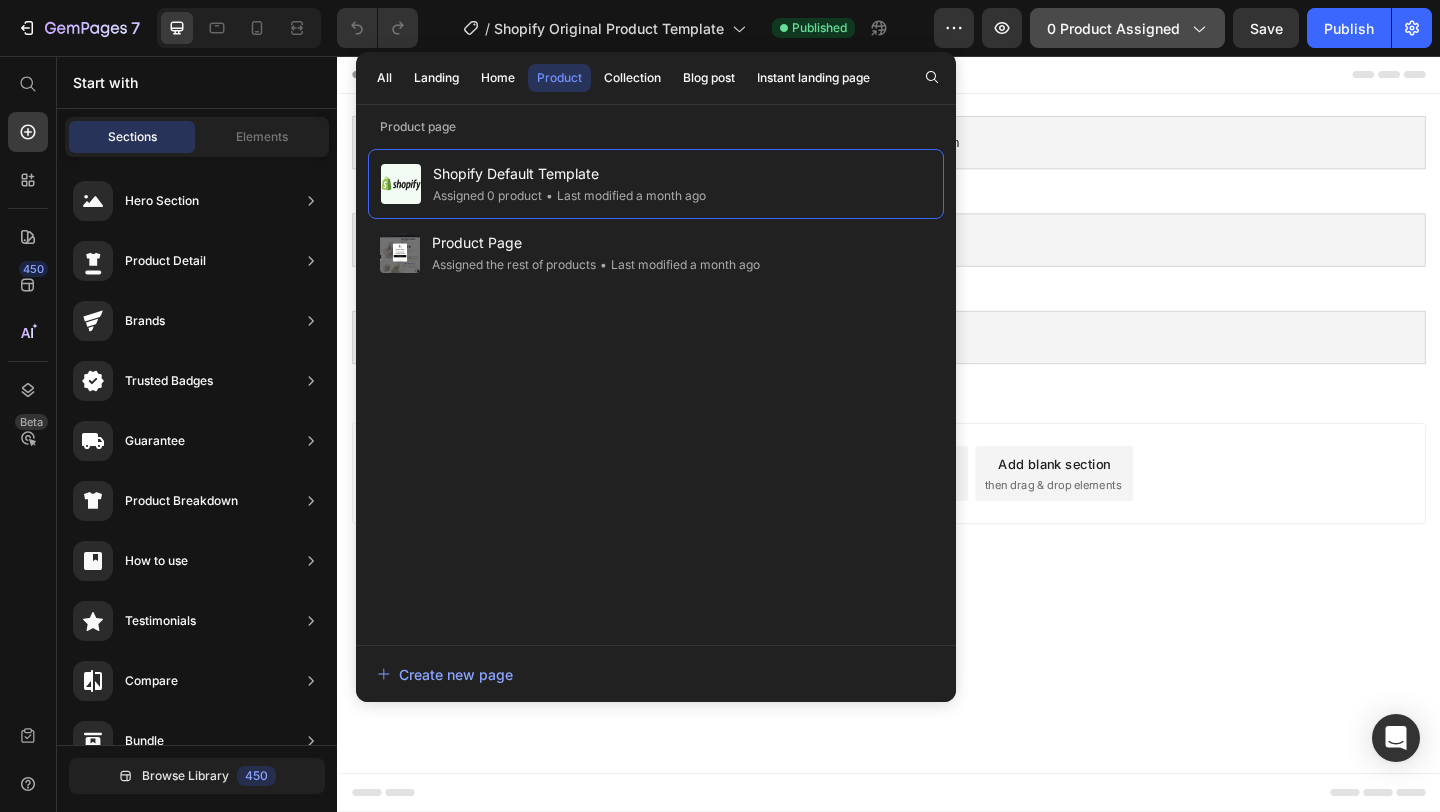 click on "0 product assigned" at bounding box center [1127, 28] 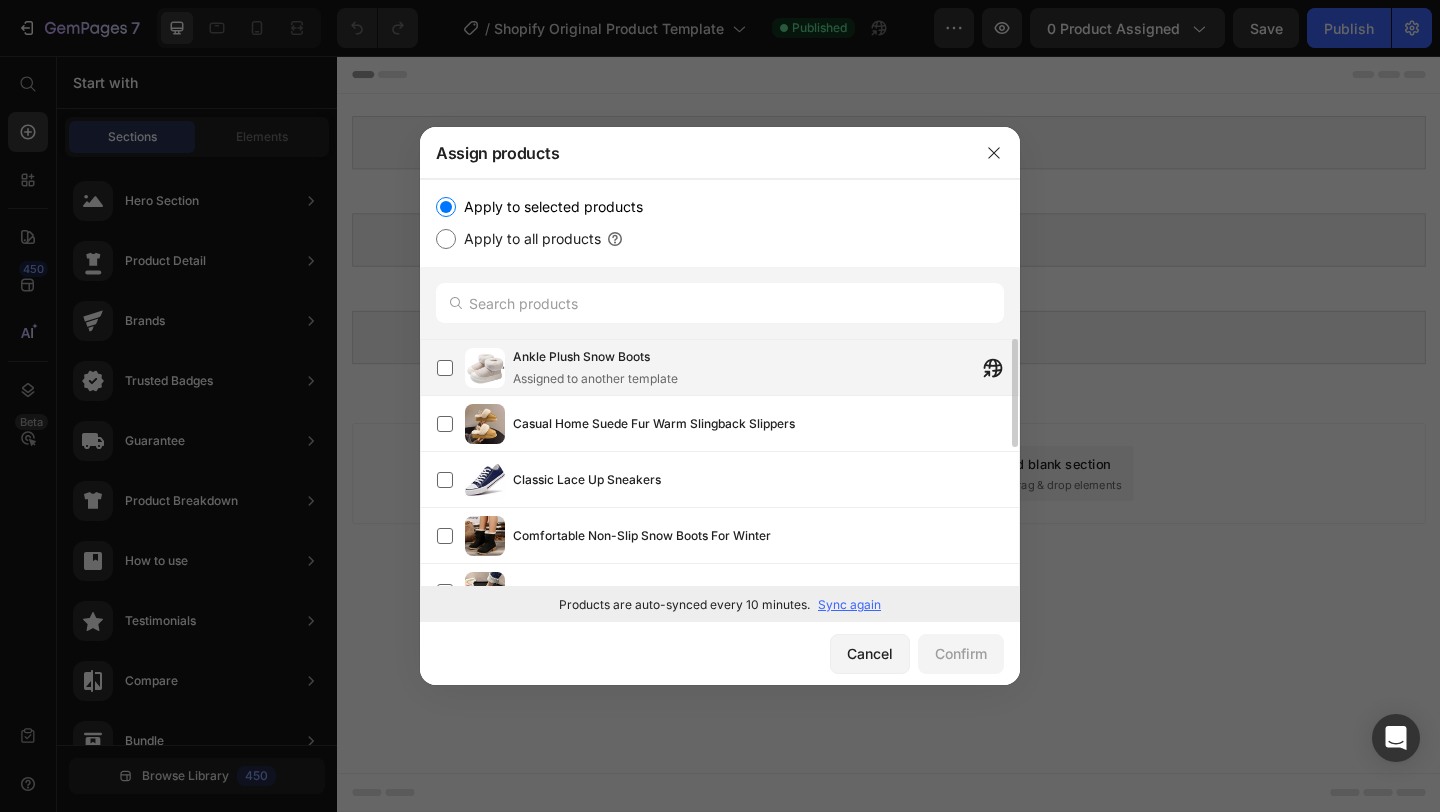 click on "Assigned to another template" at bounding box center [595, 379] 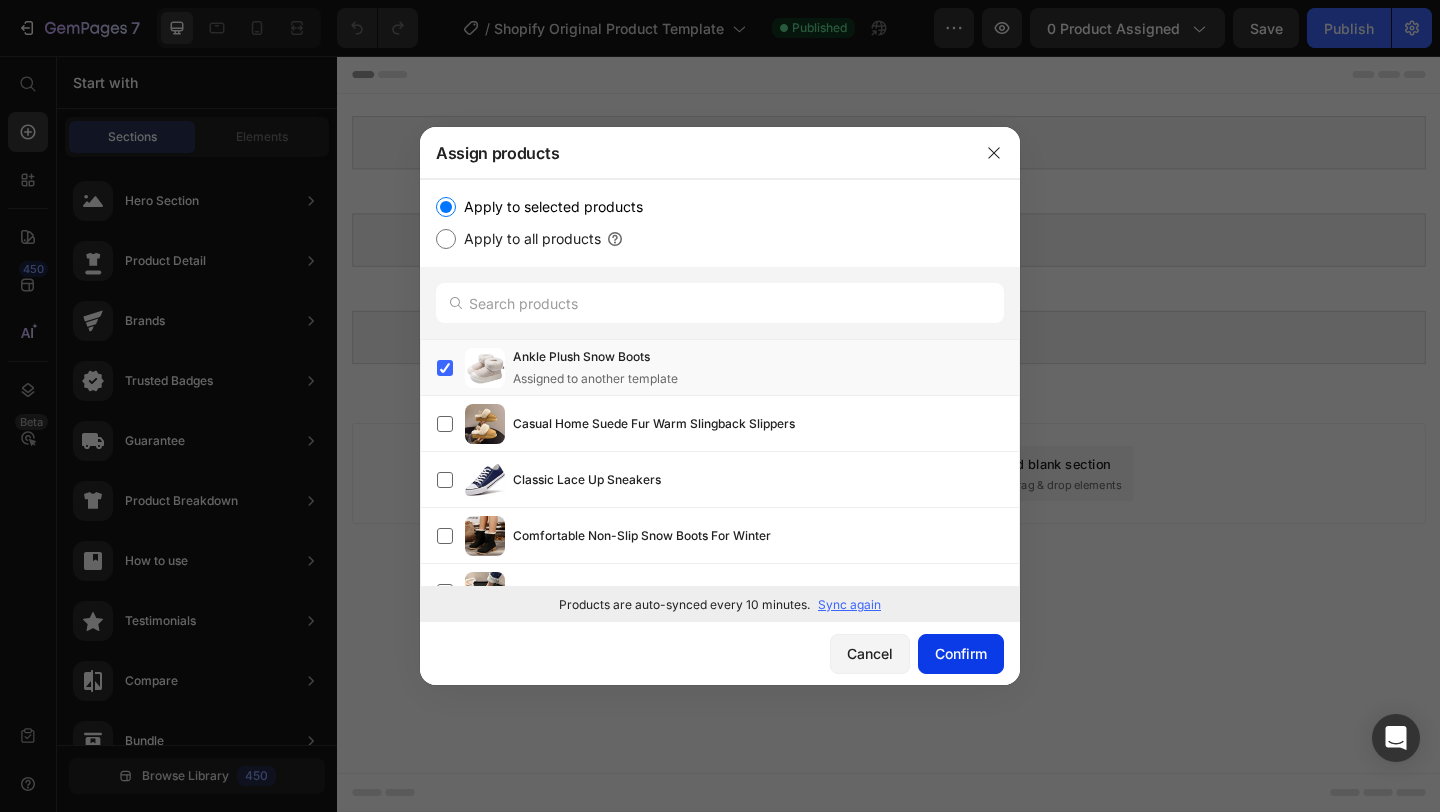 click on "Confirm" at bounding box center (961, 653) 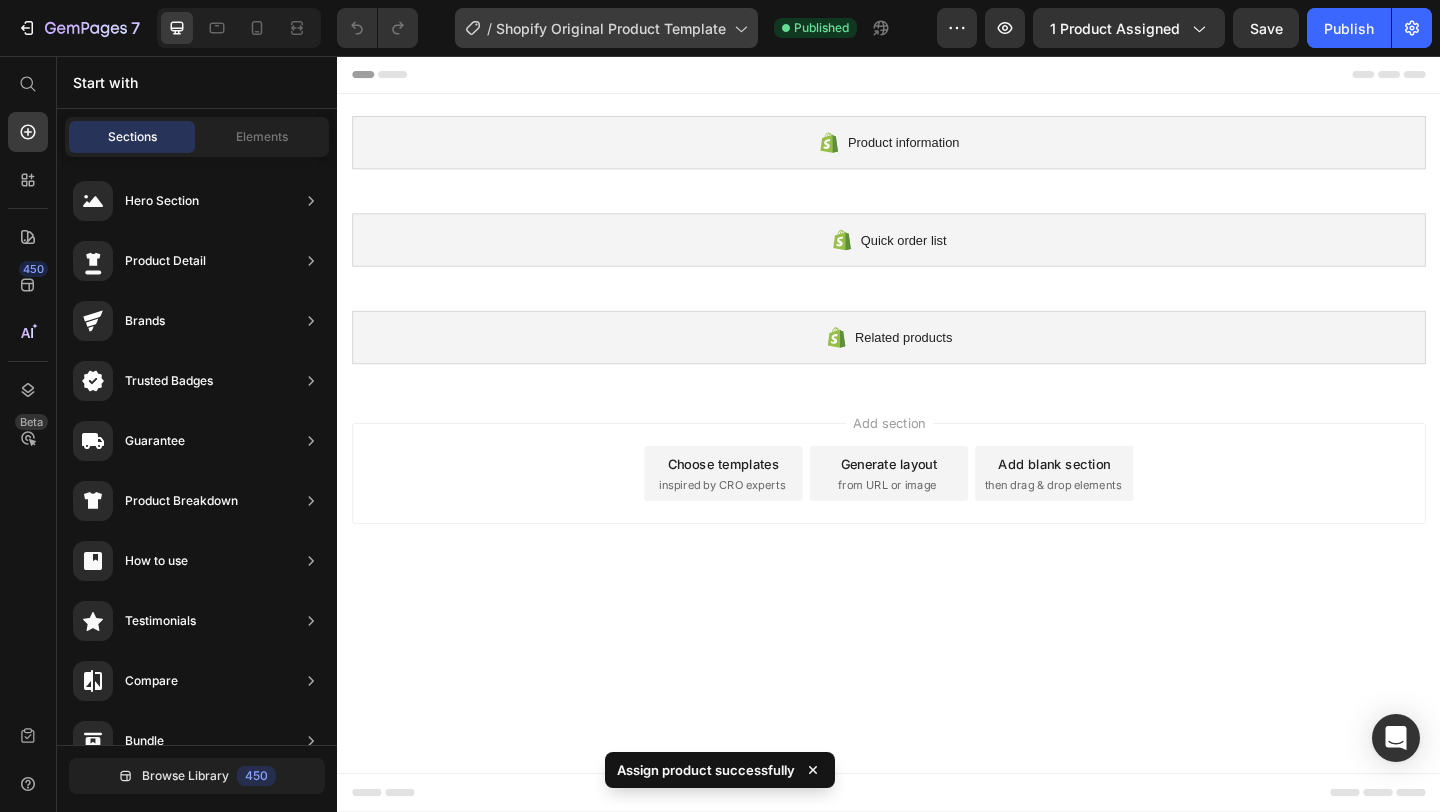 click on "Shopify Original Product Template" at bounding box center (611, 28) 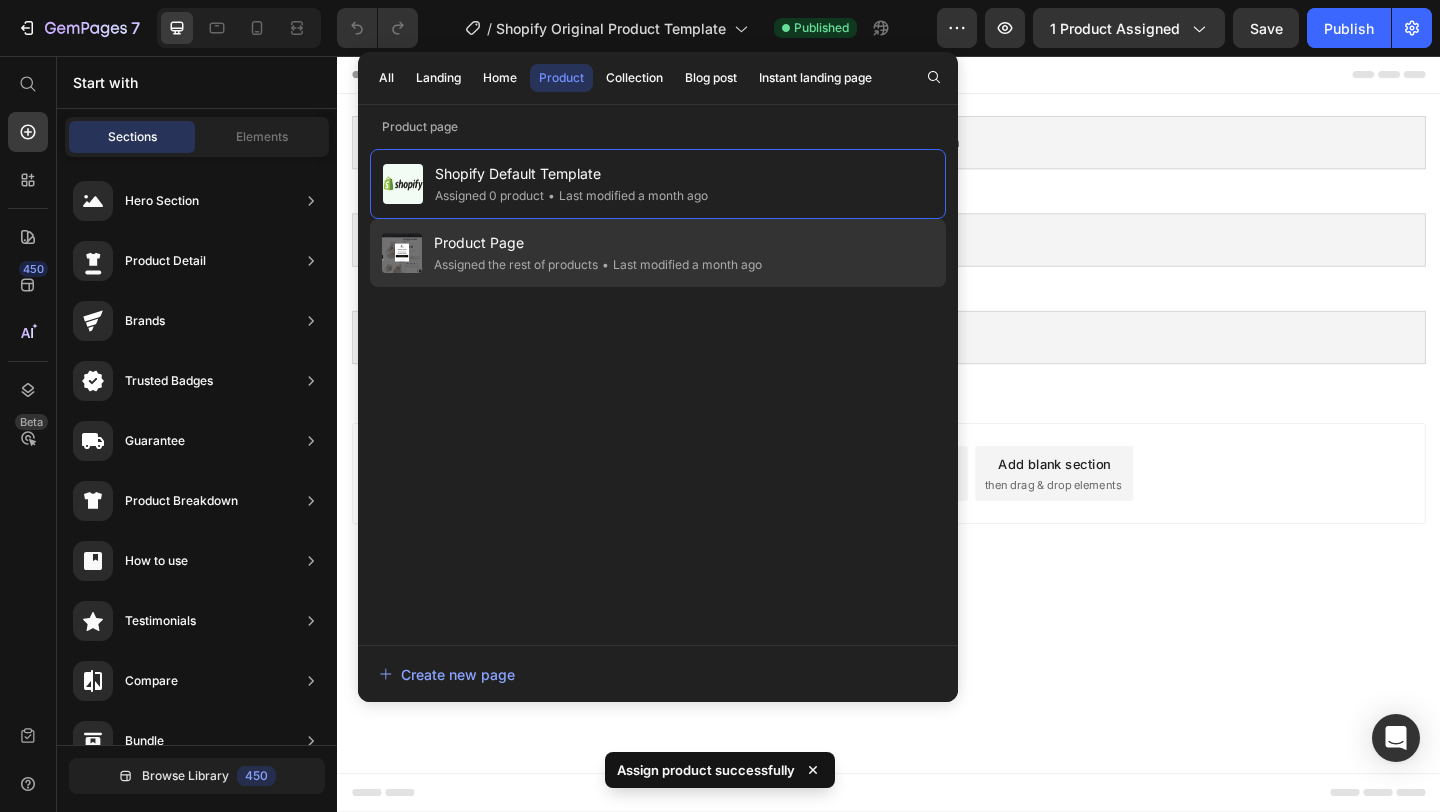 click on "Assigned the rest of products" 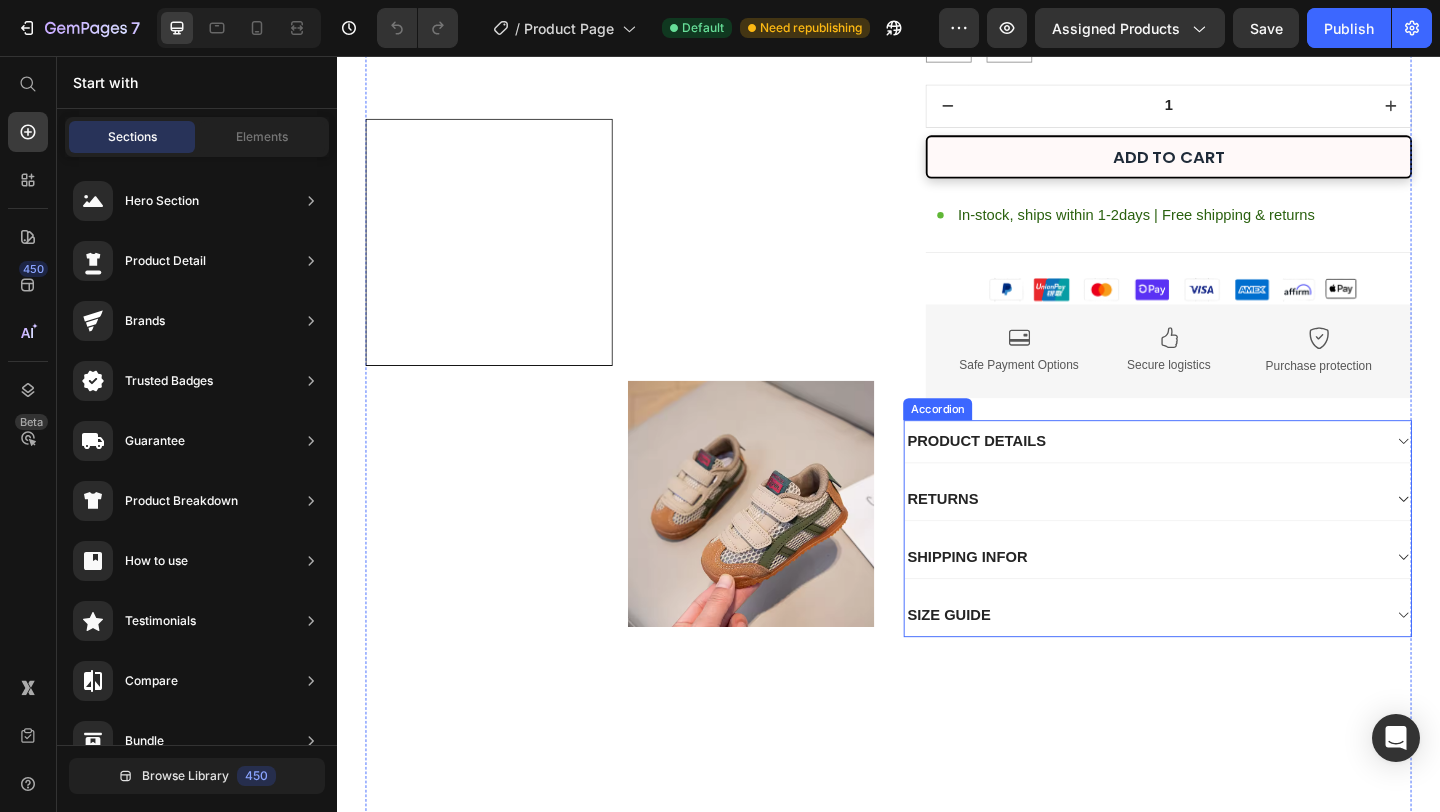 scroll, scrollTop: 601, scrollLeft: 0, axis: vertical 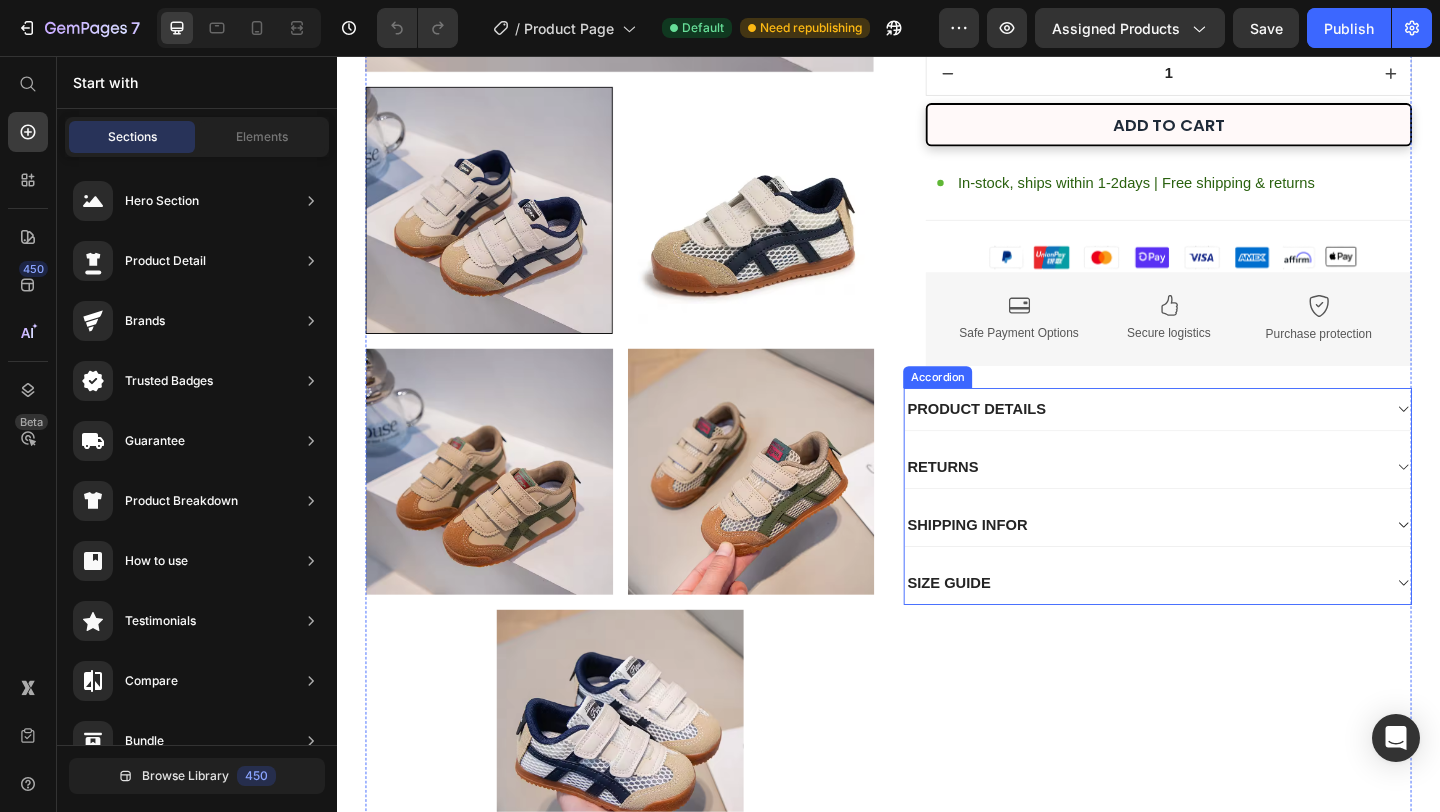 click on "SHIPPING INFOR" at bounding box center (1229, 566) 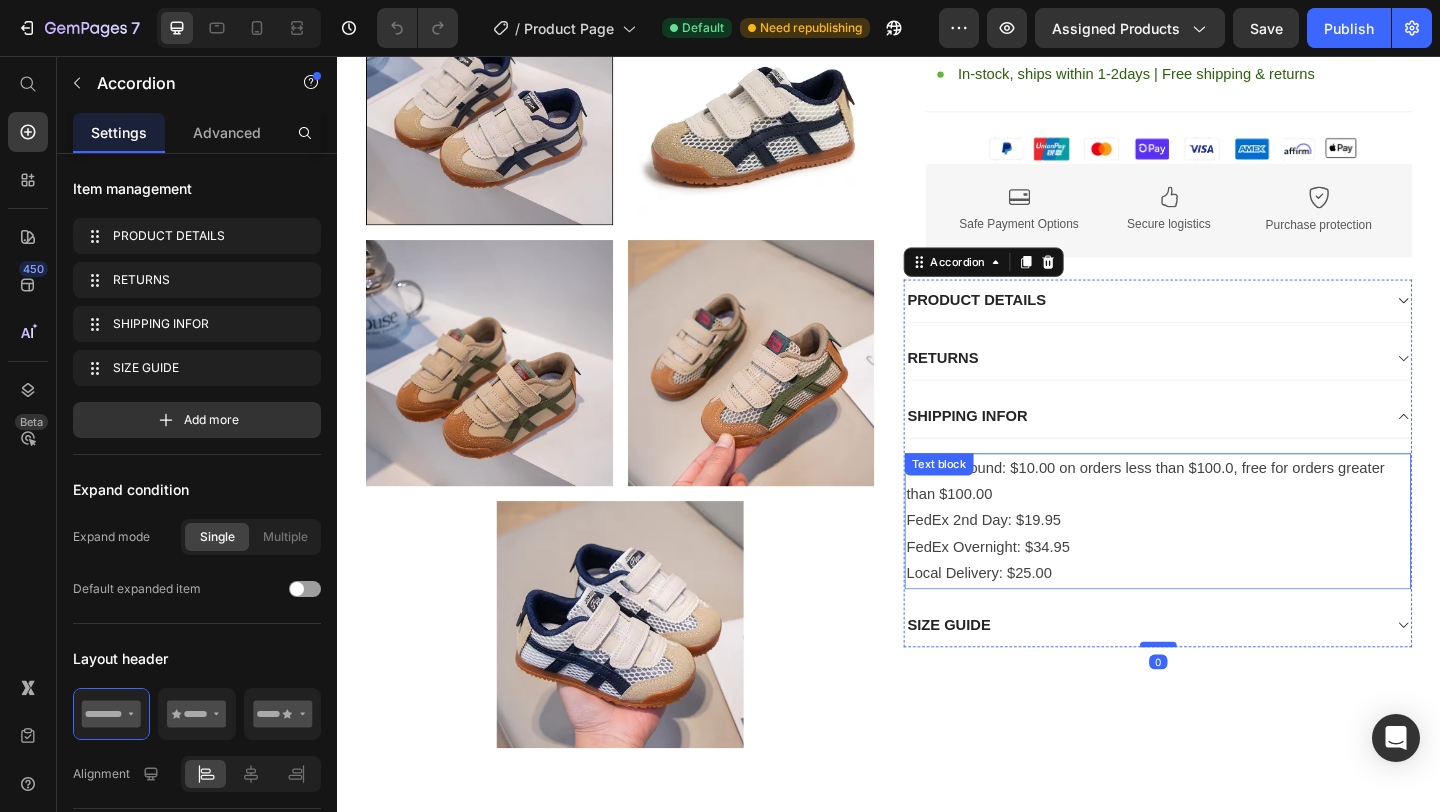 scroll, scrollTop: 721, scrollLeft: 0, axis: vertical 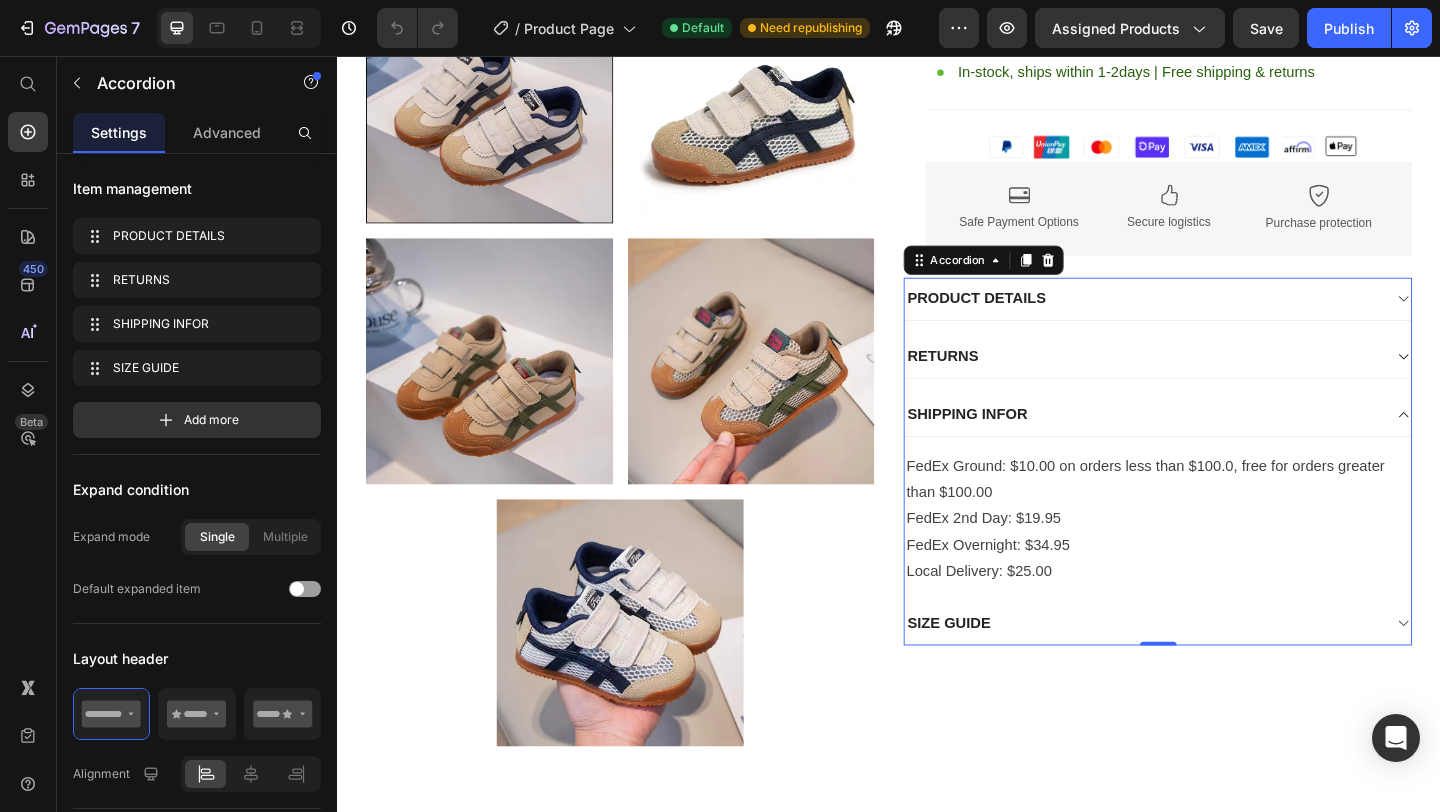 click on "SIZE GUIDE" at bounding box center [1213, 673] 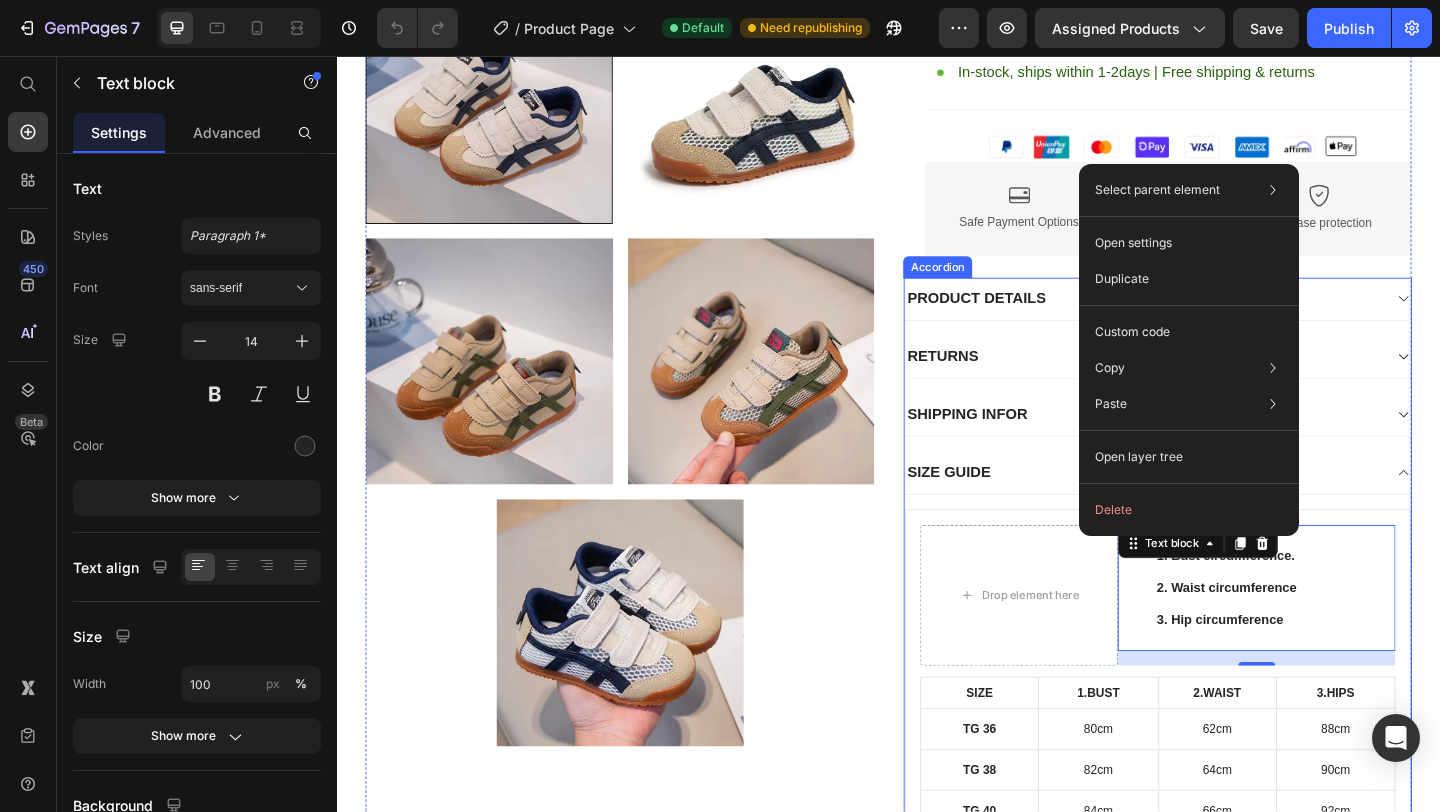click on "SIZE GUIDE" at bounding box center [1213, 509] 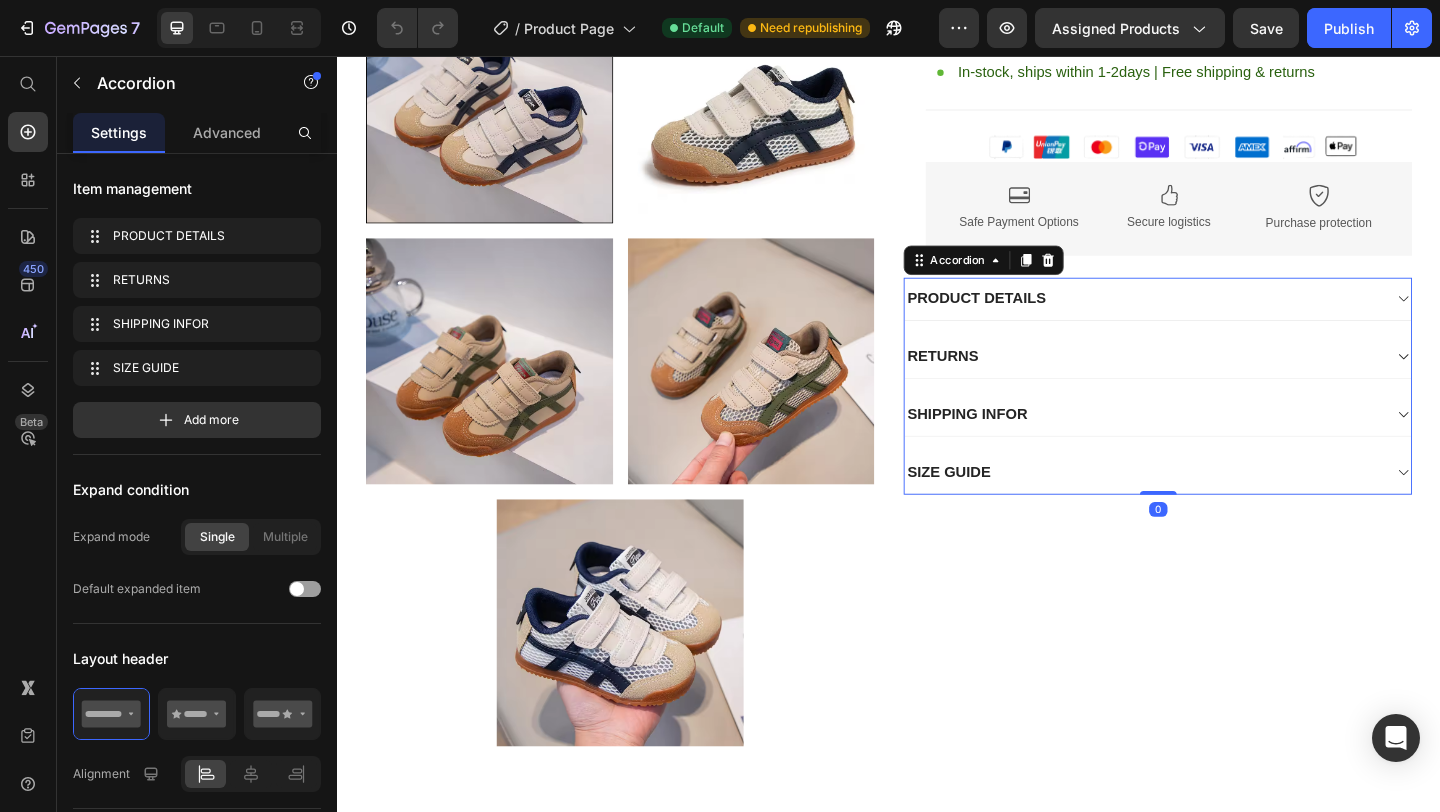 click on "SIZE GUIDE" at bounding box center [1213, 509] 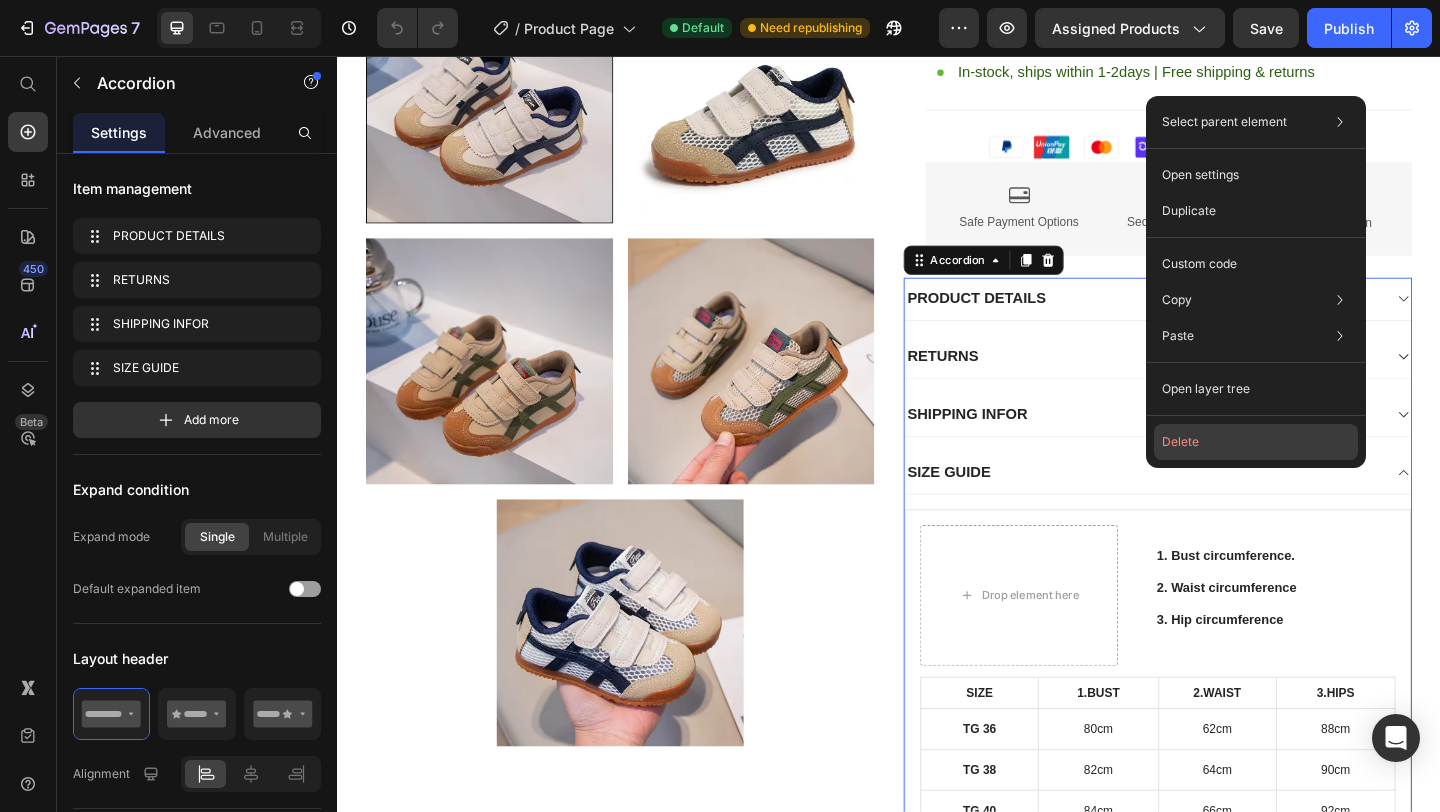 click on "Delete" 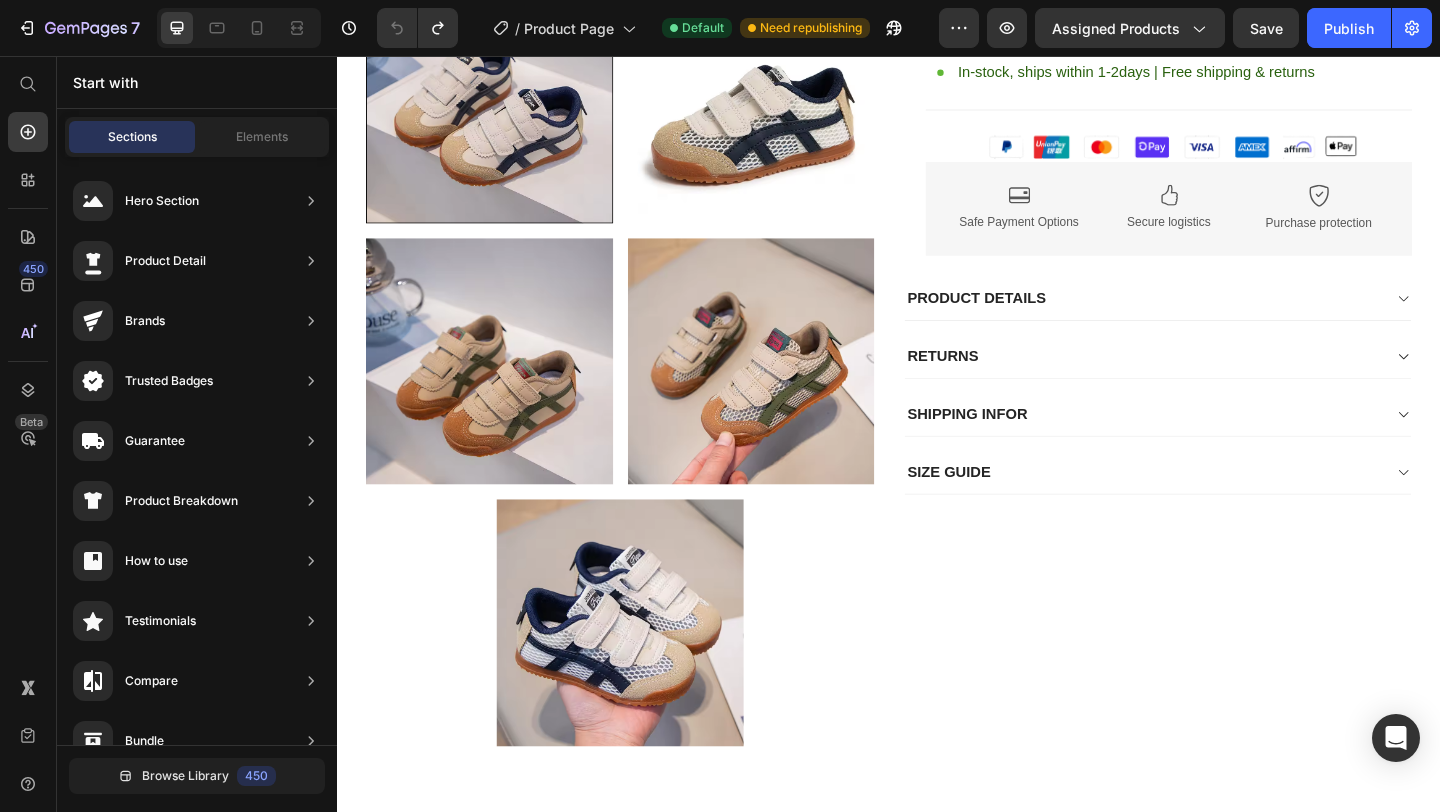 click on "PRODUCT DETAILS
RETURNS
SHIPPING INFOR
SIZE GUIDE" at bounding box center [1229, 415] 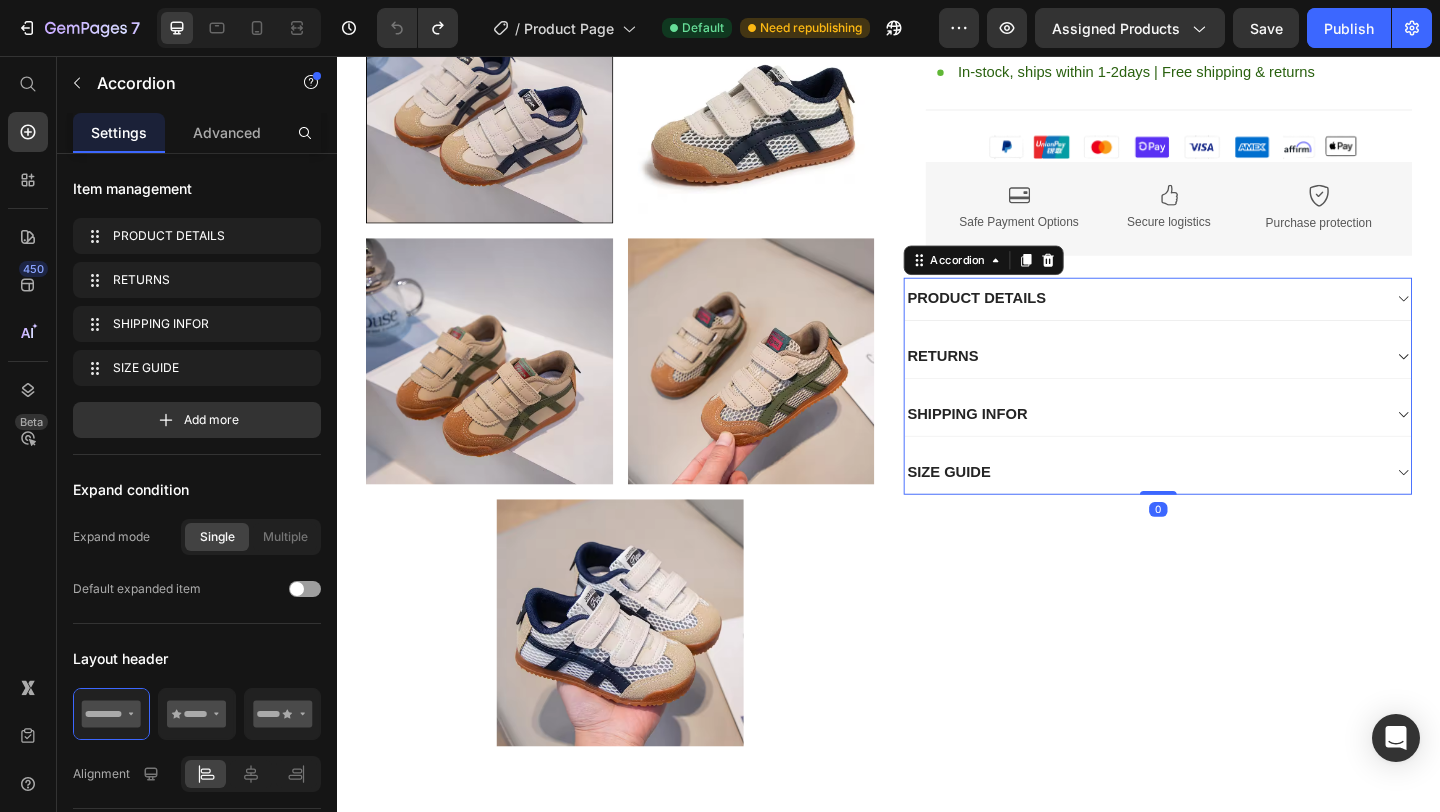 click on "SIZE GUIDE" at bounding box center (1213, 509) 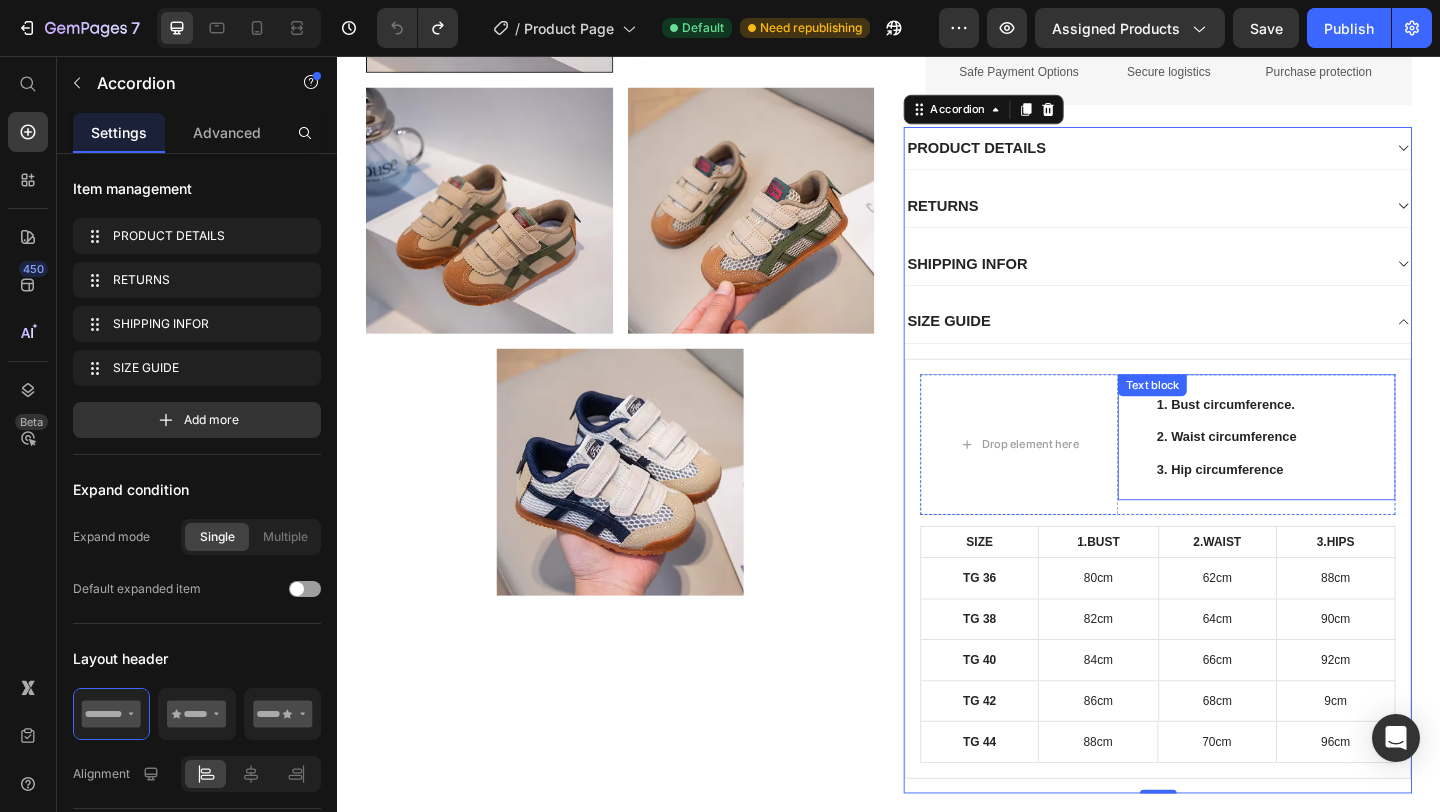 scroll, scrollTop: 888, scrollLeft: 0, axis: vertical 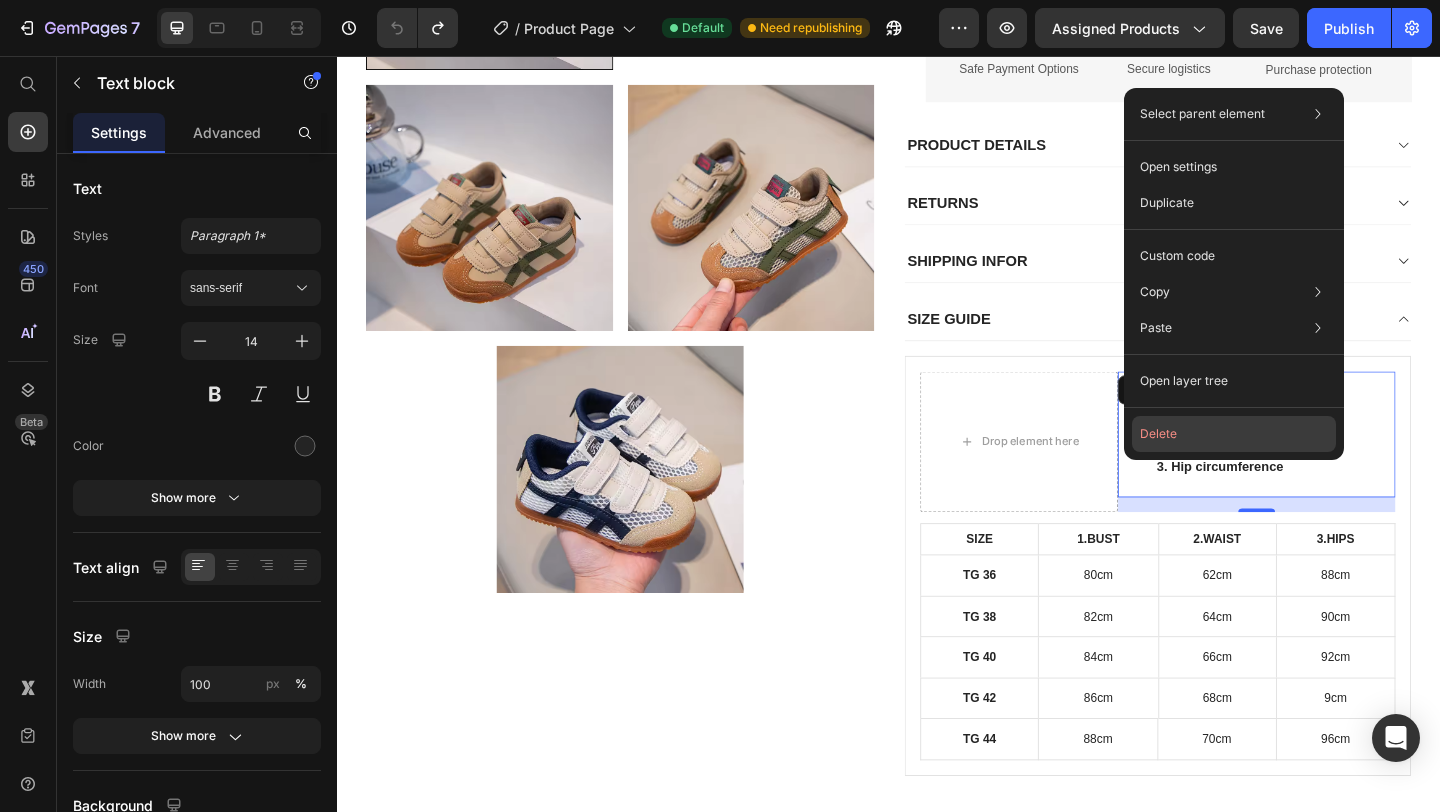 click on "Delete" 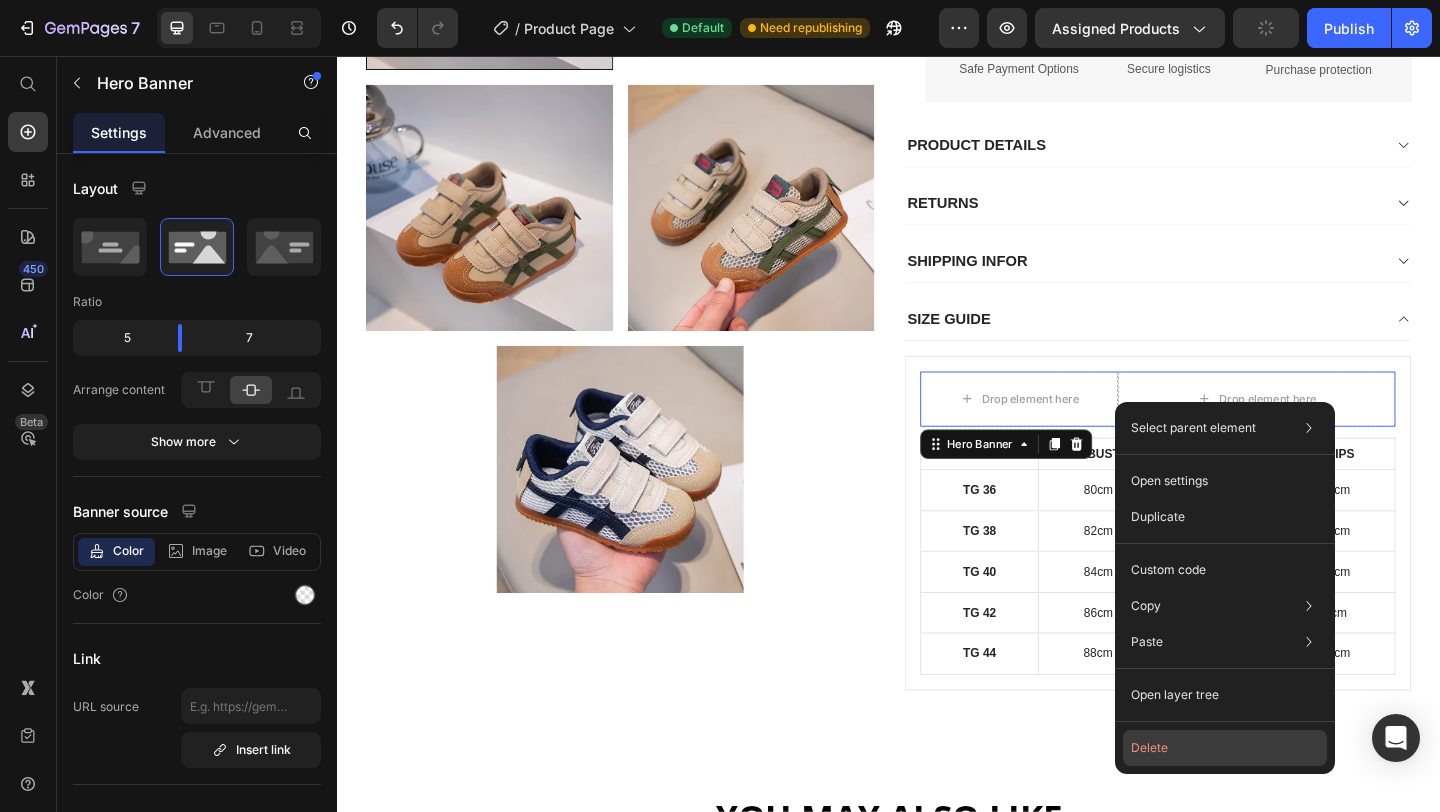 click on "Delete" 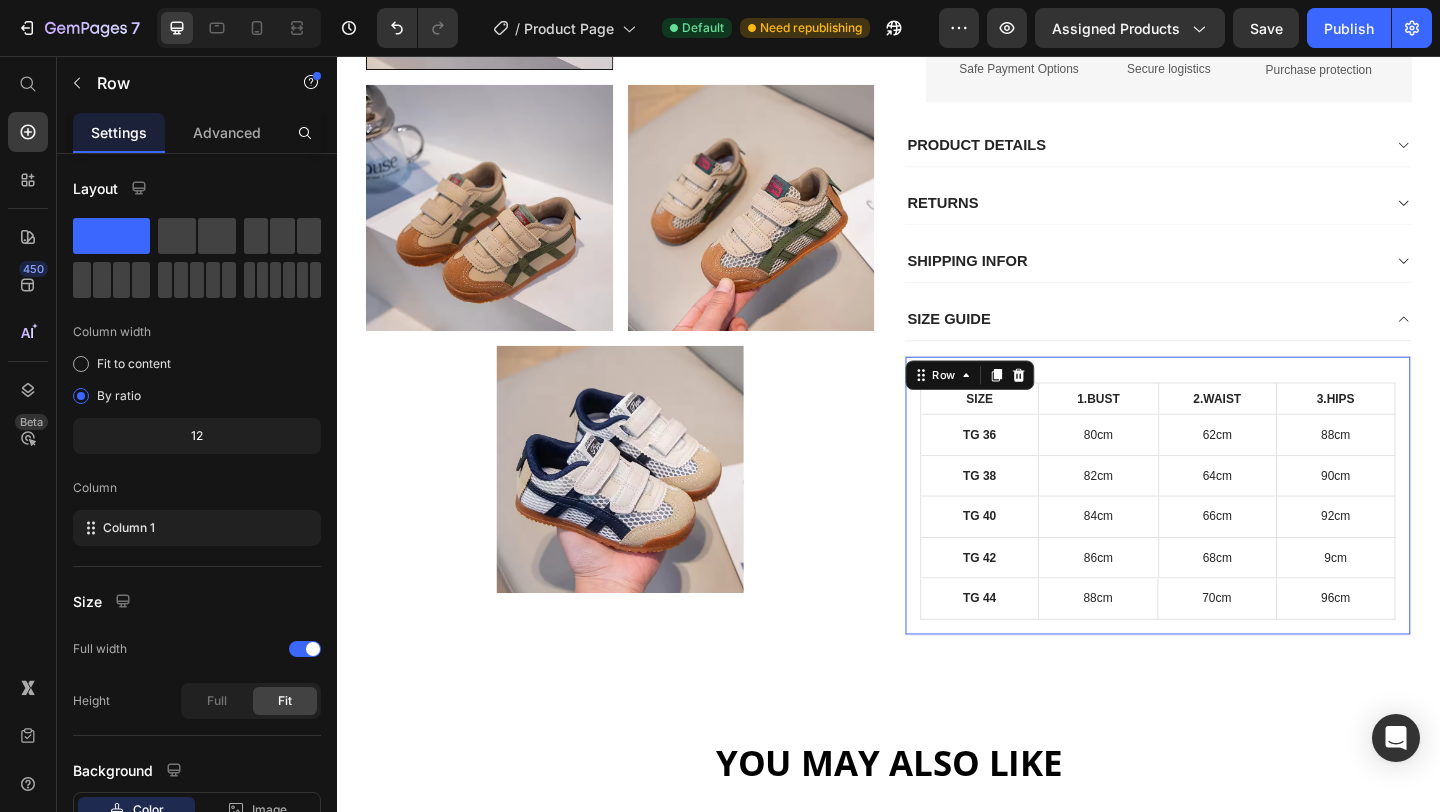 click on "SIZE Text block 1.BUST Text block 2.WAIST Text block 3.HIPS Text block Row TG 36 Text block 80cm Text block 62cm Text block 88cm Text block Row TG 38 Text block 82cm Text block 64cm Text block 90cm Text block Row TG 40 Text block 84cm Text block 66cm Text block 92cm Text block Row TG 42 Text block 86cm Text block 68cm Text block 9cm Text block Row TG 44 Text block 88cm Text block 70cm Text block 96cm Text block Row Row   0" at bounding box center [1229, 534] 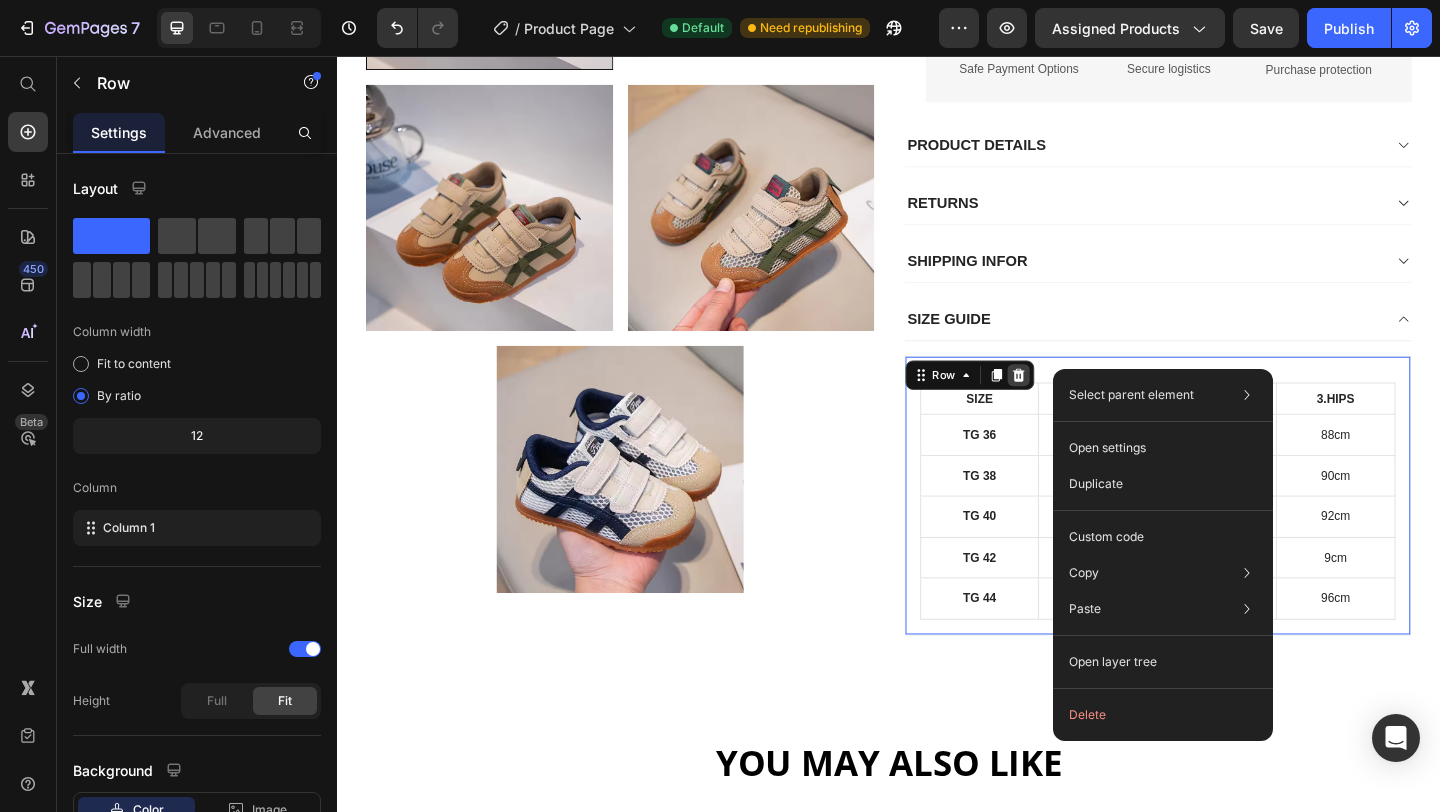 click 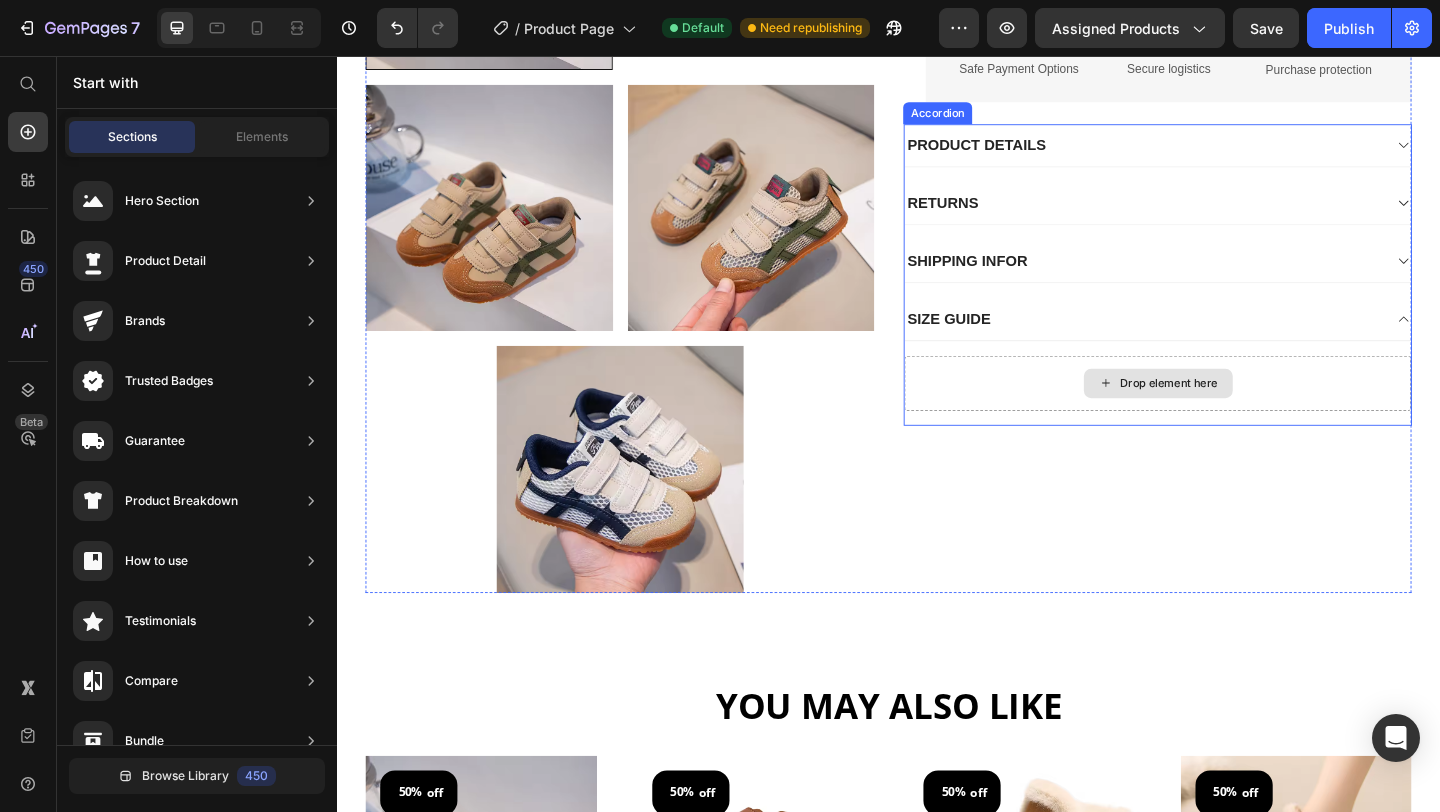 click on "Drop element here" at bounding box center (1229, 412) 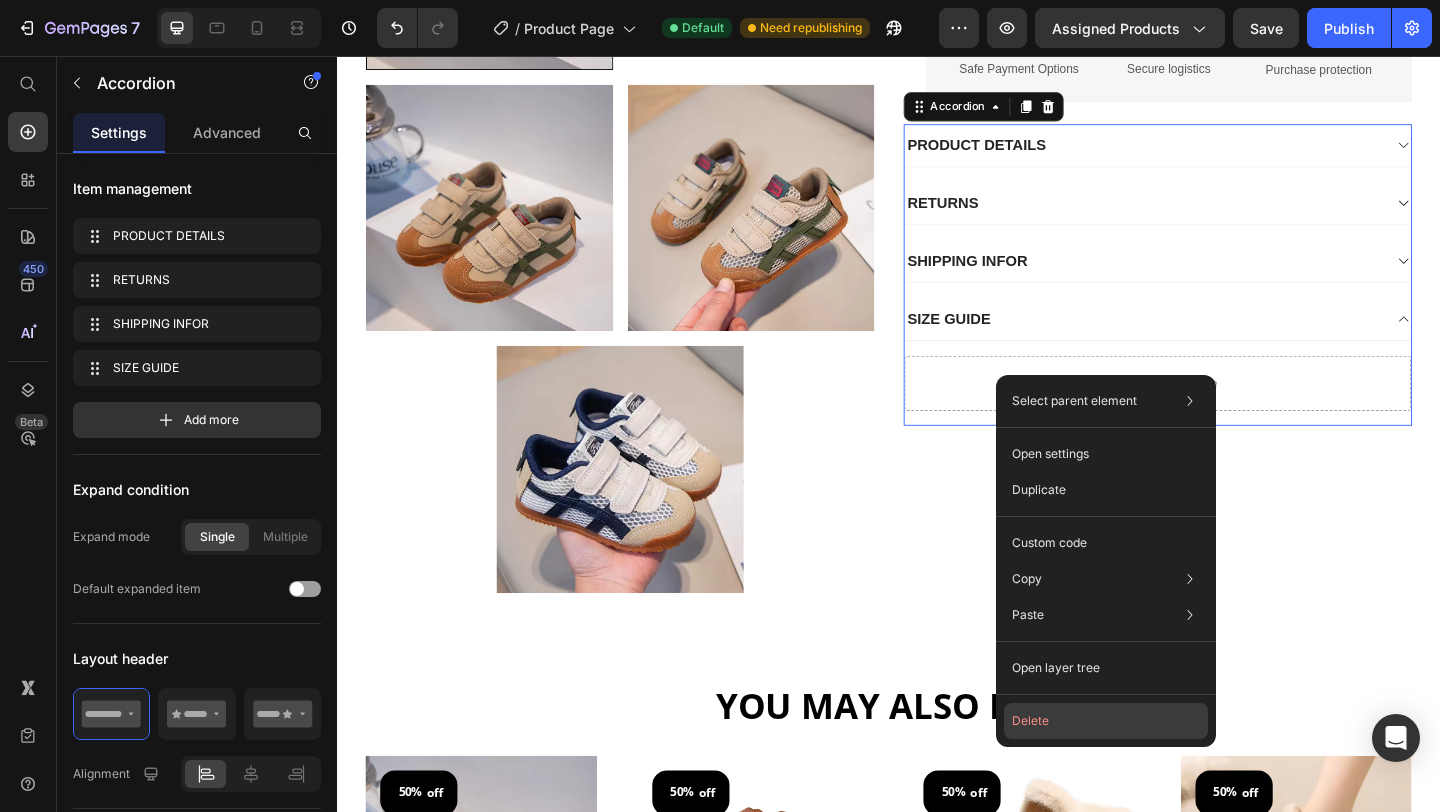 click on "Delete" 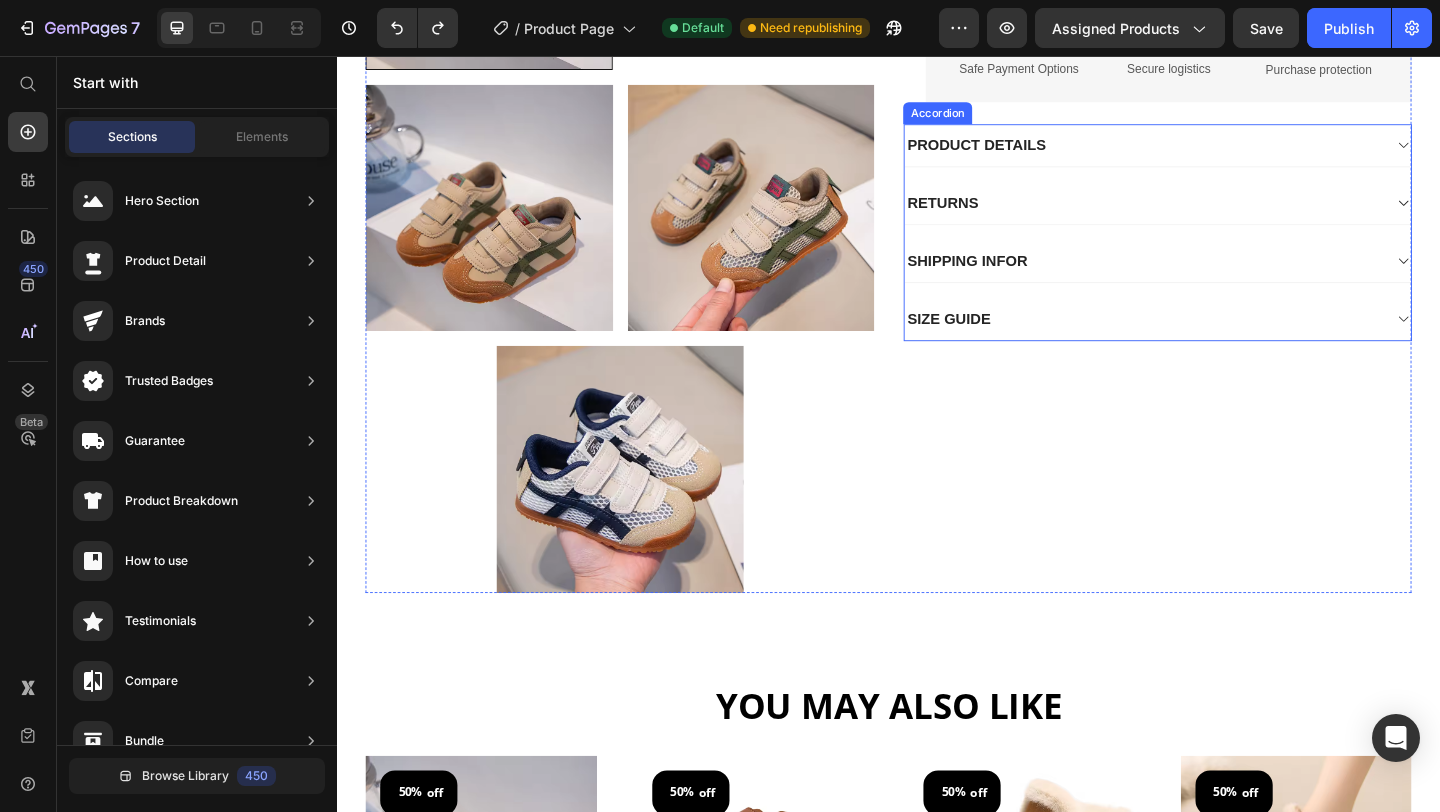 click on "SIZE GUIDE" at bounding box center [1213, 342] 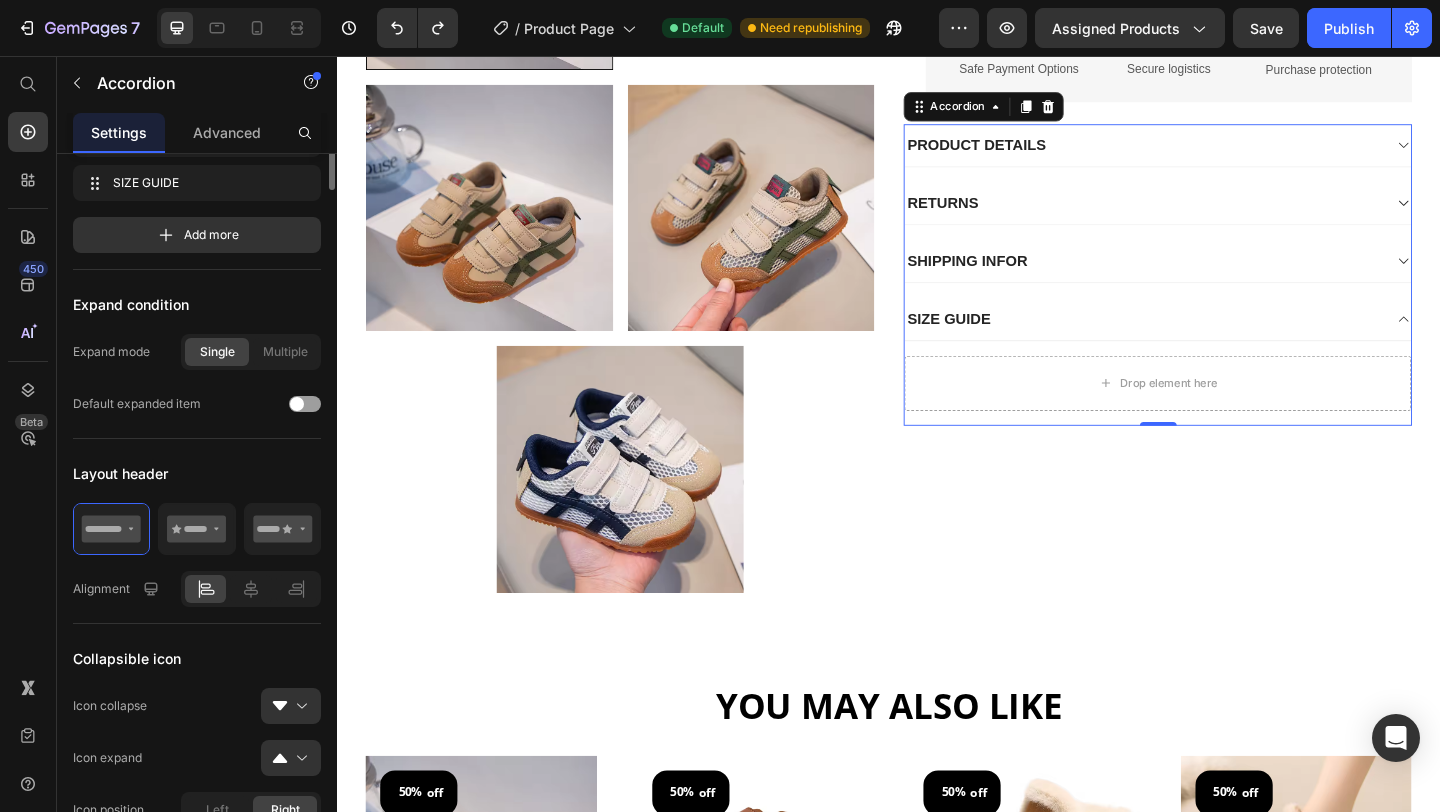 scroll, scrollTop: 0, scrollLeft: 0, axis: both 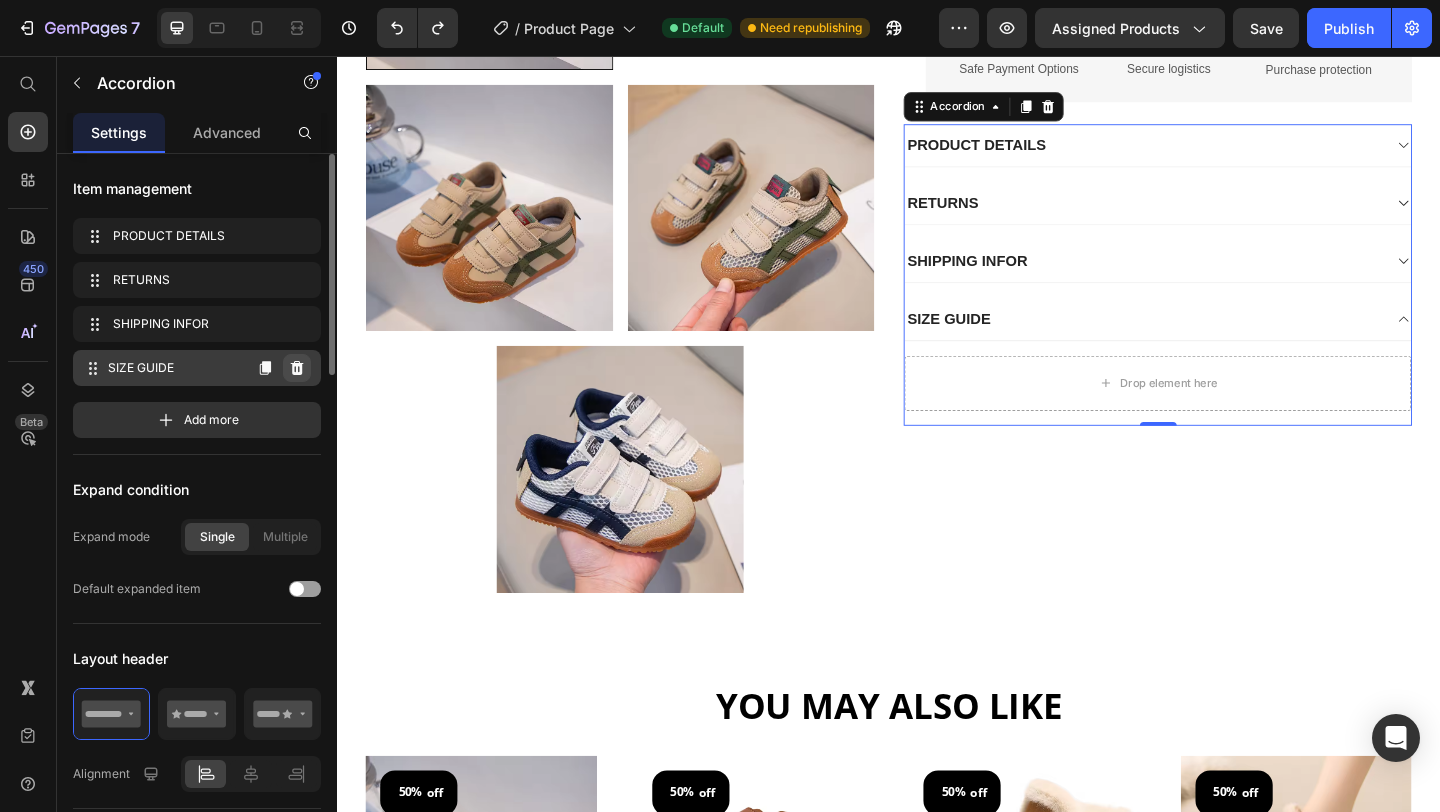 click 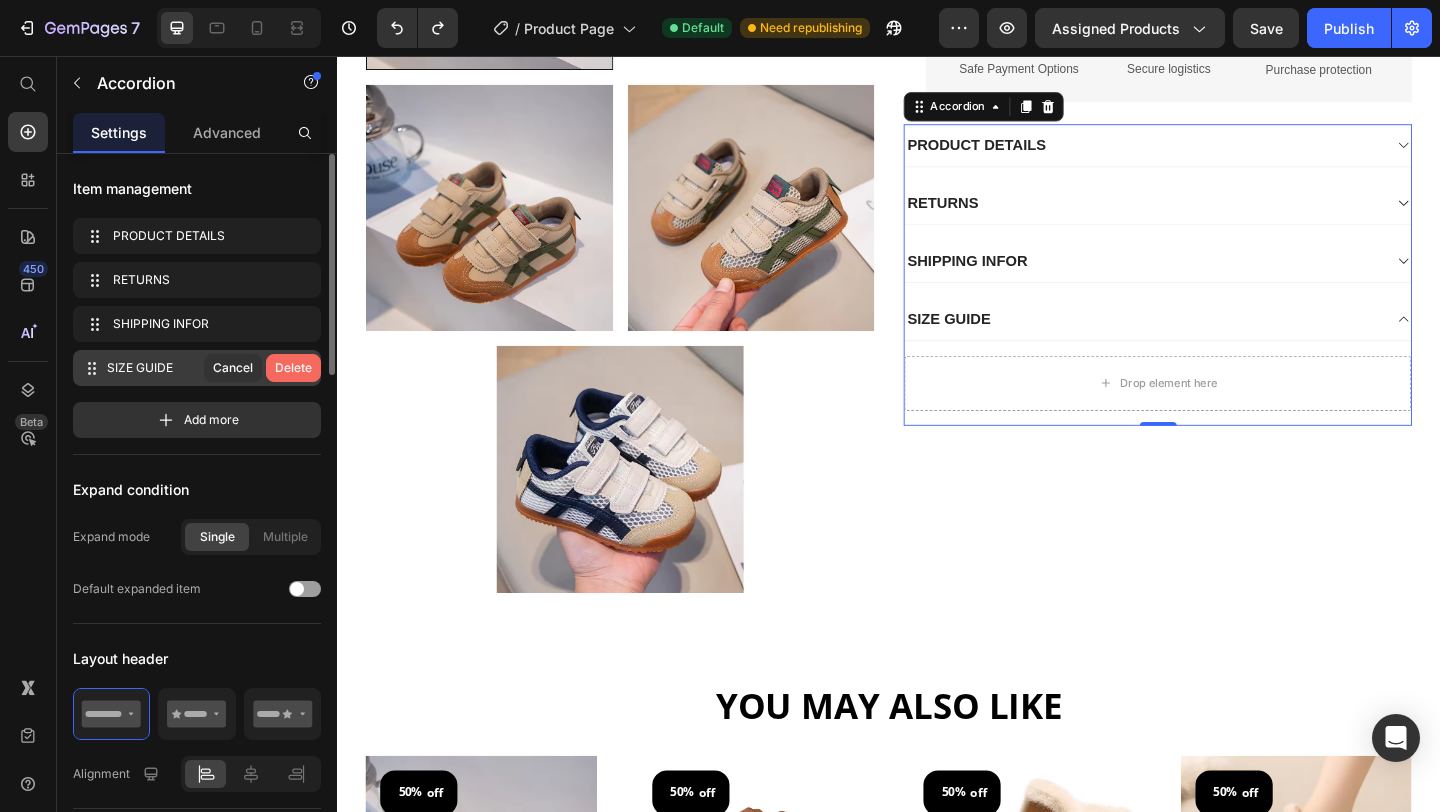 click on "Delete" at bounding box center [293, 368] 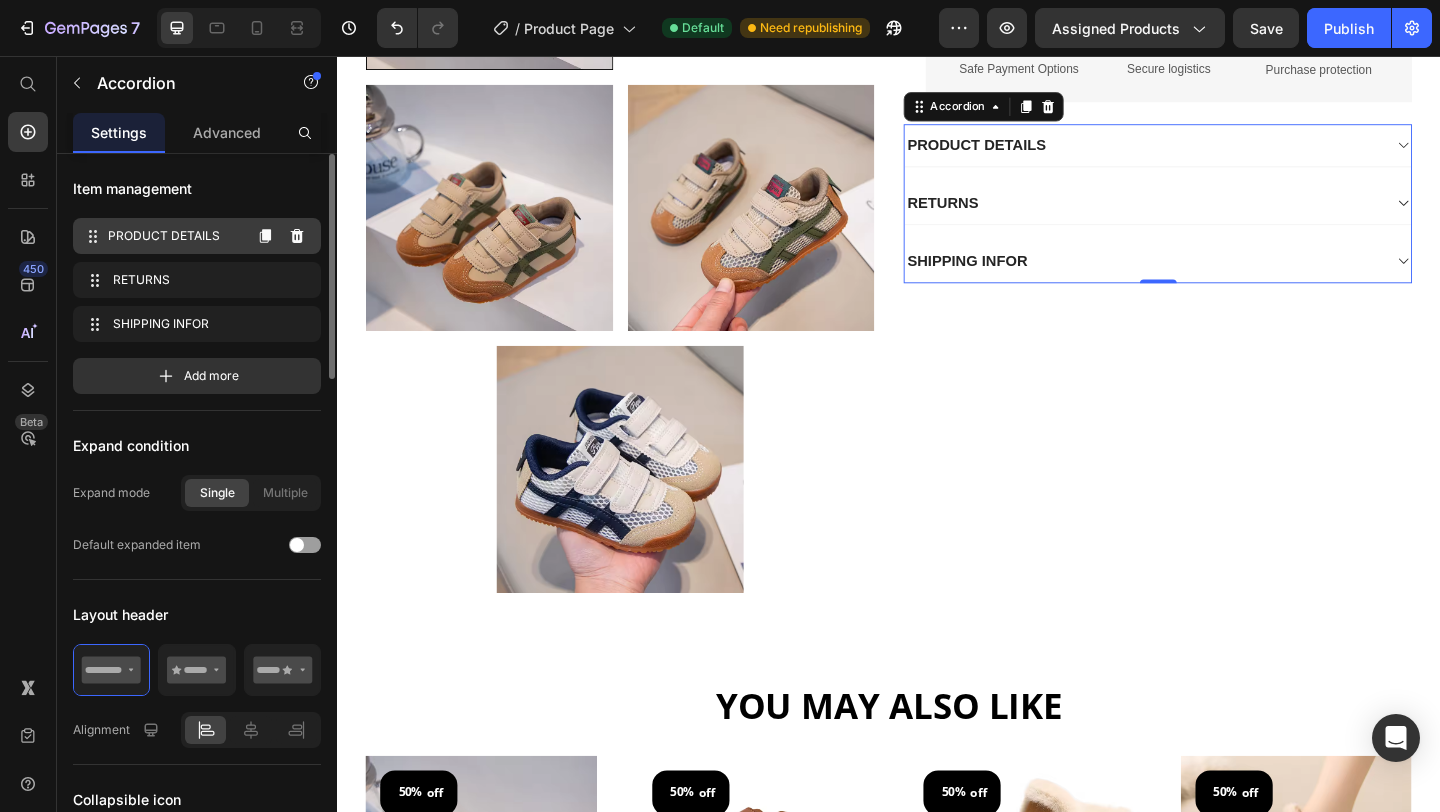 click on "PRODUCT DETAILS" at bounding box center (174, 236) 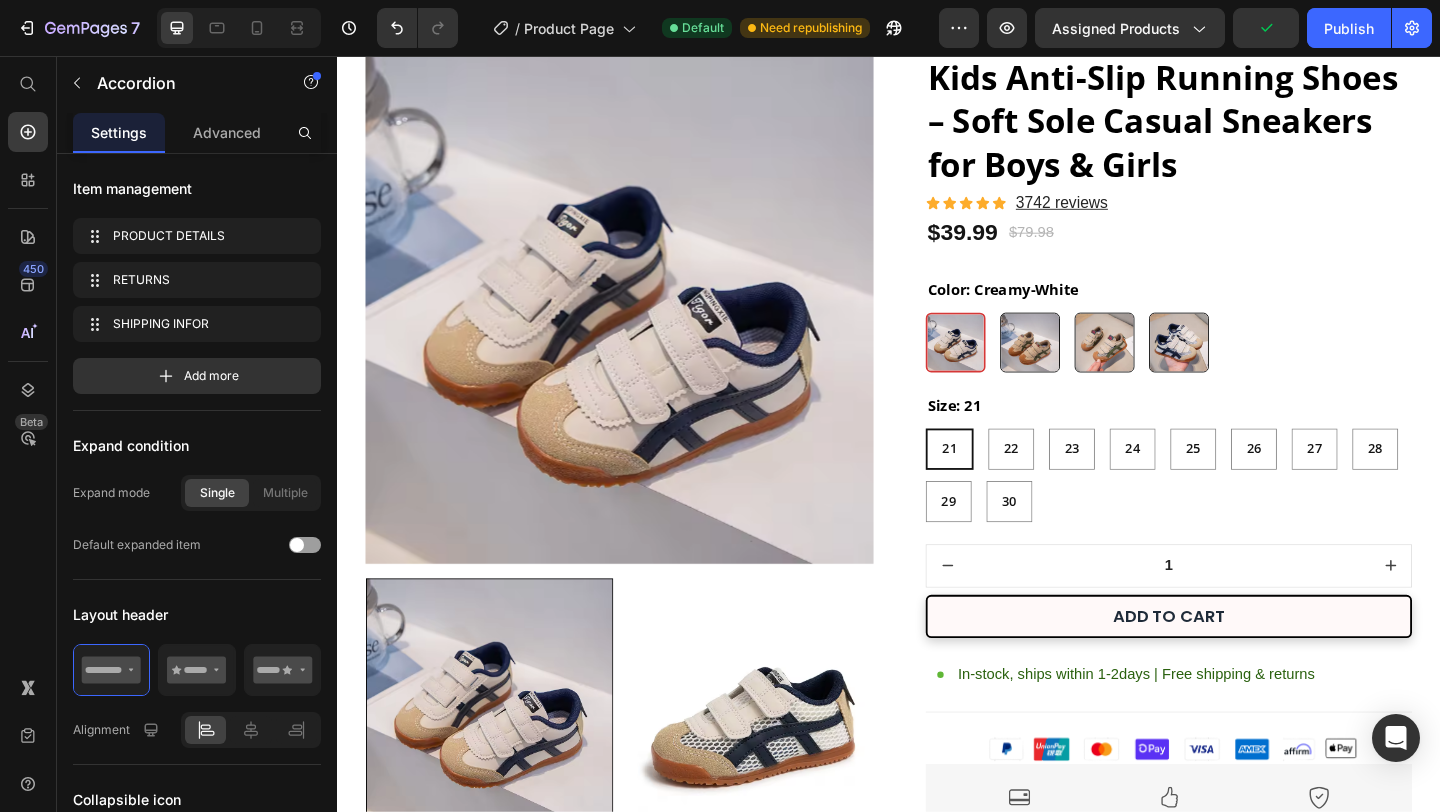 scroll, scrollTop: 0, scrollLeft: 0, axis: both 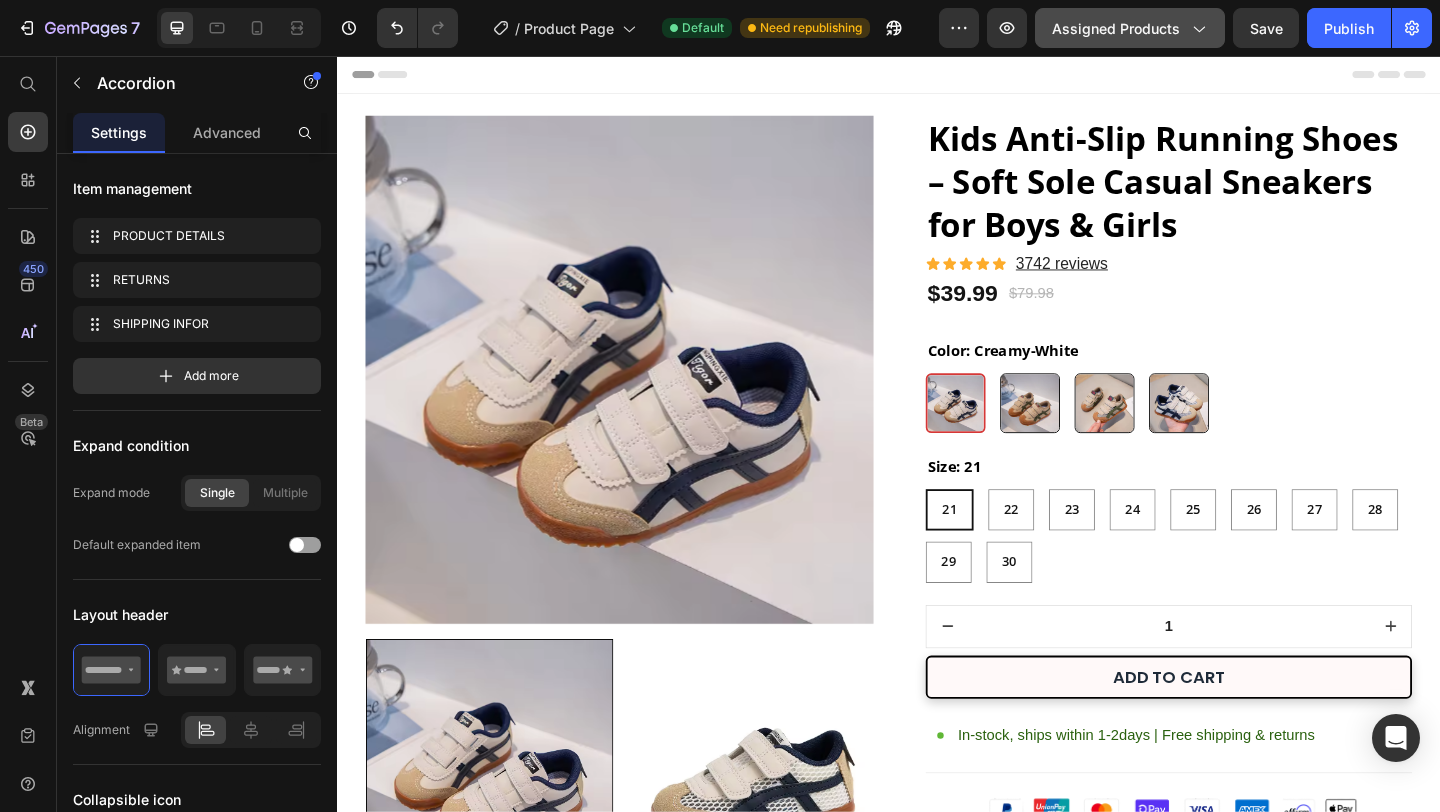 click on "Assigned Products" 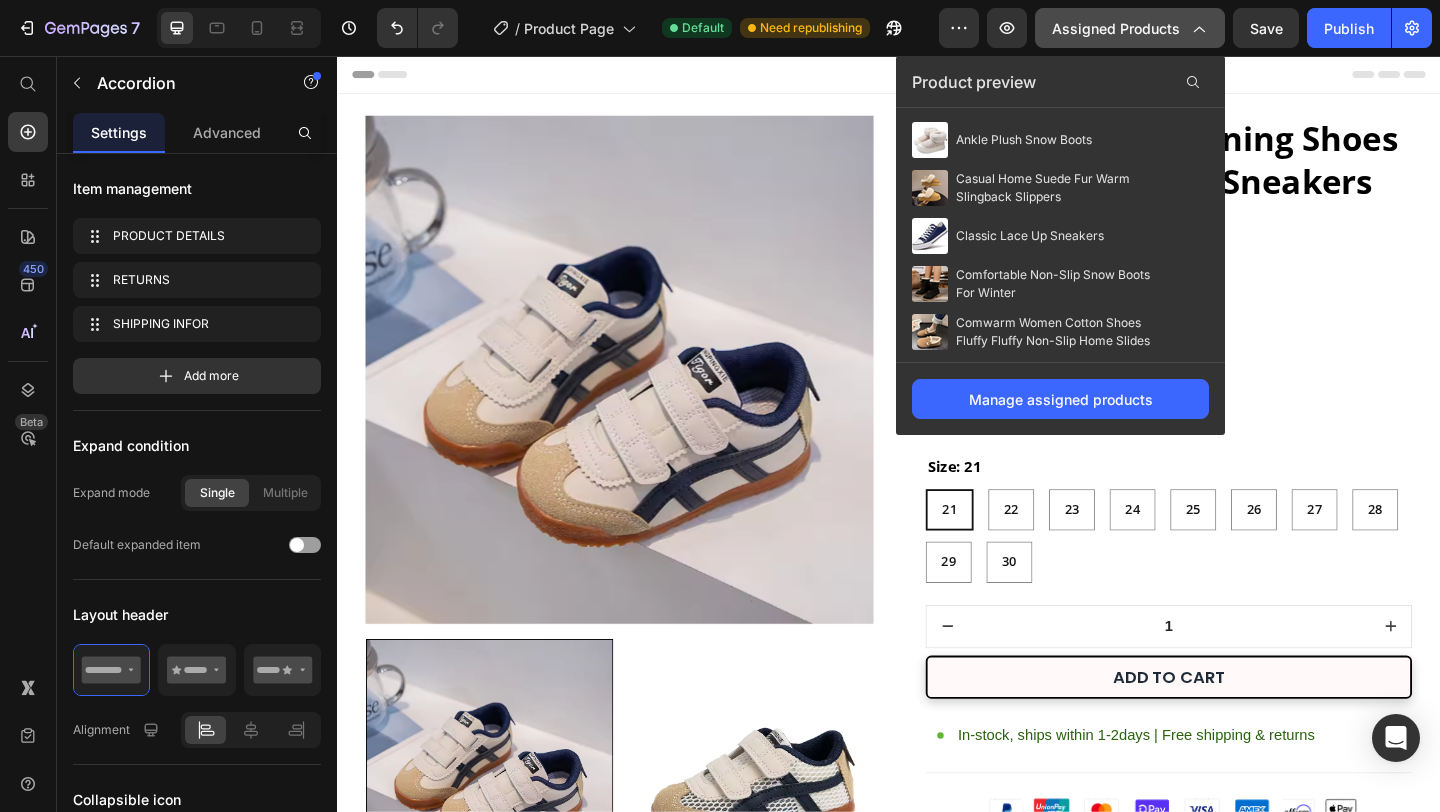 click on "Assigned Products" 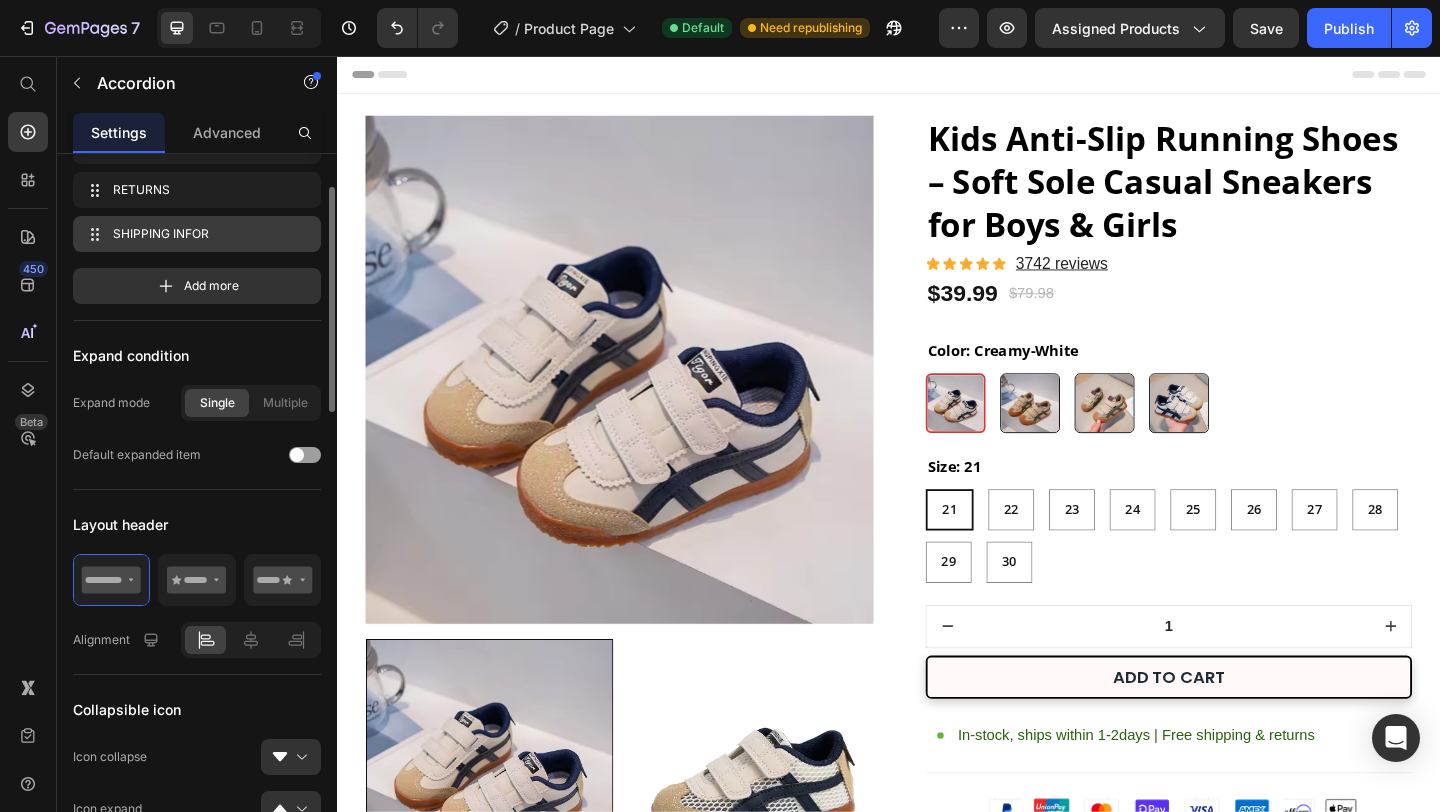 scroll, scrollTop: 99, scrollLeft: 0, axis: vertical 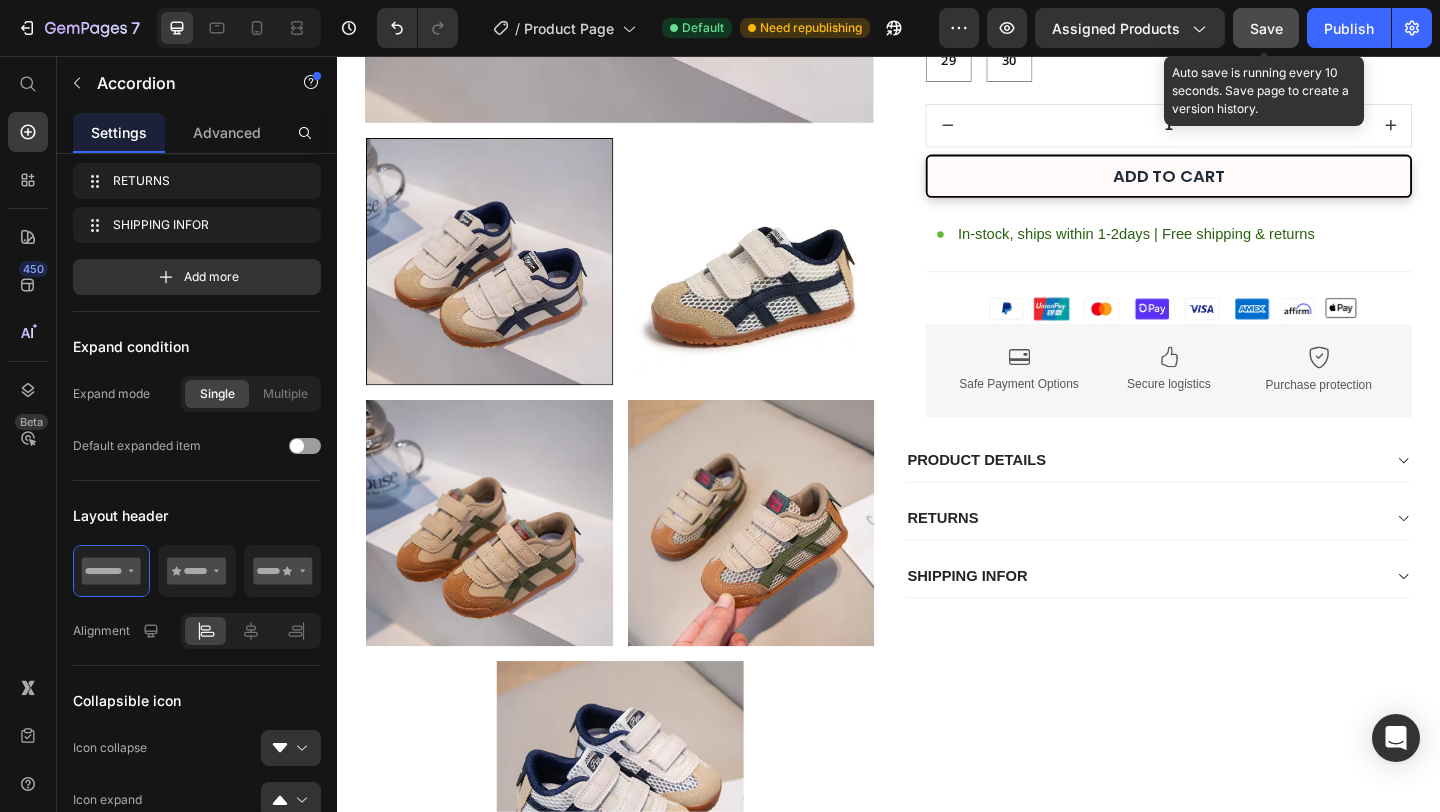 click on "Save" 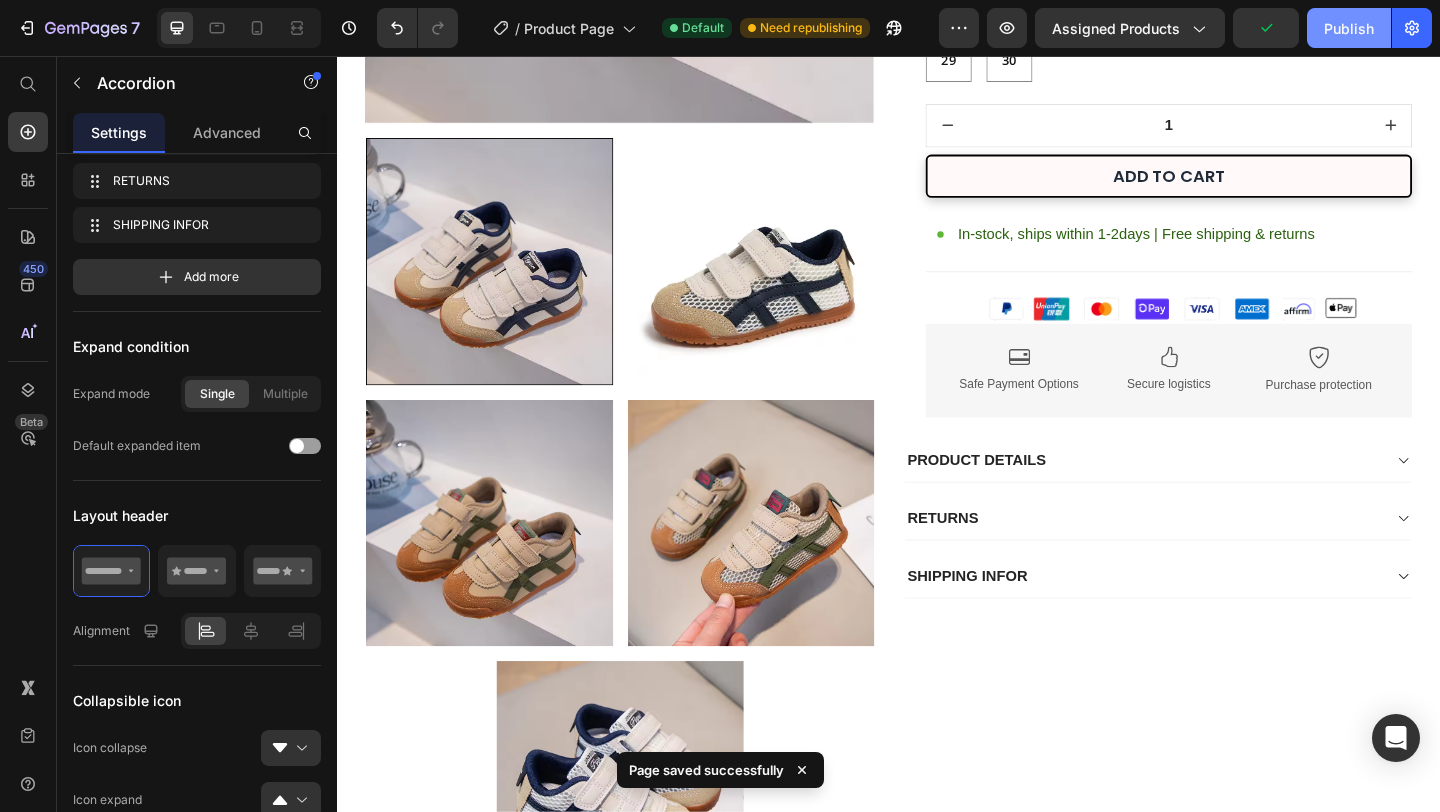 click on "Publish" at bounding box center [1349, 28] 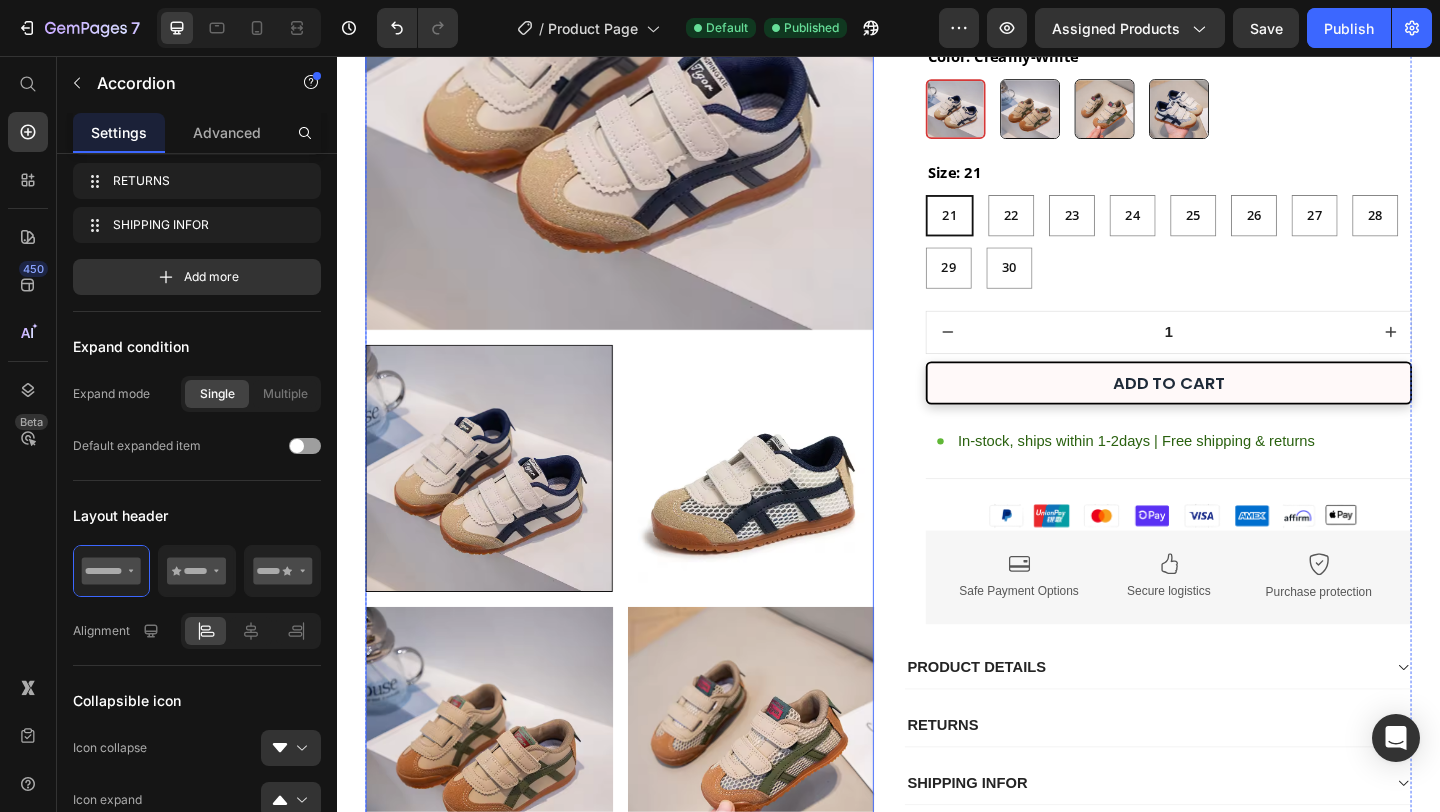 scroll, scrollTop: 0, scrollLeft: 0, axis: both 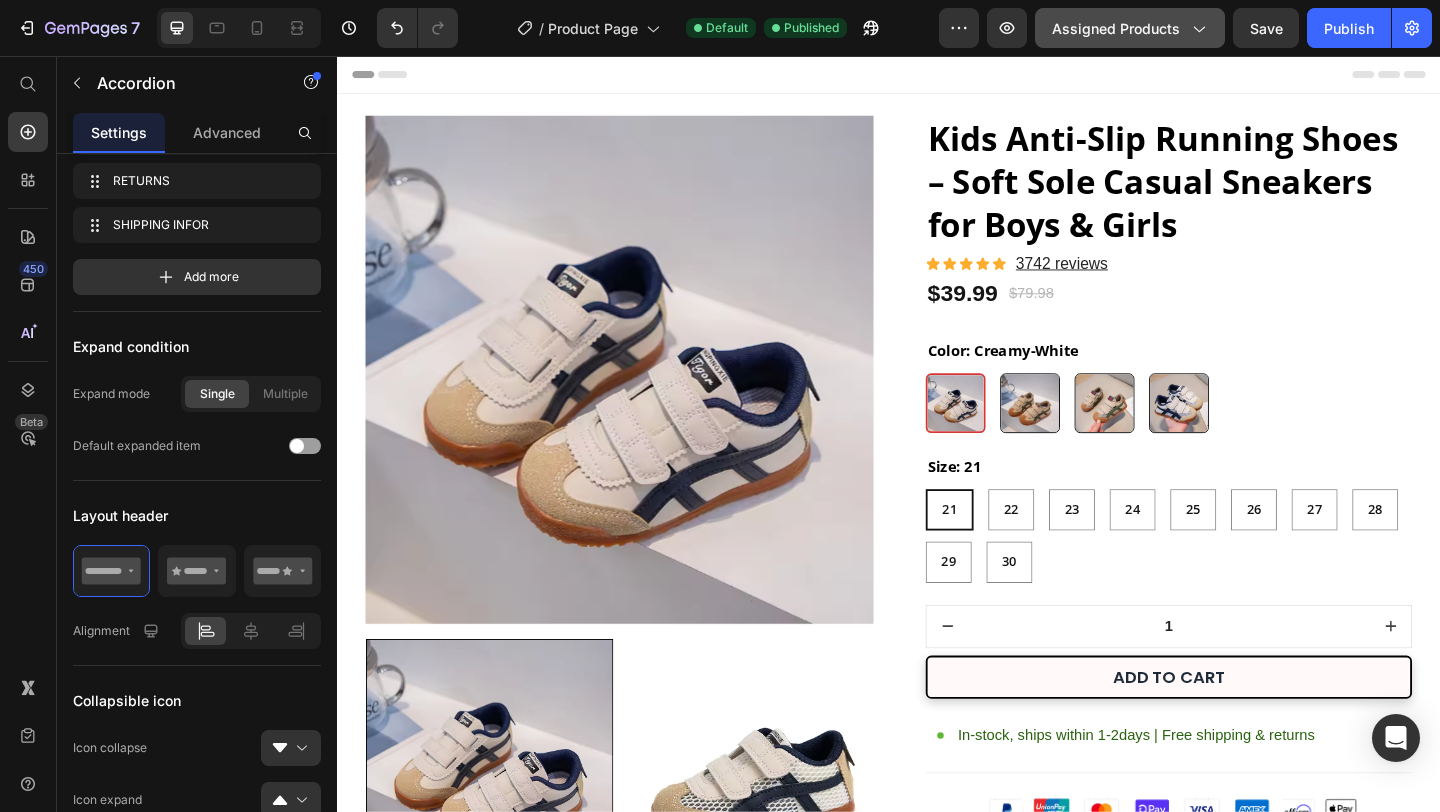 click on "Assigned Products" 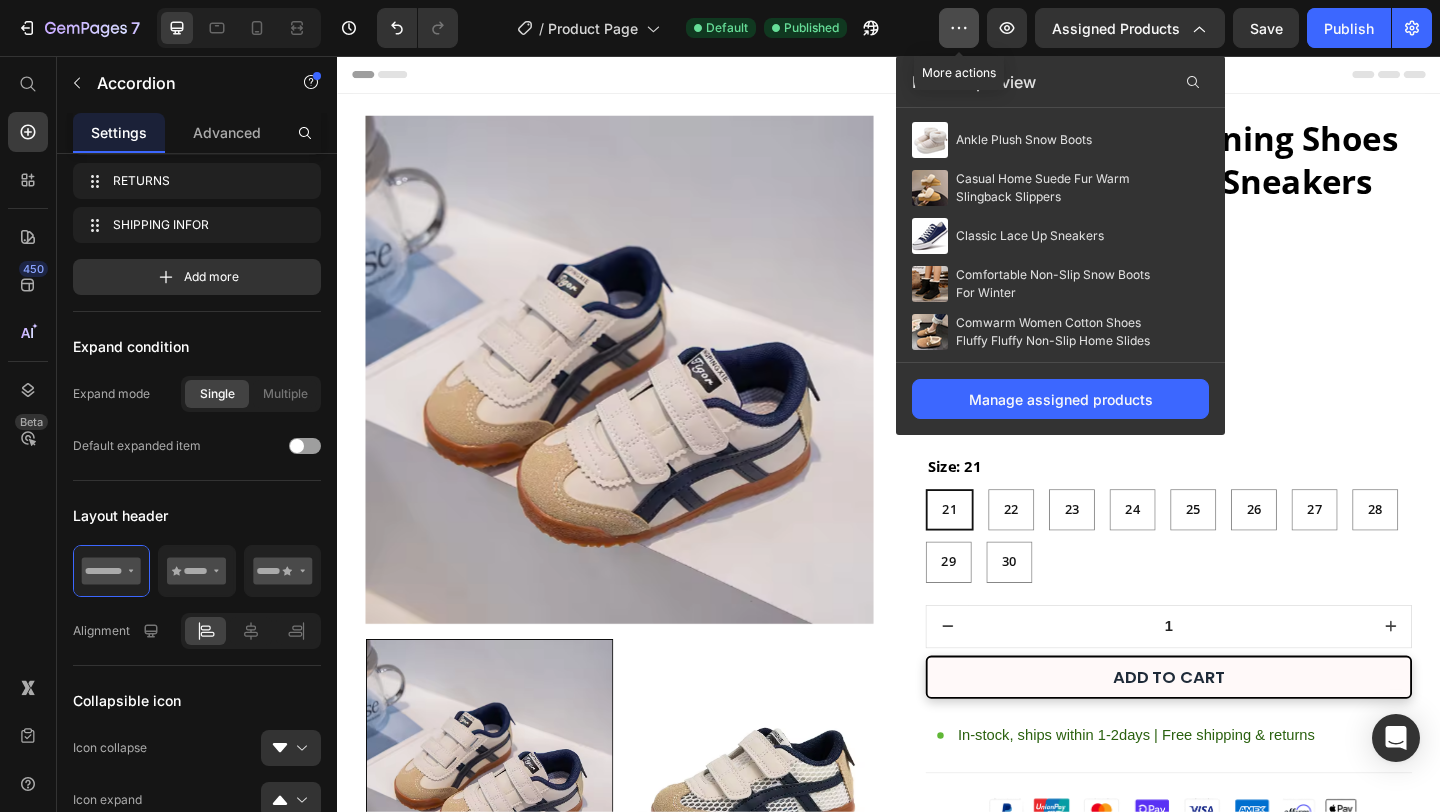 click 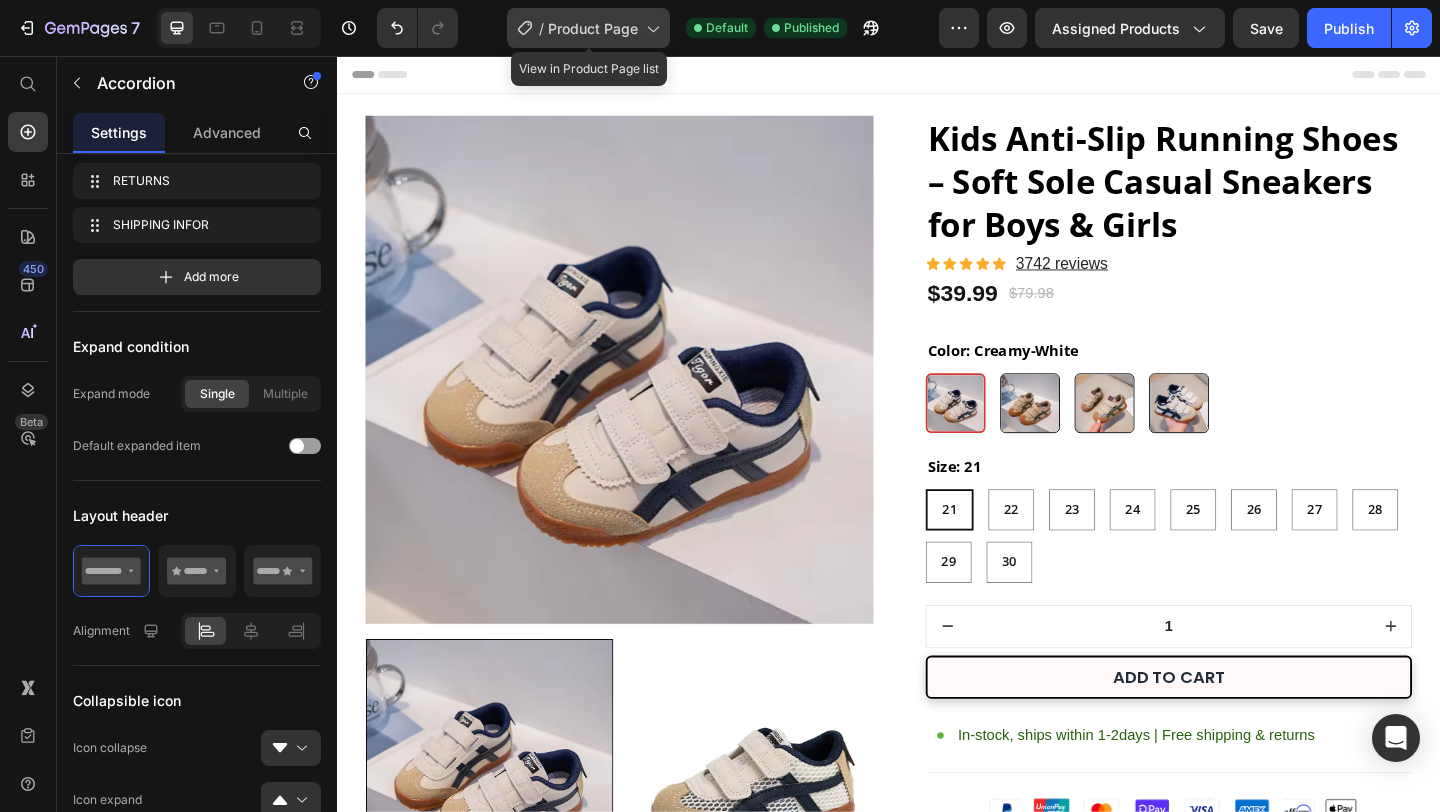 click on "Product Page" at bounding box center [593, 28] 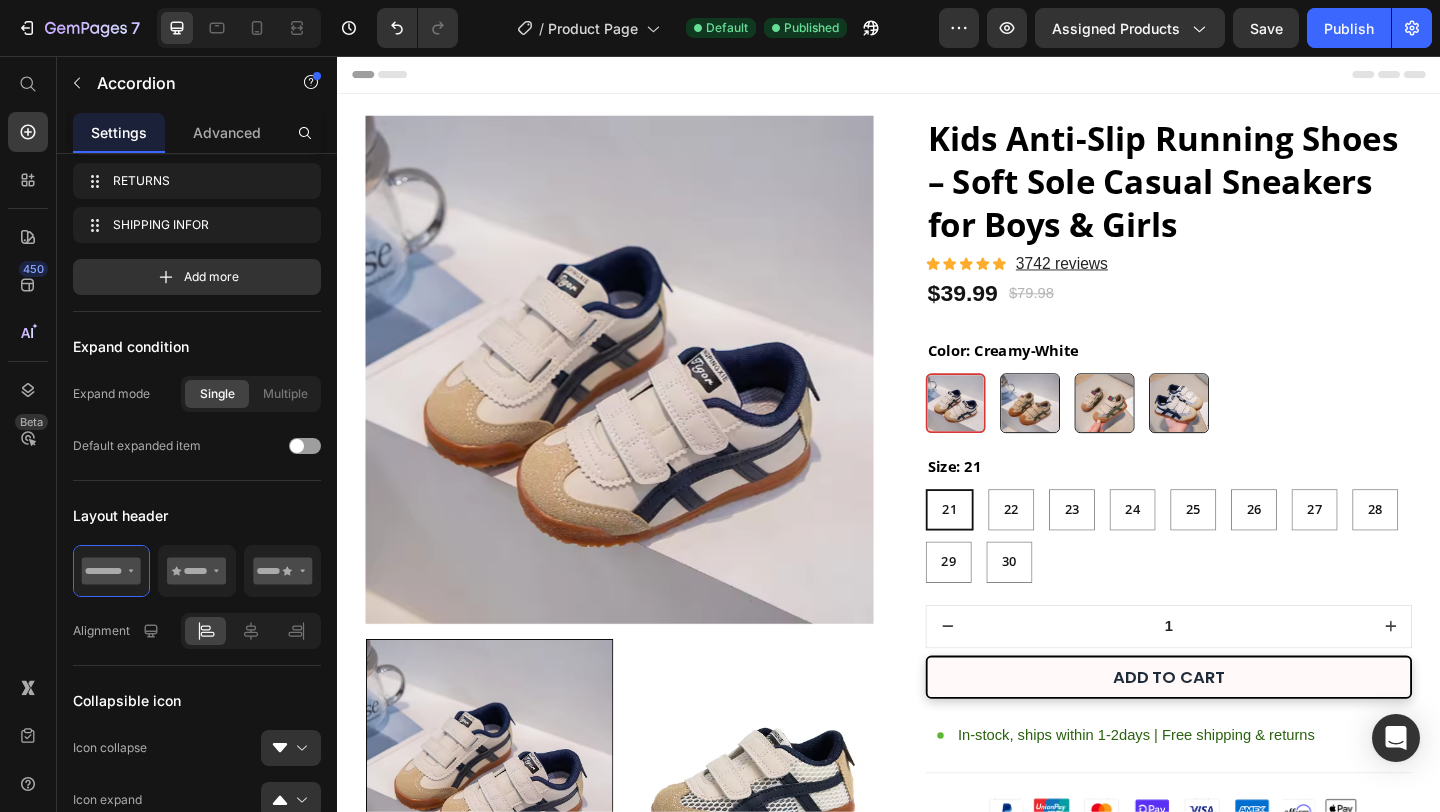 click on "/  Product Page Default Published" 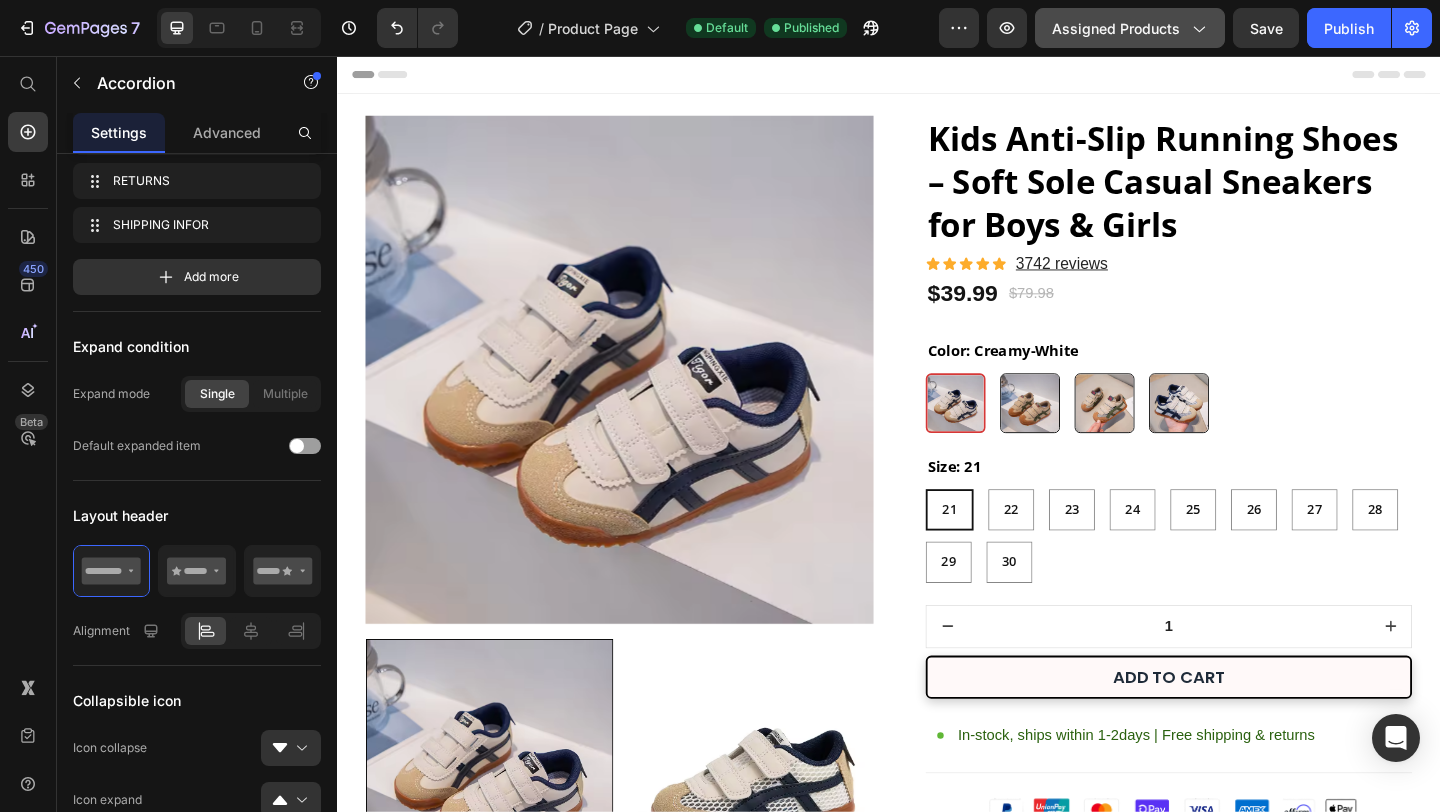 click on "Assigned Products" 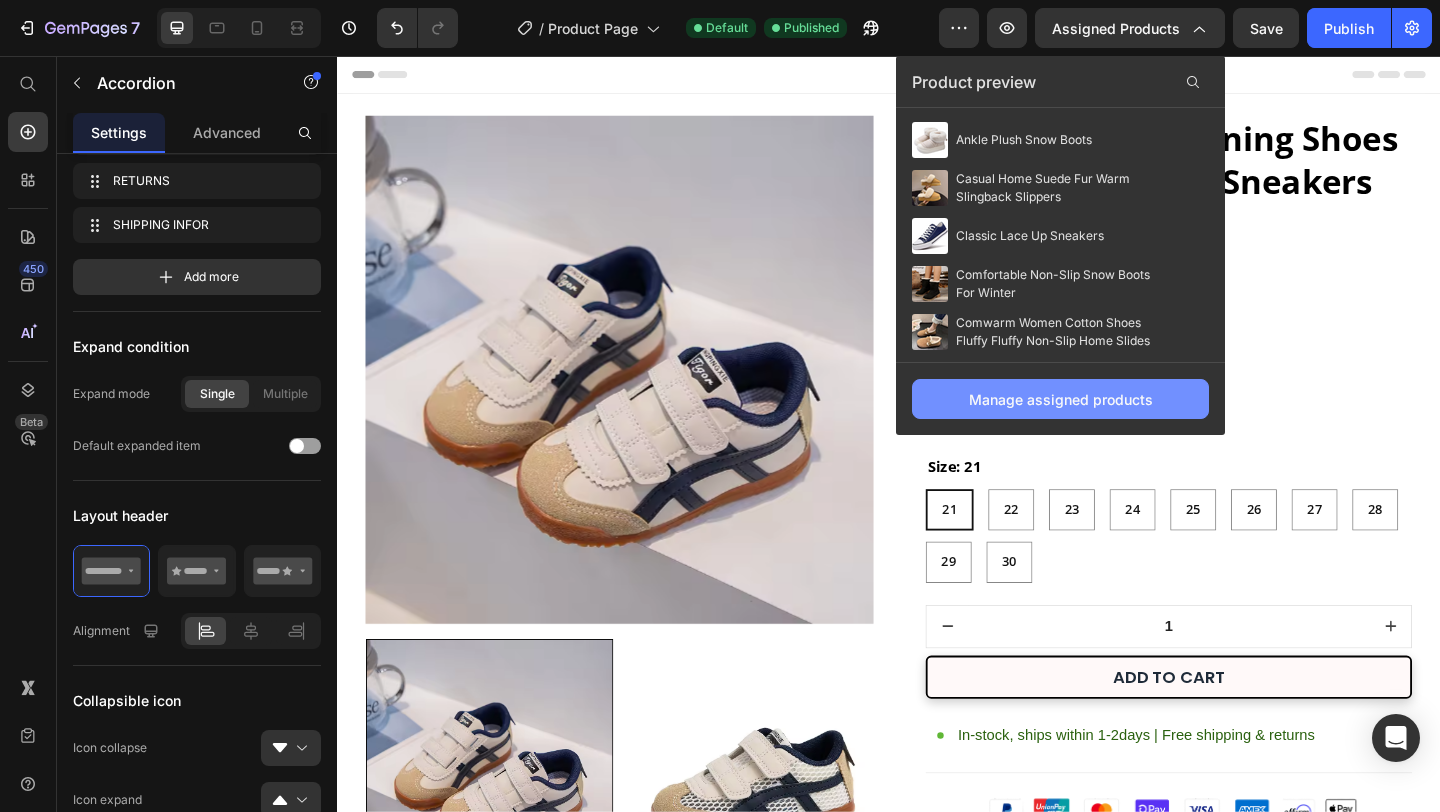 click on "Manage assigned products" at bounding box center (1061, 399) 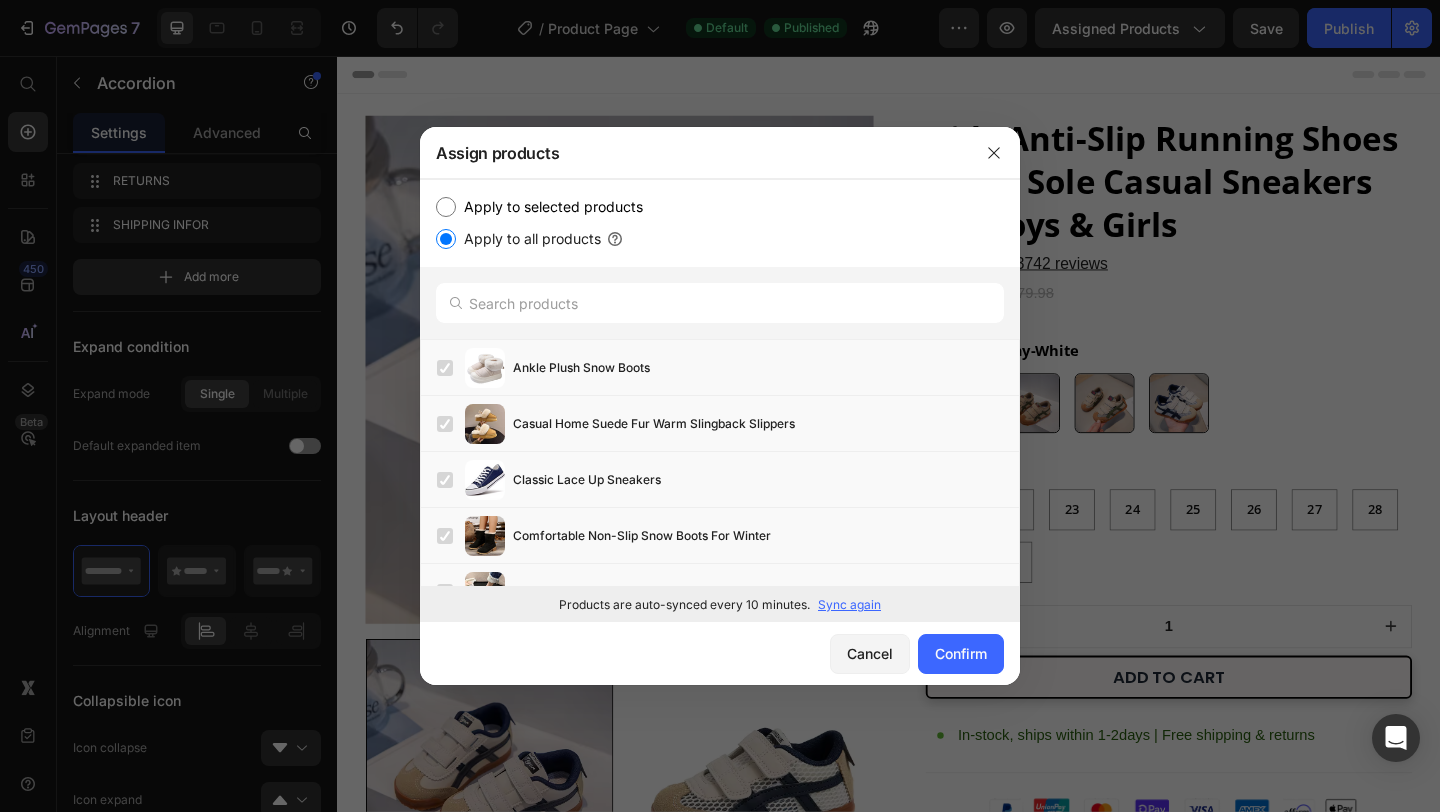 click on "Apply to all products" at bounding box center [528, 239] 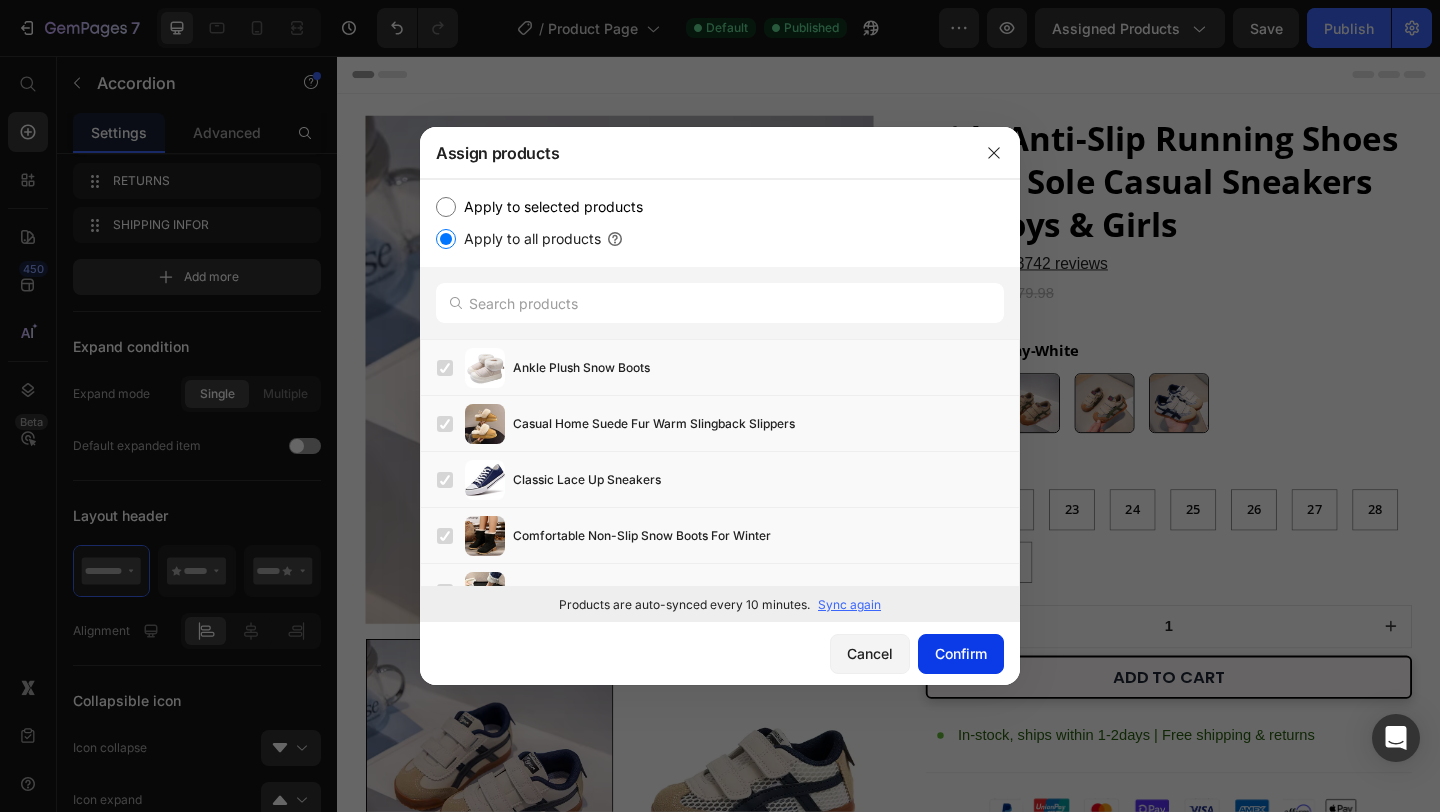 click on "Confirm" at bounding box center (961, 653) 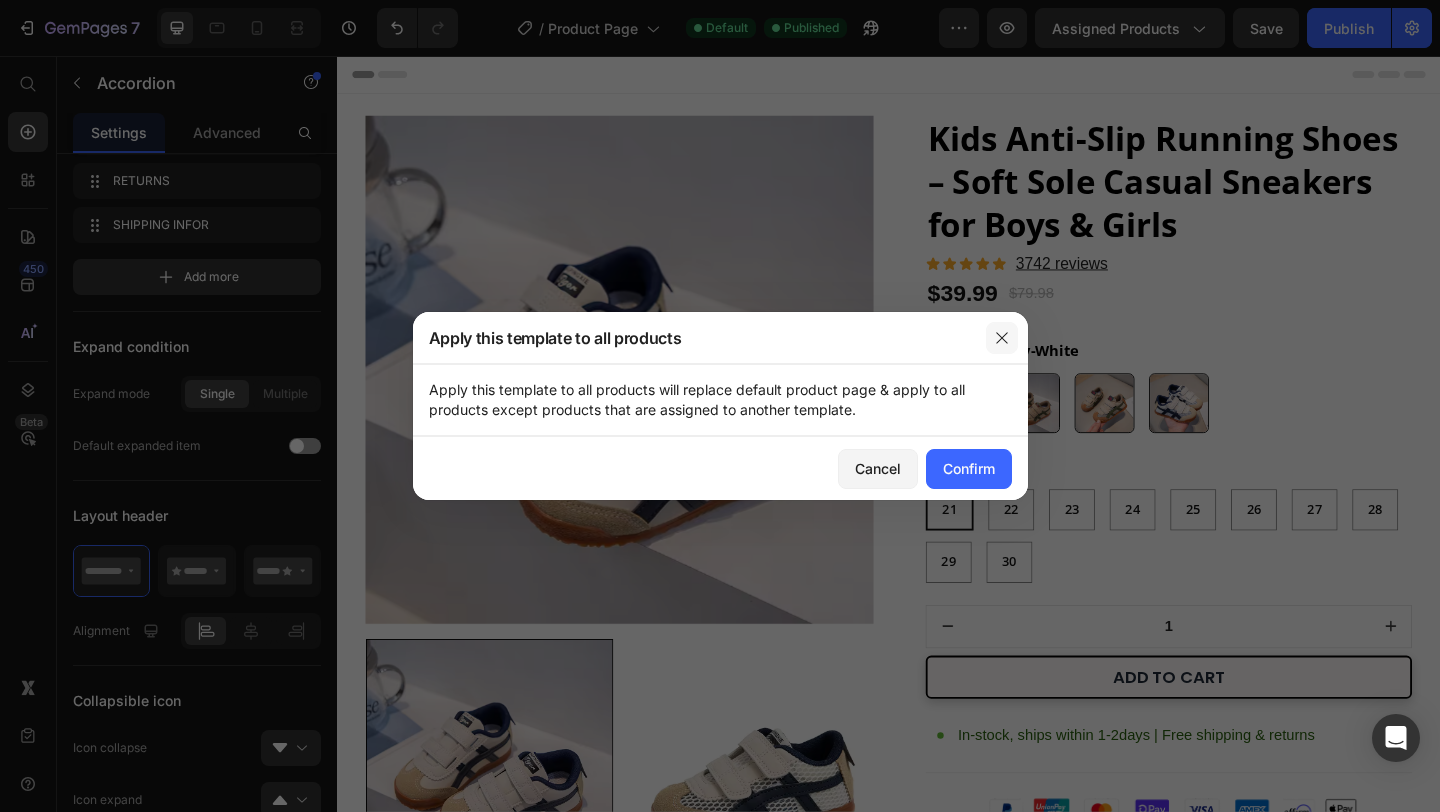 click 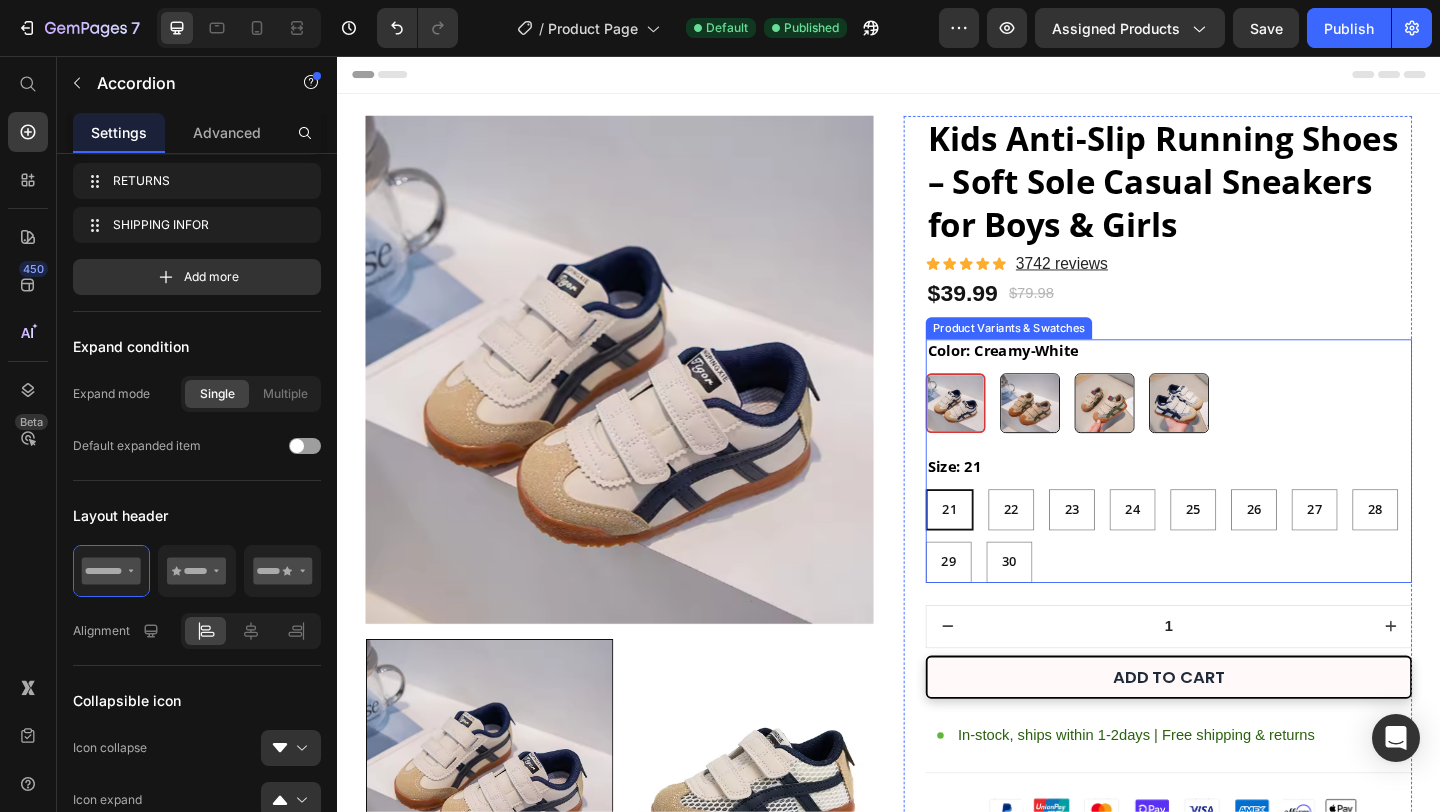 scroll, scrollTop: 526, scrollLeft: 0, axis: vertical 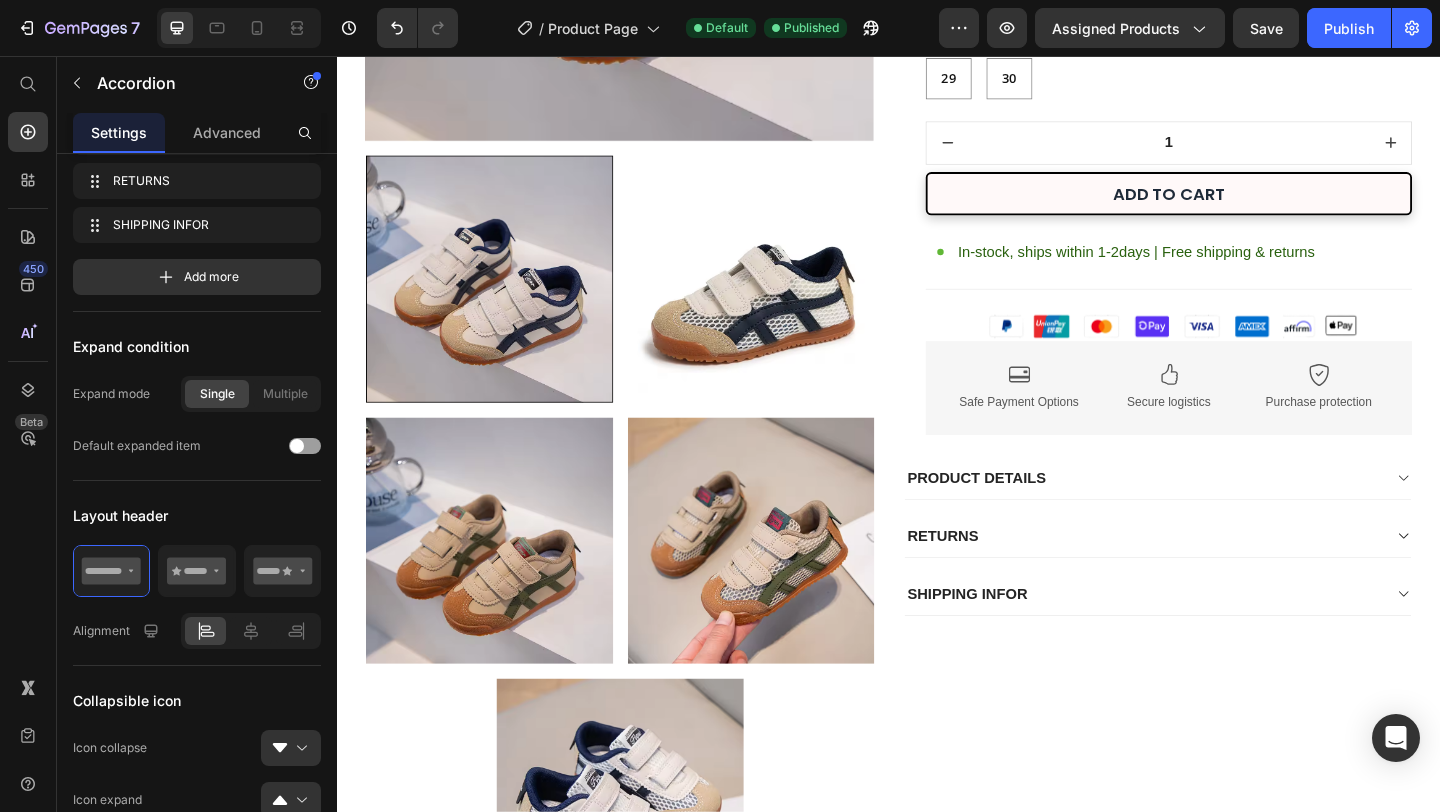 click on "PRODUCT DETAILS" at bounding box center (1213, 515) 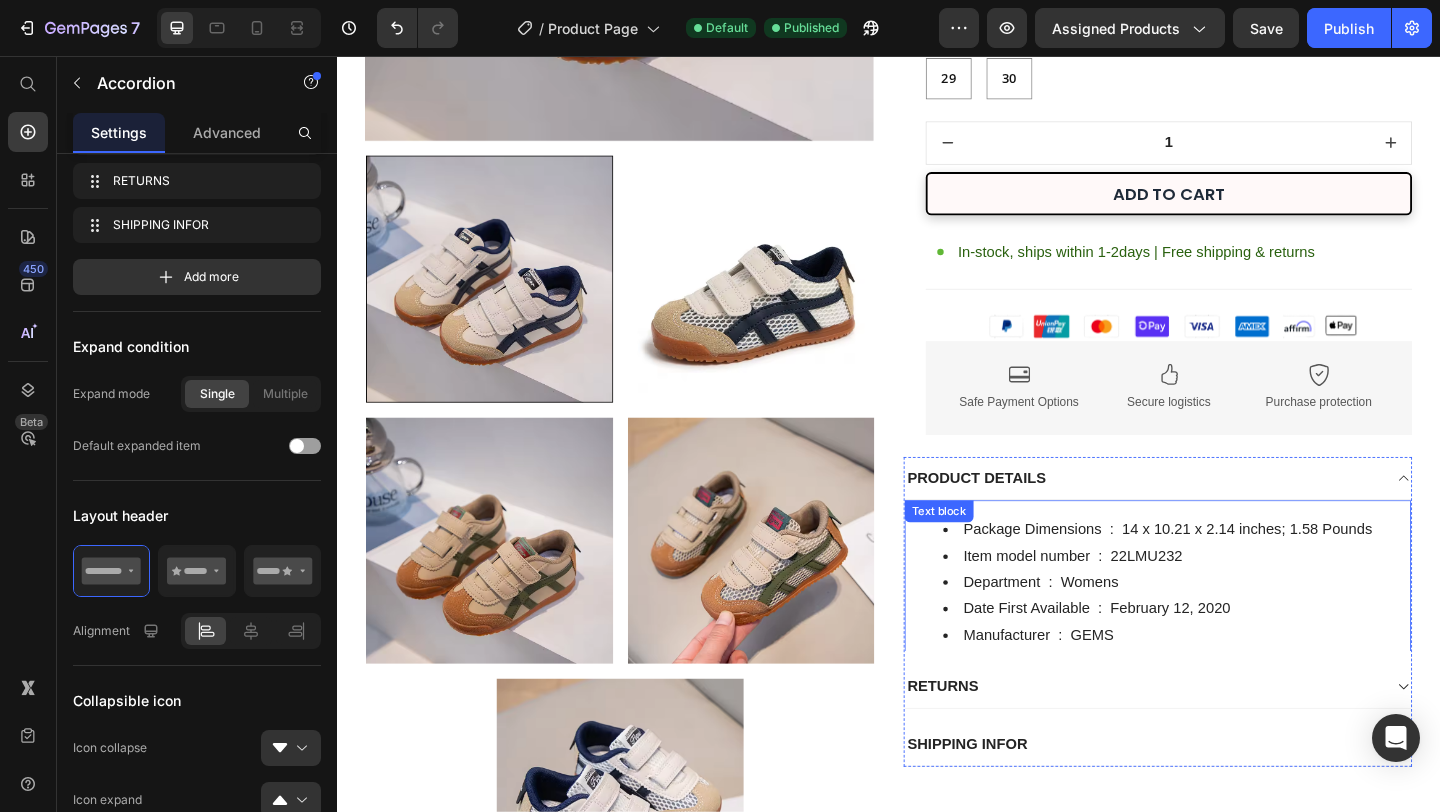 click on "Item model number ‏ : ‎ 22LMU232" at bounding box center [1249, 600] 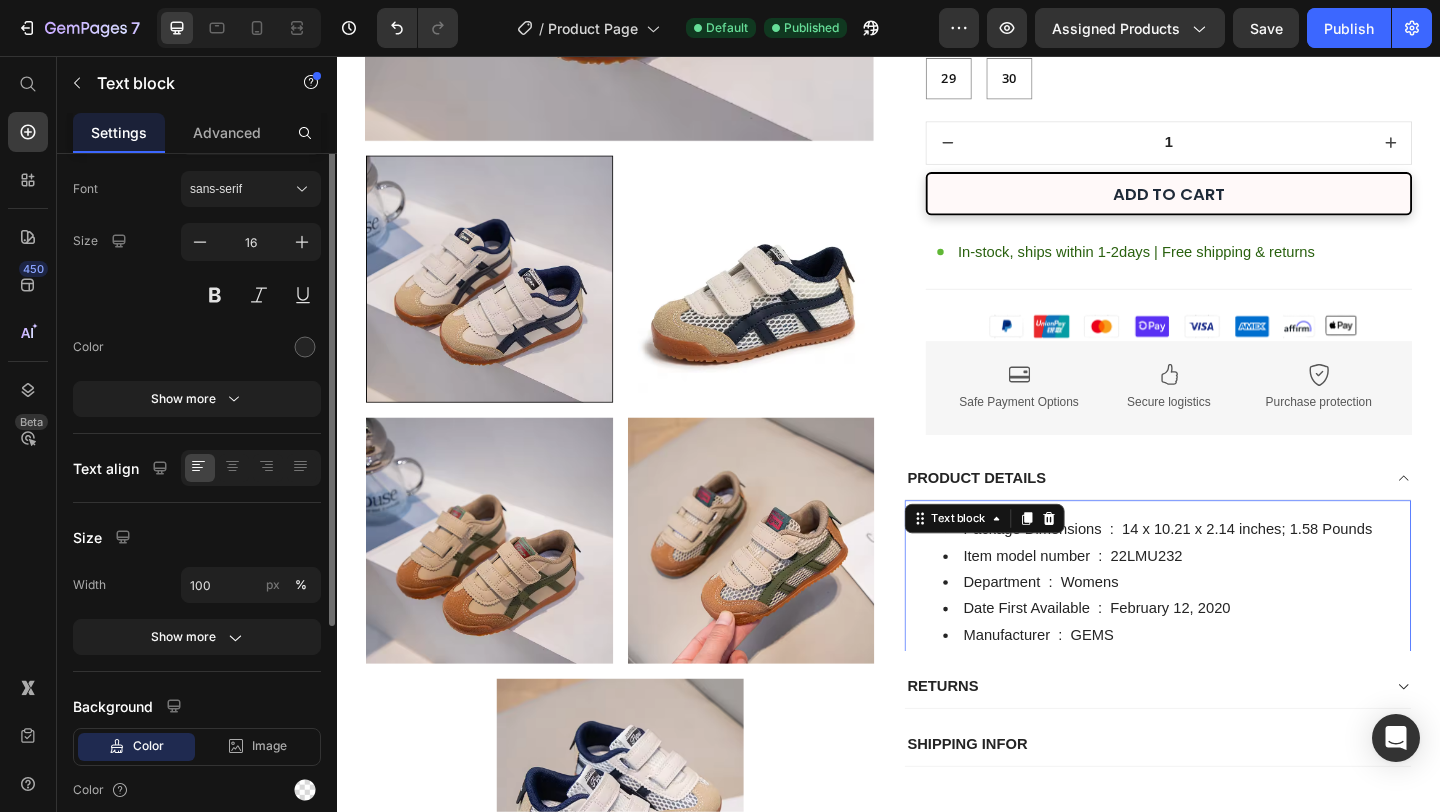 scroll, scrollTop: 0, scrollLeft: 0, axis: both 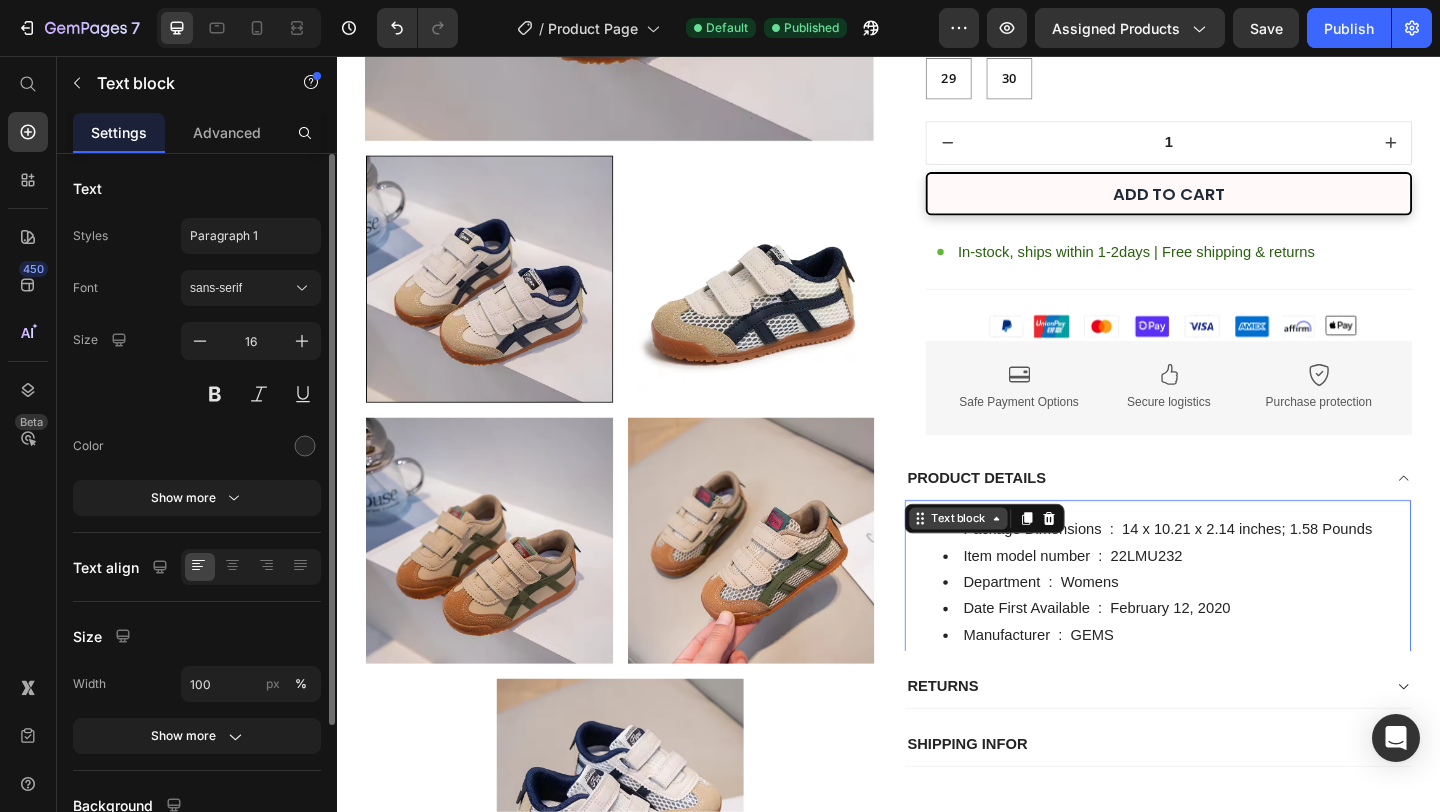 click on "Text block" at bounding box center (1012, 559) 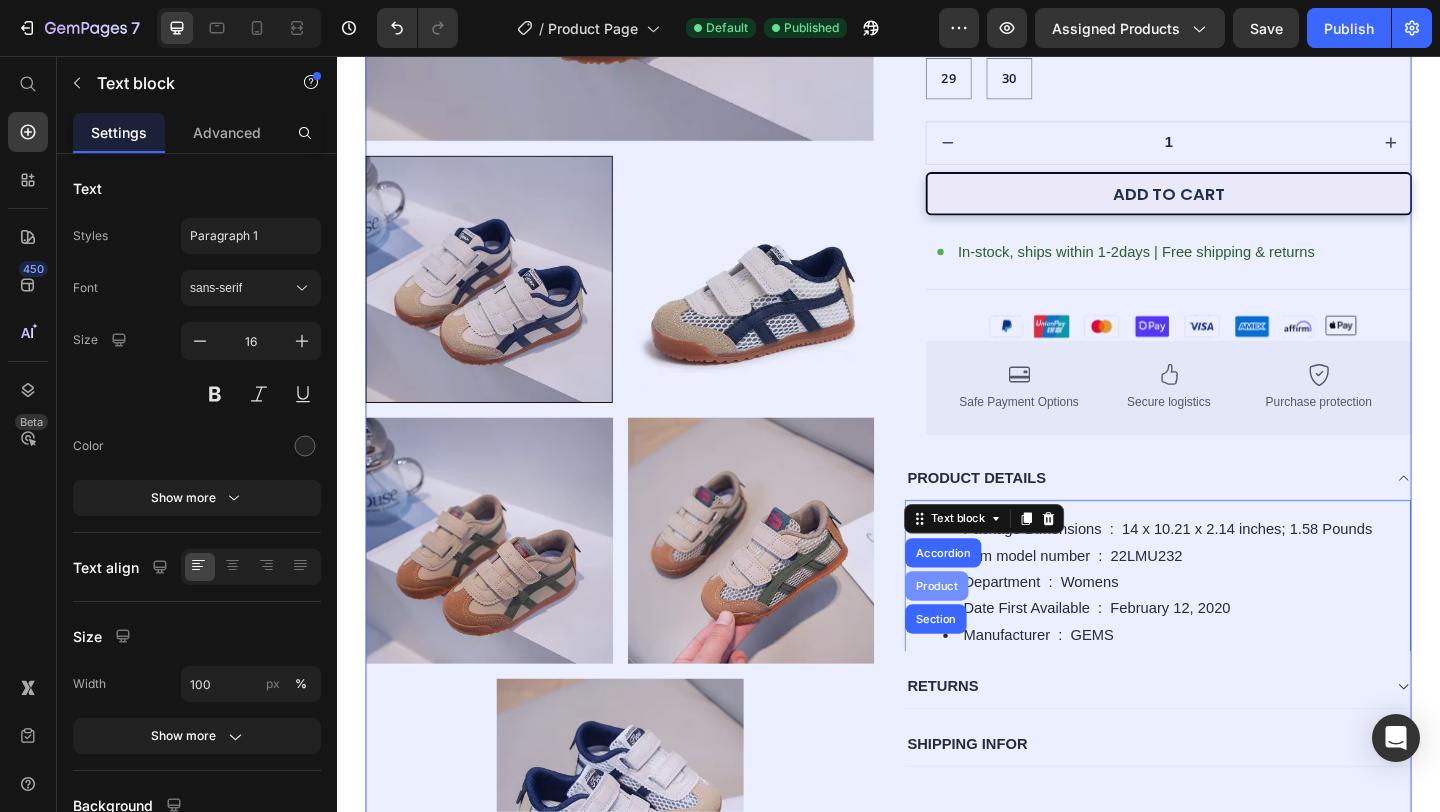 click on "Product" at bounding box center (989, 632) 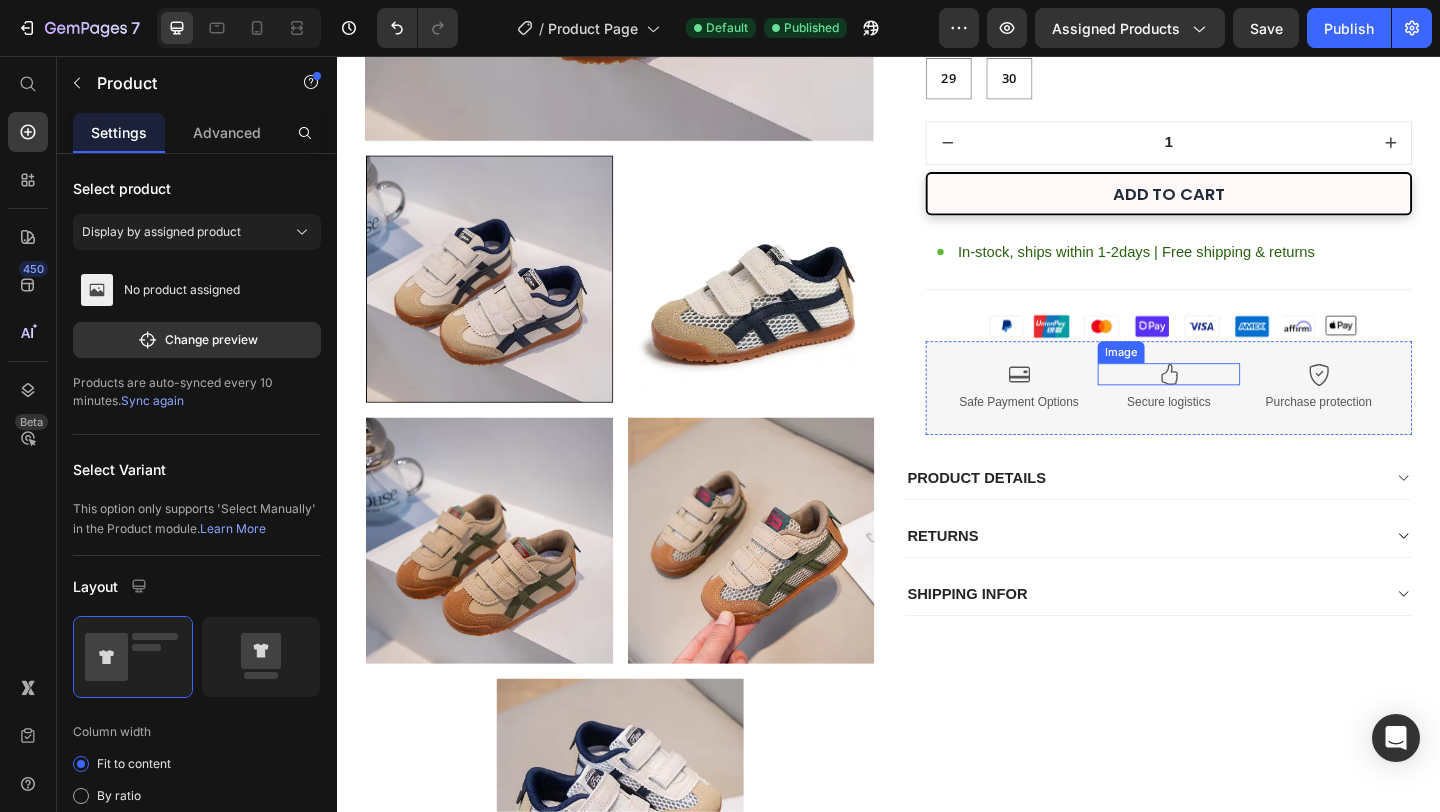scroll, scrollTop: 522, scrollLeft: 0, axis: vertical 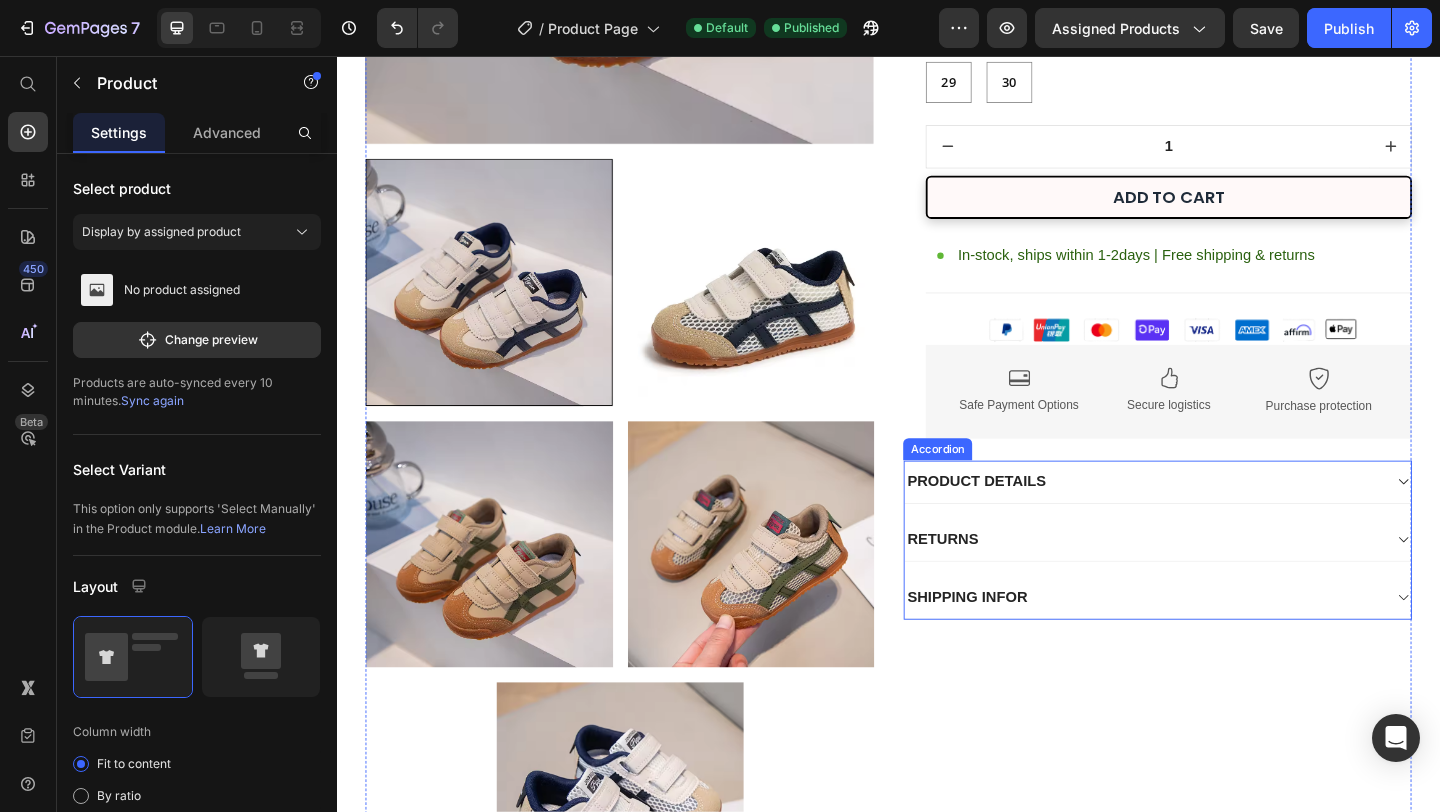 click on "PRODUCT DETAILS" at bounding box center (1213, 519) 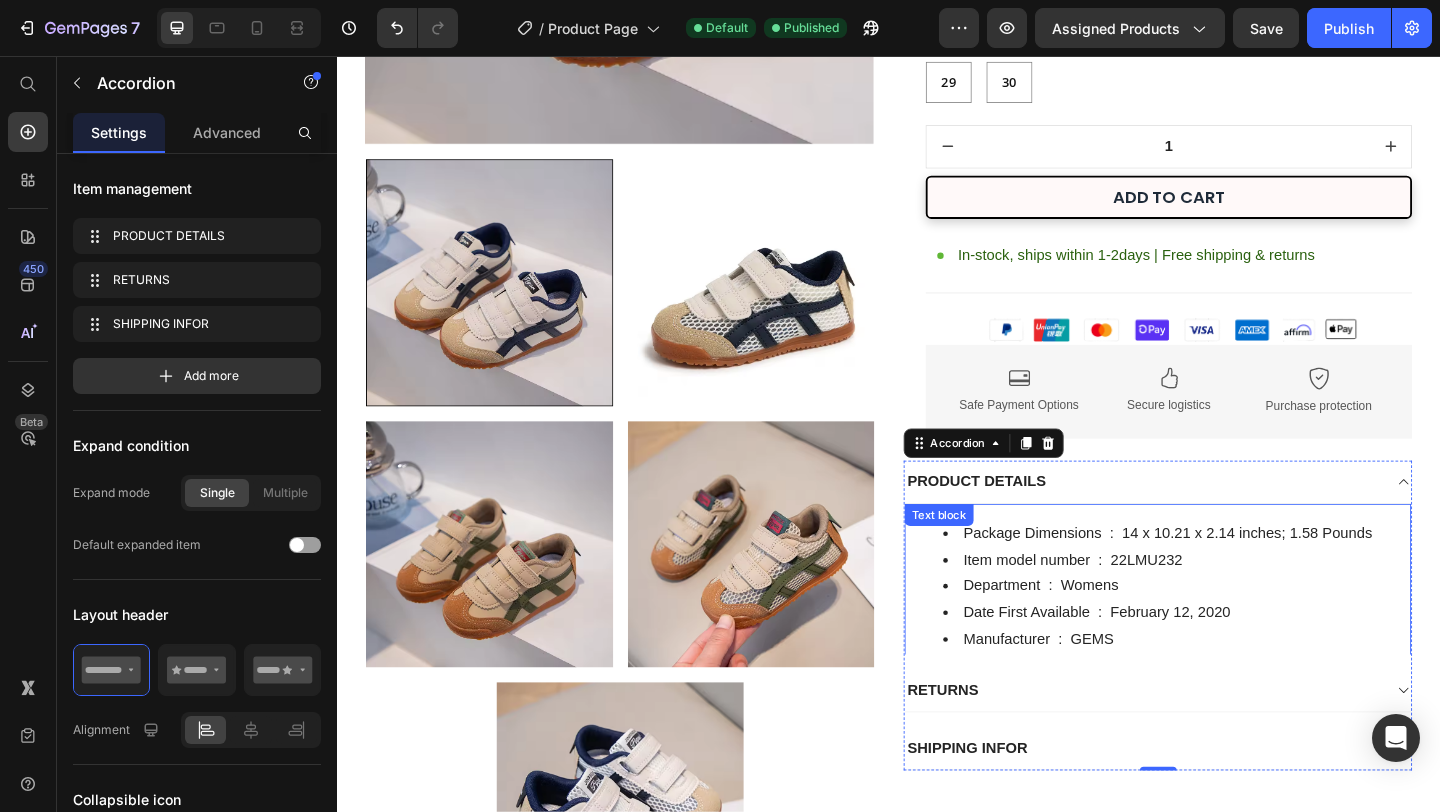 click on "Item model number ‏ : ‎ 22LMU232" at bounding box center [1249, 604] 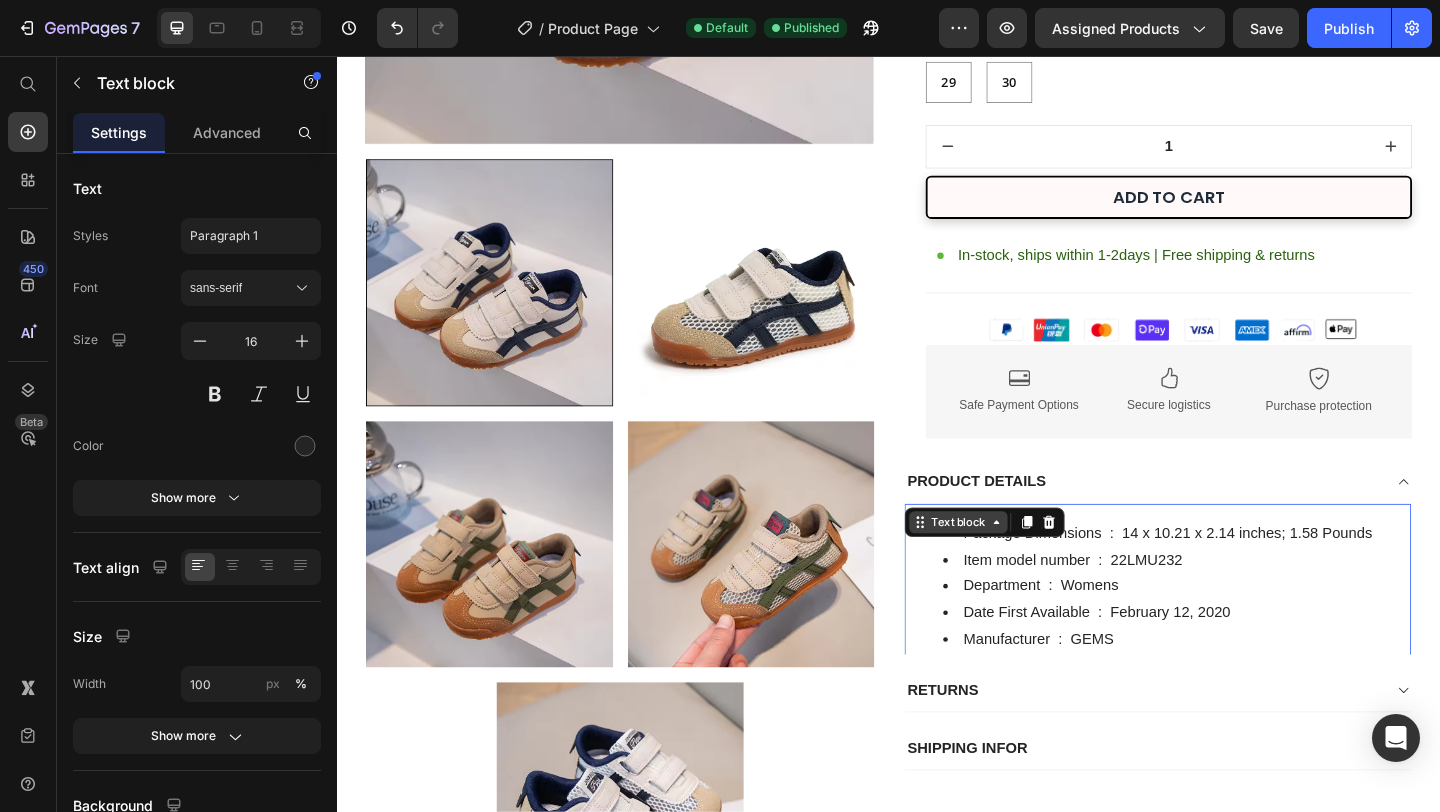click on "Text block" at bounding box center (1012, 563) 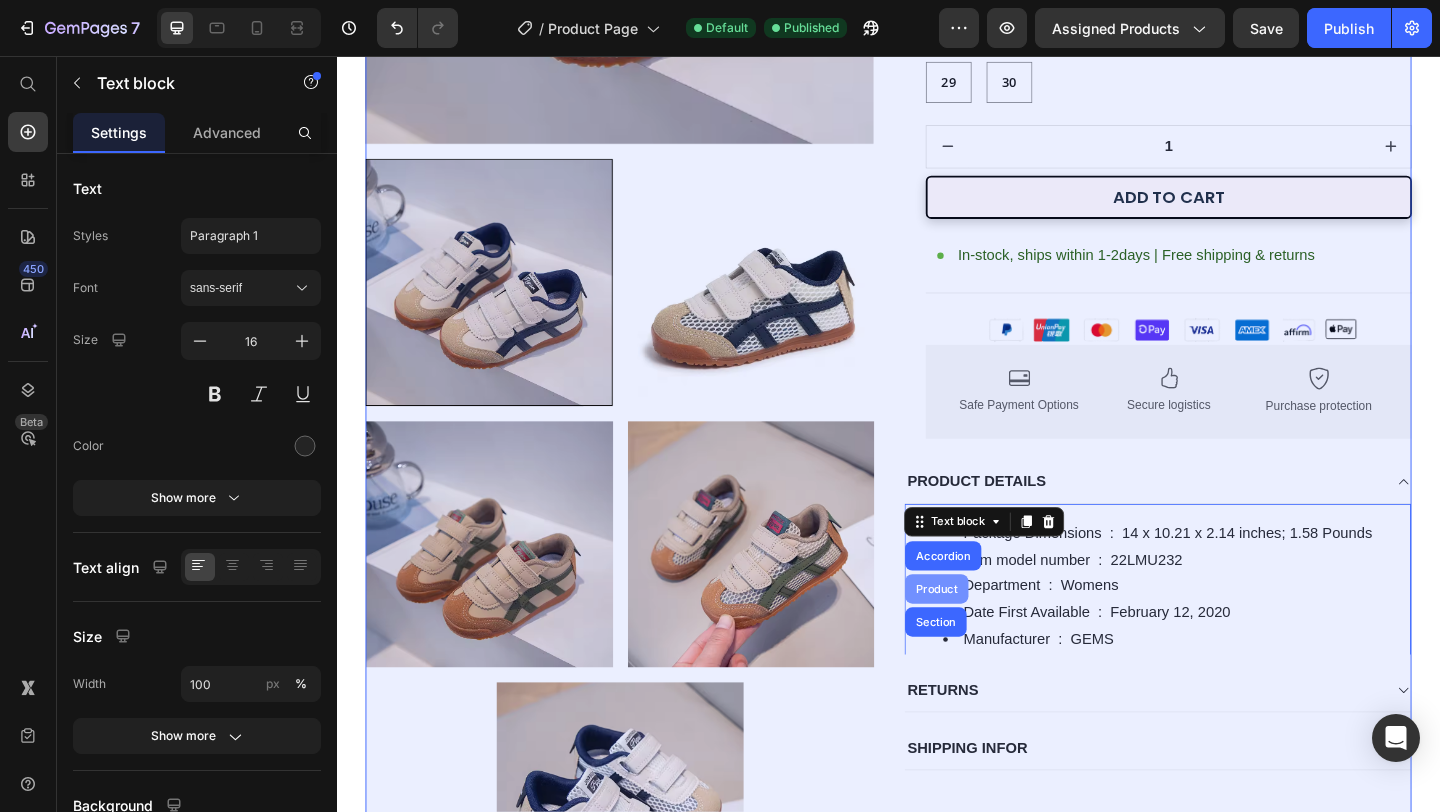 click on "Product" at bounding box center [989, 636] 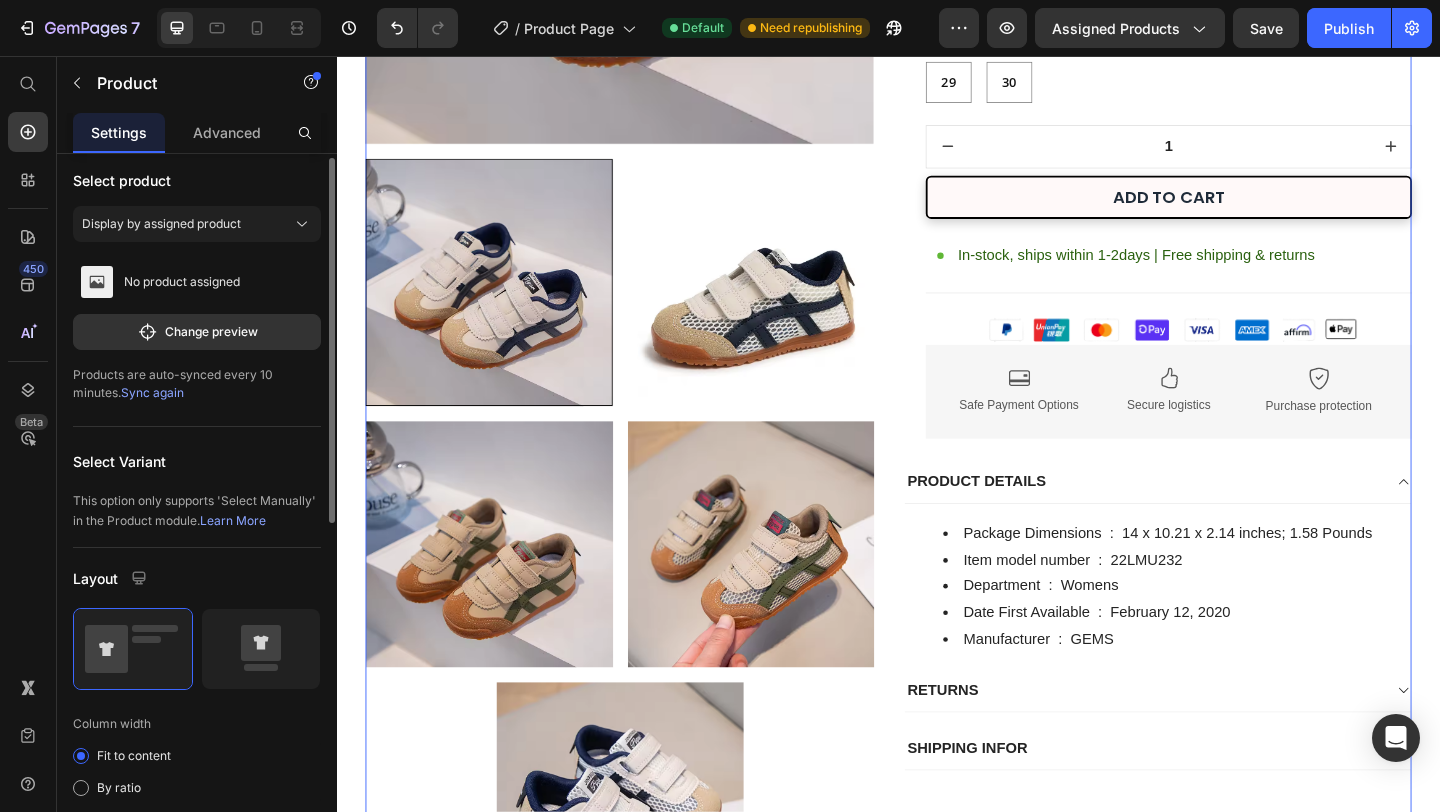 scroll, scrollTop: 0, scrollLeft: 0, axis: both 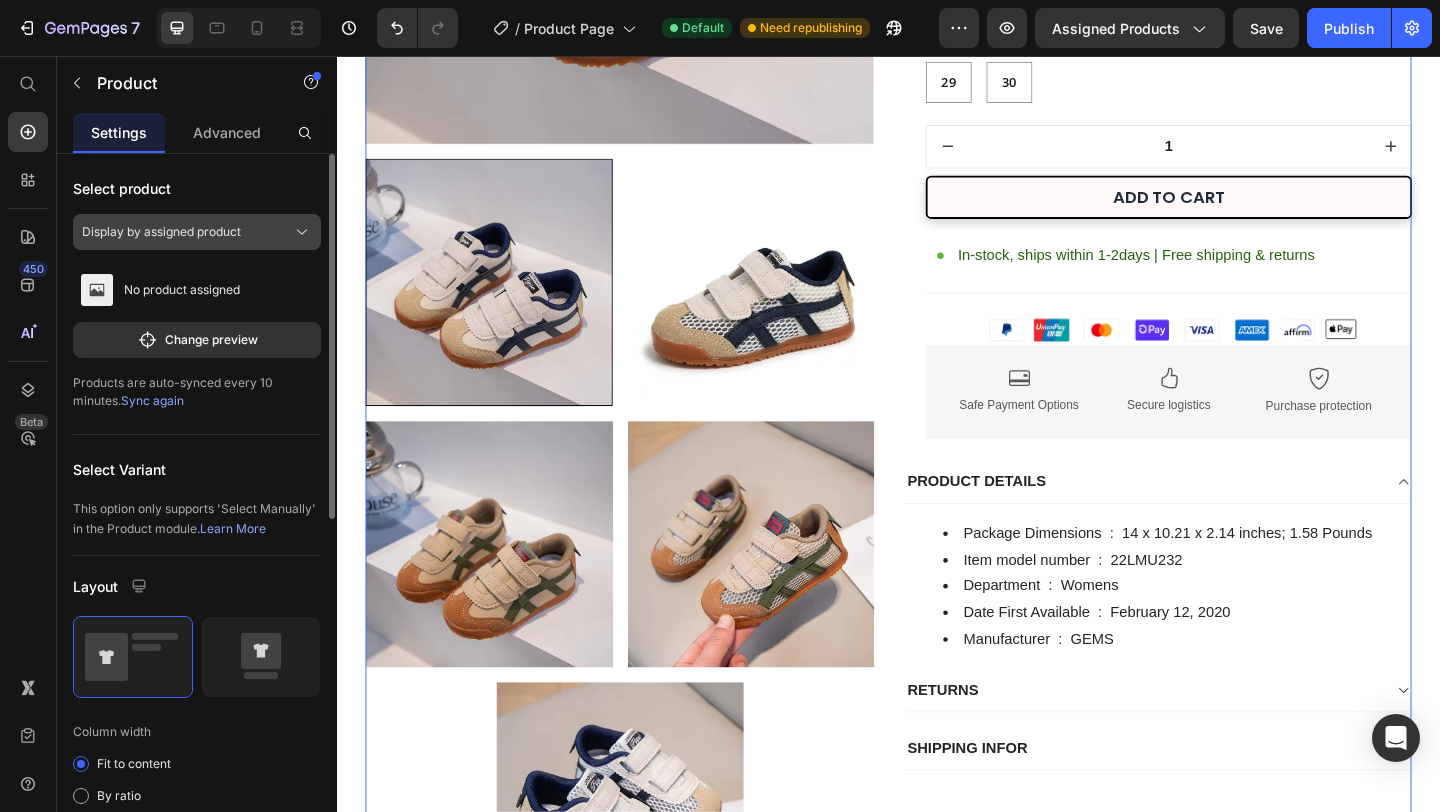click on "Display by assigned product" at bounding box center [161, 232] 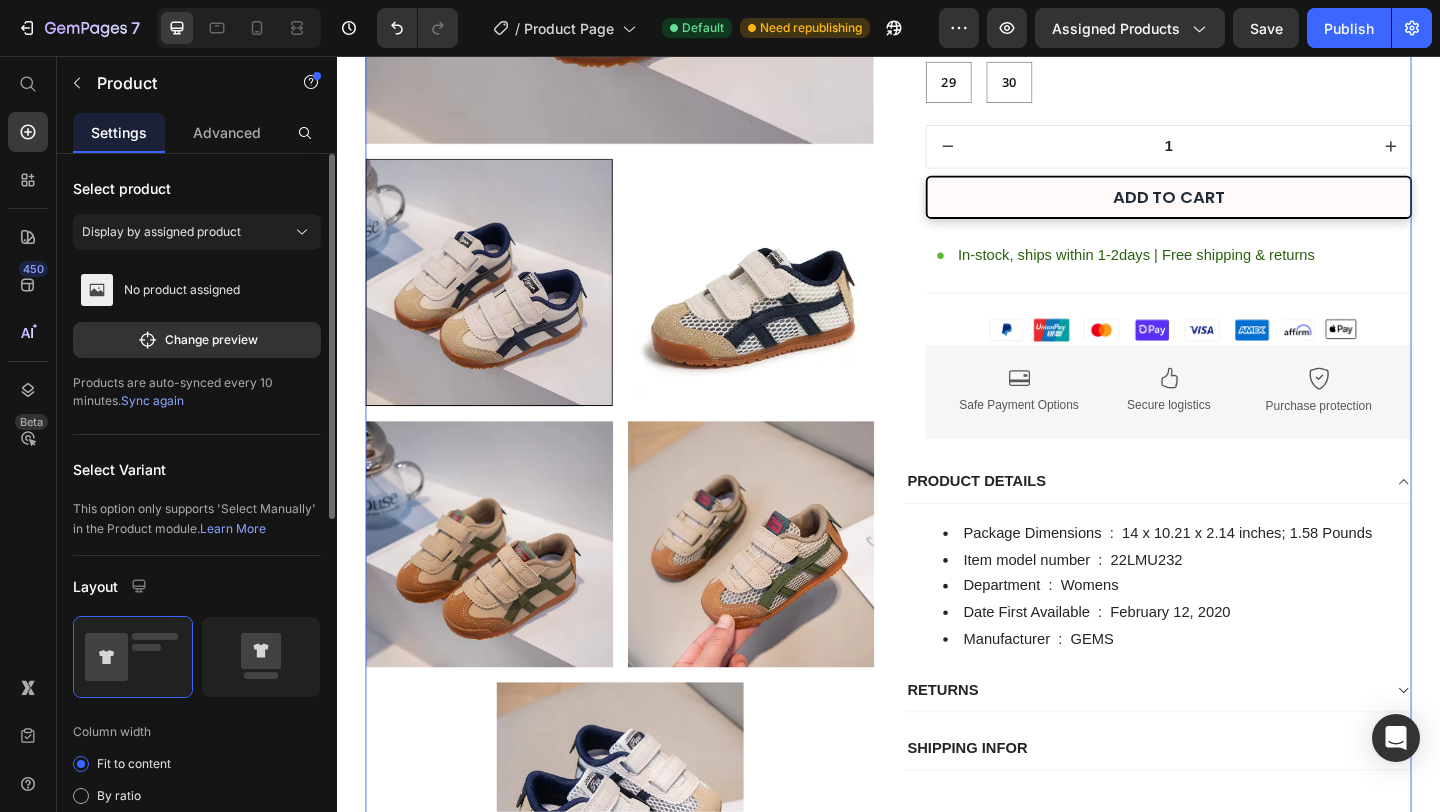 click on "Select product" at bounding box center [197, 188] 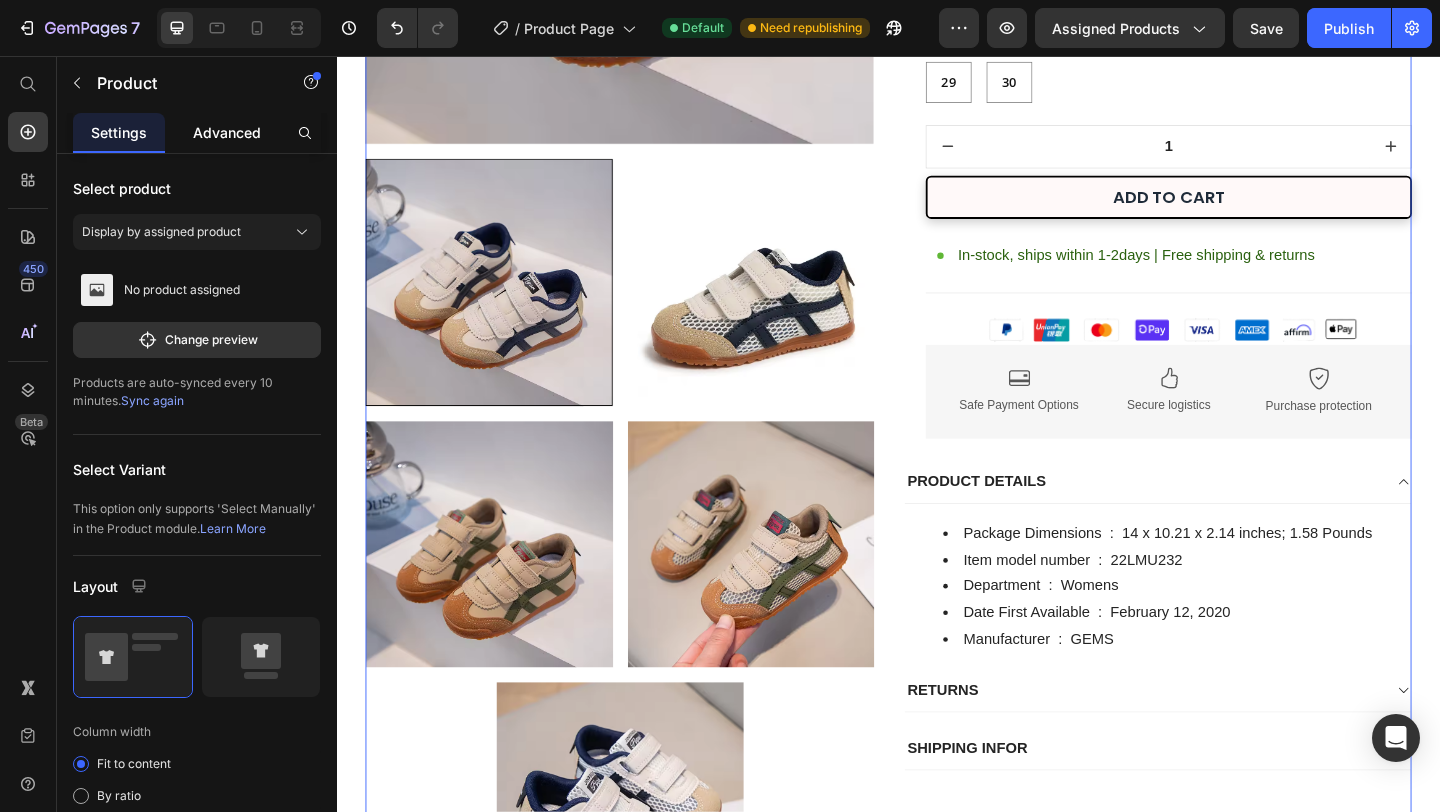 click on "Advanced" at bounding box center (227, 132) 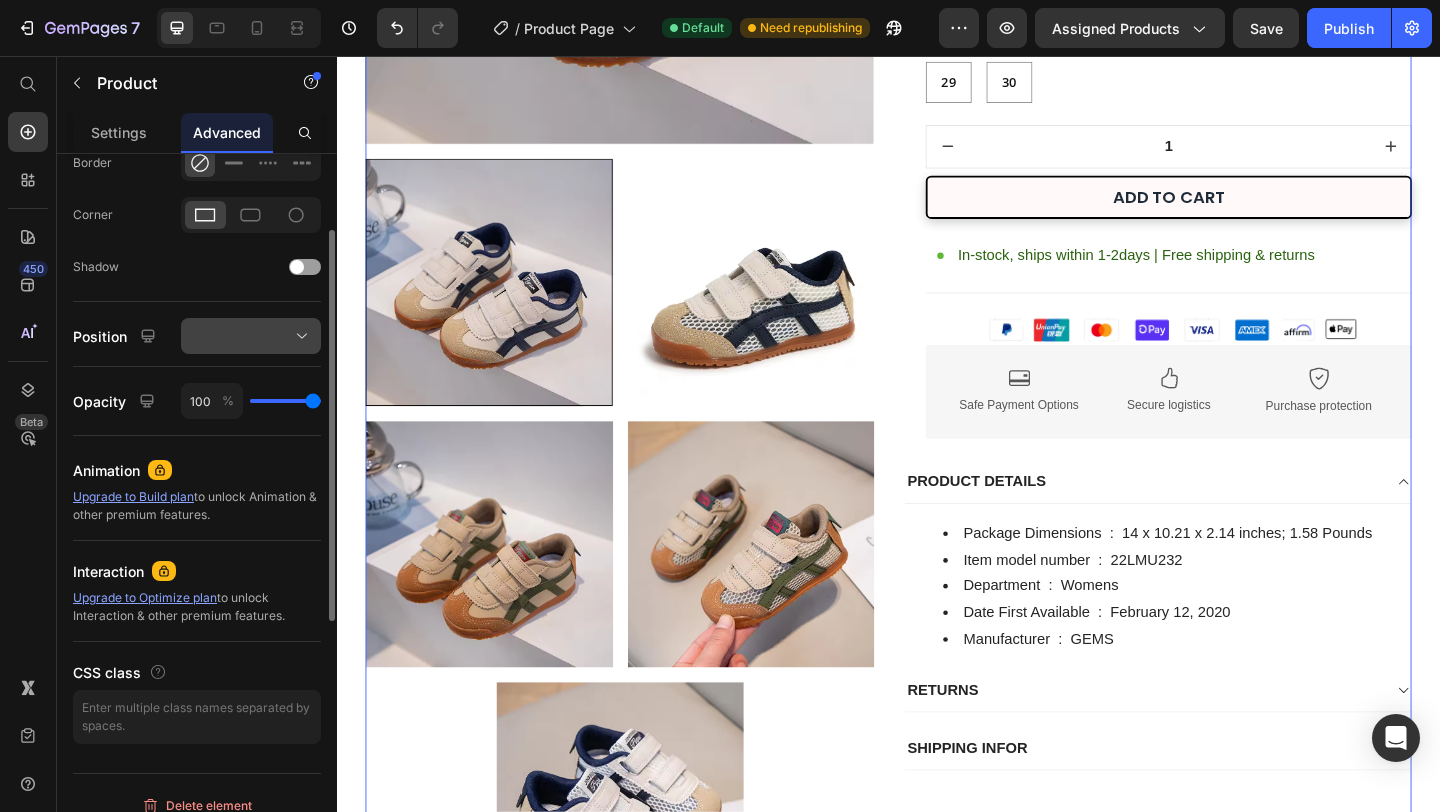scroll, scrollTop: 0, scrollLeft: 0, axis: both 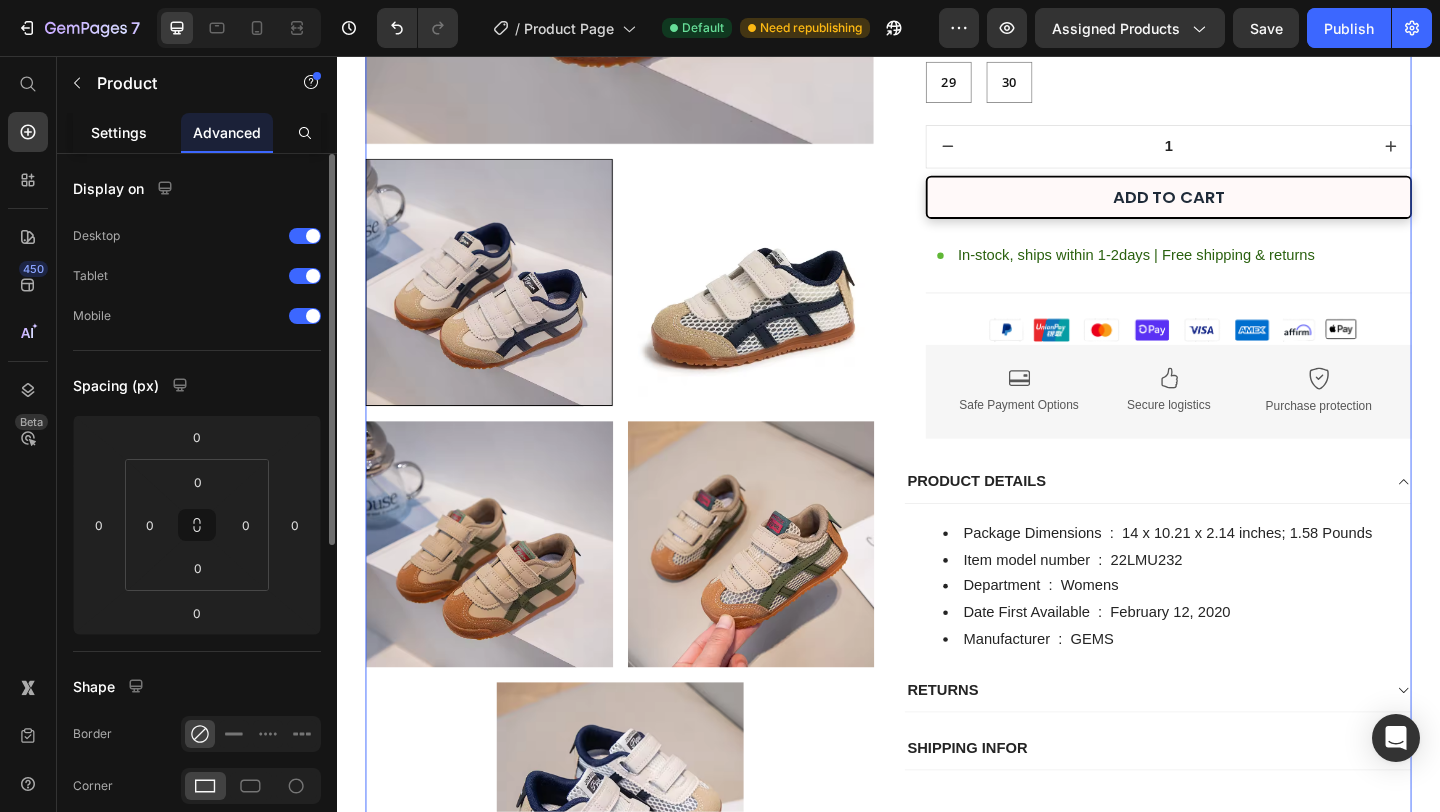 click on "Settings" at bounding box center (119, 132) 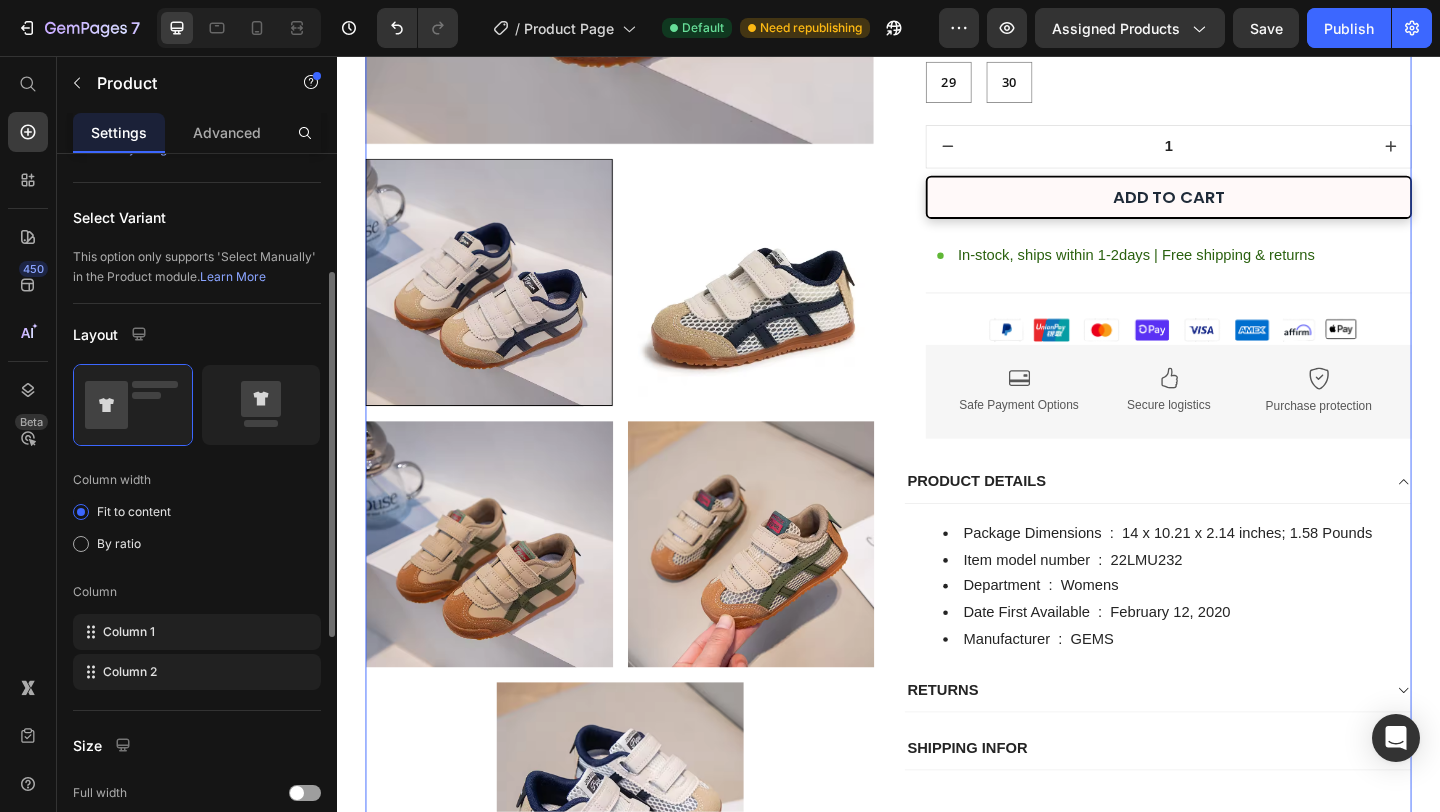 scroll, scrollTop: 294, scrollLeft: 0, axis: vertical 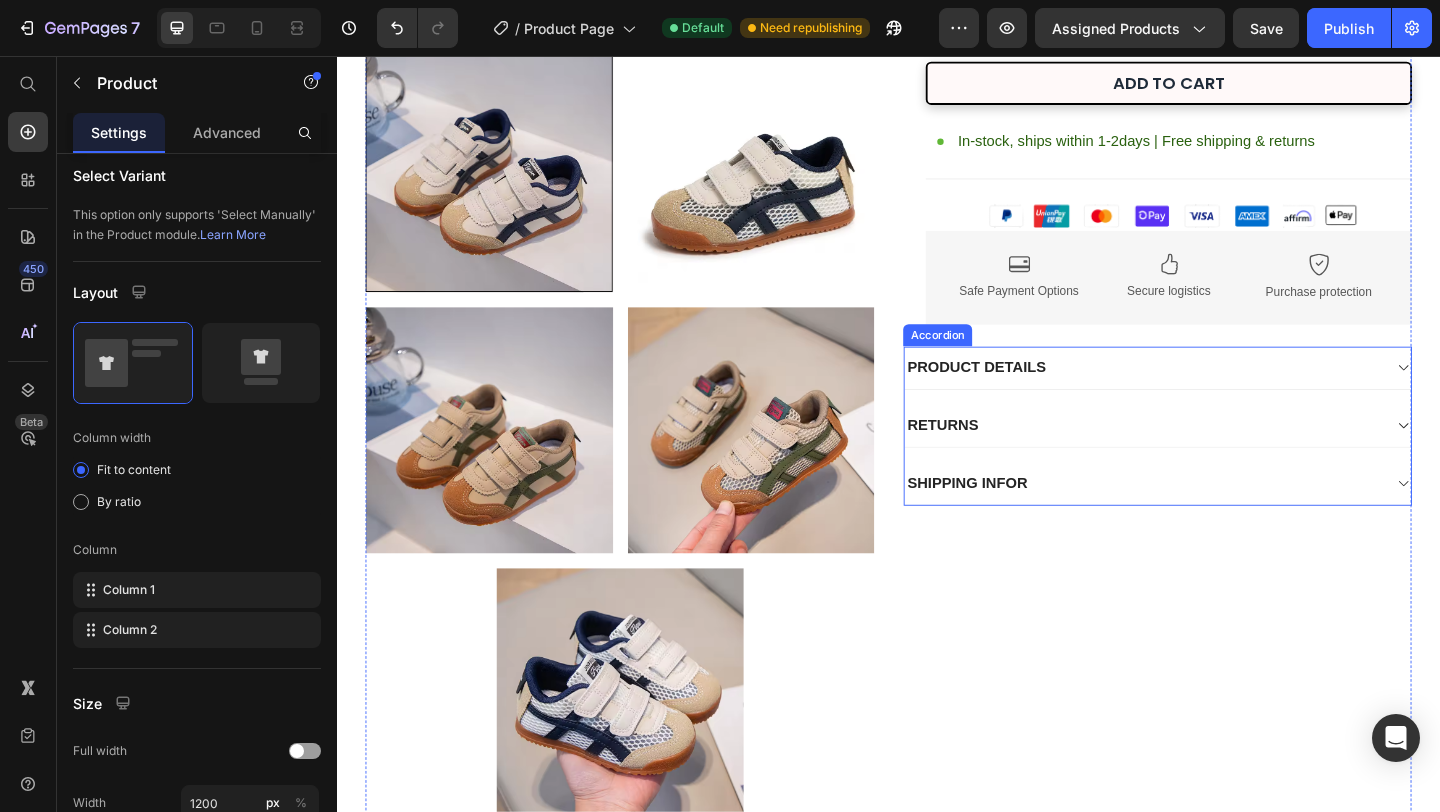 click on "SHIPPING INFOR" at bounding box center (1022, 521) 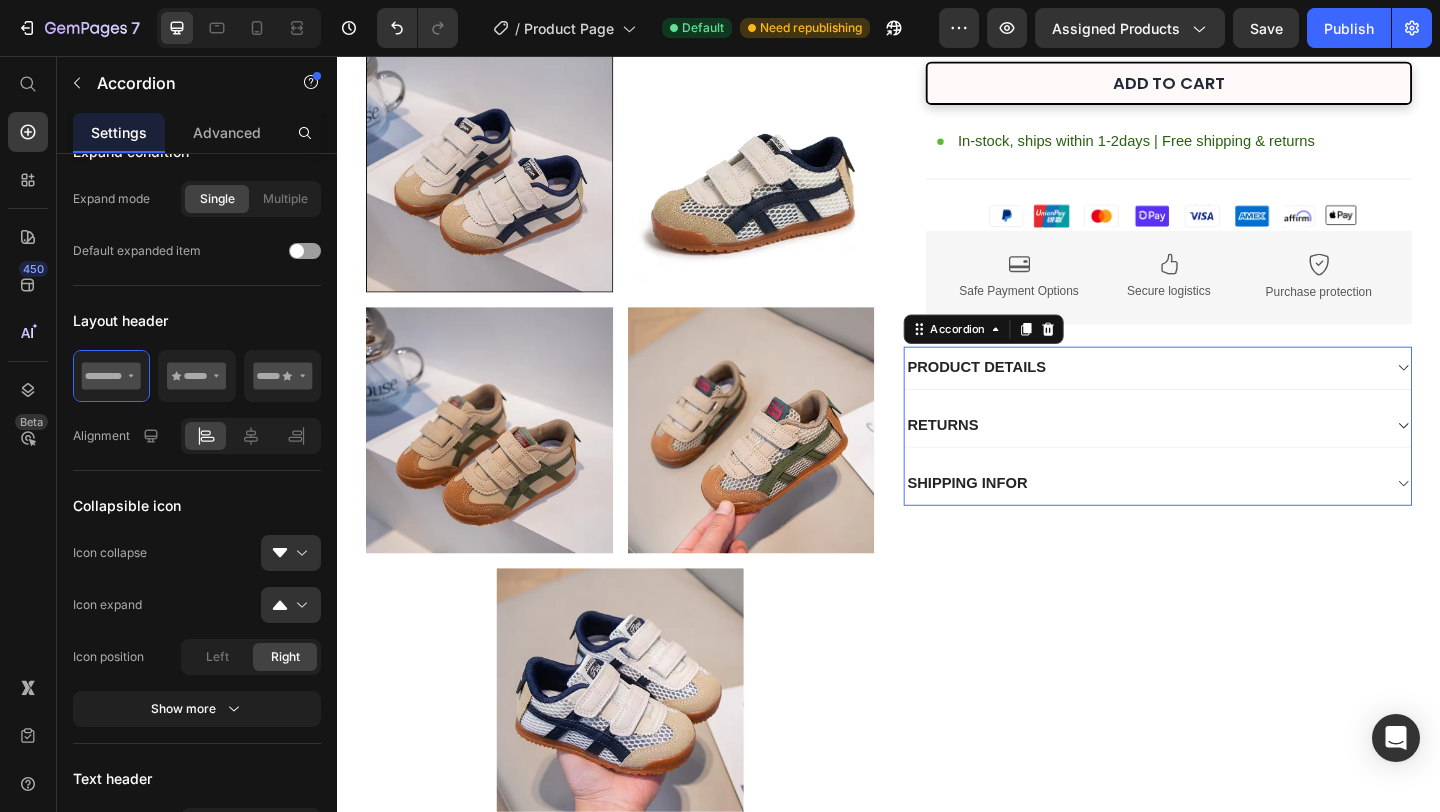 scroll, scrollTop: 0, scrollLeft: 0, axis: both 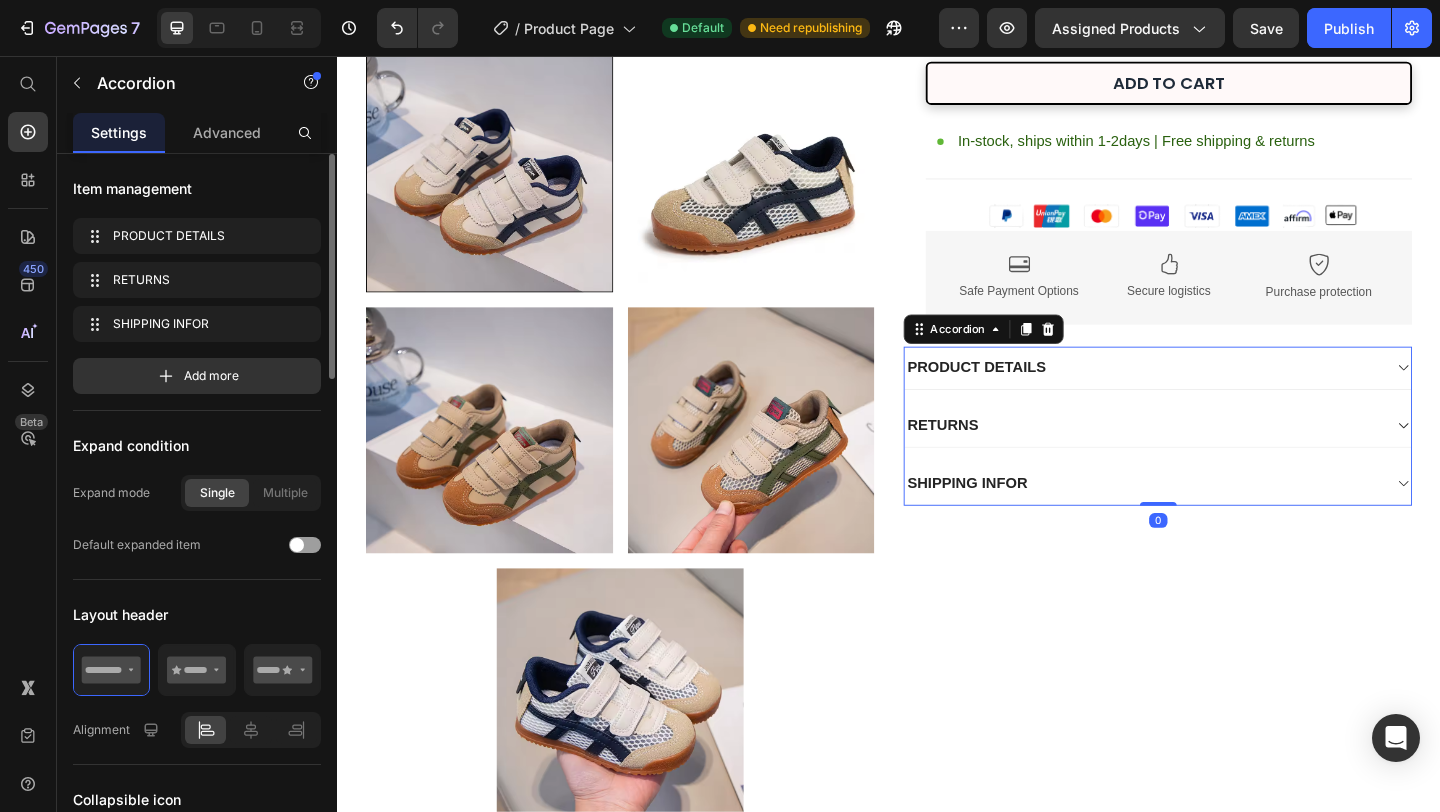 click on "SHIPPING INFOR" at bounding box center (1213, 521) 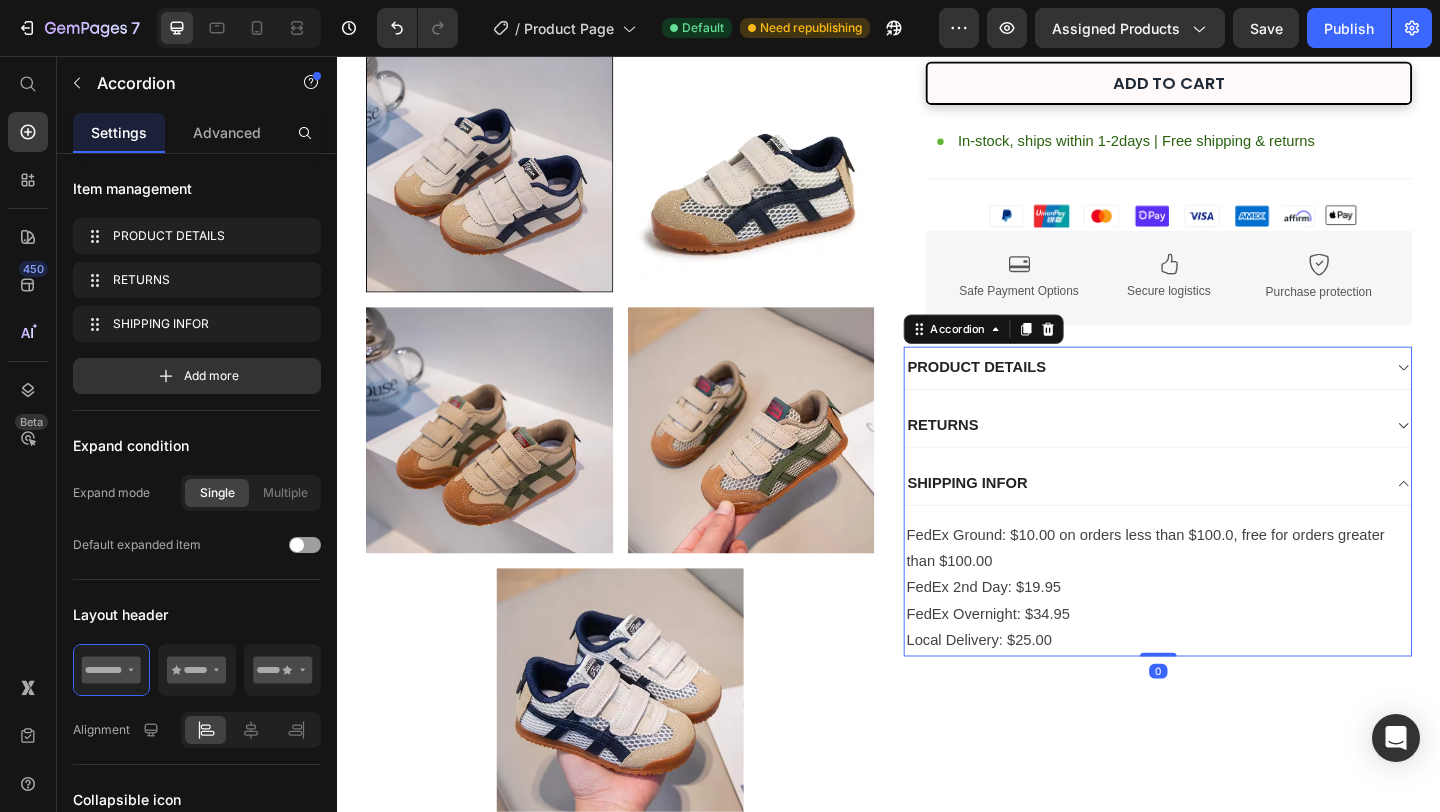 click on "RETURNS" at bounding box center (1213, 458) 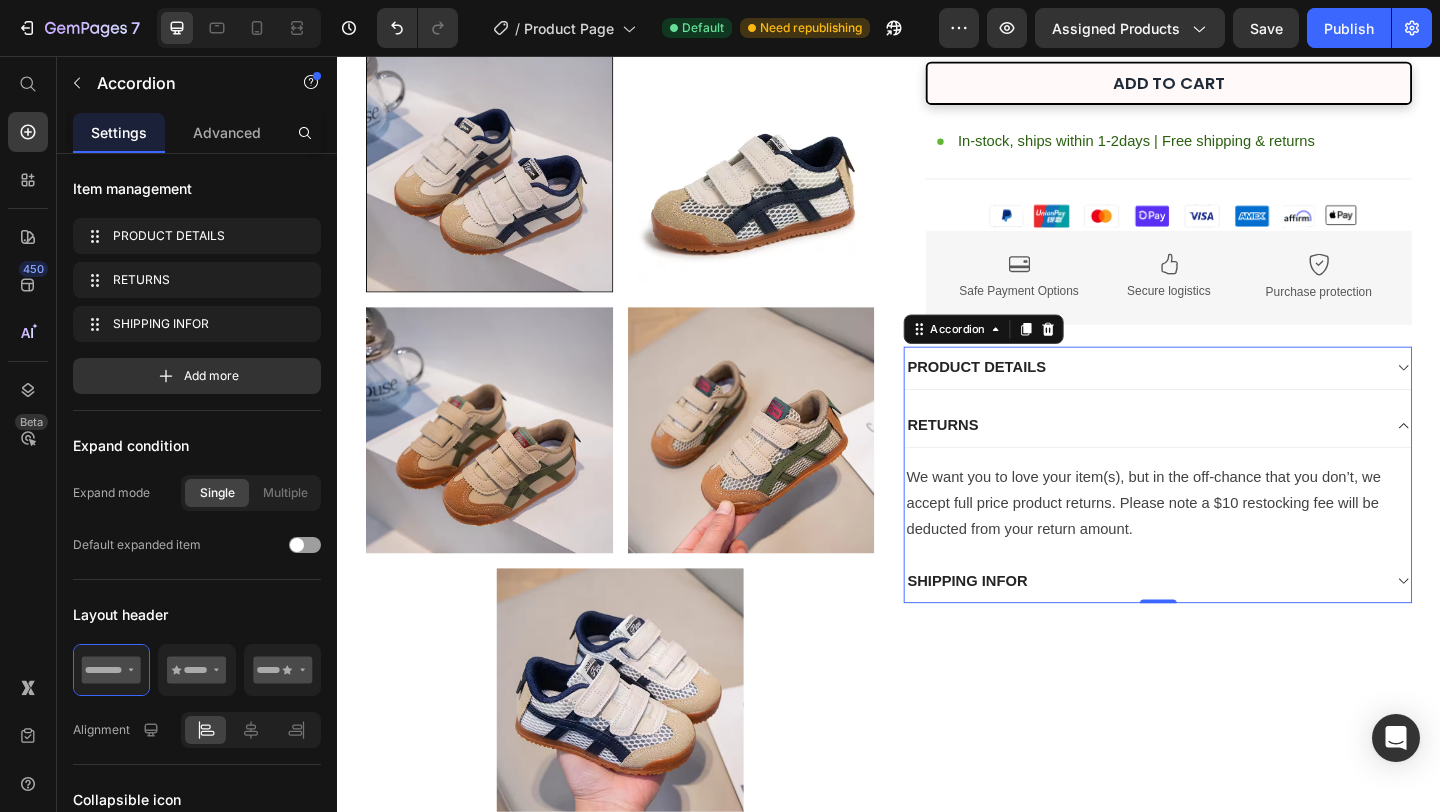 click on "PRODUCT DETAILS" at bounding box center [1213, 395] 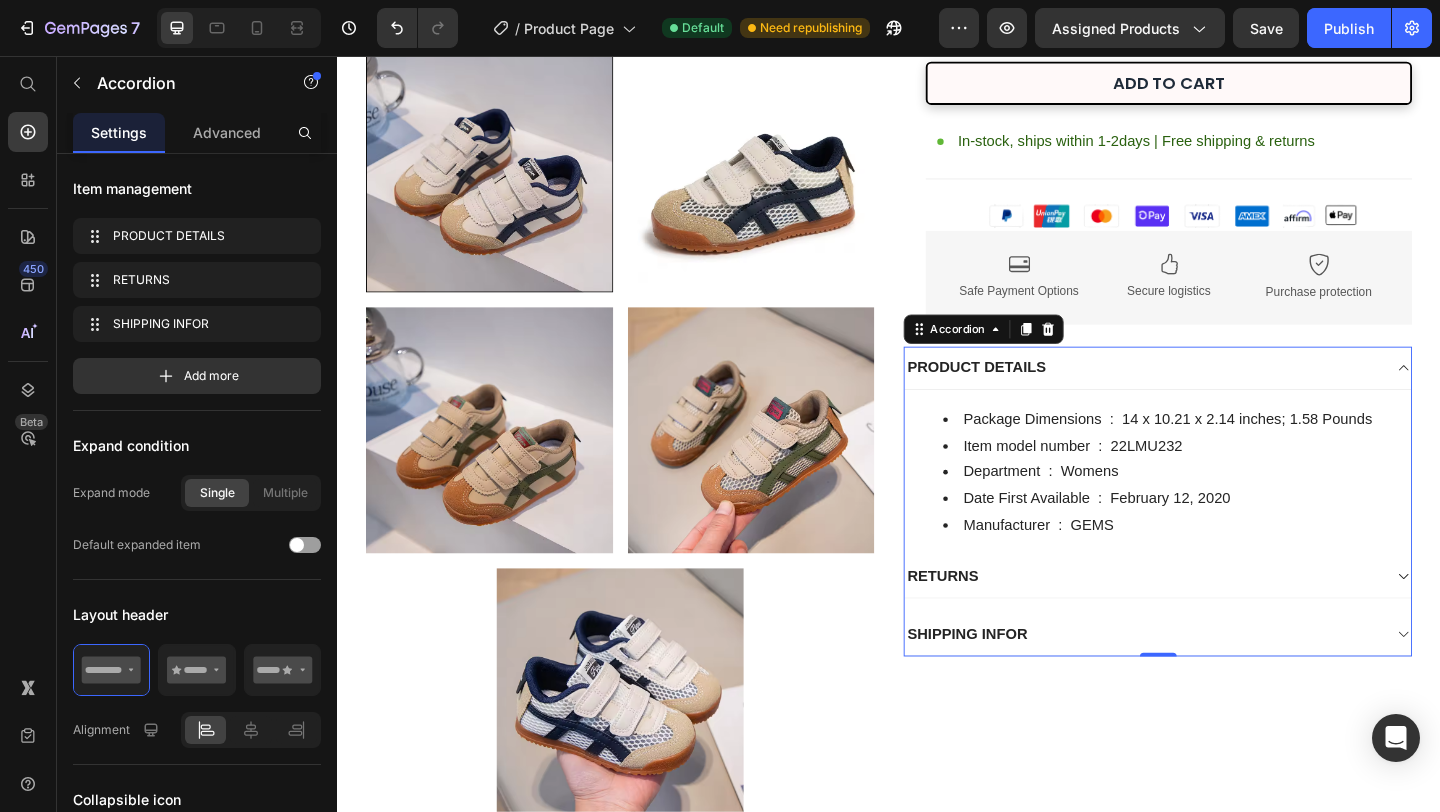 click on "RETURNS" at bounding box center [1229, 622] 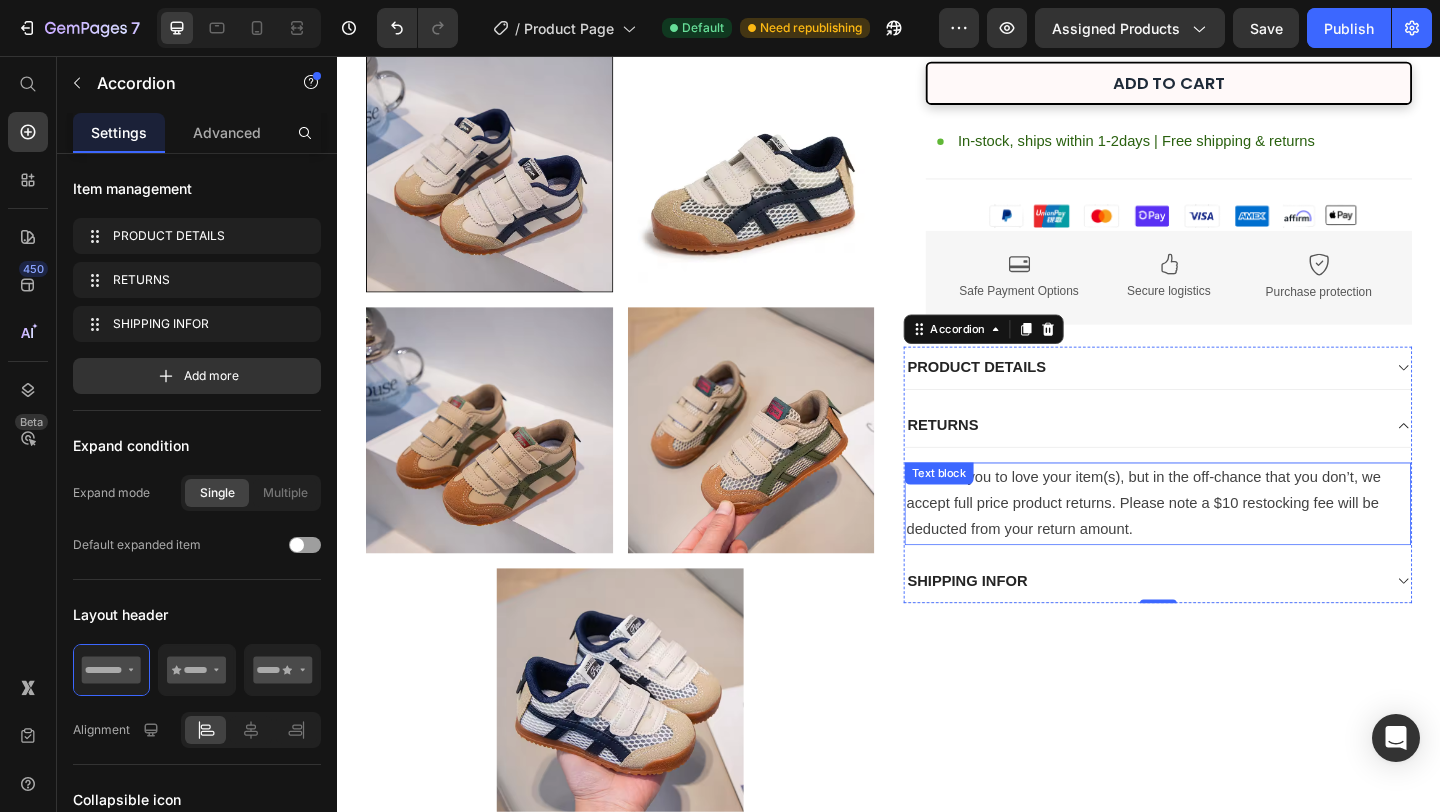 click on "We want you to love your item(s), but in the off-chance that you don’t, we accept full price product returns. Please note a $10 restocking fee will be deducted from your return amount." at bounding box center [1229, 543] 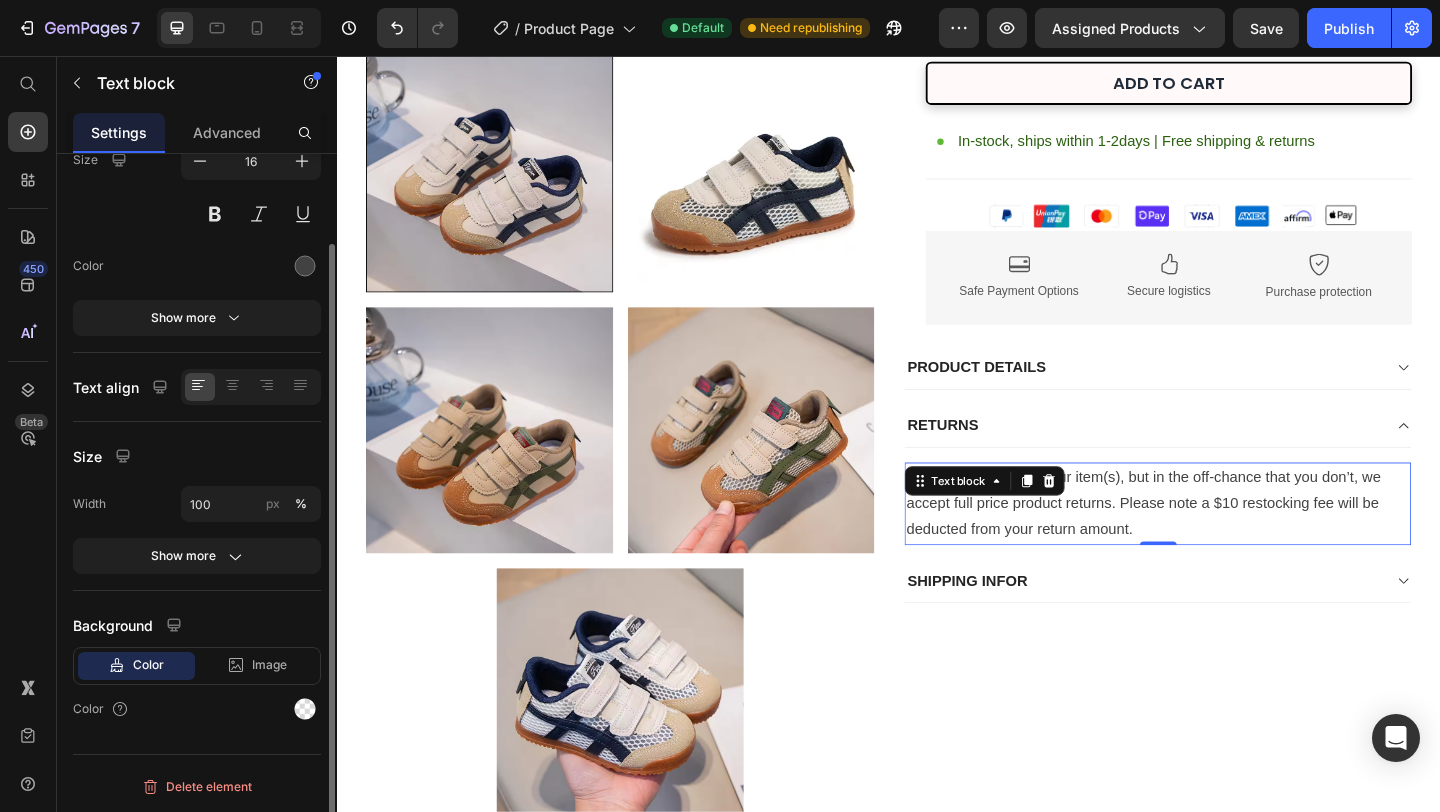 scroll, scrollTop: 148, scrollLeft: 0, axis: vertical 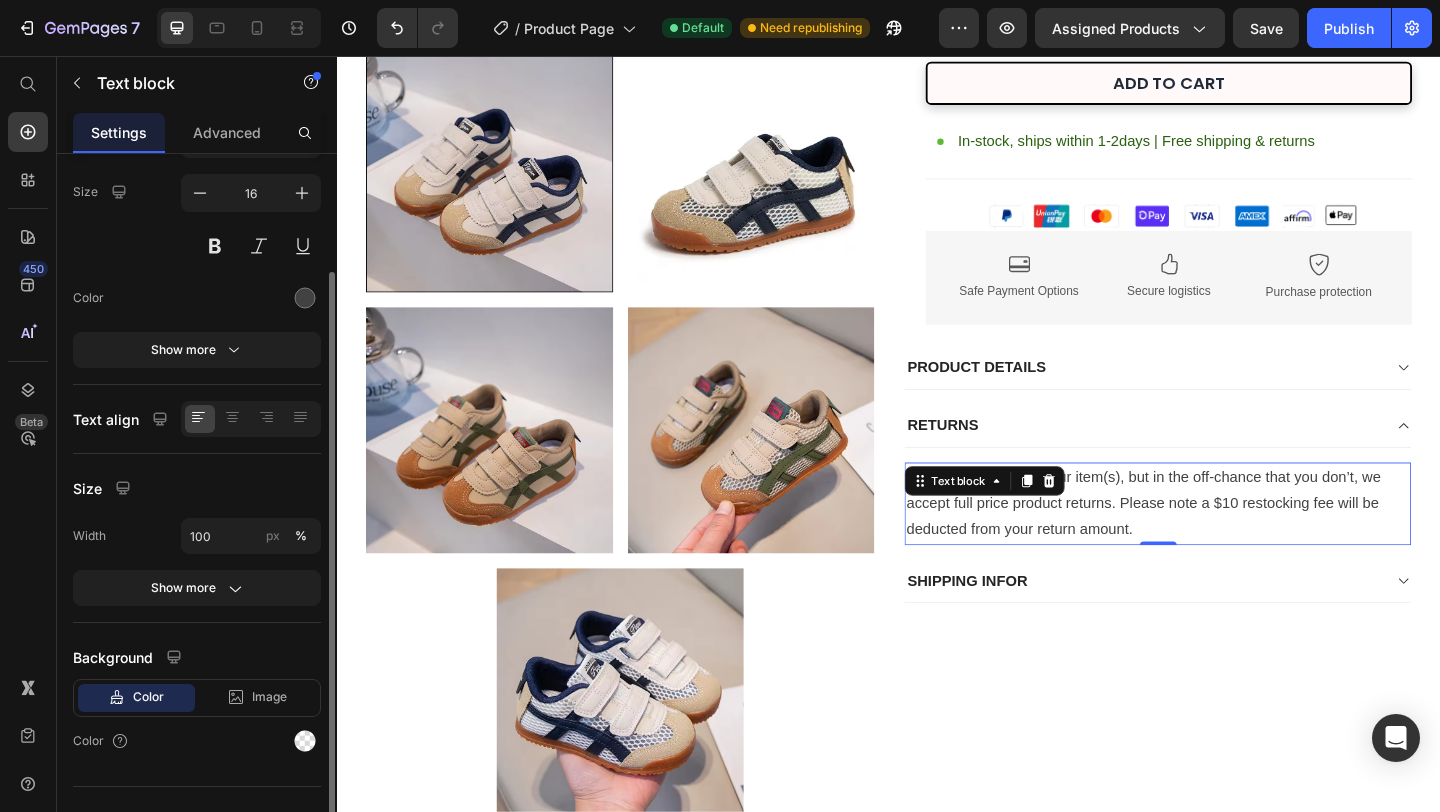 click on "Width 100 px % Show more" at bounding box center (197, 562) 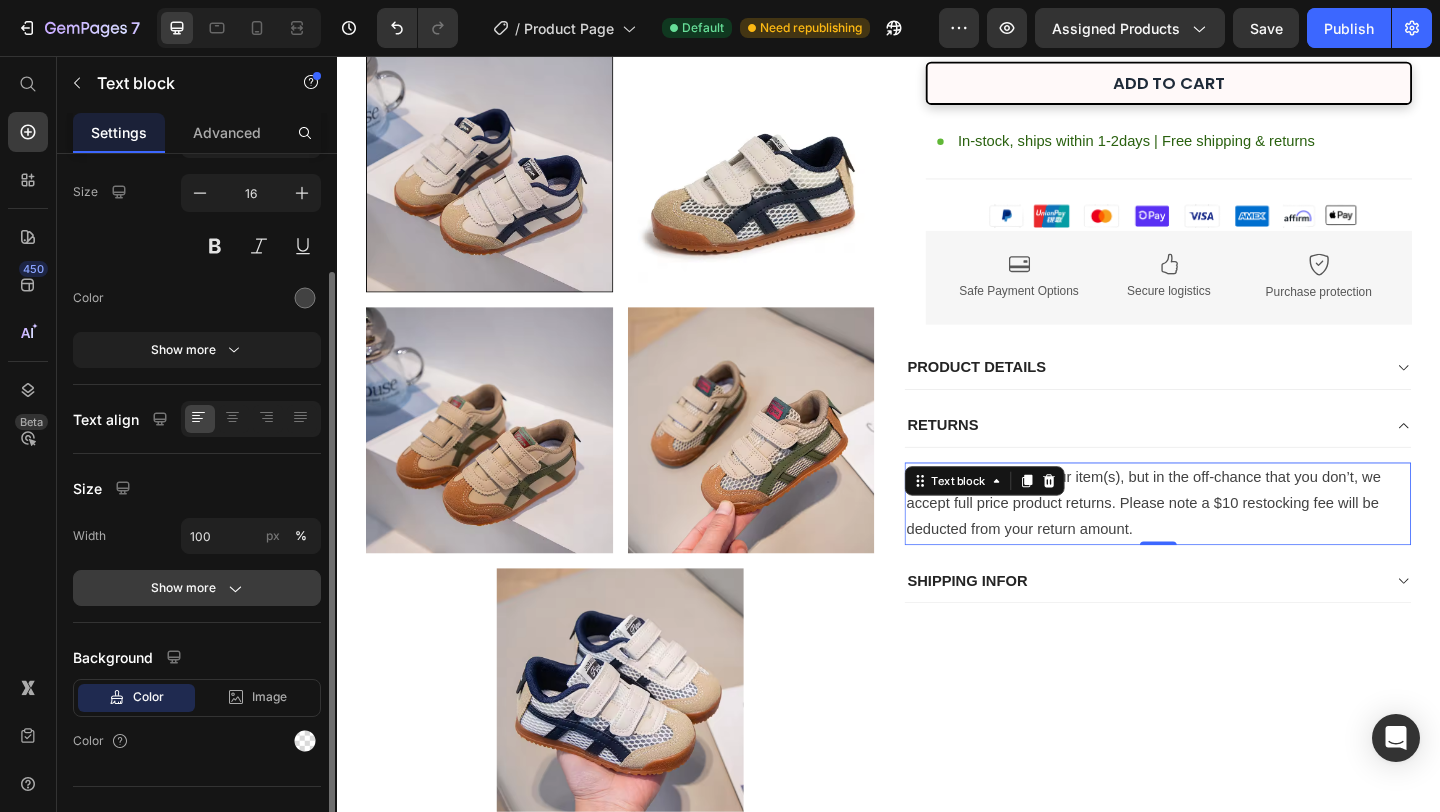 click on "Show more" at bounding box center (197, 588) 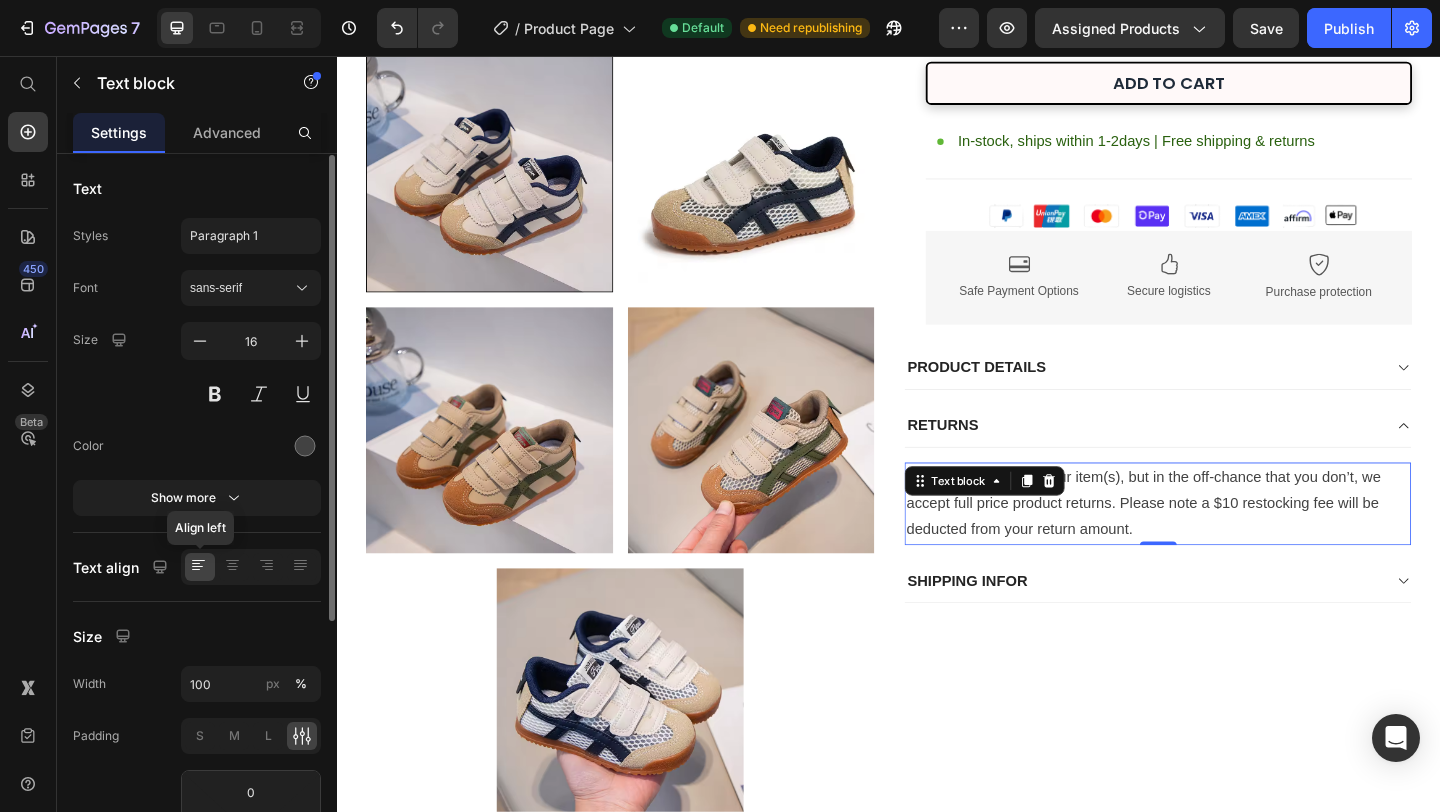 scroll, scrollTop: 1, scrollLeft: 0, axis: vertical 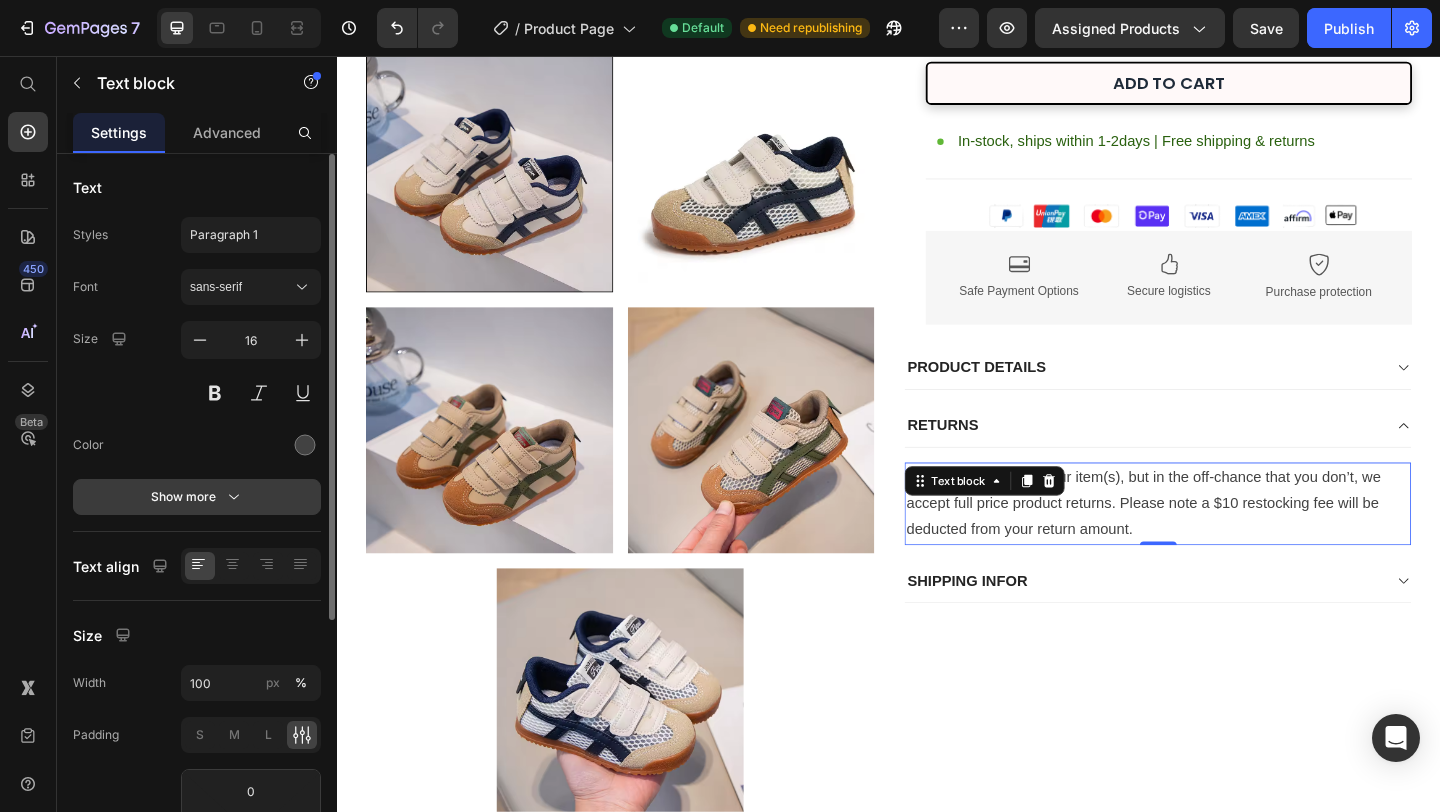 click 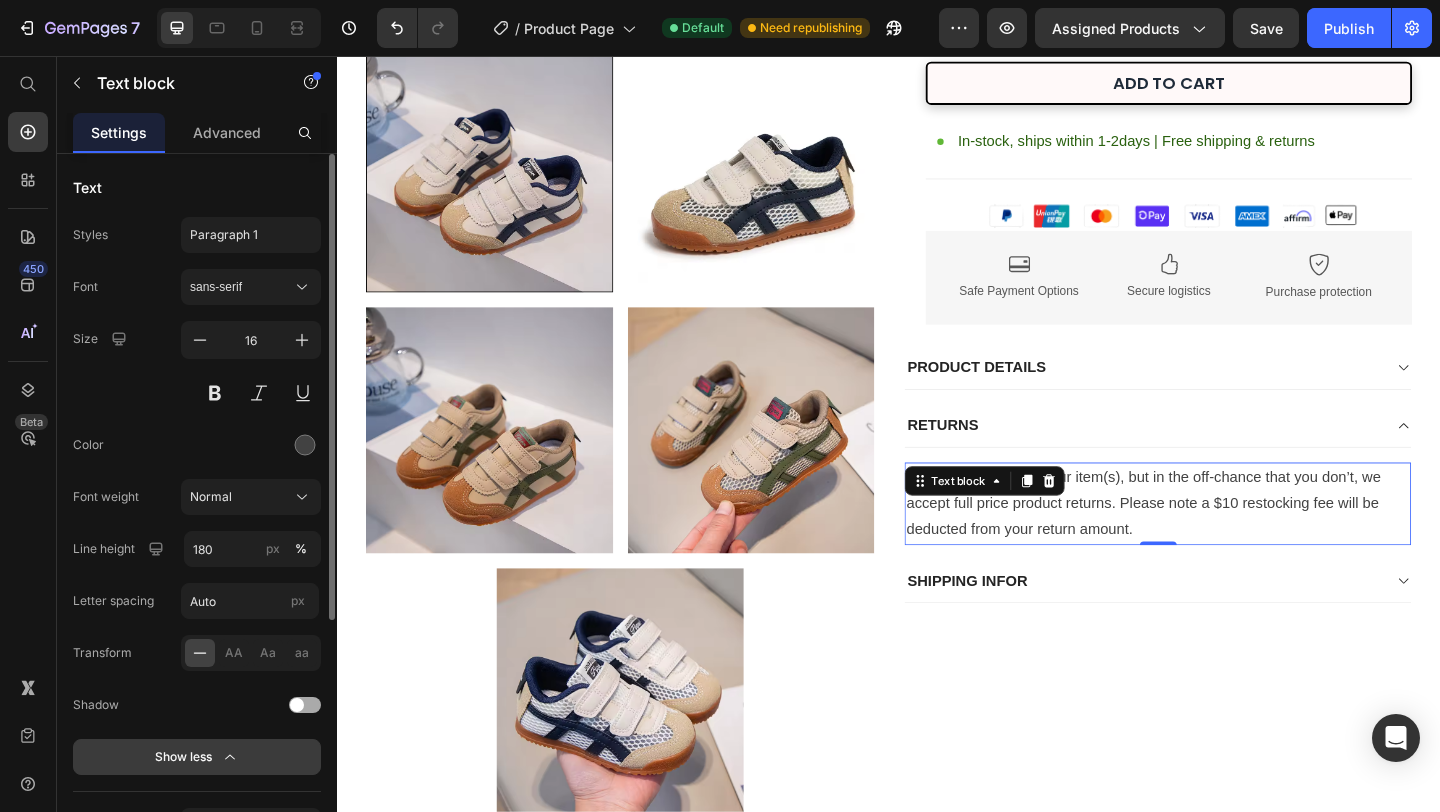 scroll, scrollTop: 0, scrollLeft: 0, axis: both 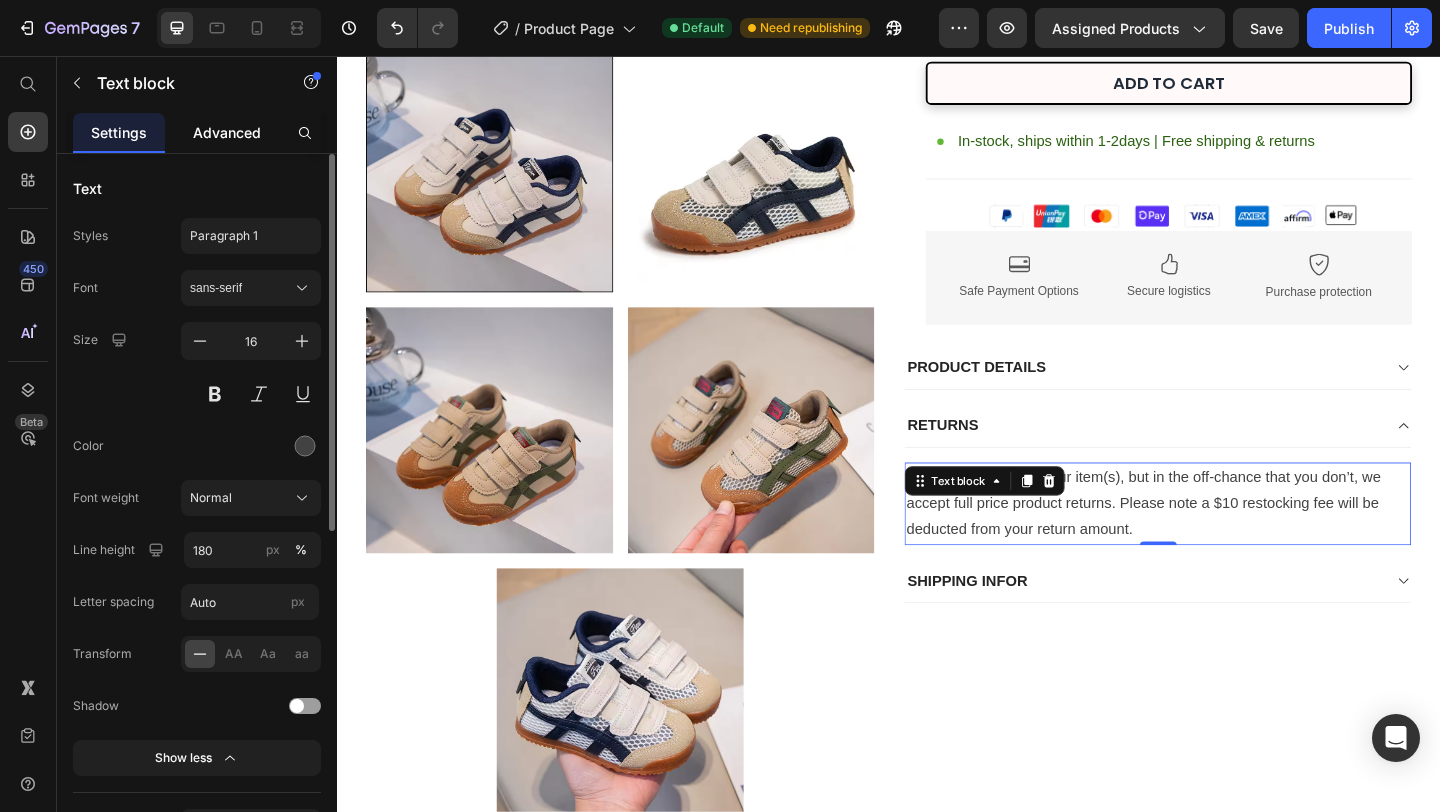 click on "Advanced" at bounding box center (227, 132) 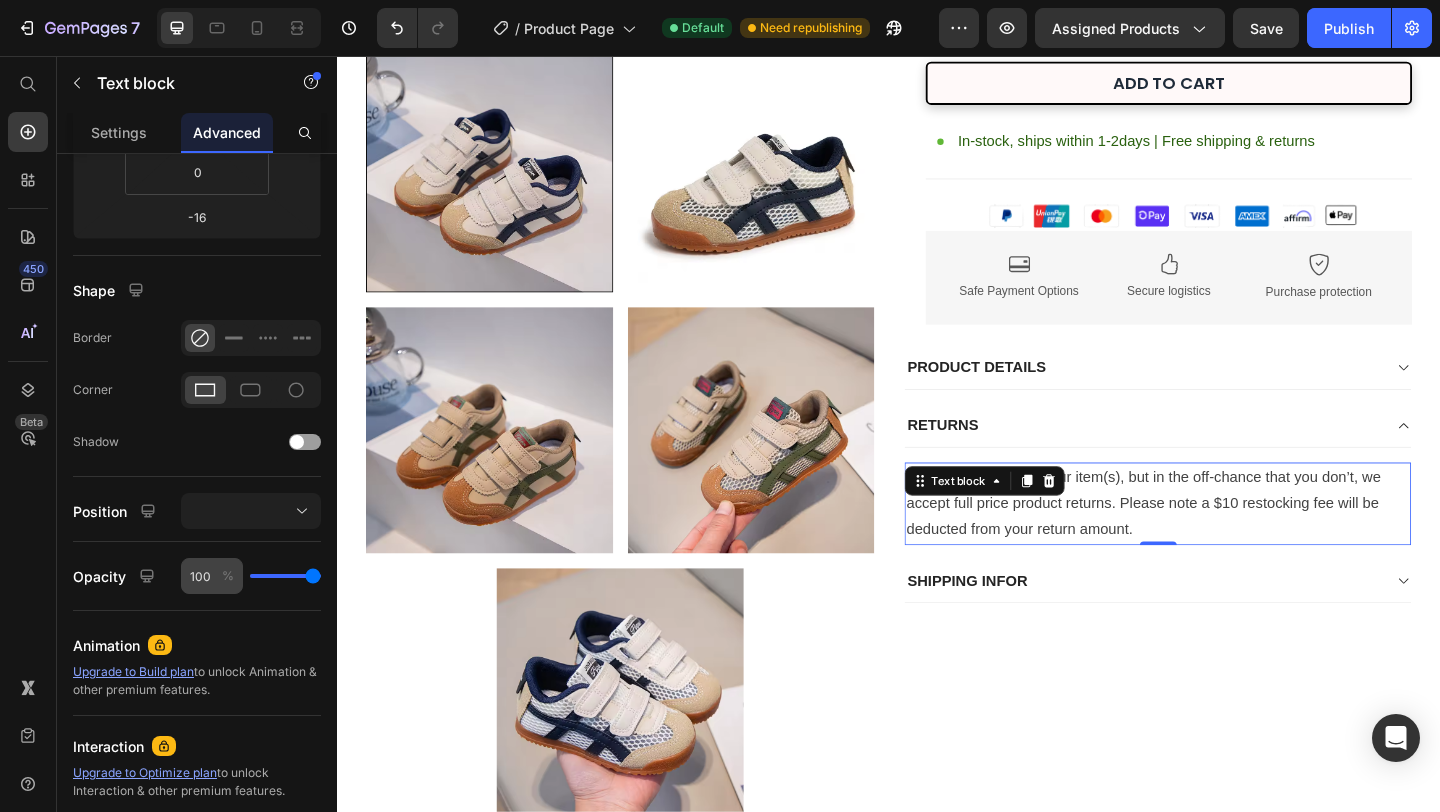 scroll, scrollTop: 0, scrollLeft: 0, axis: both 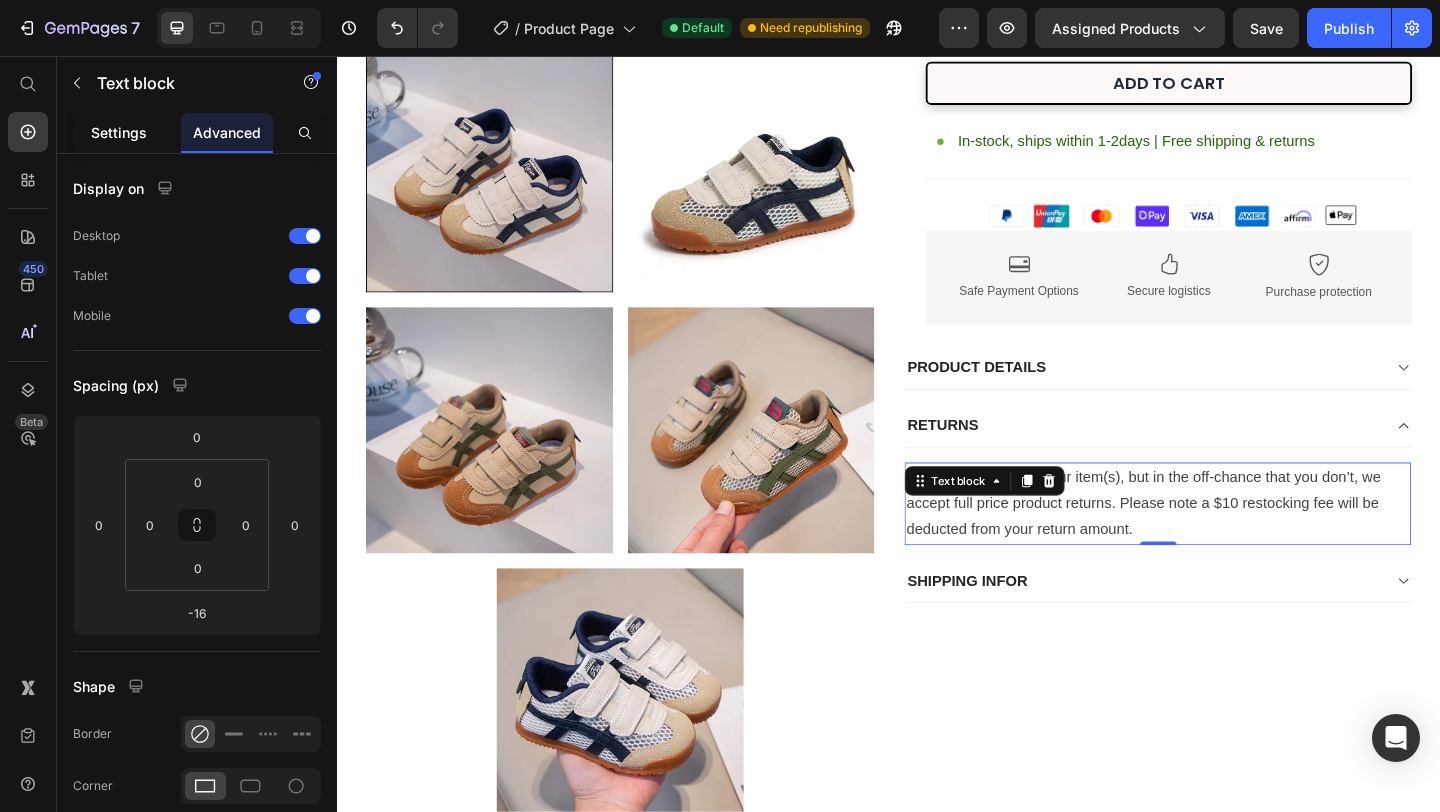 click on "Settings" at bounding box center [119, 132] 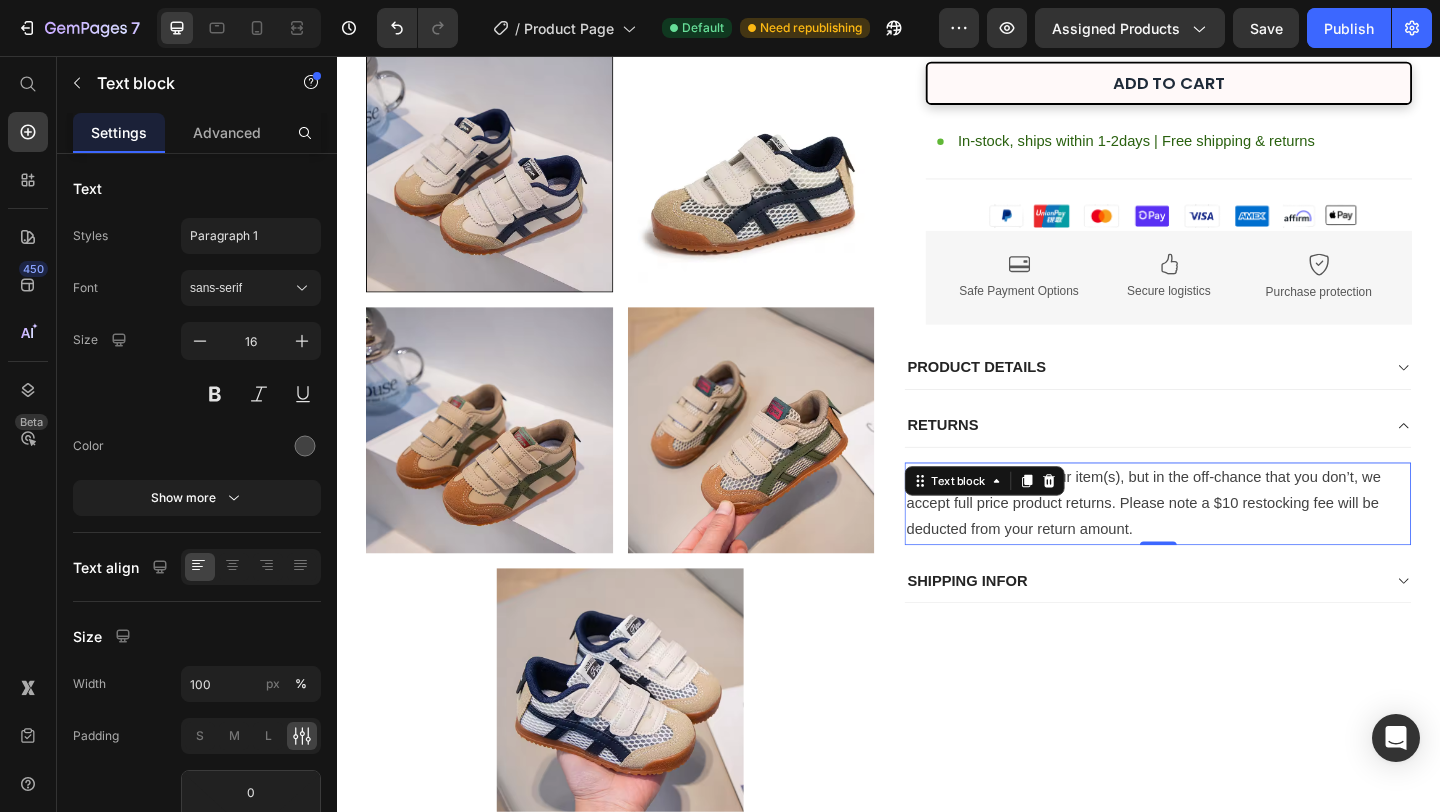 click on "We want you to love your item(s), but in the off-chance that you don’t, we accept full price product returns. Please note a $10 restocking fee will be deducted from your return amount." at bounding box center (1229, 543) 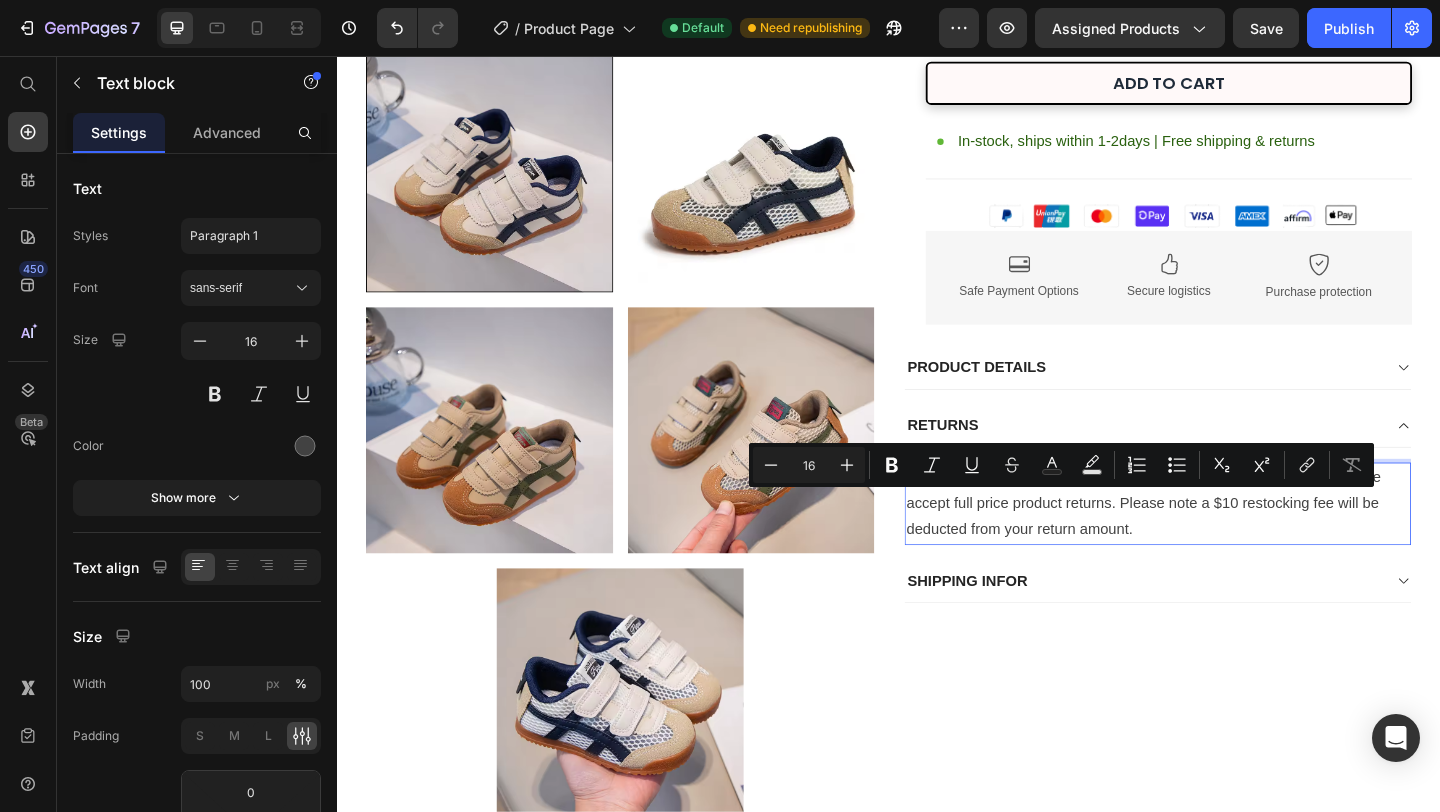 drag, startPoint x: 1087, startPoint y: 548, endPoint x: 1073, endPoint y: 545, distance: 14.3178215 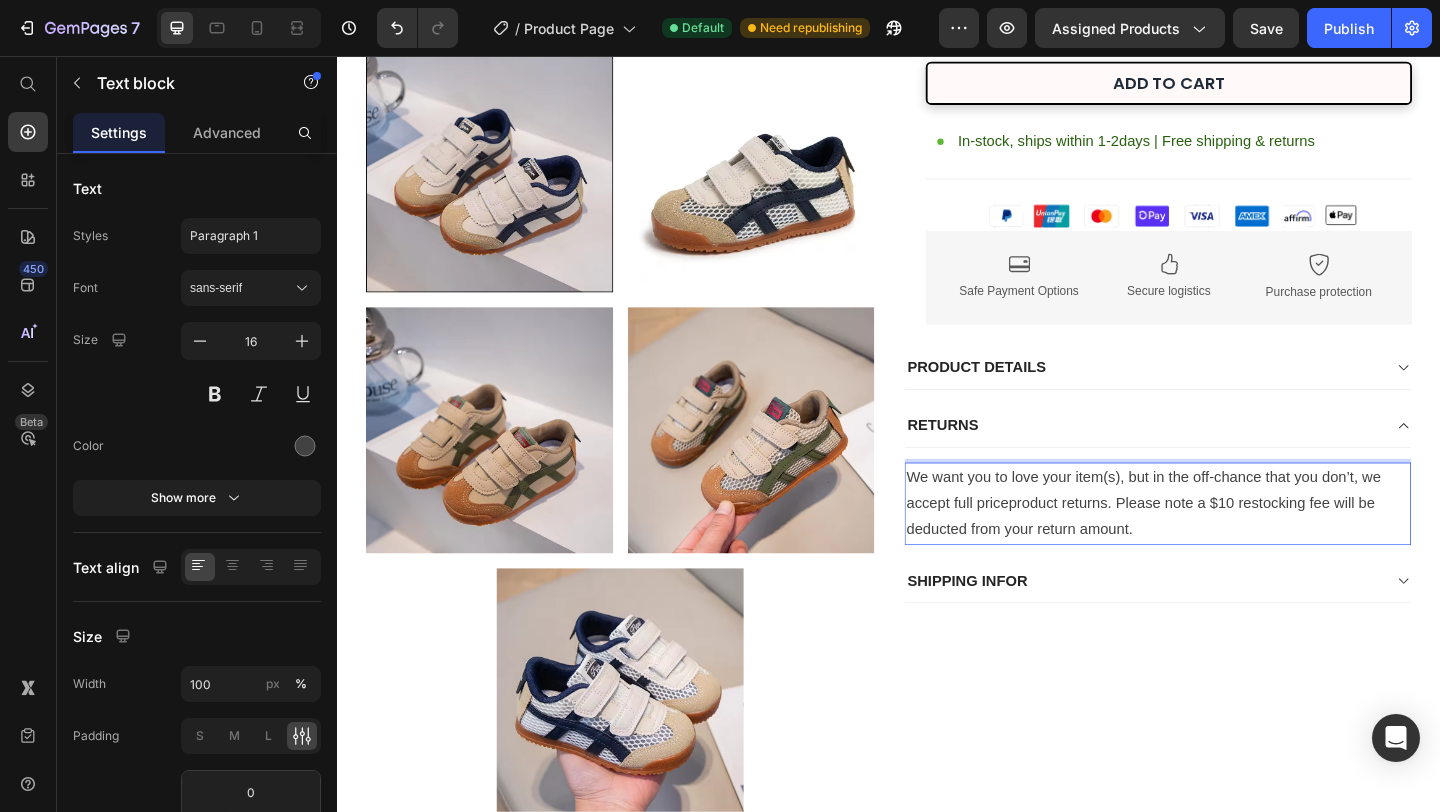 click on "We want you to love your item(s), but in the off-chance that you don’t, we accept full priceproduct returns. Please note a $10 restocking fee will be deducted from your return amount." at bounding box center [1229, 543] 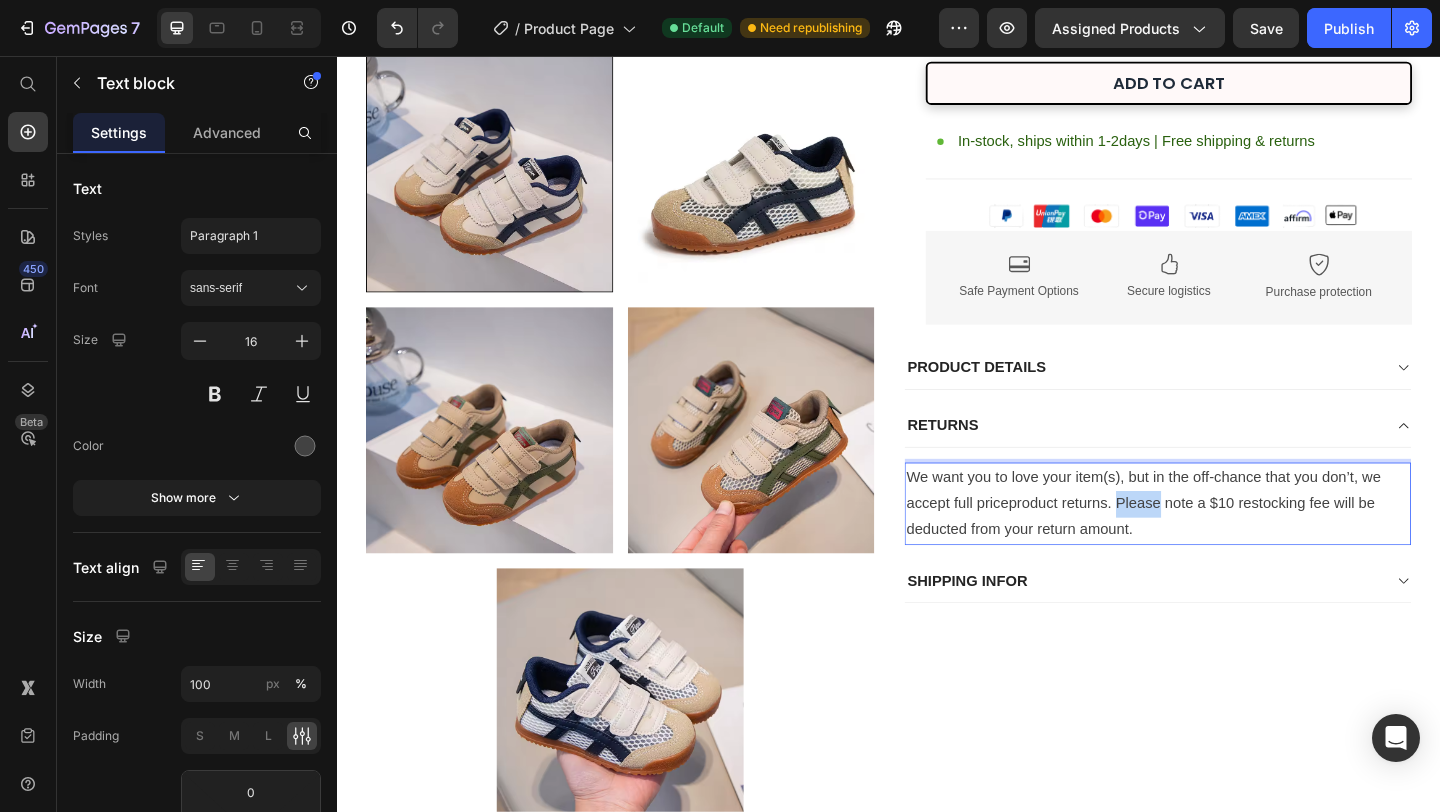 click on "We want you to love your item(s), but in the off-chance that you don’t, we accept full priceproduct returns. Please note a $10 restocking fee will be deducted from your return amount." at bounding box center (1229, 543) 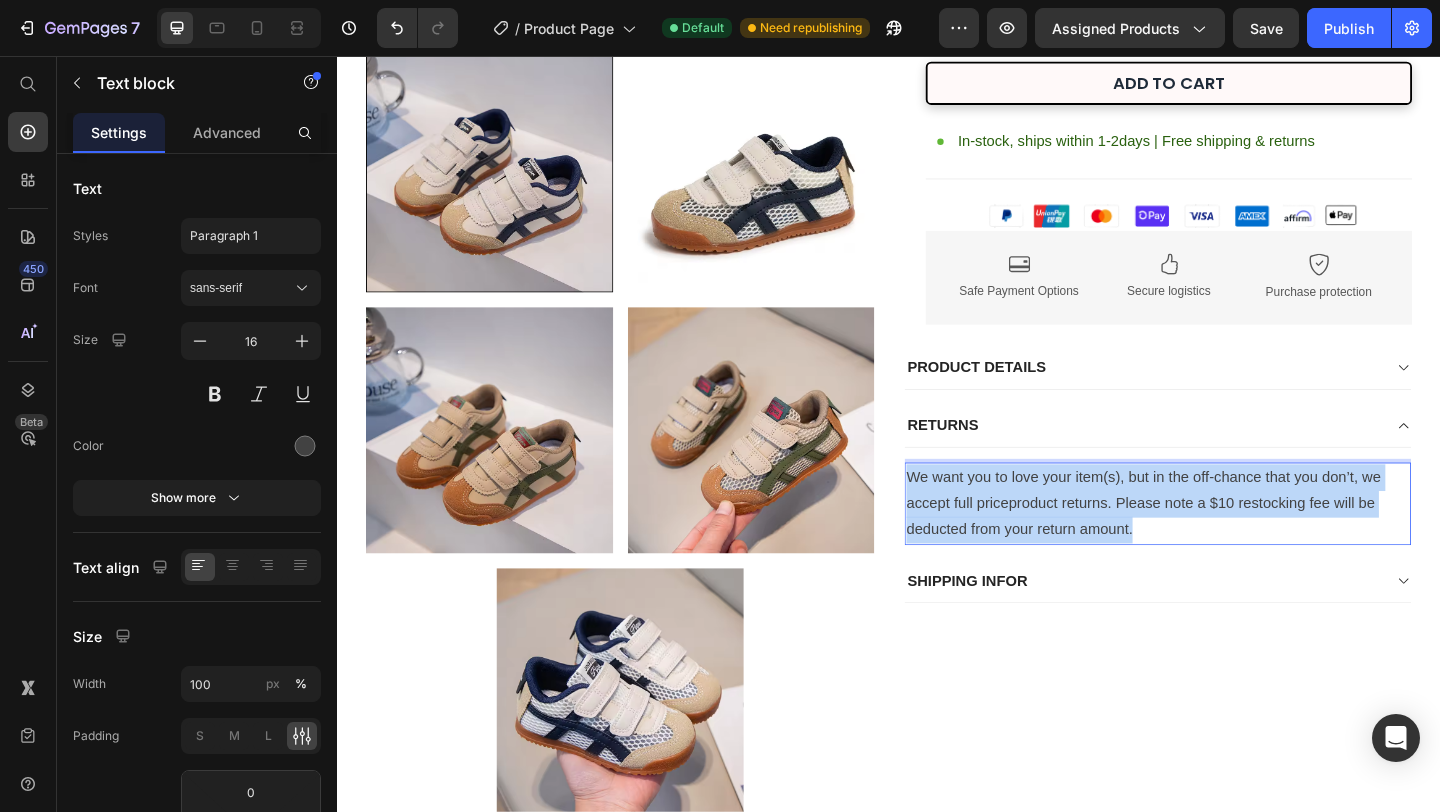 click on "We want you to love your item(s), but in the off-chance that you don’t, we accept full priceproduct returns. Please note a $10 restocking fee will be deducted from your return amount." at bounding box center [1229, 543] 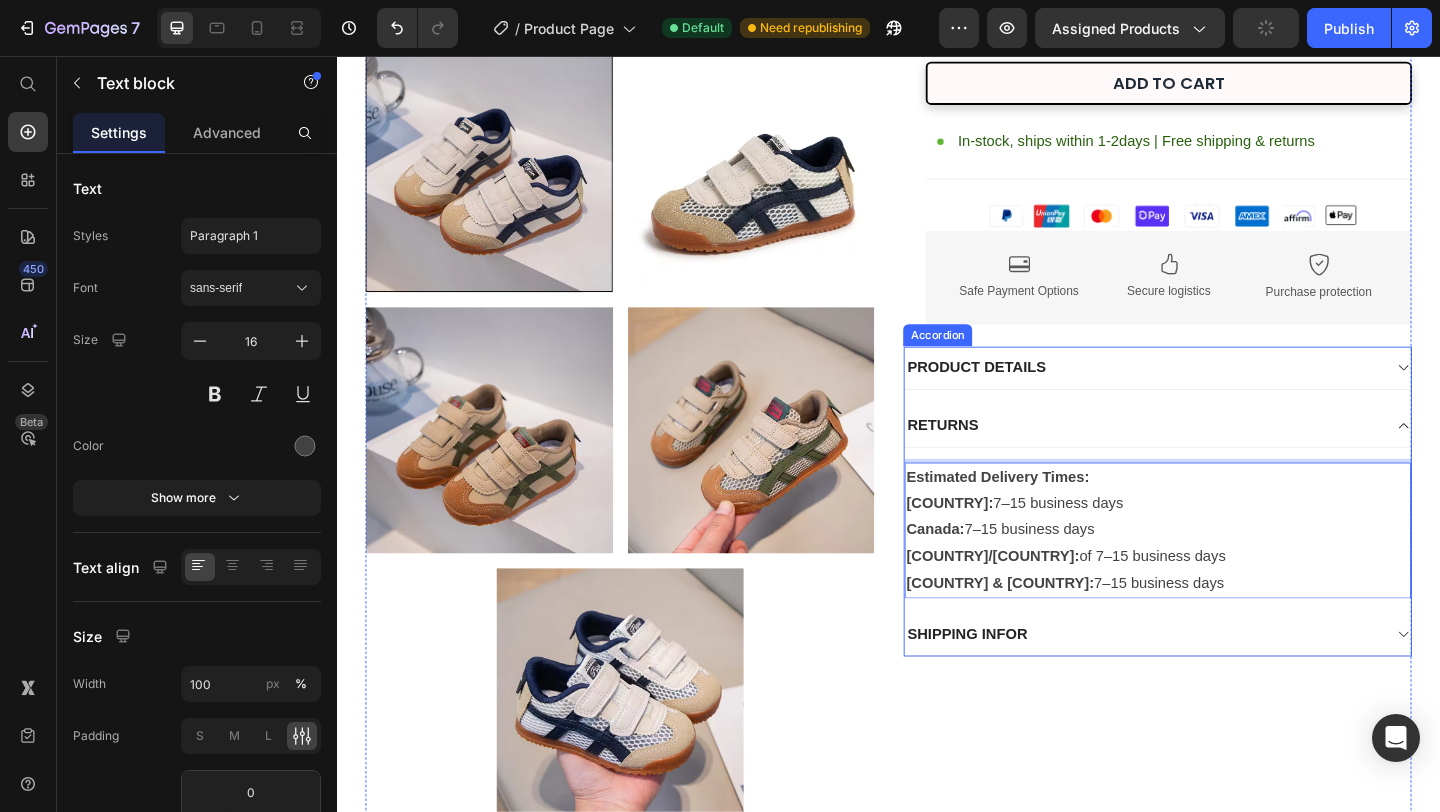 click on "RETURNS" at bounding box center [1229, 458] 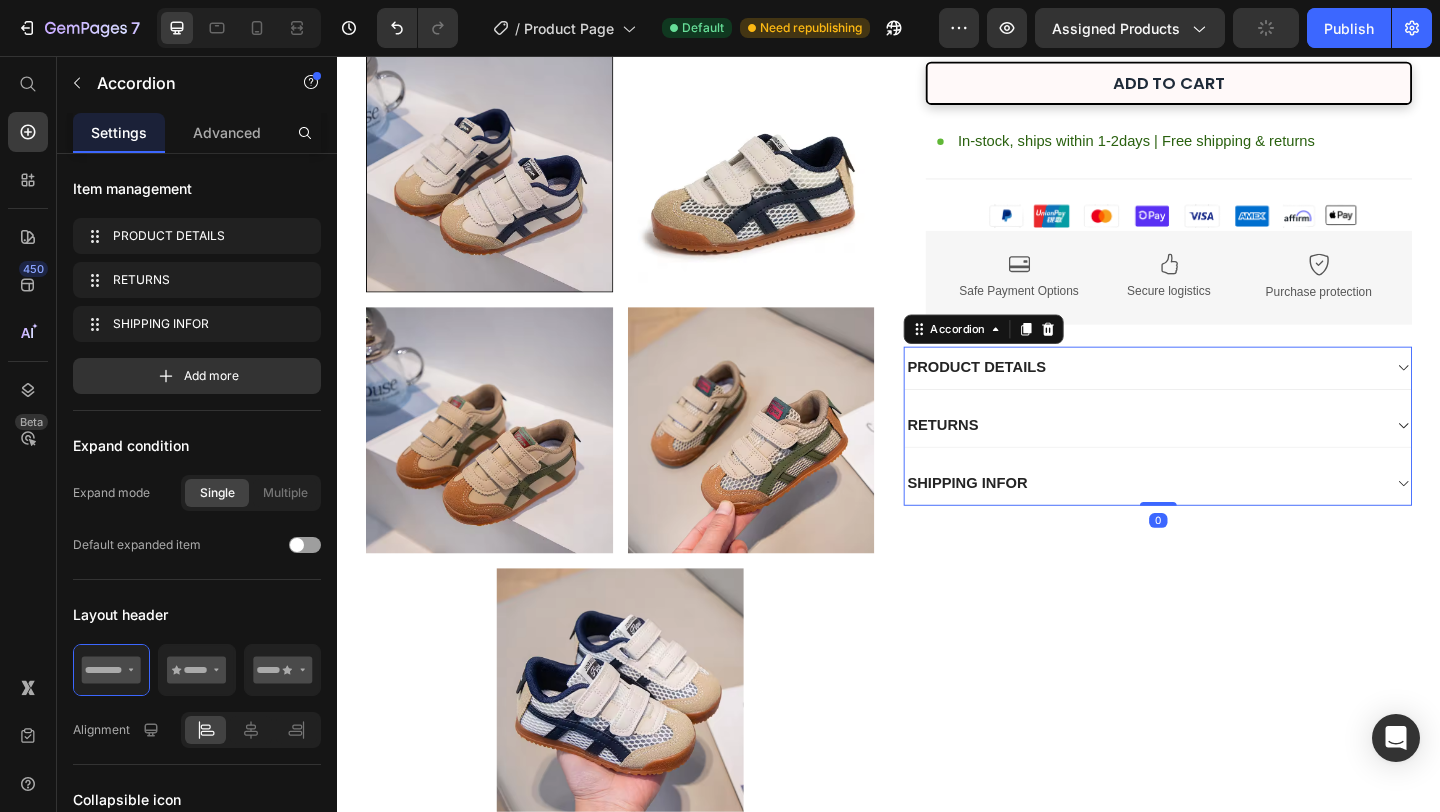 click on "RETURNS" at bounding box center [1229, 458] 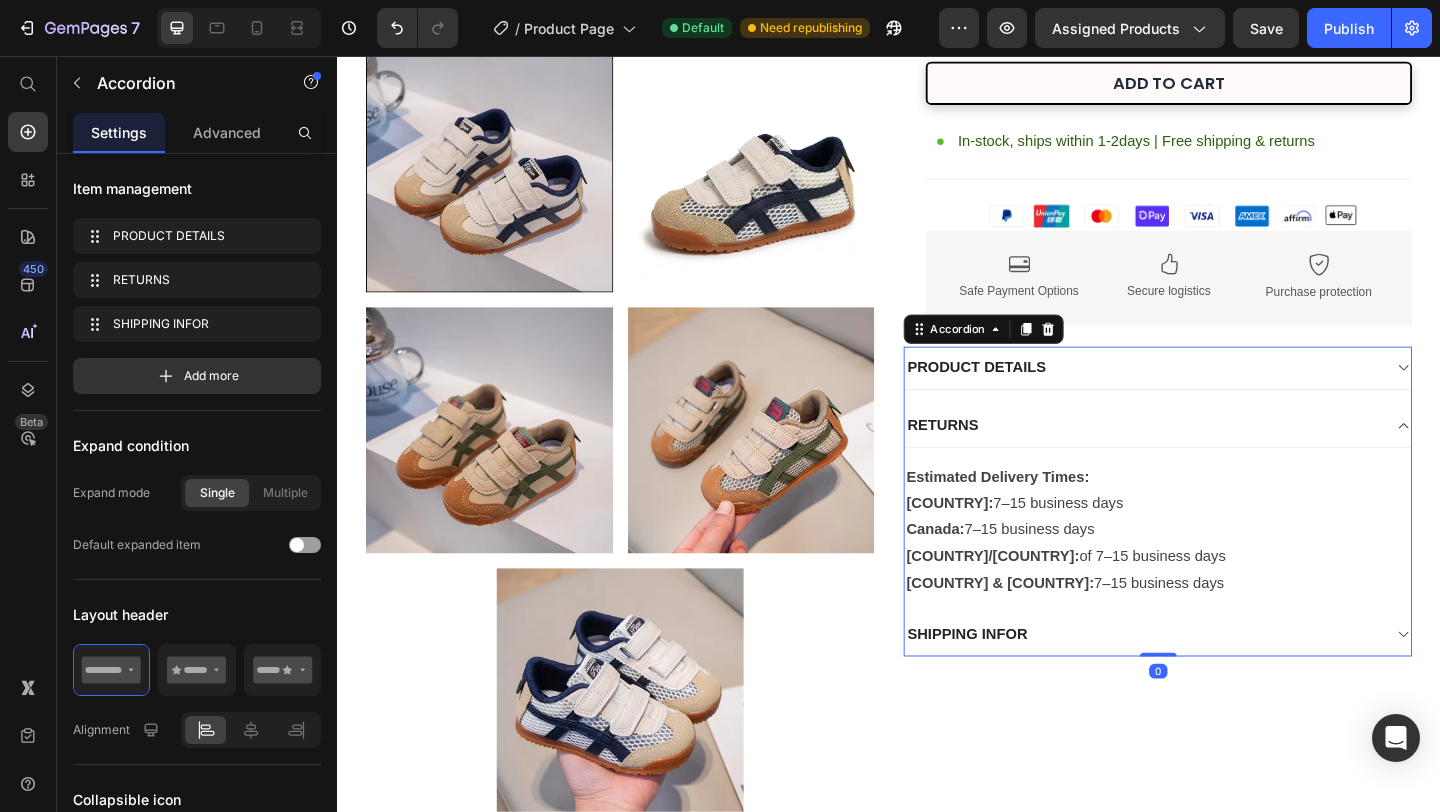 click on "RETURNS" at bounding box center [995, 458] 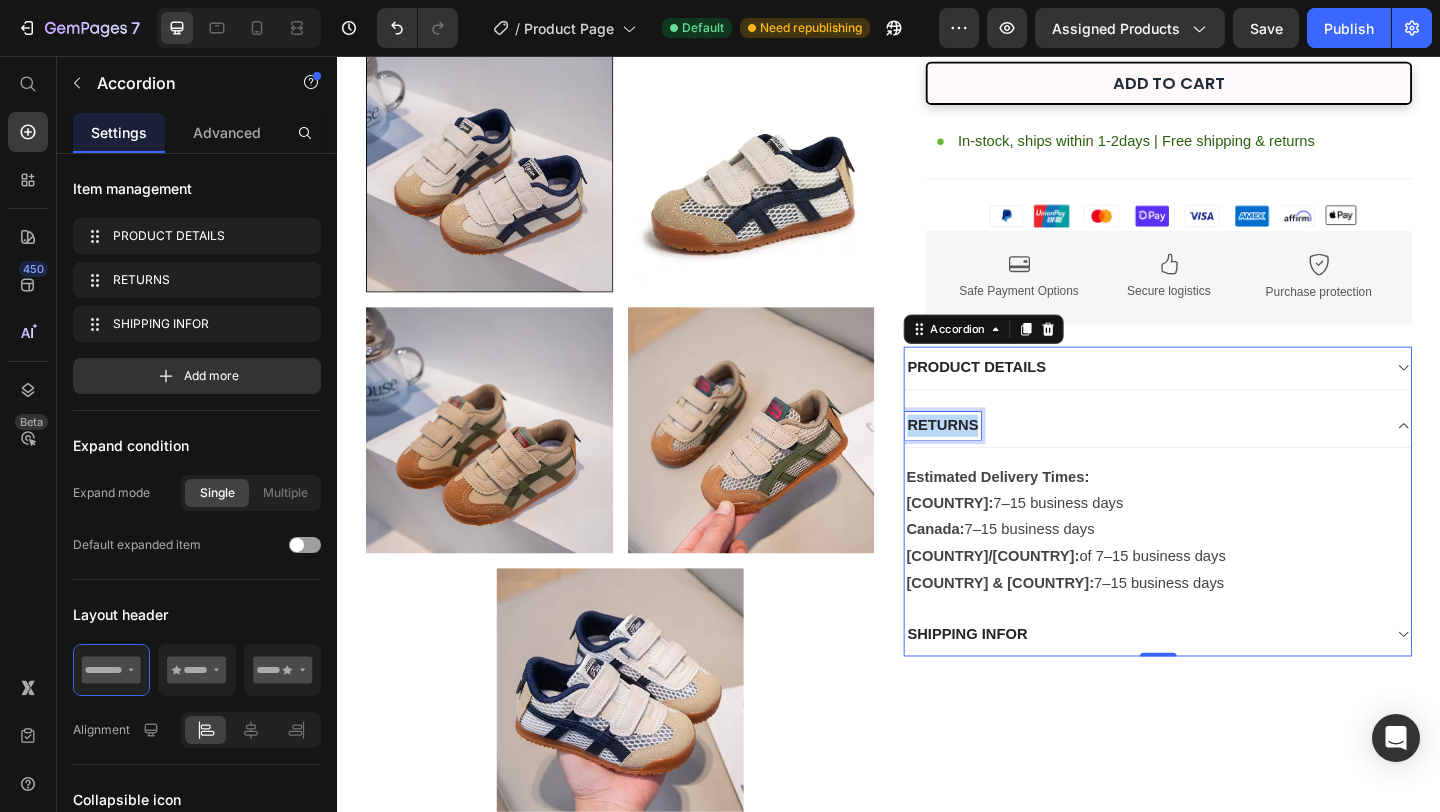 click on "RETURNS" at bounding box center (995, 458) 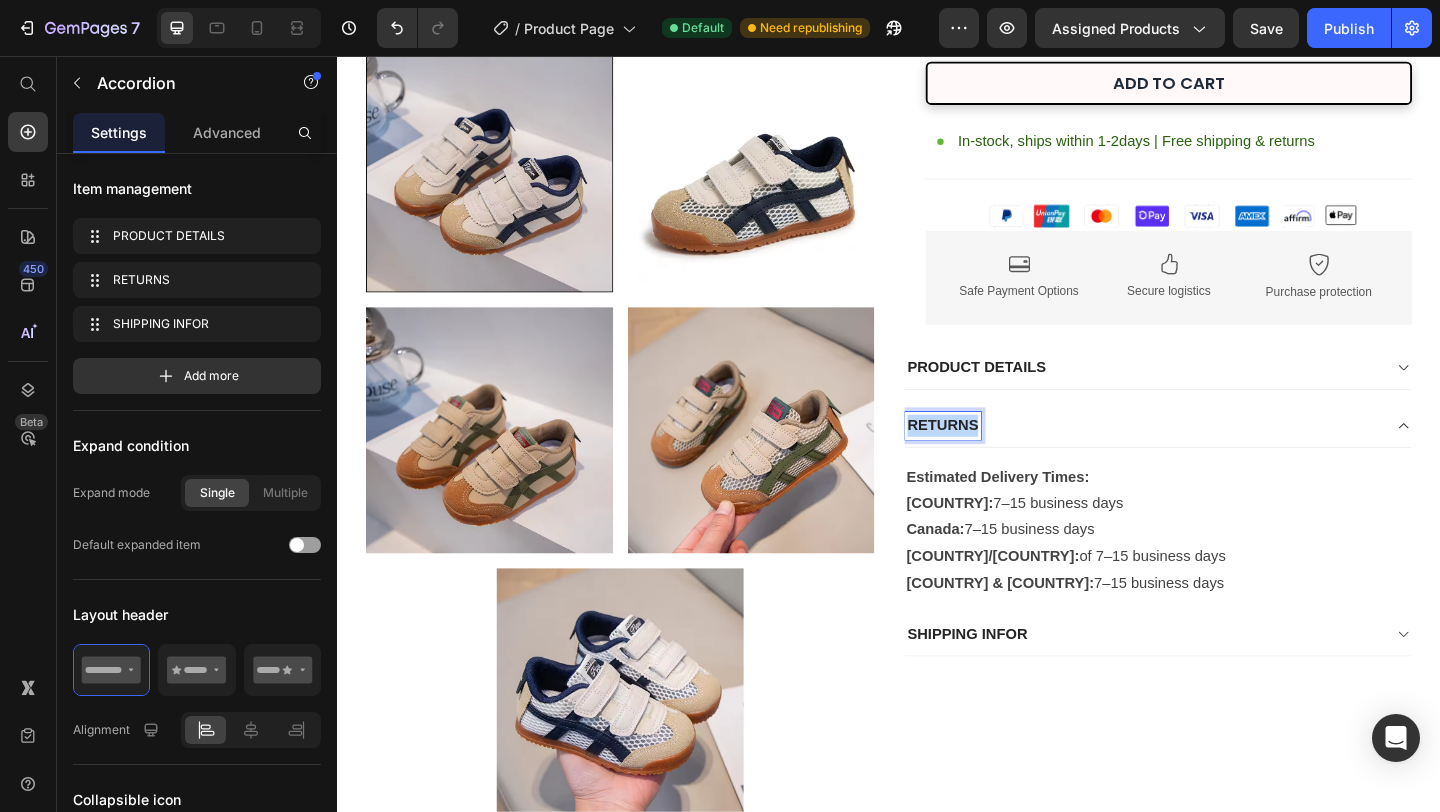 click on "RETURNS" at bounding box center [995, 458] 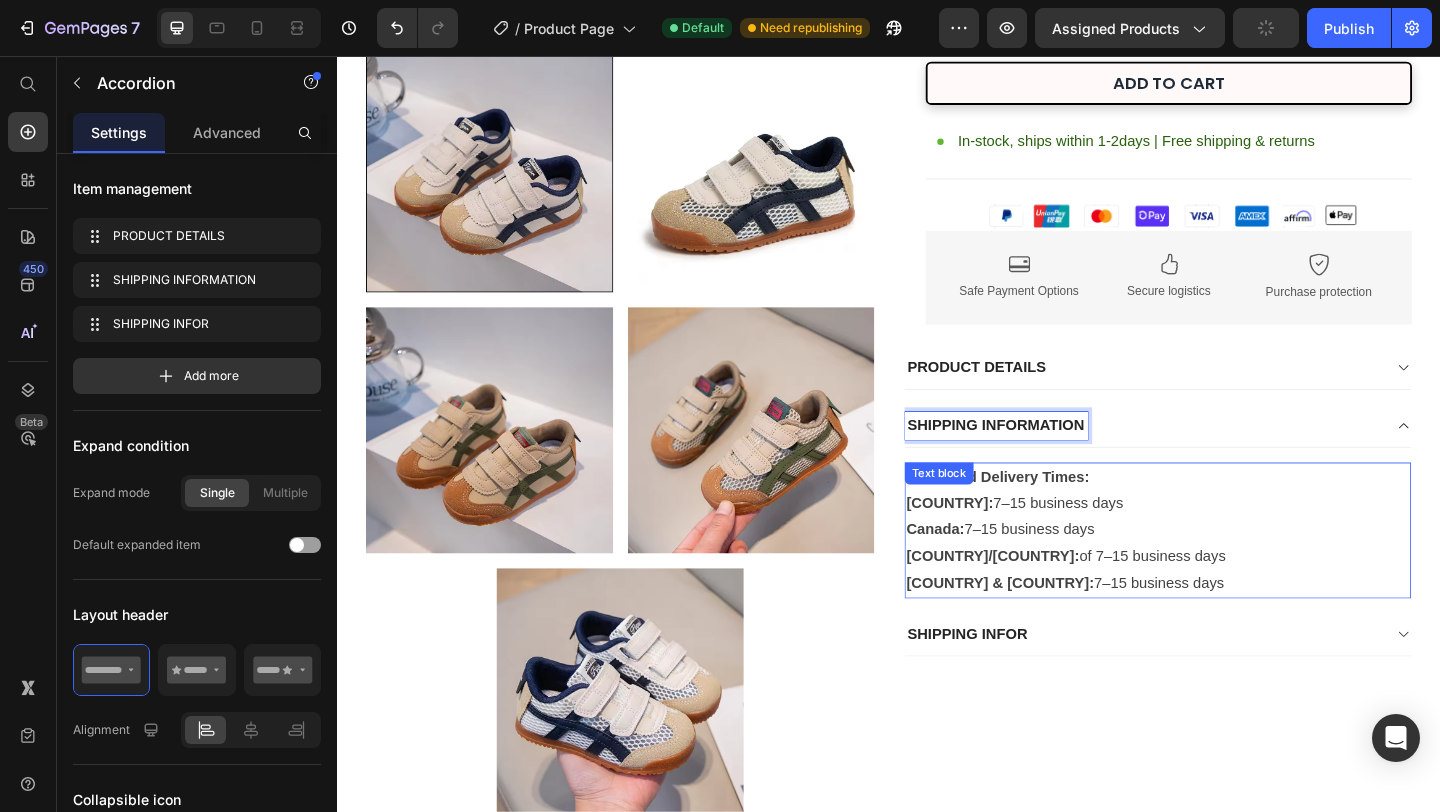 click on "Estimated Delivery Times: [COUNTRY]:  7–15 business days [COUNTRY]:  7–15 business days [COUNTRY]/[COUNTRY]:  of 7–15 business days [COUNTRY] & [COUNTRY]:  7–15 business days" at bounding box center (1229, 572) 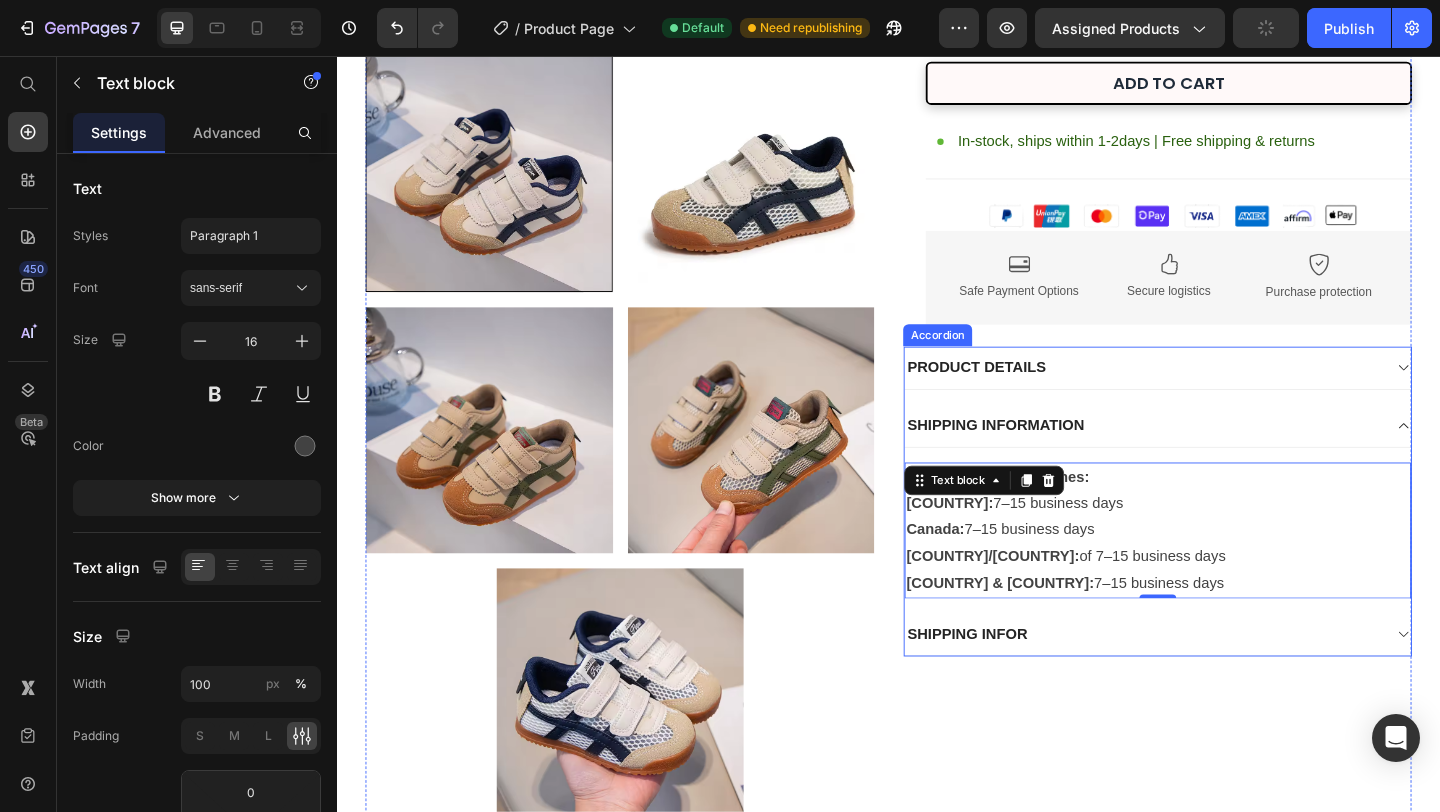 click on "PRODUCT DETAILS" at bounding box center (1213, 395) 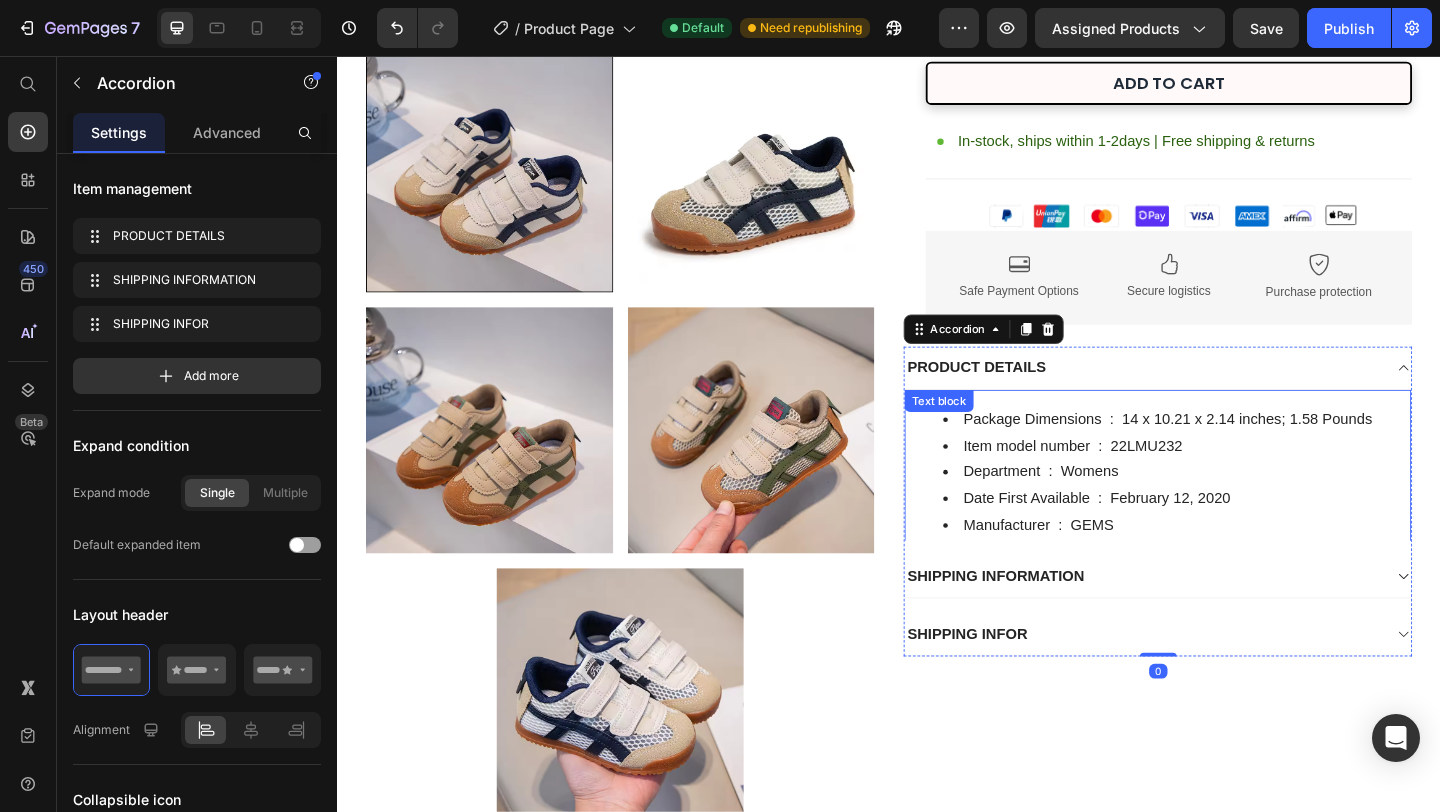 click on "Item model number ‏ : ‎ 22LMU232" at bounding box center [1249, 480] 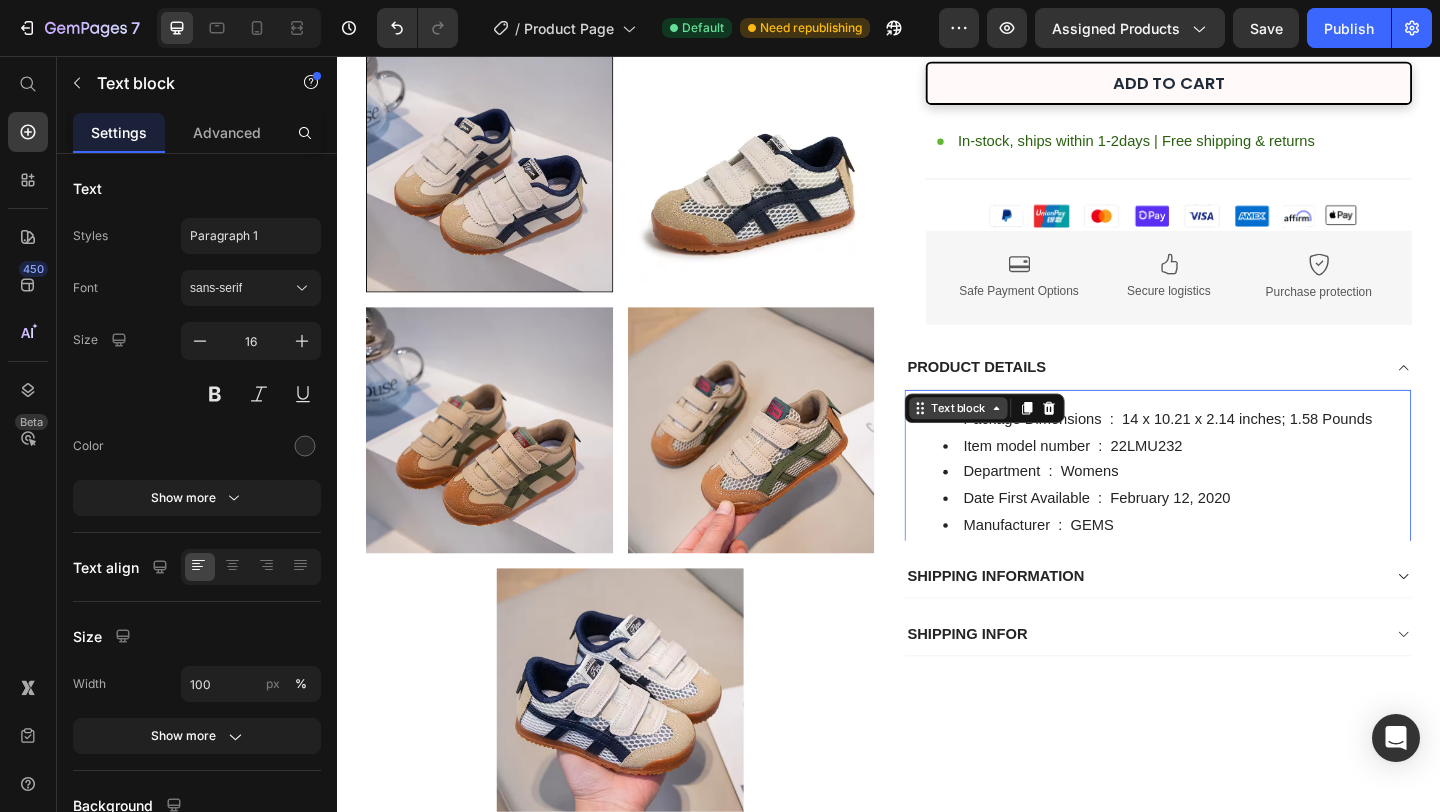 click 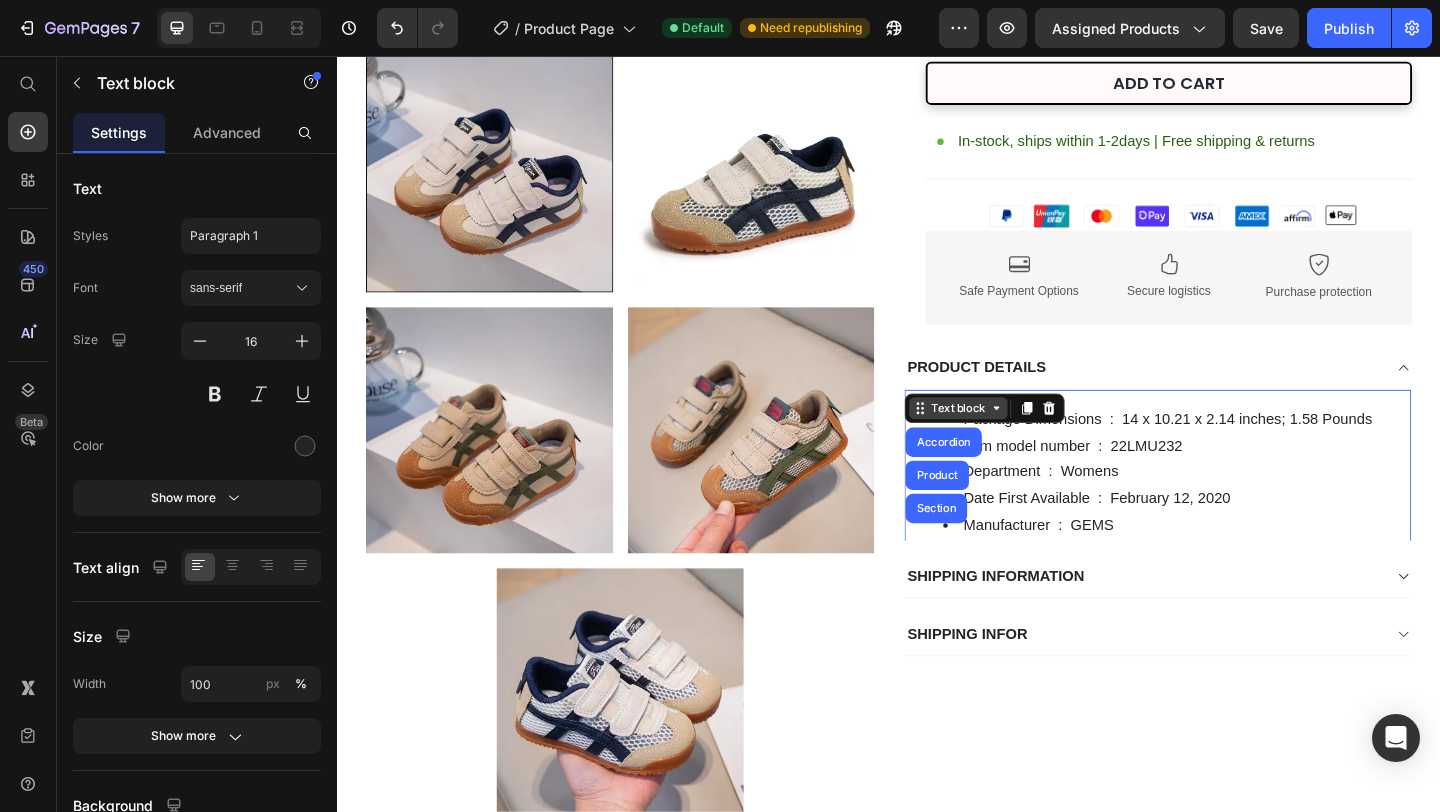 click 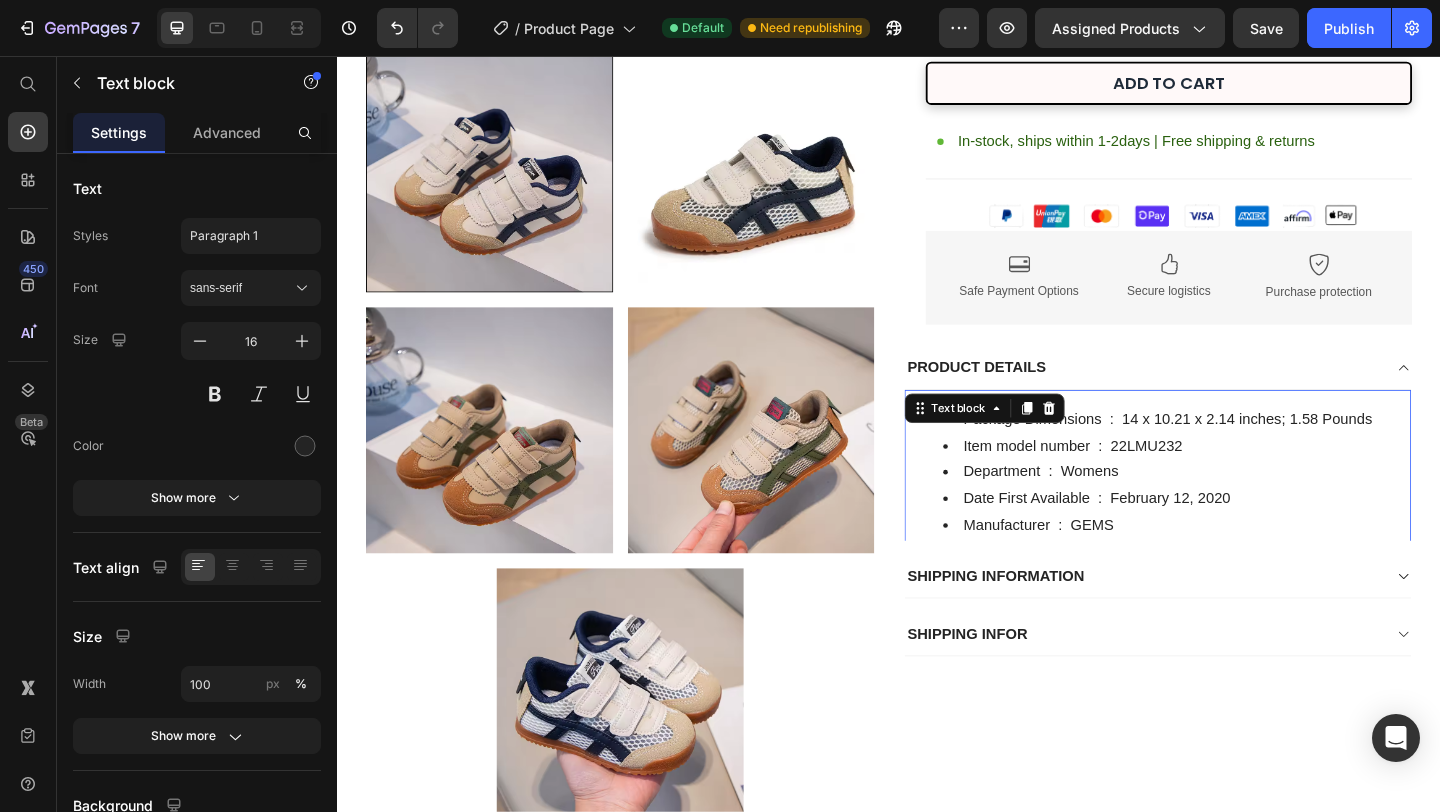 click on "Item model number ‏ : ‎ 22LMU232" at bounding box center (1249, 480) 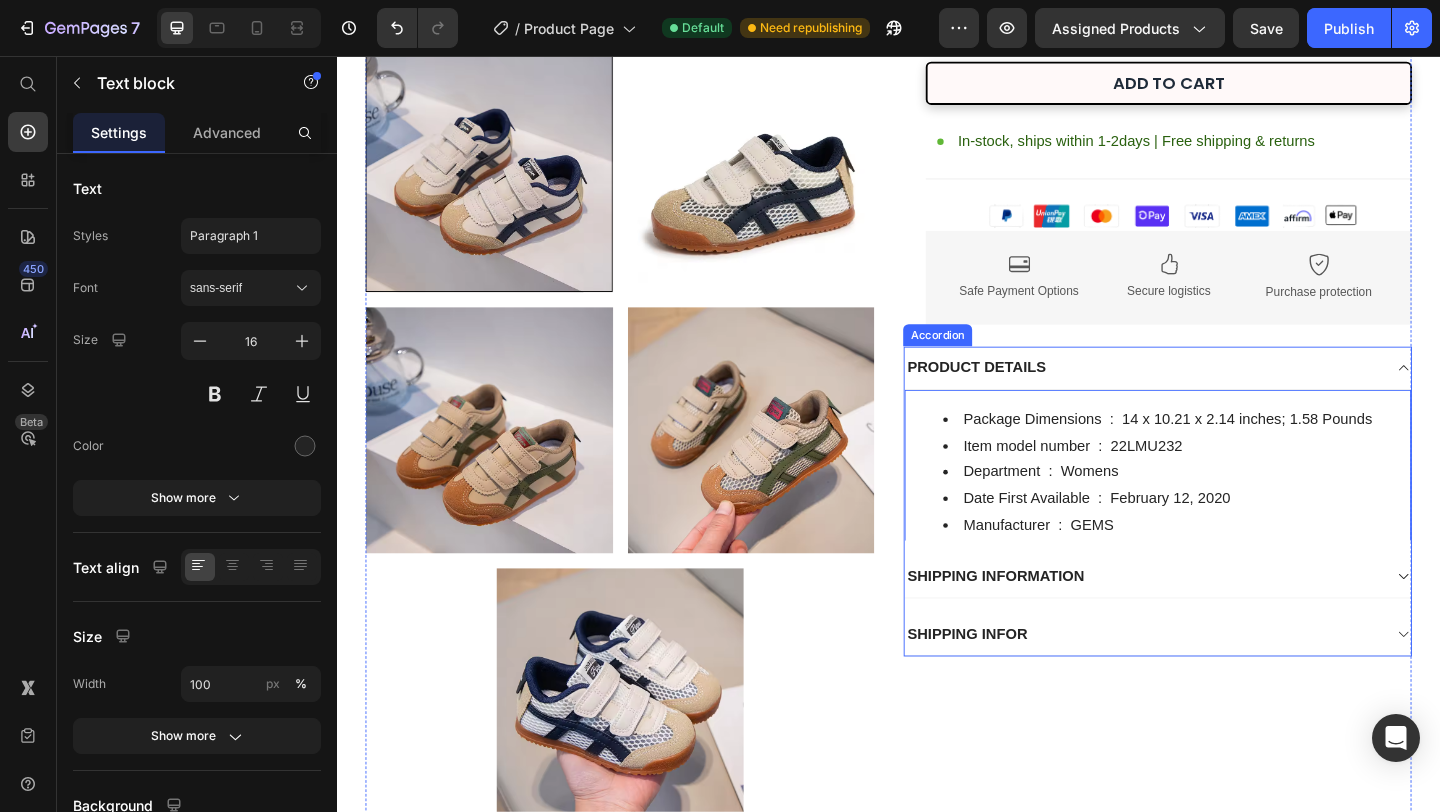 click on "SHIPPING INFOR" at bounding box center [1213, 685] 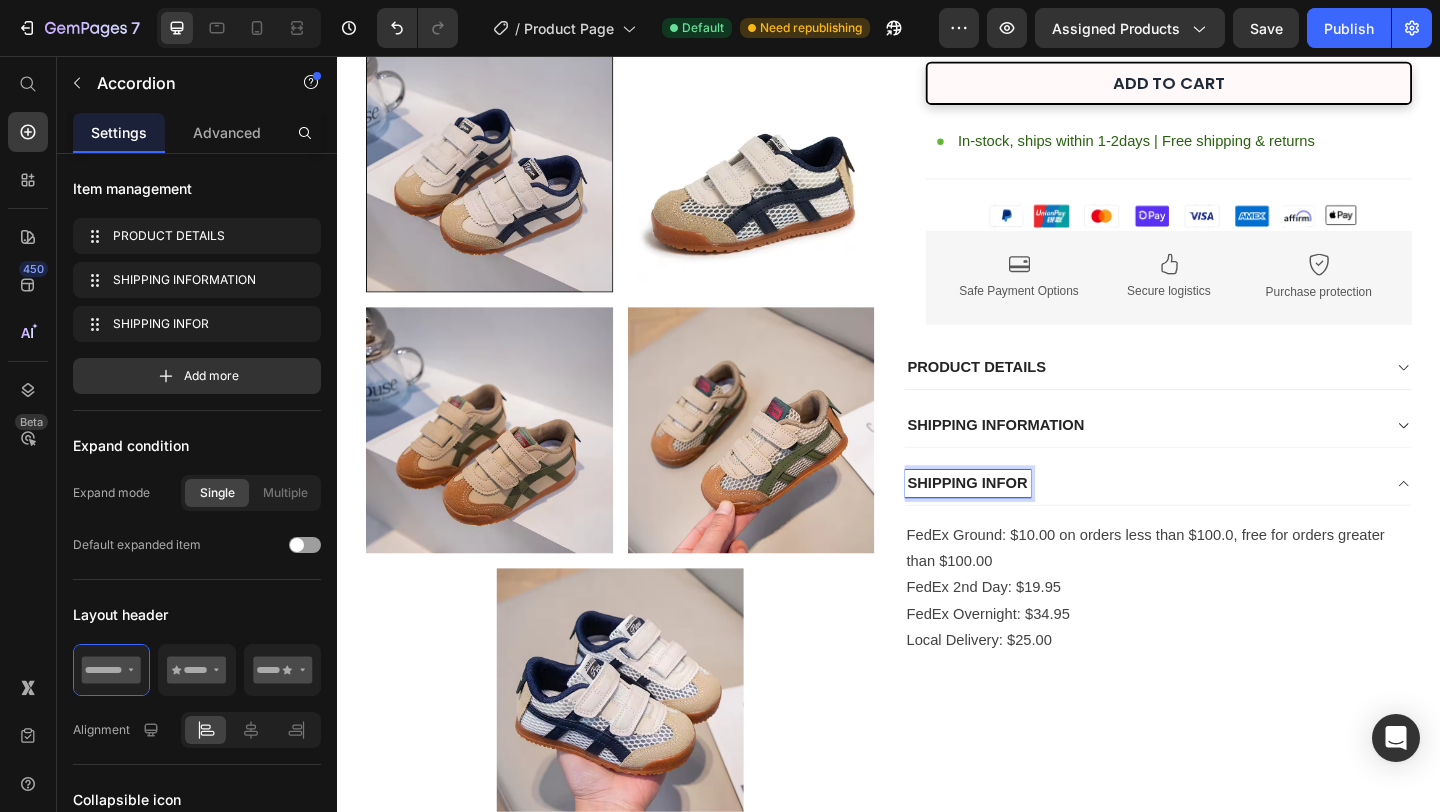 click on "SHIPPING INFOR" at bounding box center (1022, 521) 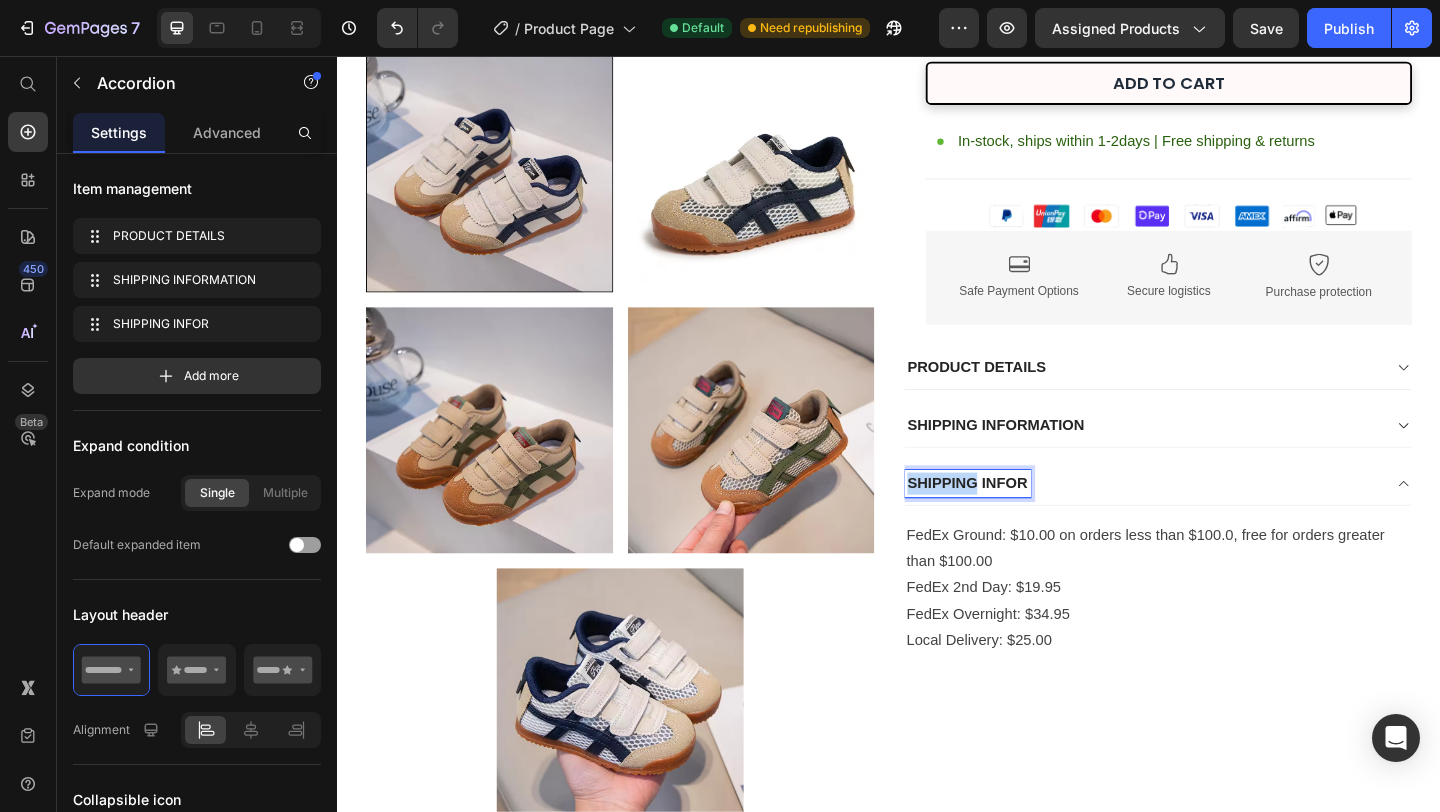 click on "SHIPPING INFOR" at bounding box center [1022, 521] 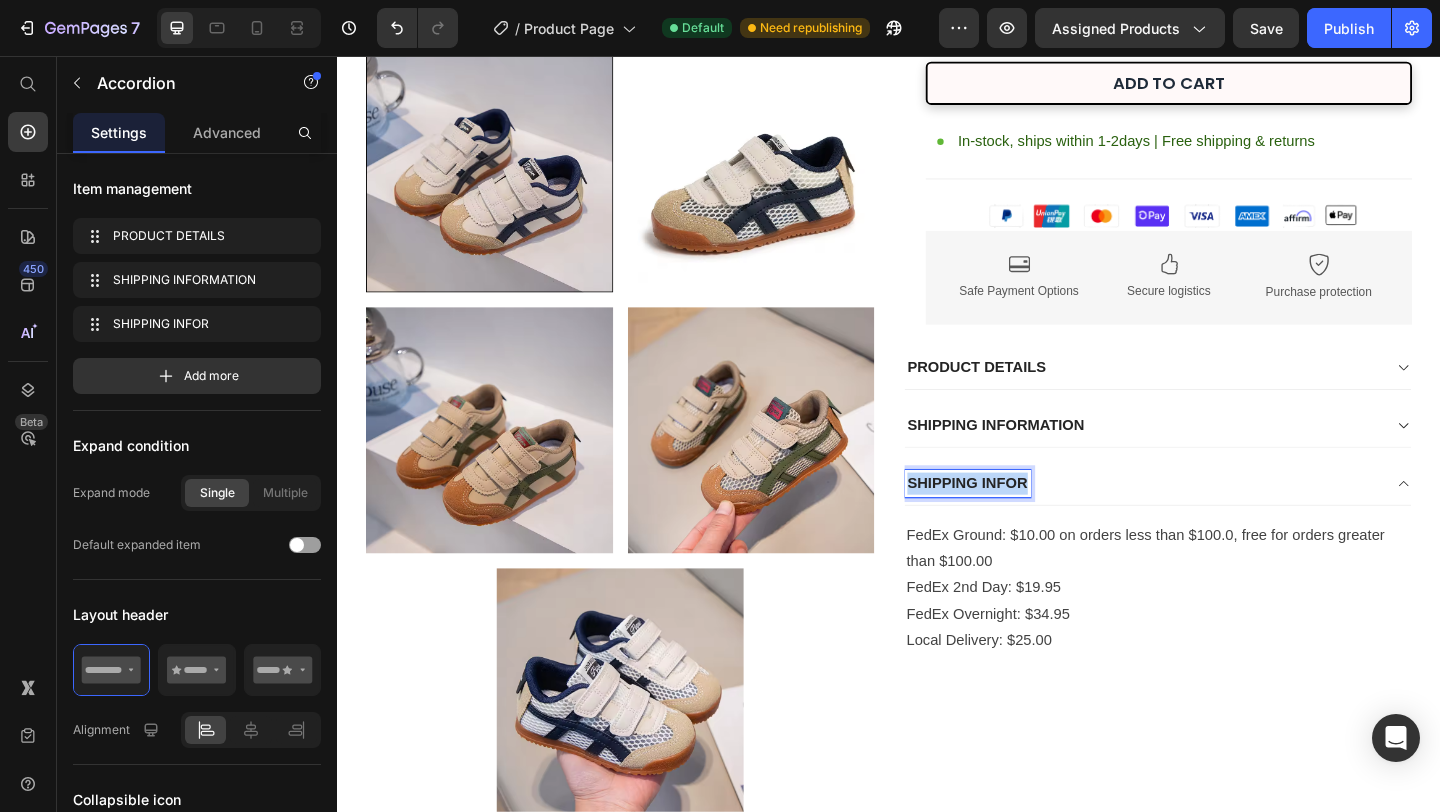 click on "SHIPPING INFOR" at bounding box center (1022, 521) 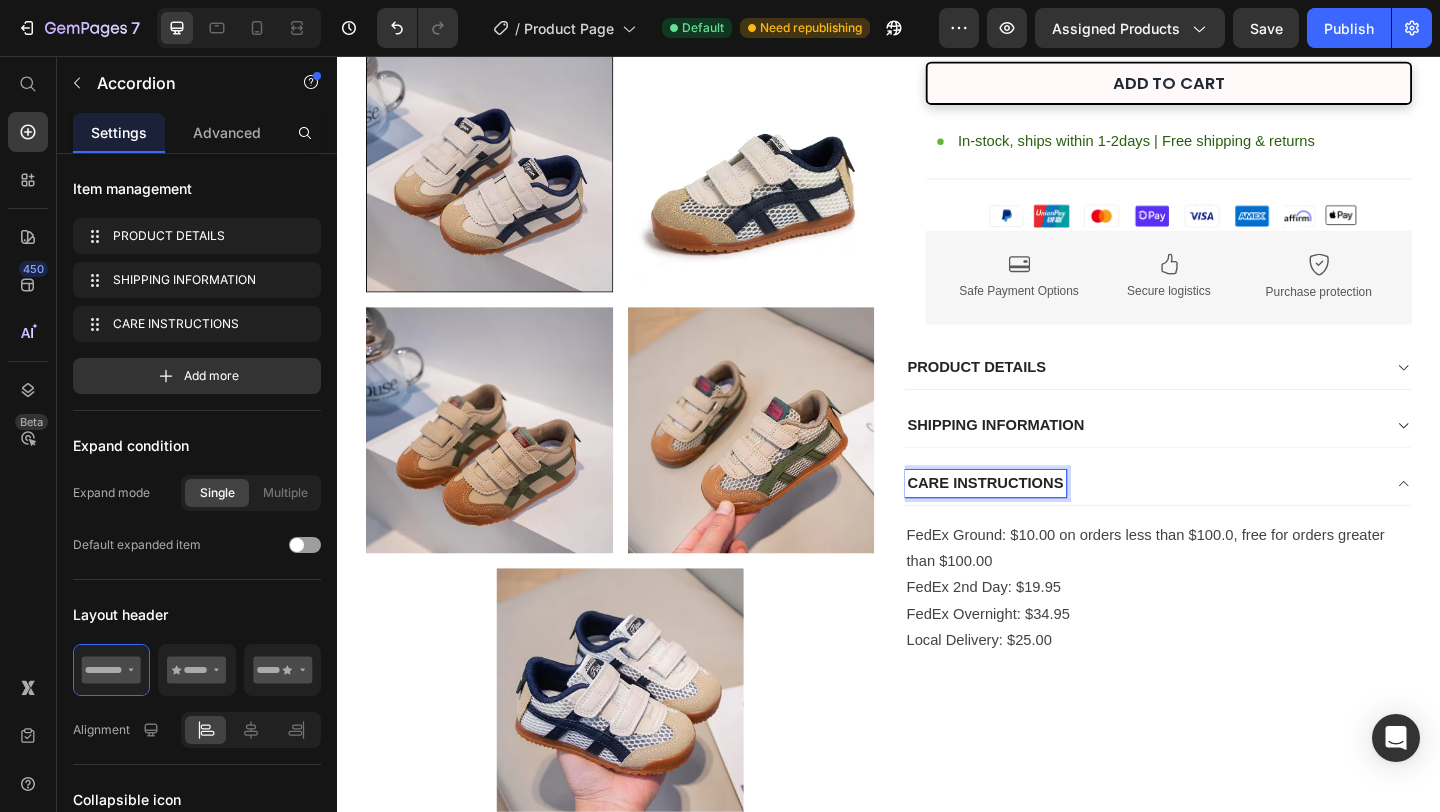 click on "FedEx Ground: $10.00 on orders less than $100.0, free for orders greater than $100.00 FedEx 2nd Day: $19.95  FedEx Overnight: $34.95 Local Delivery: $25.00" at bounding box center [1229, 635] 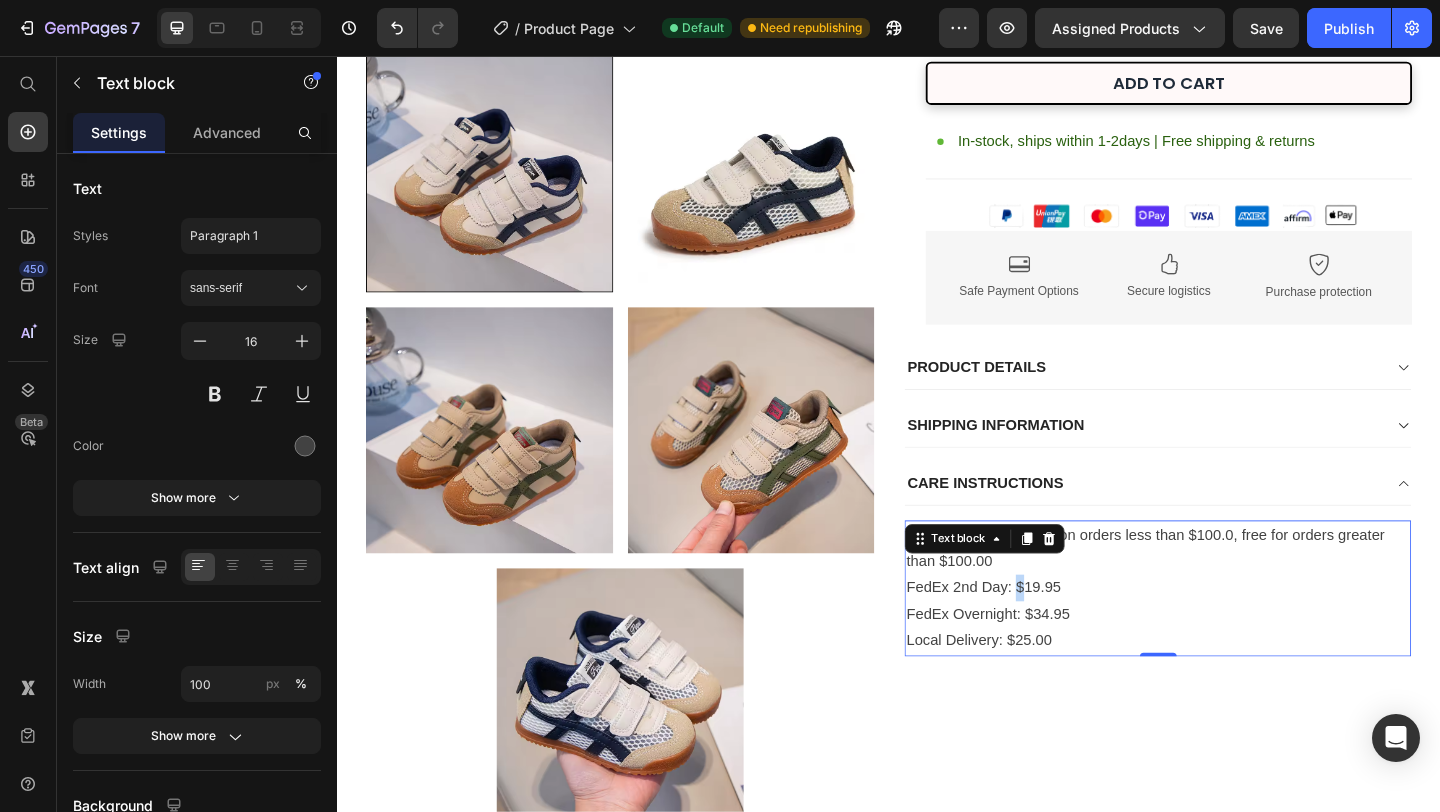 click on "FedEx Ground: $10.00 on orders less than $100.0, free for orders greater than $100.00 FedEx 2nd Day: $19.95  FedEx Overnight: $34.95 Local Delivery: $25.00" at bounding box center (1229, 635) 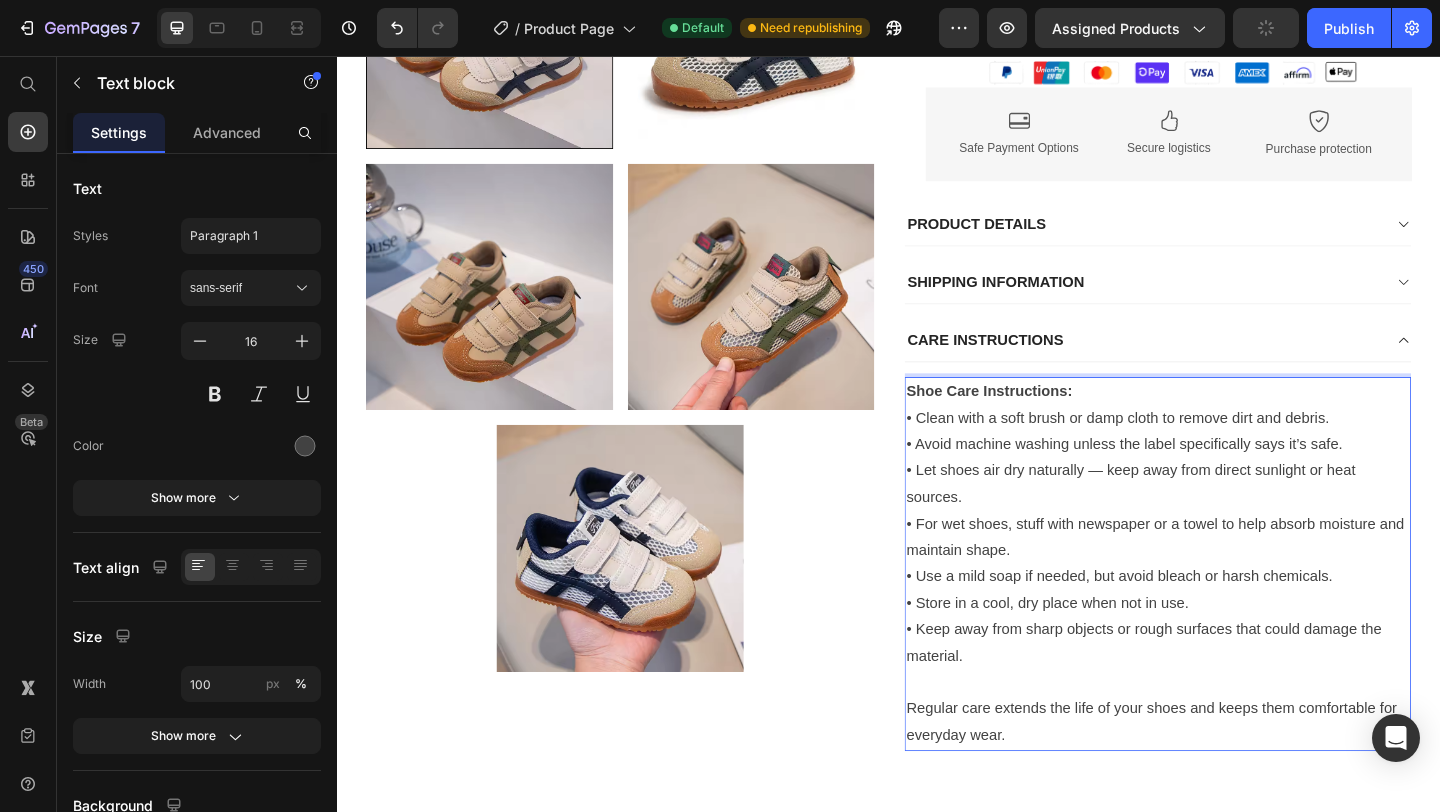 scroll, scrollTop: 810, scrollLeft: 0, axis: vertical 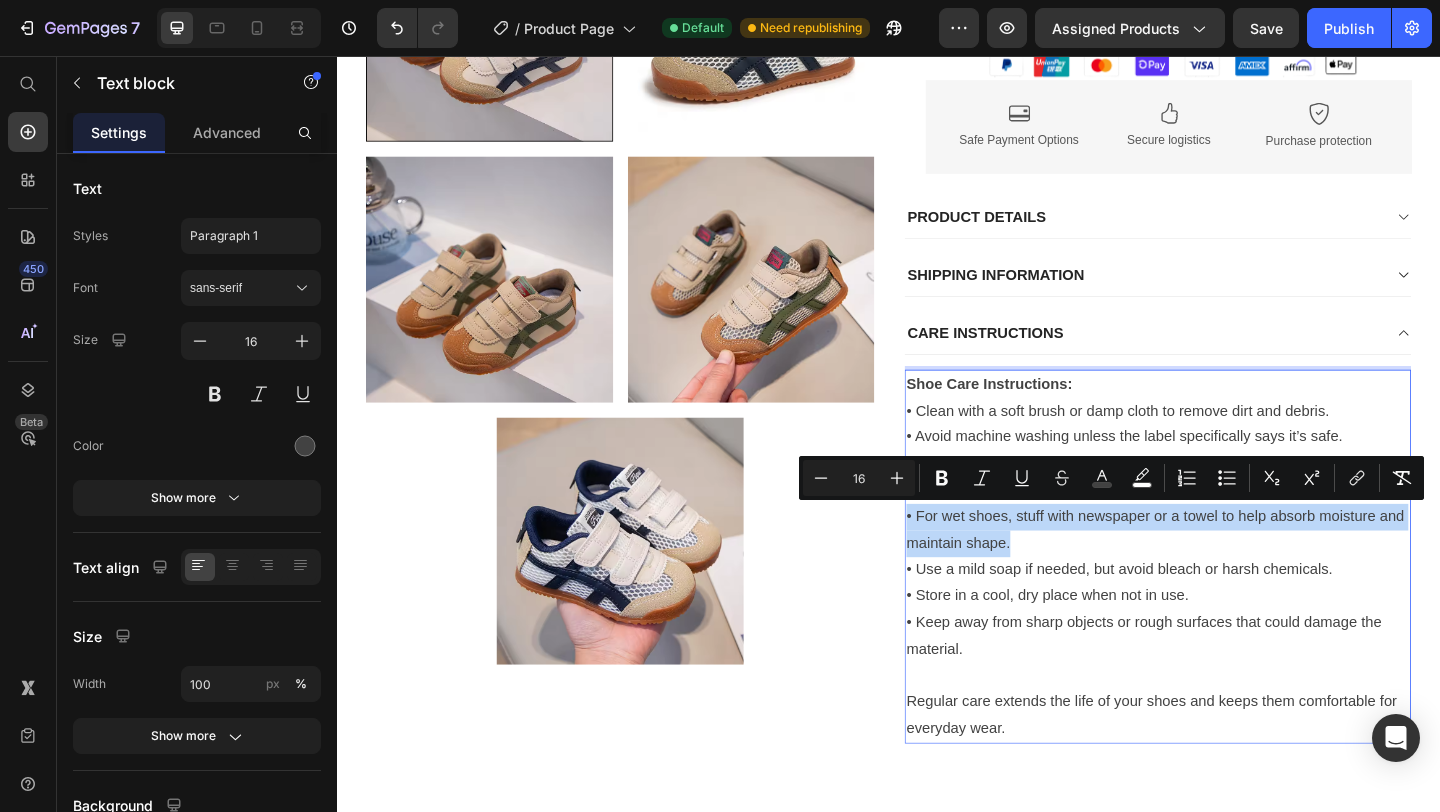 drag, startPoint x: 1094, startPoint y: 586, endPoint x: 951, endPoint y: 549, distance: 147.70917 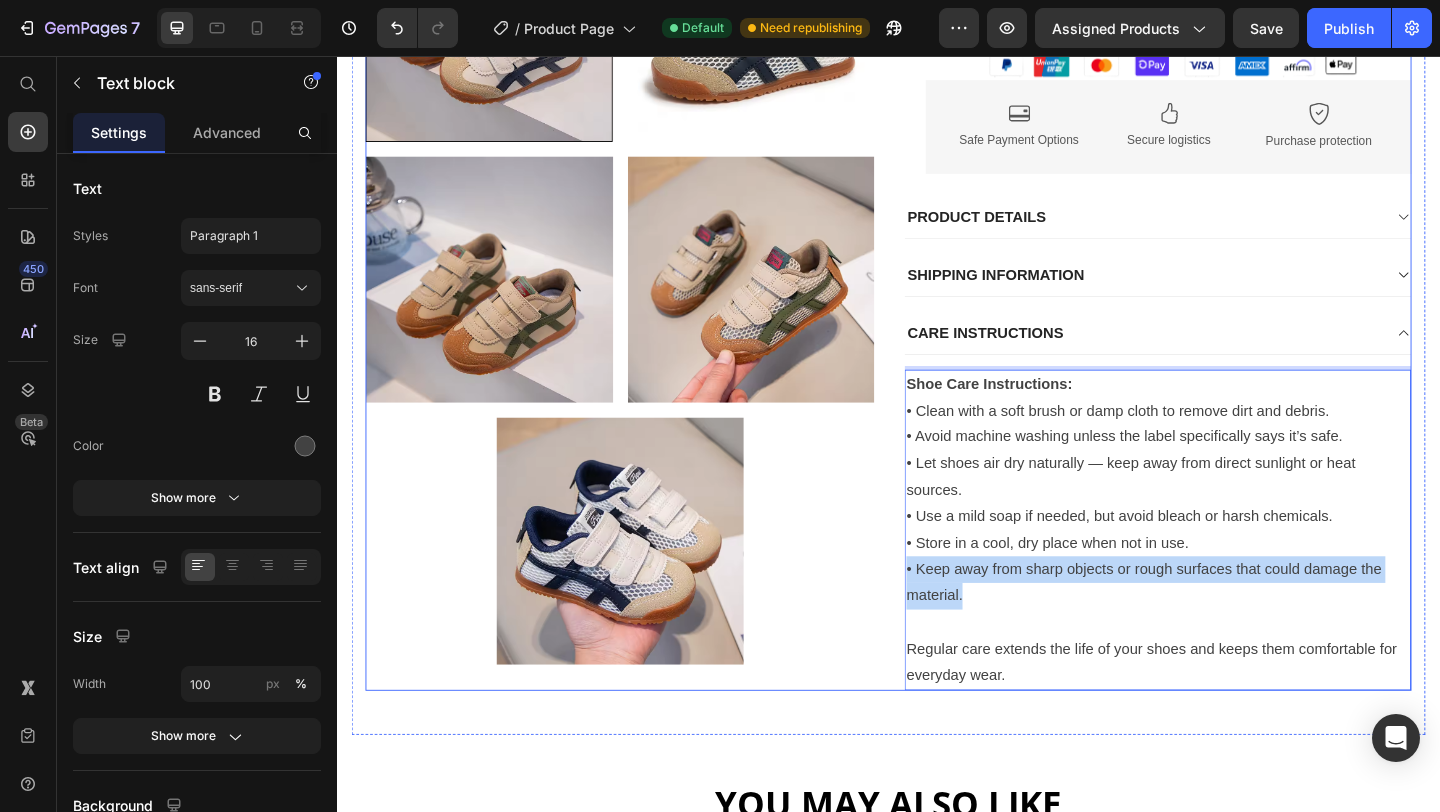 drag, startPoint x: 1034, startPoint y: 646, endPoint x: 950, endPoint y: 607, distance: 92.61209 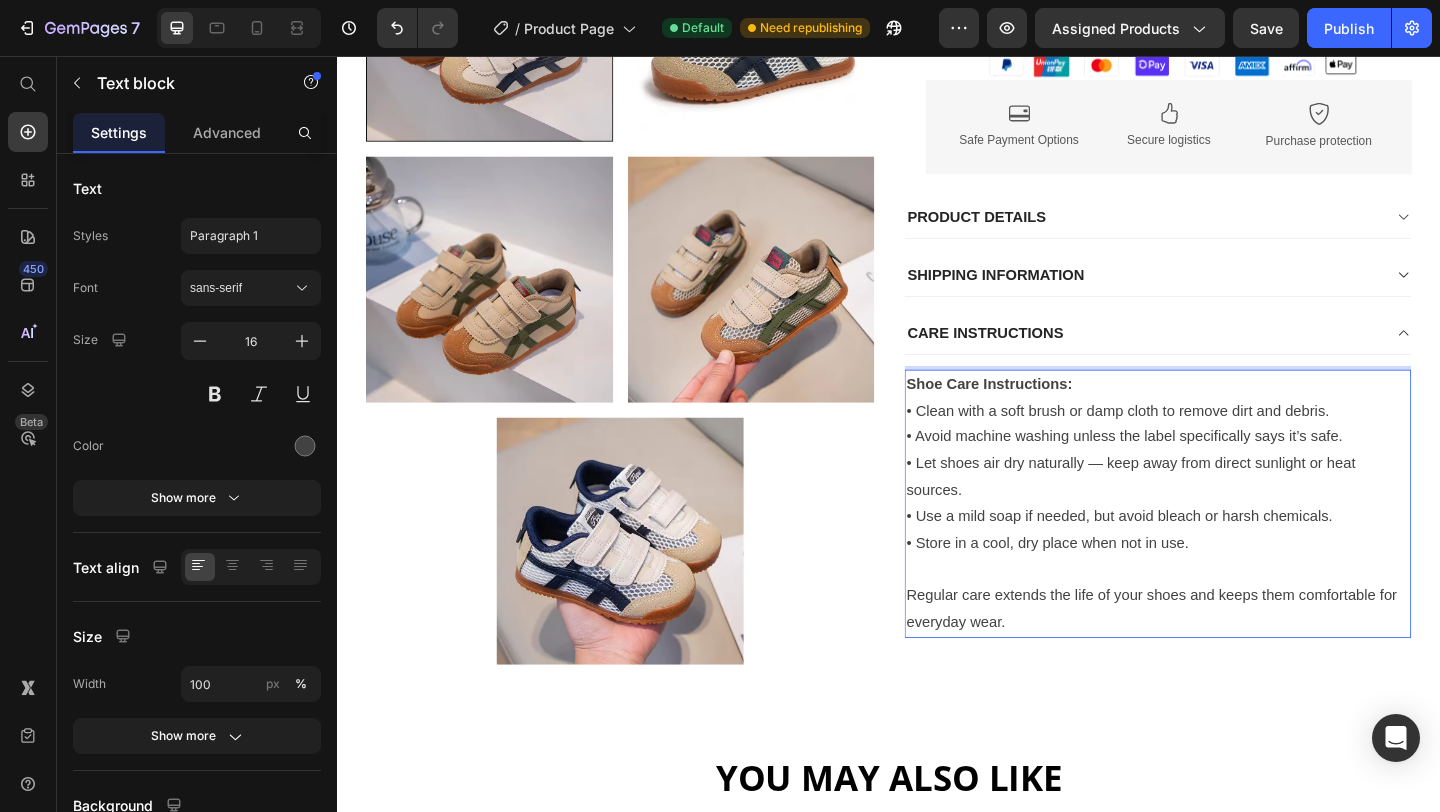 click on "Shoe Care Instructions: • Clean with a soft brush or damp cloth to remove dirt and debris. • Avoid machine washing unless the label specifically says it’s safe. • Let shoes air dry naturally — keep away from direct sunlight or heat sources. • Use a mild soap if needed, but avoid bleach or harsh chemicals. • Store in a cool, dry place when not in use. Regular care extends the life of your shoes and keeps them comfortable for everyday wear." at bounding box center (1229, 543) 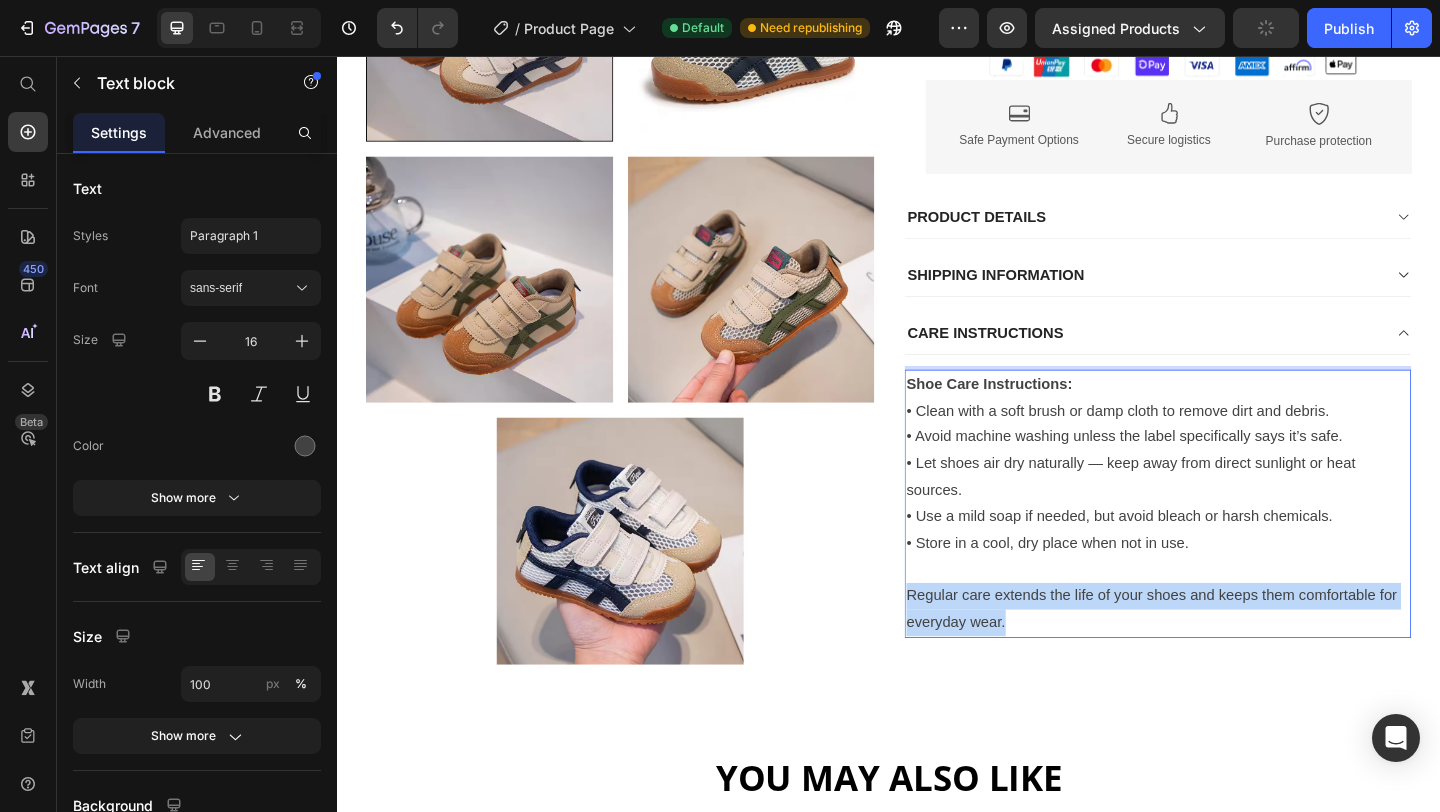 drag, startPoint x: 1076, startPoint y: 666, endPoint x: 952, endPoint y: 640, distance: 126.69649 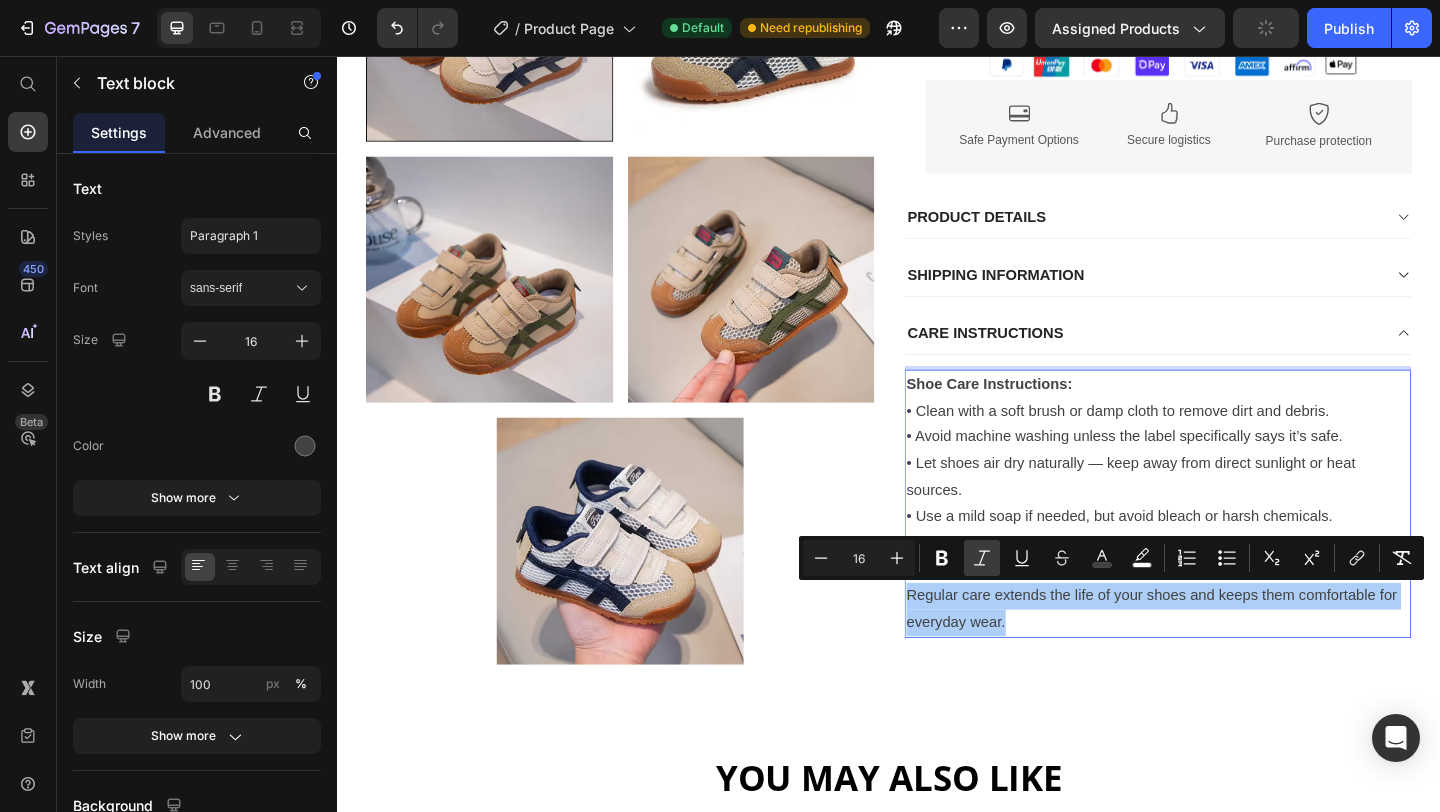 click 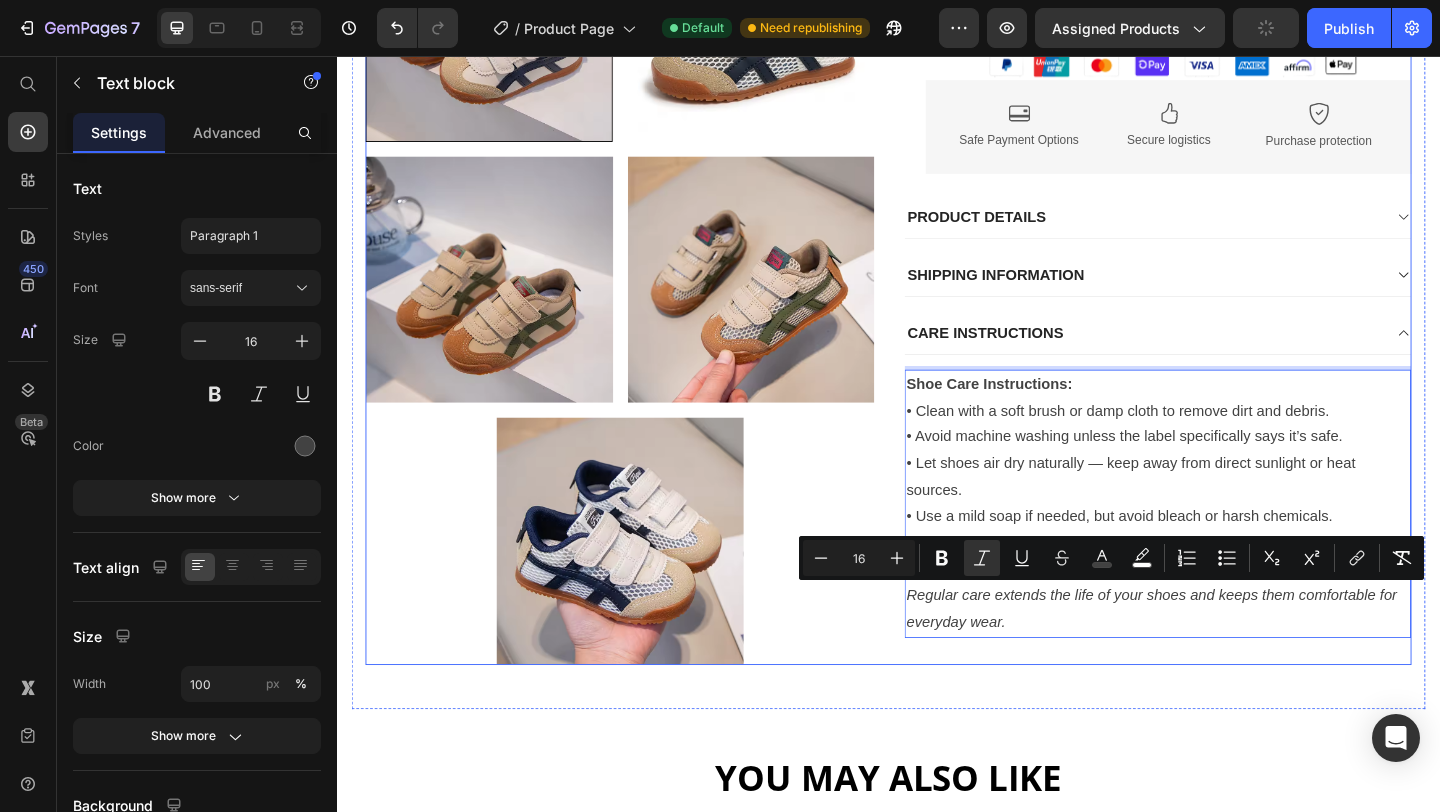 click on "Kids Anti-Slip Running Shoes – Soft Sole Casual Sneakers for Boys & Girls Product Title Icon Icon Icon Icon Icon Icon List 3742 reviews Text Block Row $39.99 (P) Price $79.98 (P) Price Row $39.99 Product Price $79.98 Product Price Save 50% Discount Tag Row Color: Creamy-White Creamy-White Creamy-White Khaki Khaki Mesh Khaki Mesh Khaki Mesh Creamy-White Mesh Creamy-White Size: 21 21 21 21 22 22 22 23 23 23 24 24 24 25 25 25 26 26 26 27 27 27 28 28 28 29 29 29 30 30 30 Product Variants & Swatches 1 Product Quantity ADD TO CART Add to Cart
In-stock, ships within 1-2days | Free shipping & returns Item List Image Image Safe Payment Options Text Block Image Secure logistics Text Block Image Purchase protection Text Block Row Row
PRODUCT DETAILS
SHIPPING INFORMATION
CARE INSTRUCTIONS Shoe Care Instructions: • Clean with a soft brush or damp cloth to remove dirt and debris.   -16" at bounding box center (1229, 14) 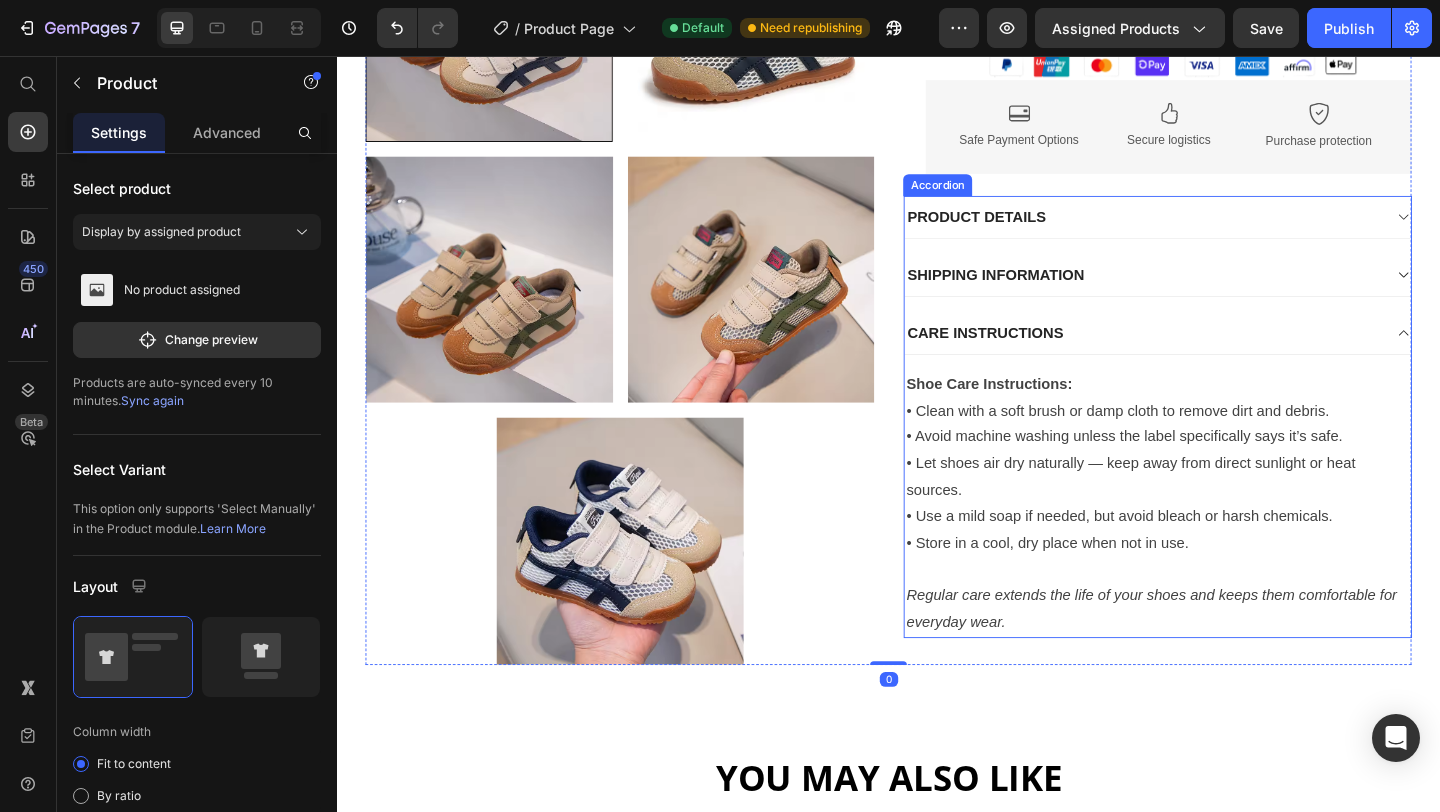 click on "CARE INSTRUCTIONS" at bounding box center [1042, 356] 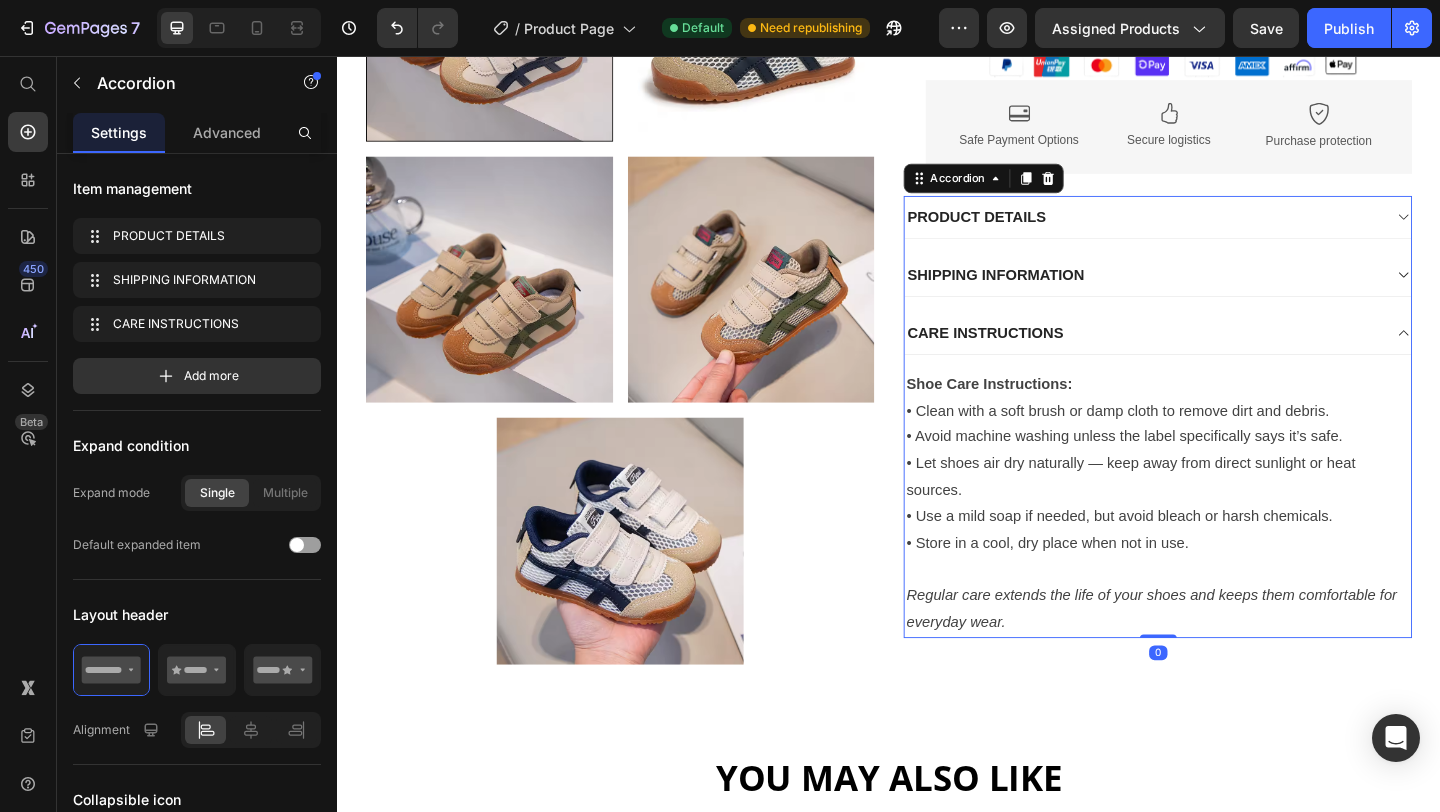 click on "CARE INSTRUCTIONS" at bounding box center [1213, 357] 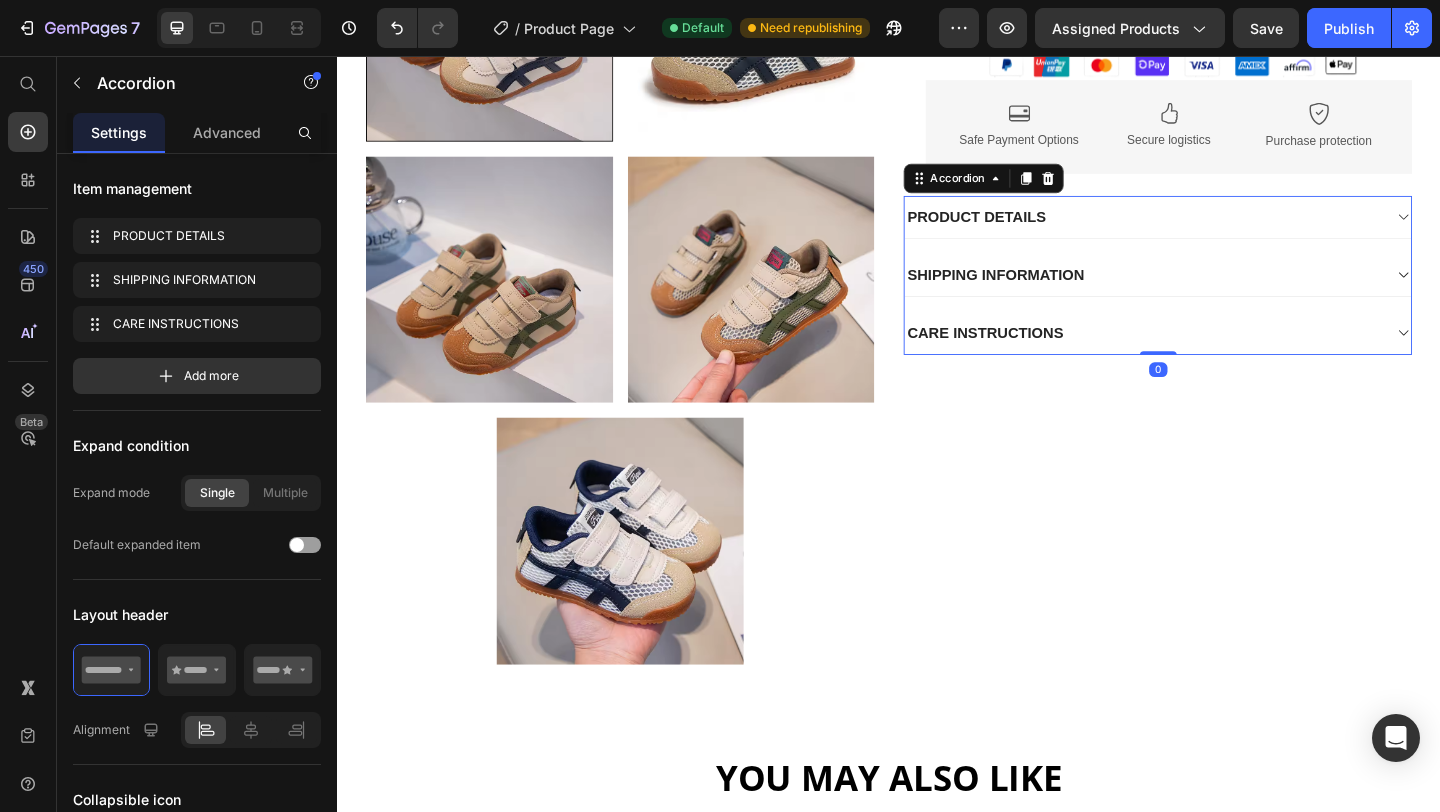 click on "CARE INSTRUCTIONS" at bounding box center [1213, 357] 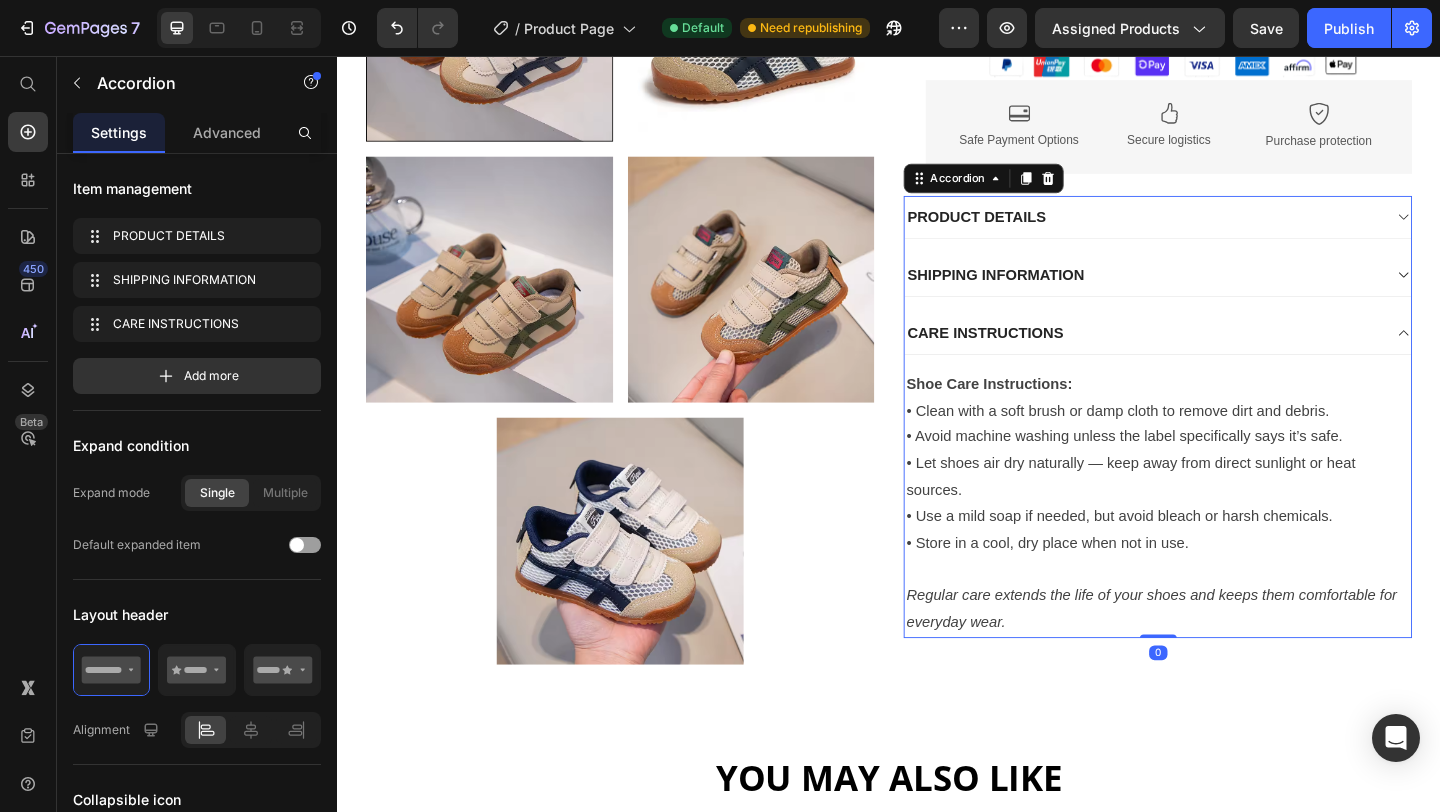 click on "SHIPPING INFORMATION" at bounding box center (1213, 294) 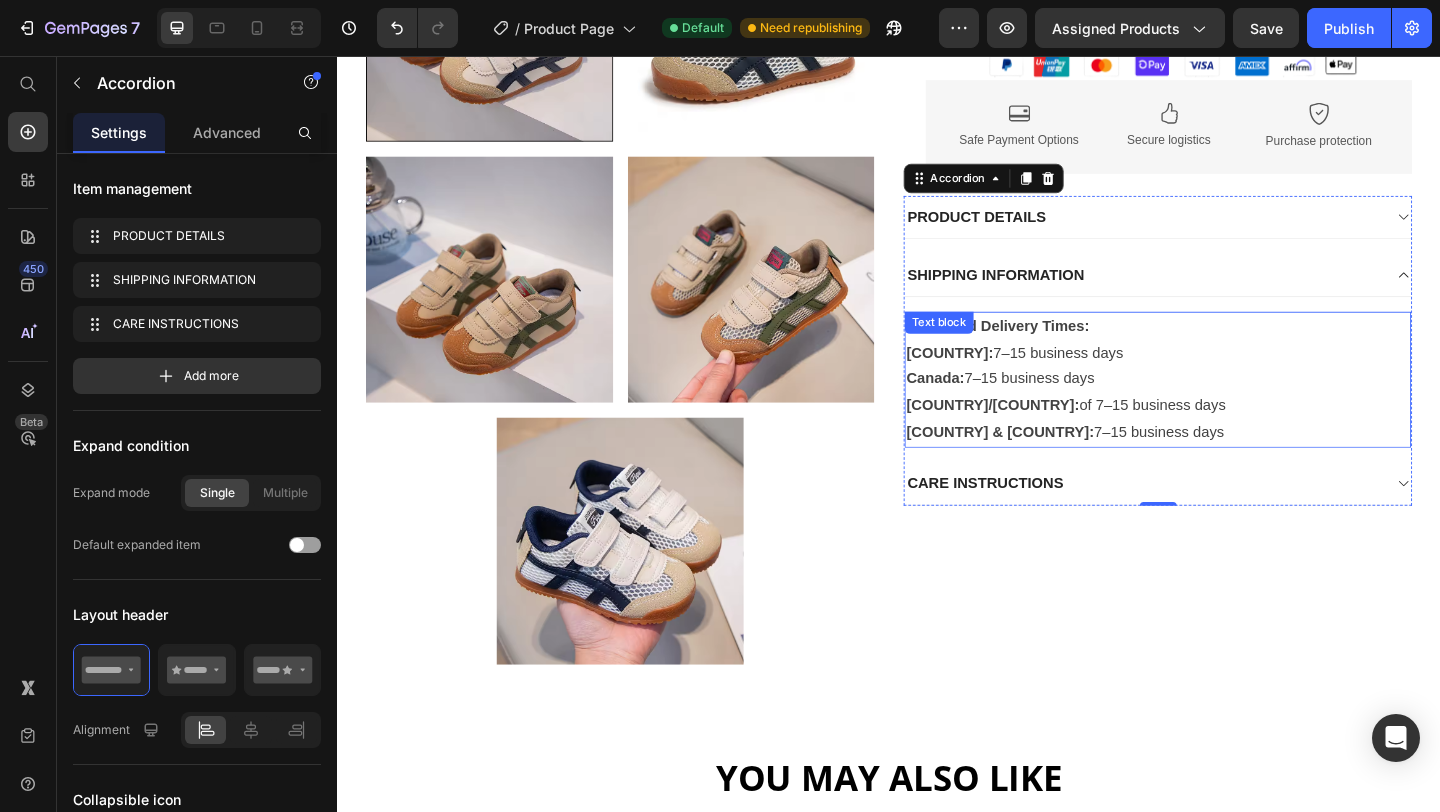 click on "Estimated Delivery Times: [COUNTRY]:  7–15 business days [COUNTRY]:  7–15 business days [COUNTRY]/[COUNTRY]:  of 7–15 business days [COUNTRY] & [COUNTRY]:  7–15 business days" at bounding box center (1229, 408) 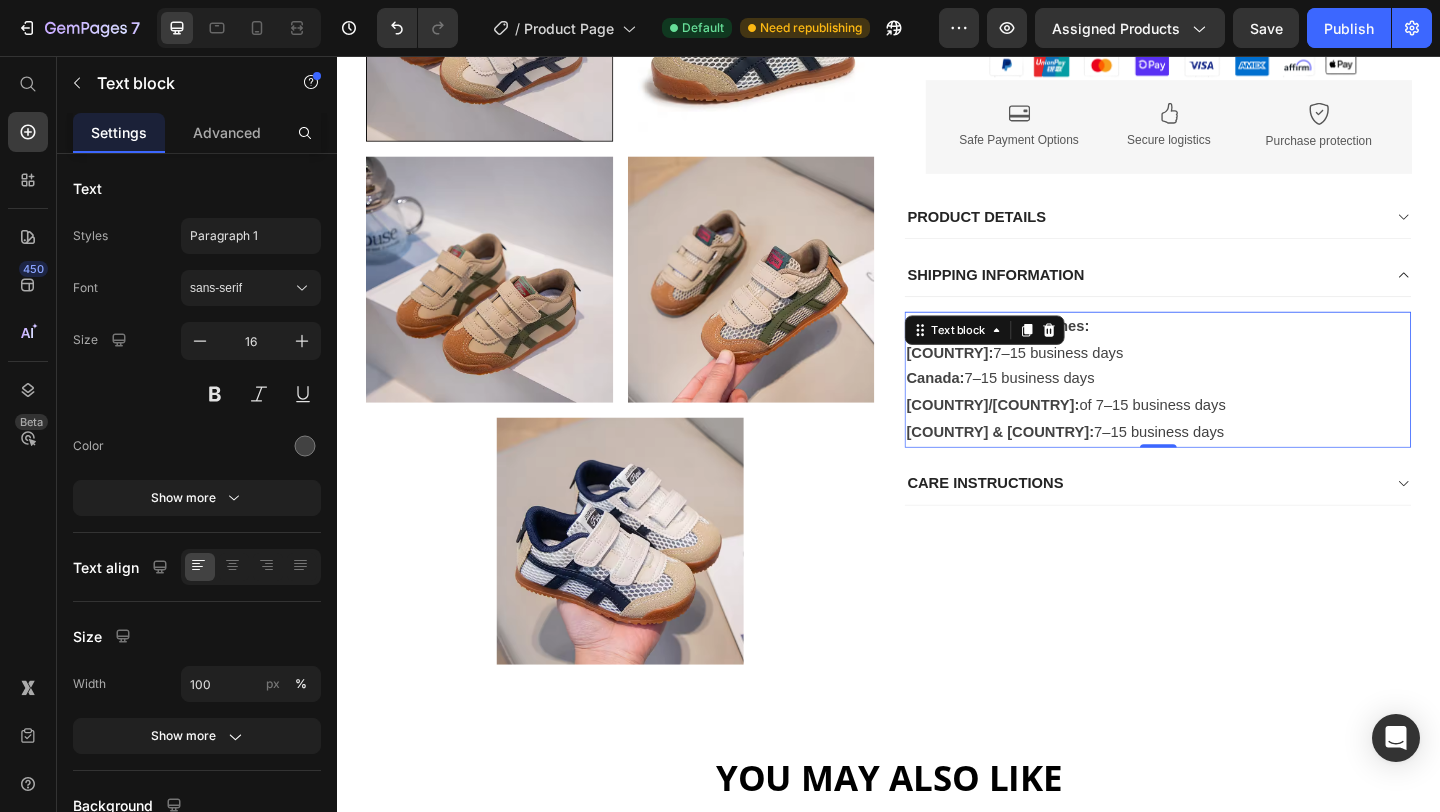 click on "Estimated Delivery Times: [COUNTRY]:  7–15 business days [COUNTRY]:  7–15 business days [COUNTRY]/[COUNTRY]:  of 7–15 business days [COUNTRY] & [COUNTRY]:  7–15 business days" at bounding box center [1229, 408] 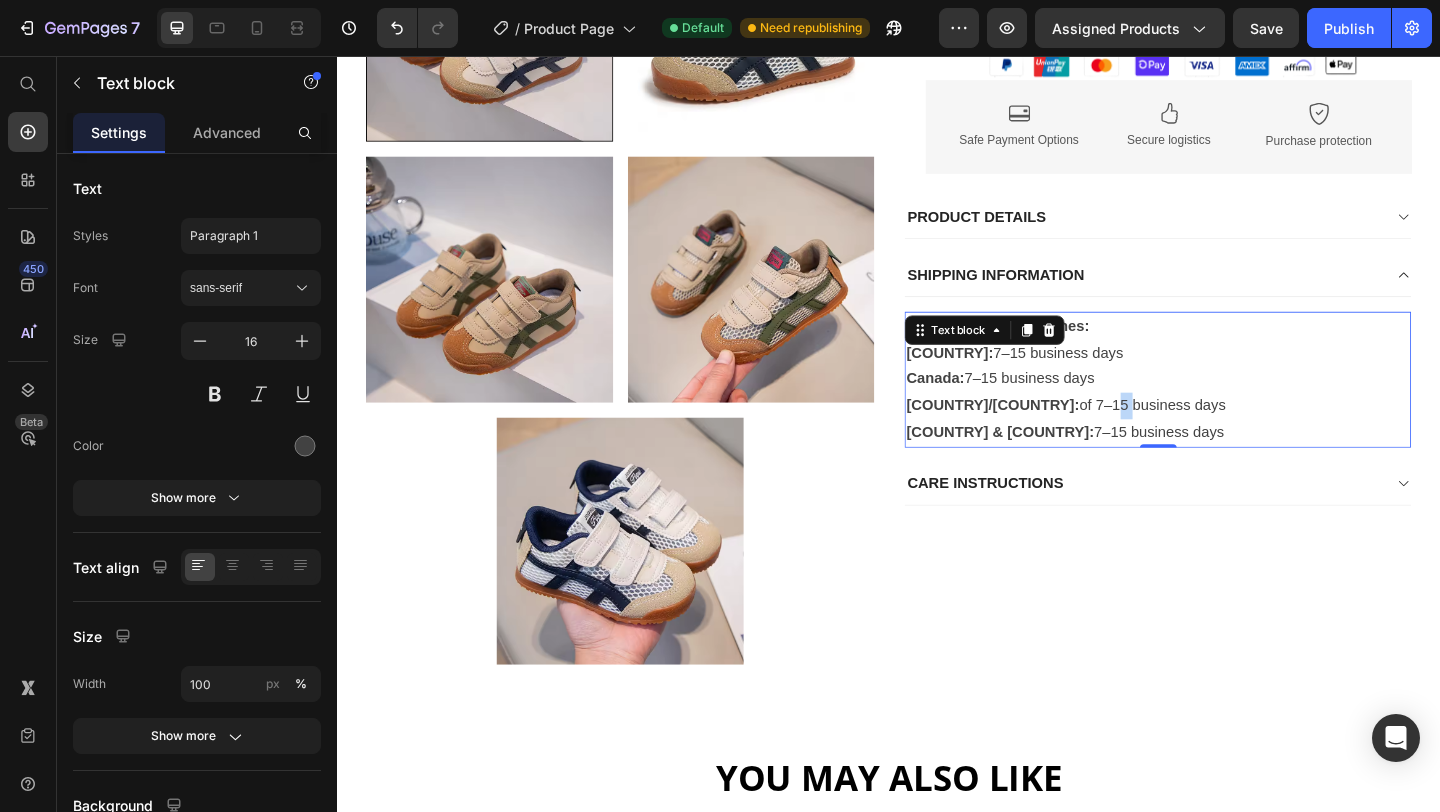 click on "Estimated Delivery Times: [COUNTRY]:  7–15 business days [COUNTRY]:  7–15 business days [COUNTRY]/[COUNTRY]:  of 7–15 business days [COUNTRY] & [COUNTRY]:  7–15 business days" at bounding box center [1229, 408] 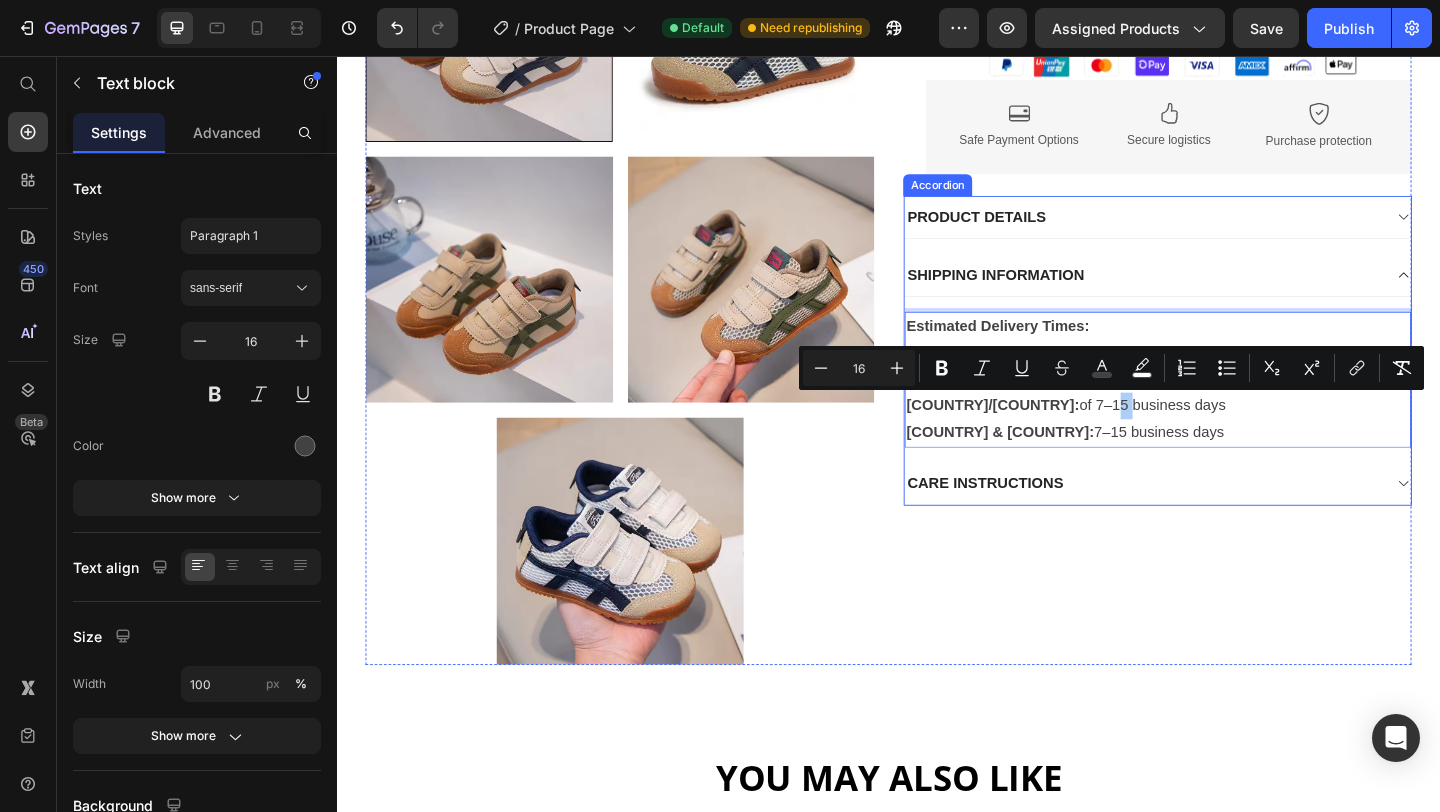 click on "CARE INSTRUCTIONS" at bounding box center [1213, 521] 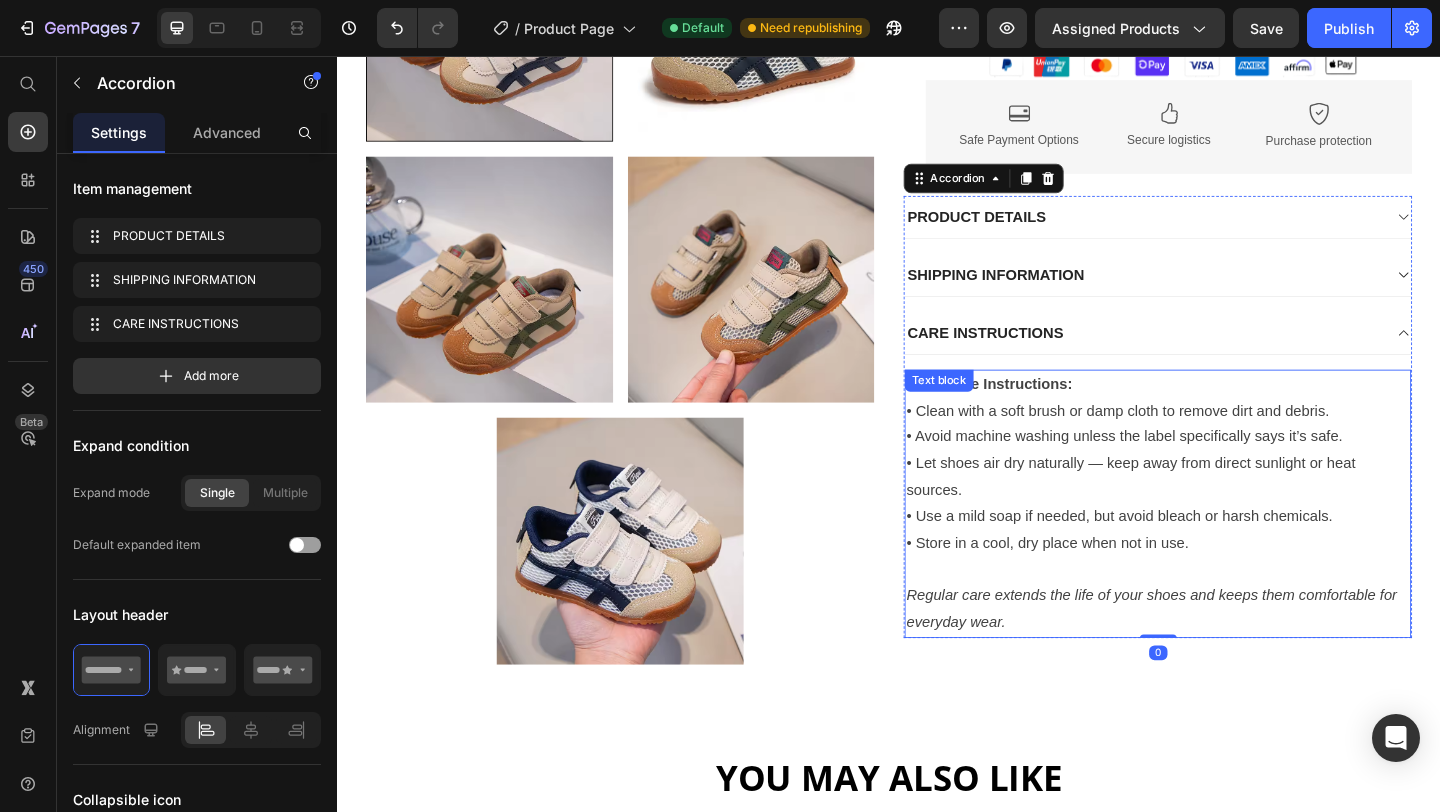 click on "Shoe Care Instructions: • Clean with a soft brush or damp cloth to remove dirt and debris. • Avoid machine washing unless the label specifically says it’s safe. • Let shoes air dry naturally — keep away from direct sunlight or heat sources. • Use a mild soap if needed, but avoid bleach or harsh chemicals. • Store in a cool, dry place when not in use. Regular care extends the life of your shoes and keeps them comfortable for everyday wear." at bounding box center [1229, 543] 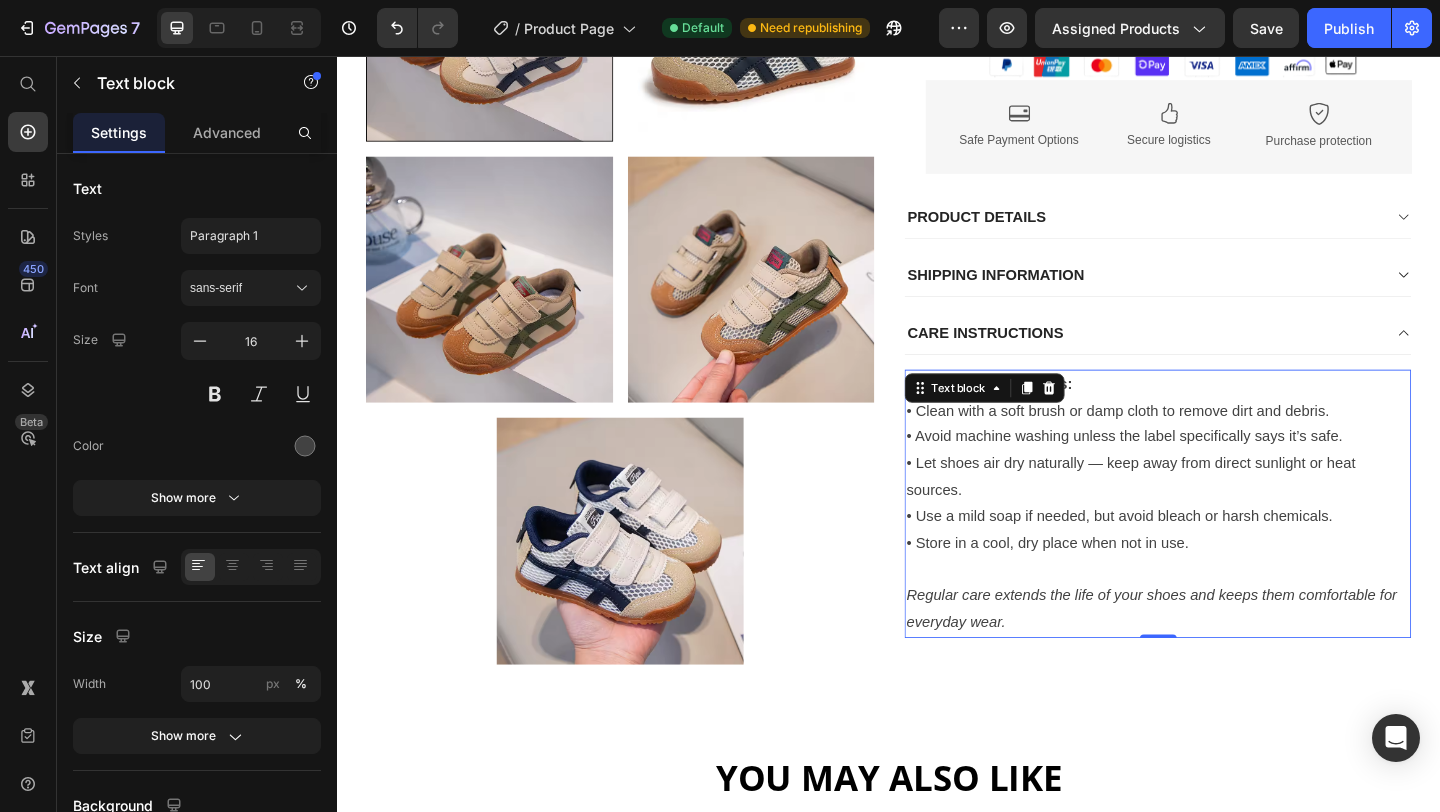 click on "Shoe Care Instructions: • Clean with a soft brush or damp cloth to remove dirt and debris. • Avoid machine washing unless the label specifically says it’s safe. • Let shoes air dry naturally — keep away from direct sunlight or heat sources. • Use a mild soap if needed, but avoid bleach or harsh chemicals. • Store in a cool, dry place when not in use. Regular care extends the life of your shoes and keeps them comfortable for everyday wear." at bounding box center [1229, 543] 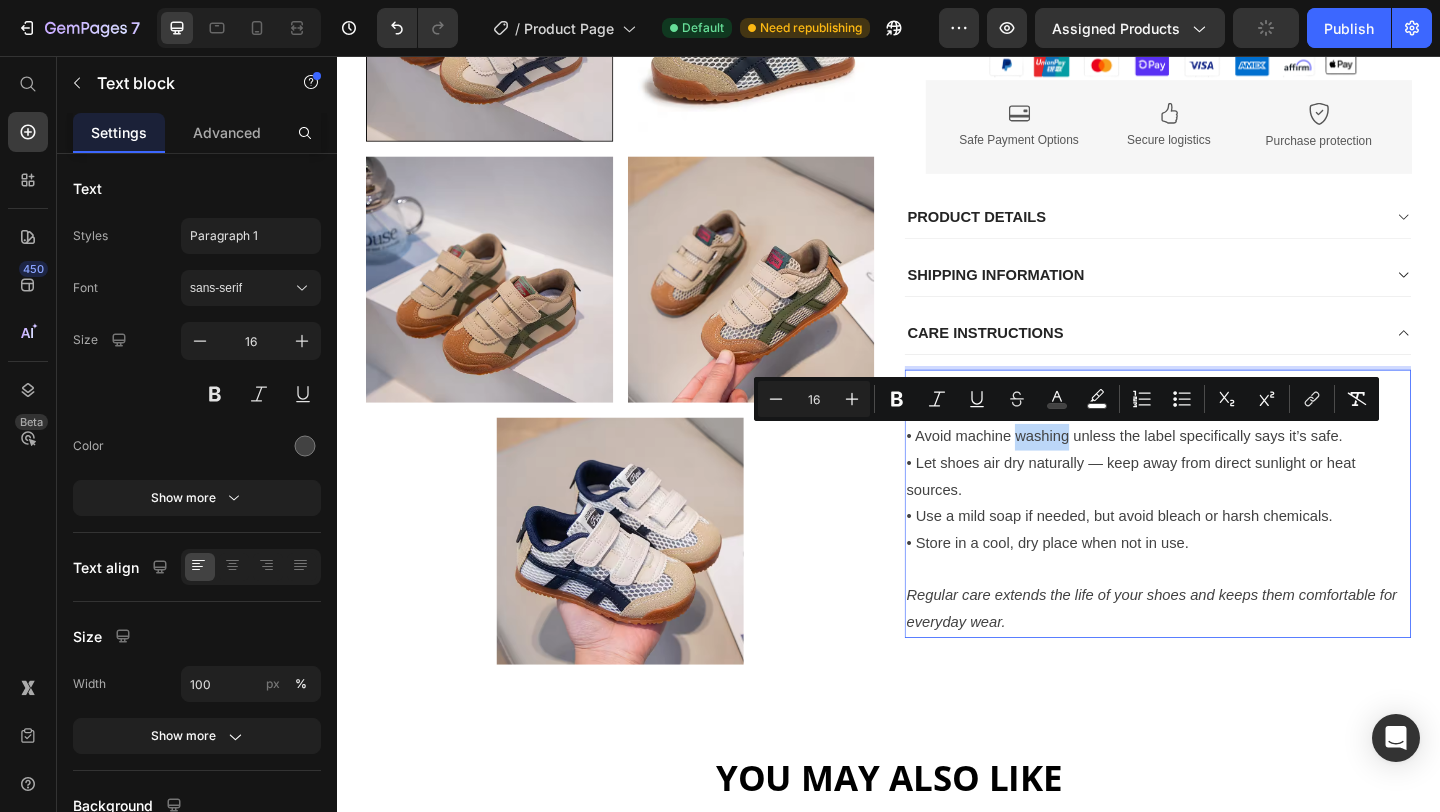 click on "• Store in a cool, dry place when not in use." at bounding box center (1109, 585) 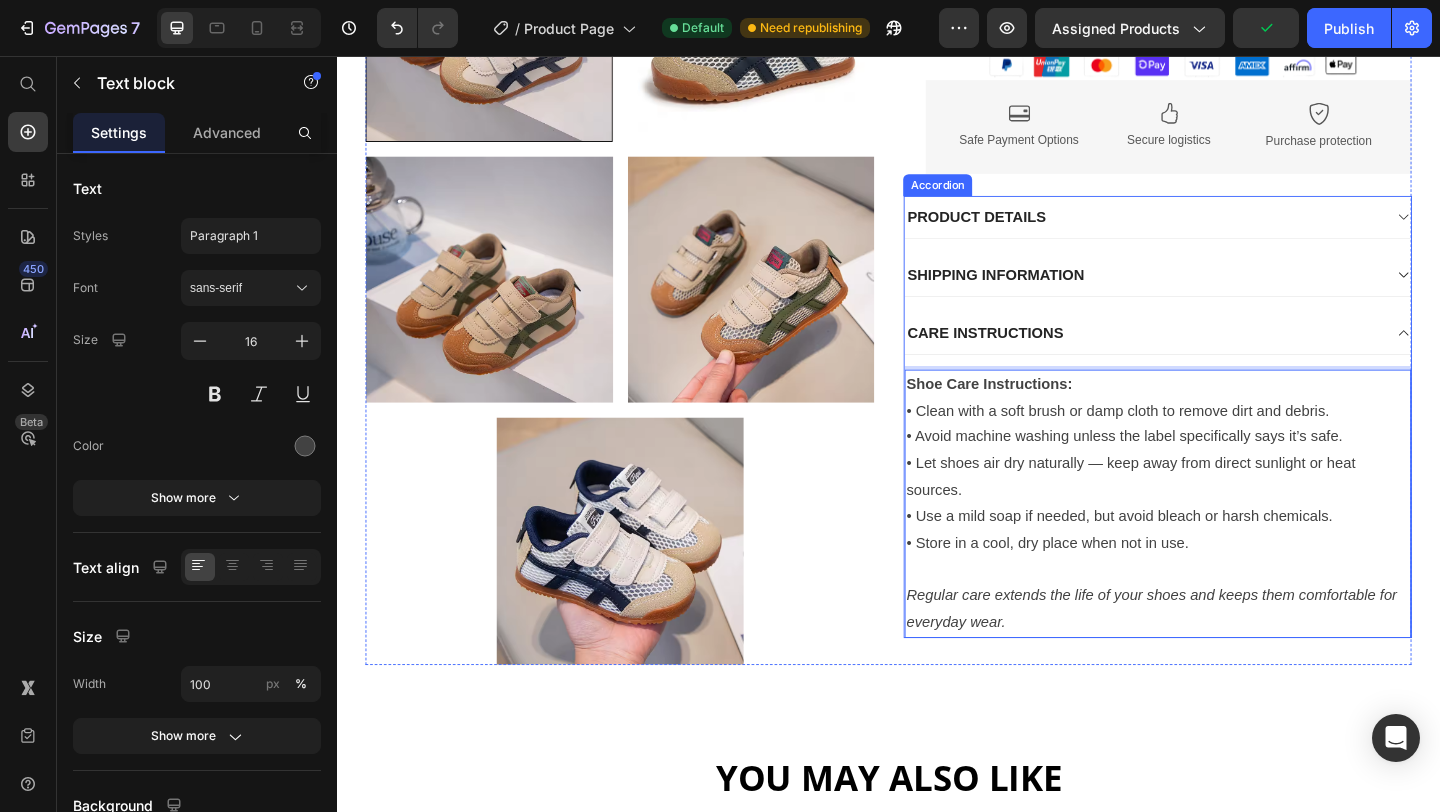 click on "PRODUCT DETAILS" at bounding box center [1213, 231] 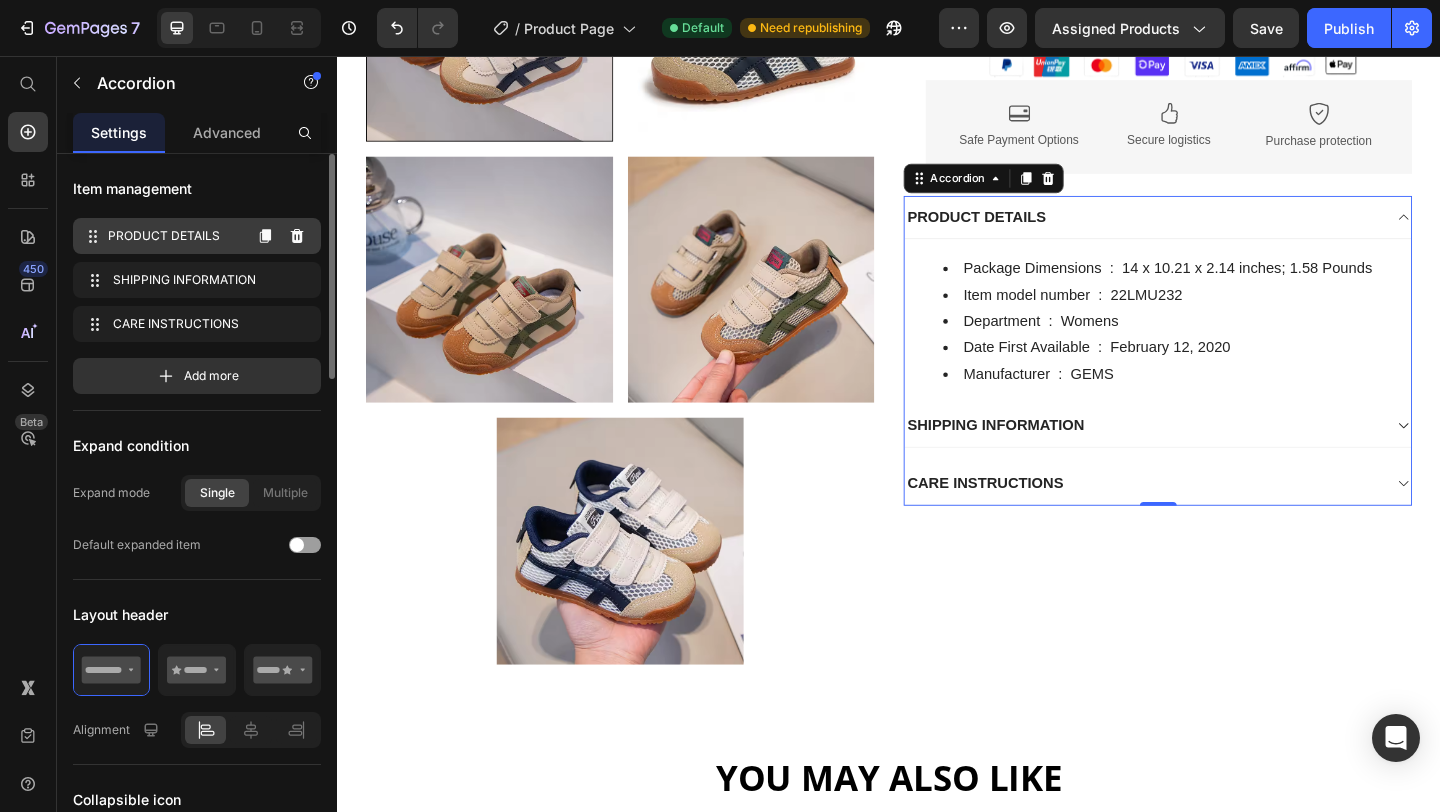 click on "PRODUCT DETAILS" at bounding box center [174, 236] 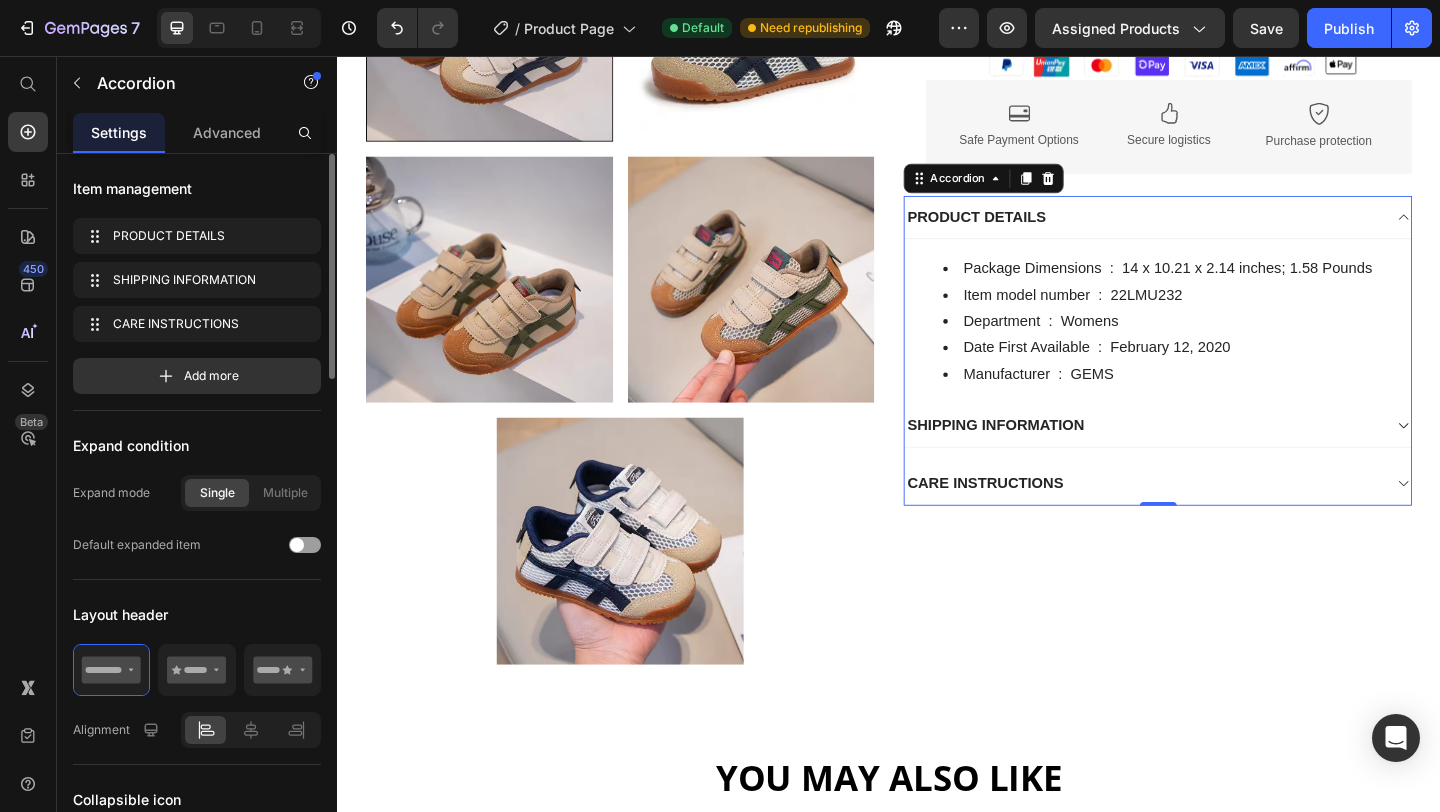 scroll, scrollTop: 309, scrollLeft: 0, axis: vertical 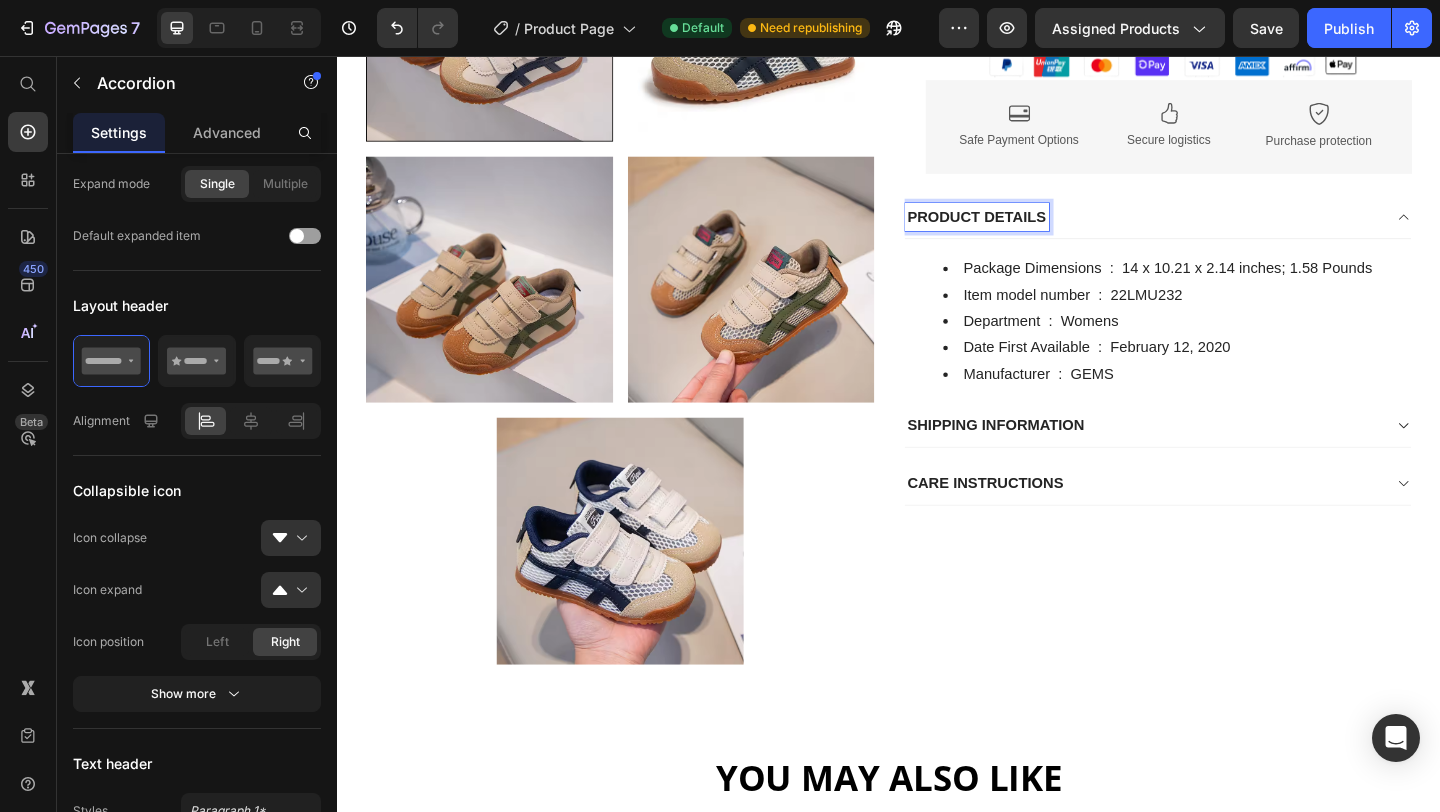click on "PRODUCT DETAILS" at bounding box center (1213, 231) 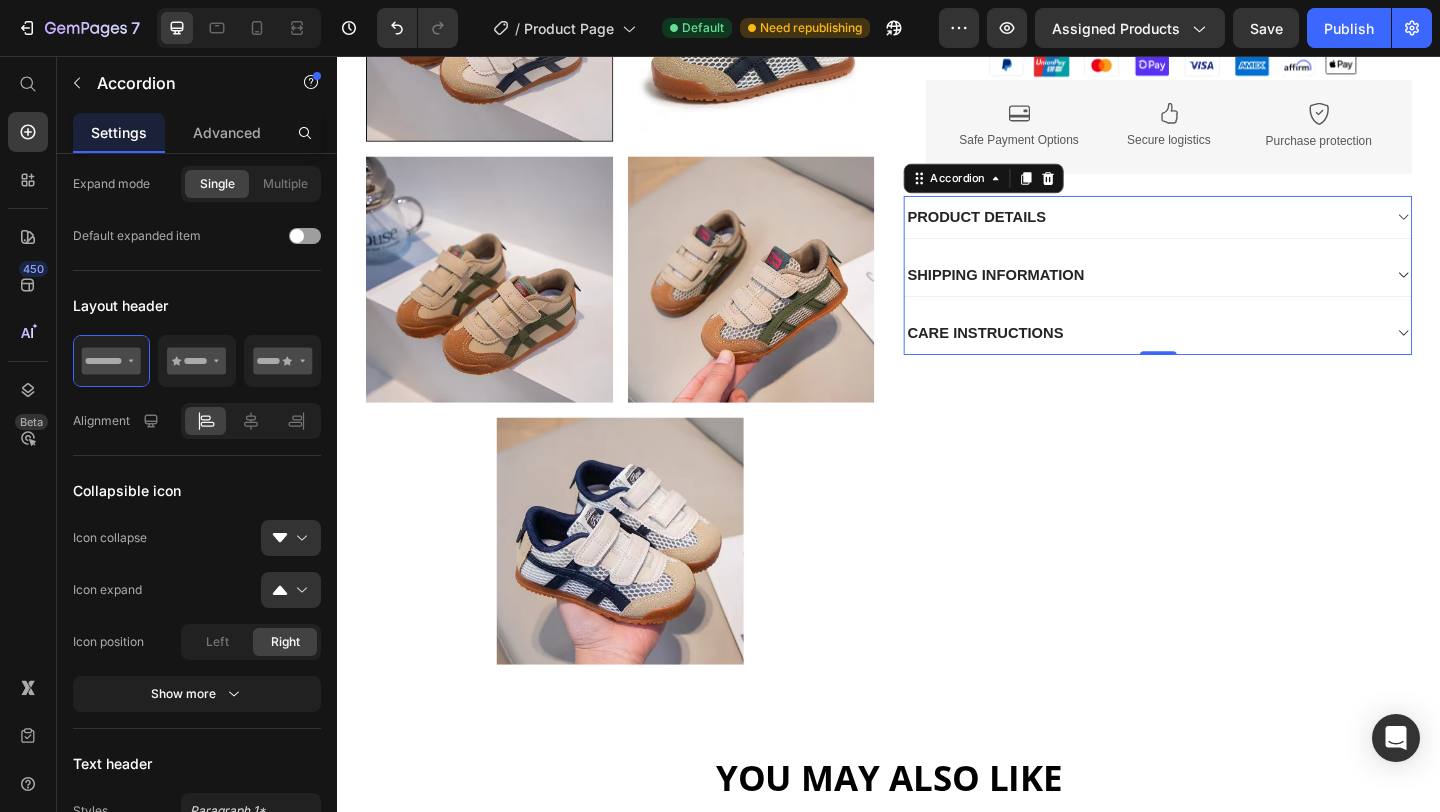 click on "PRODUCT DETAILS" at bounding box center [1213, 231] 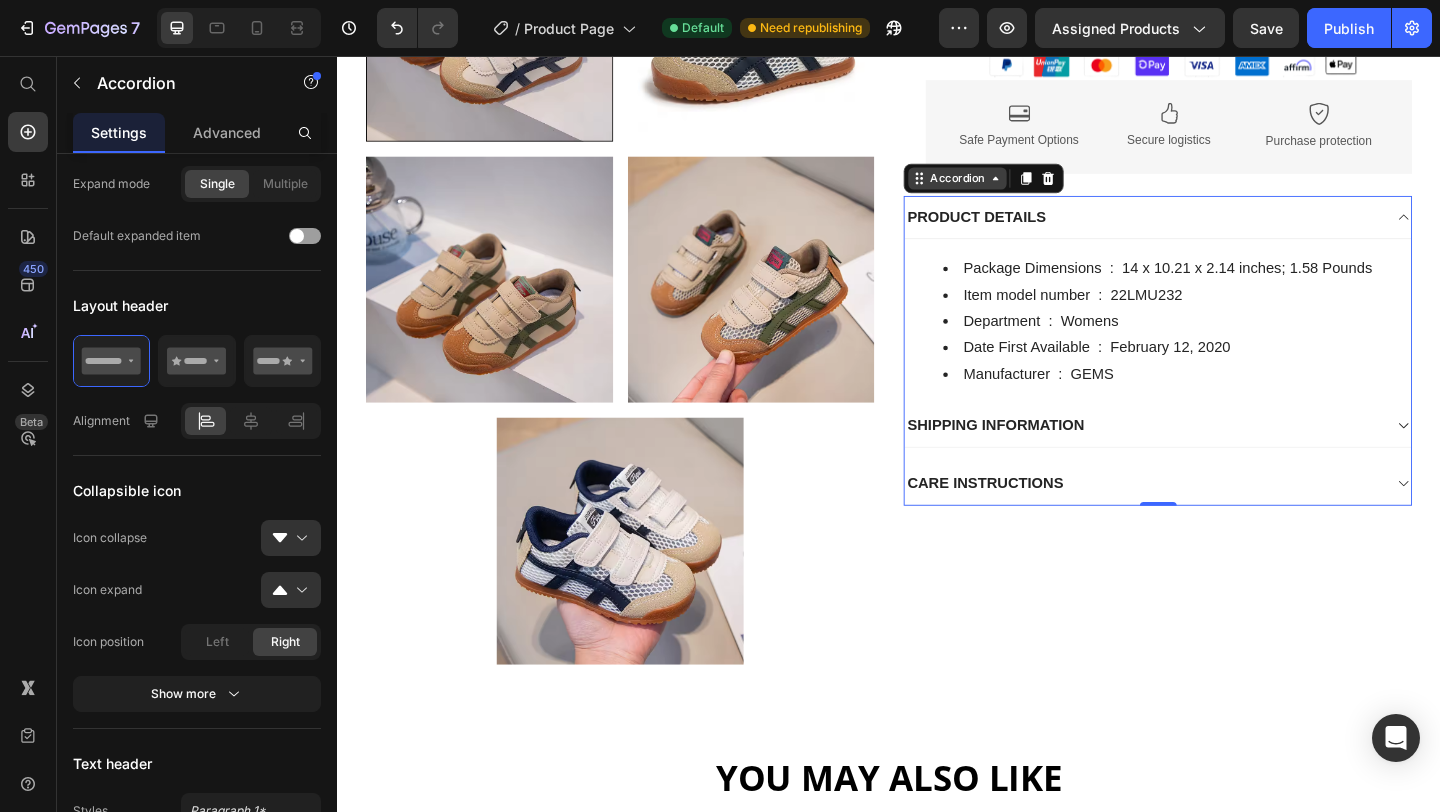 click 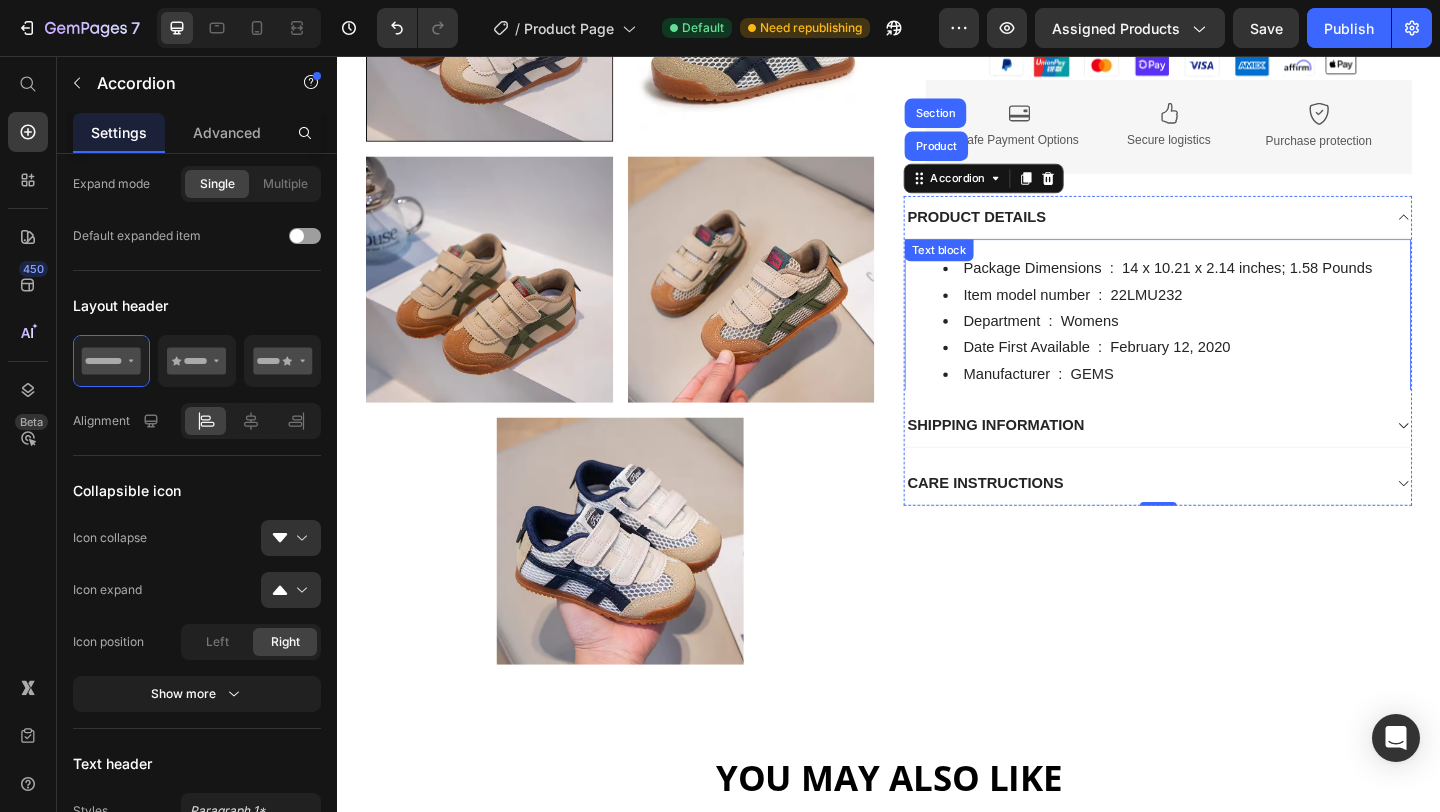 click on "Item model number ‏ : ‎ 22LMU232" at bounding box center (1249, 316) 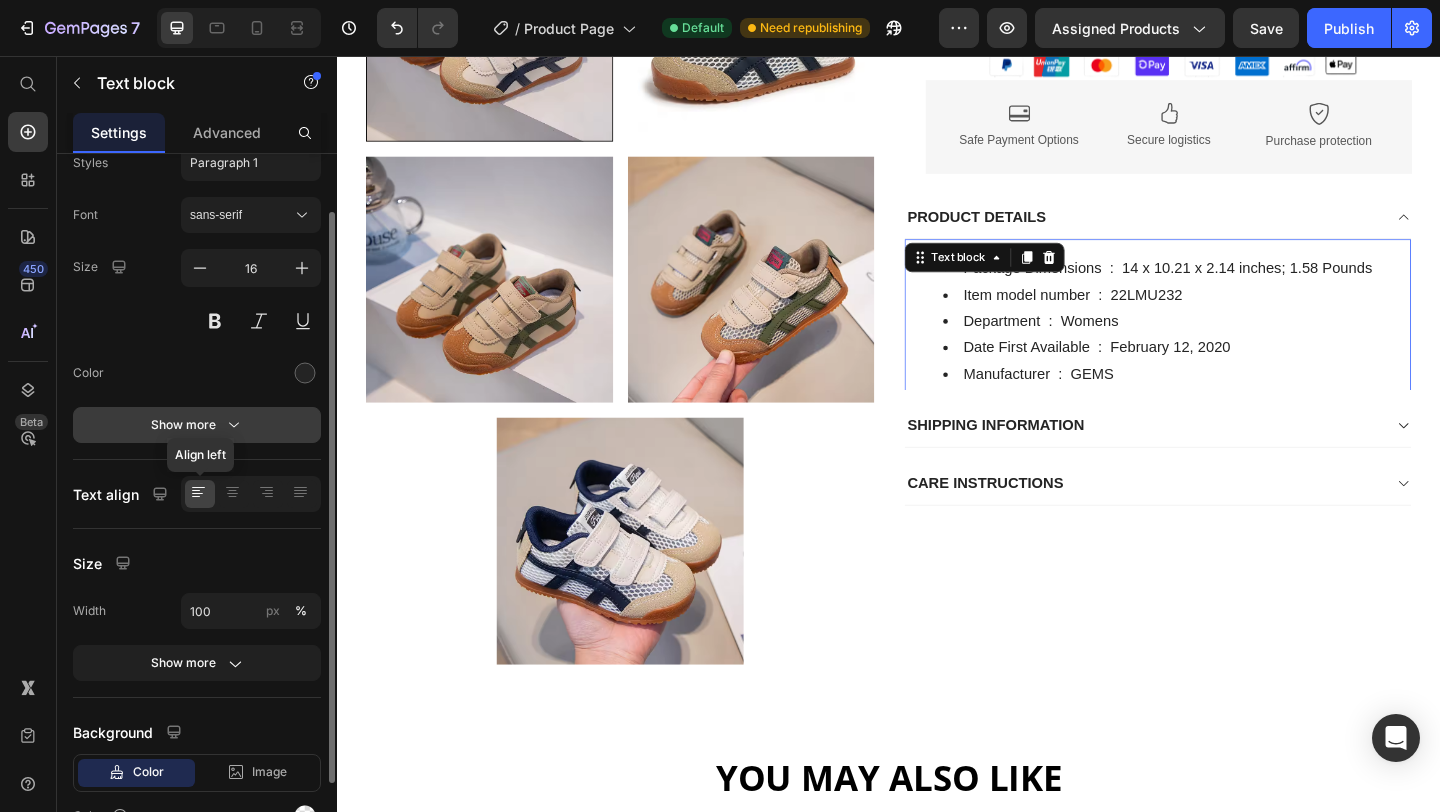 scroll, scrollTop: 180, scrollLeft: 0, axis: vertical 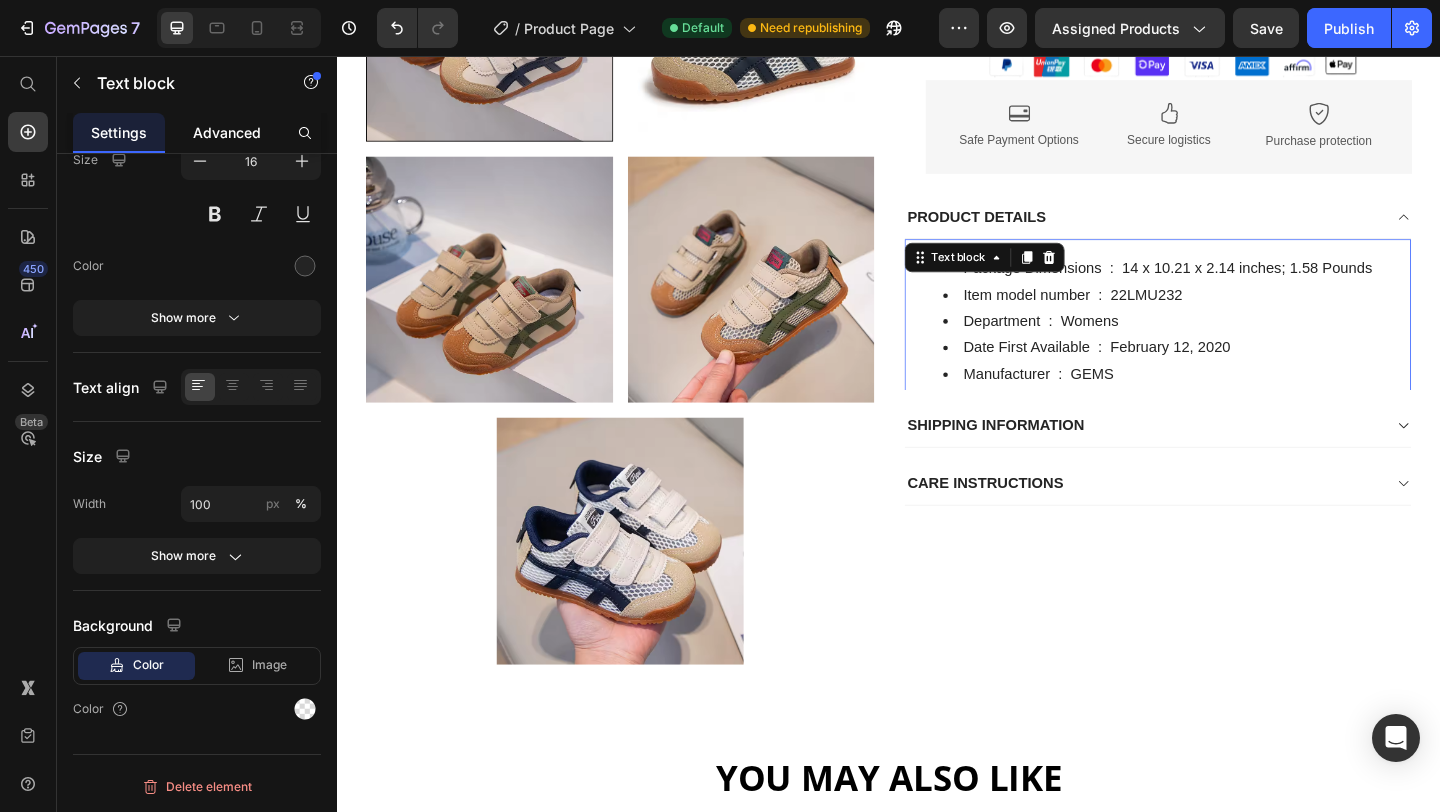 click on "Advanced" at bounding box center (227, 132) 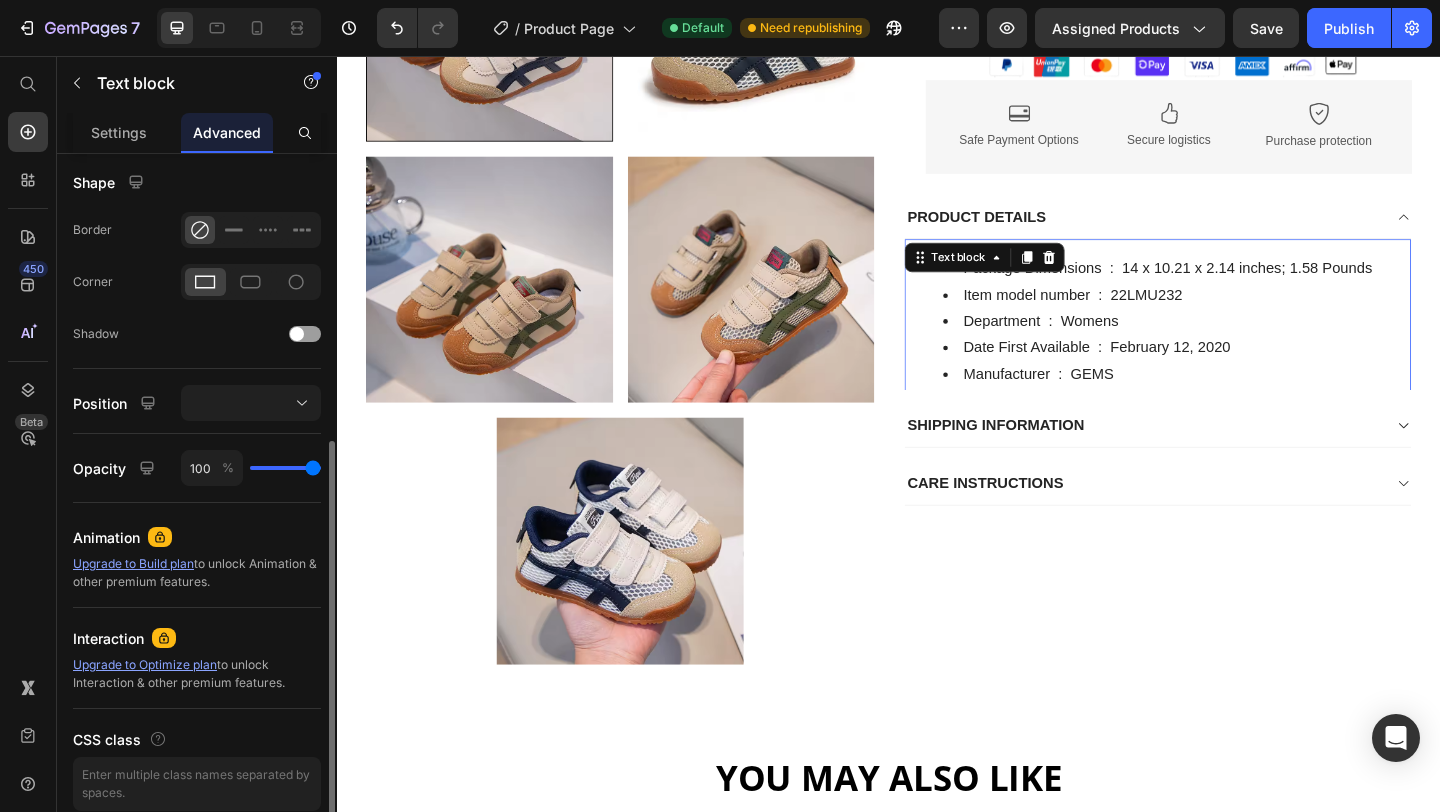 scroll, scrollTop: 590, scrollLeft: 0, axis: vertical 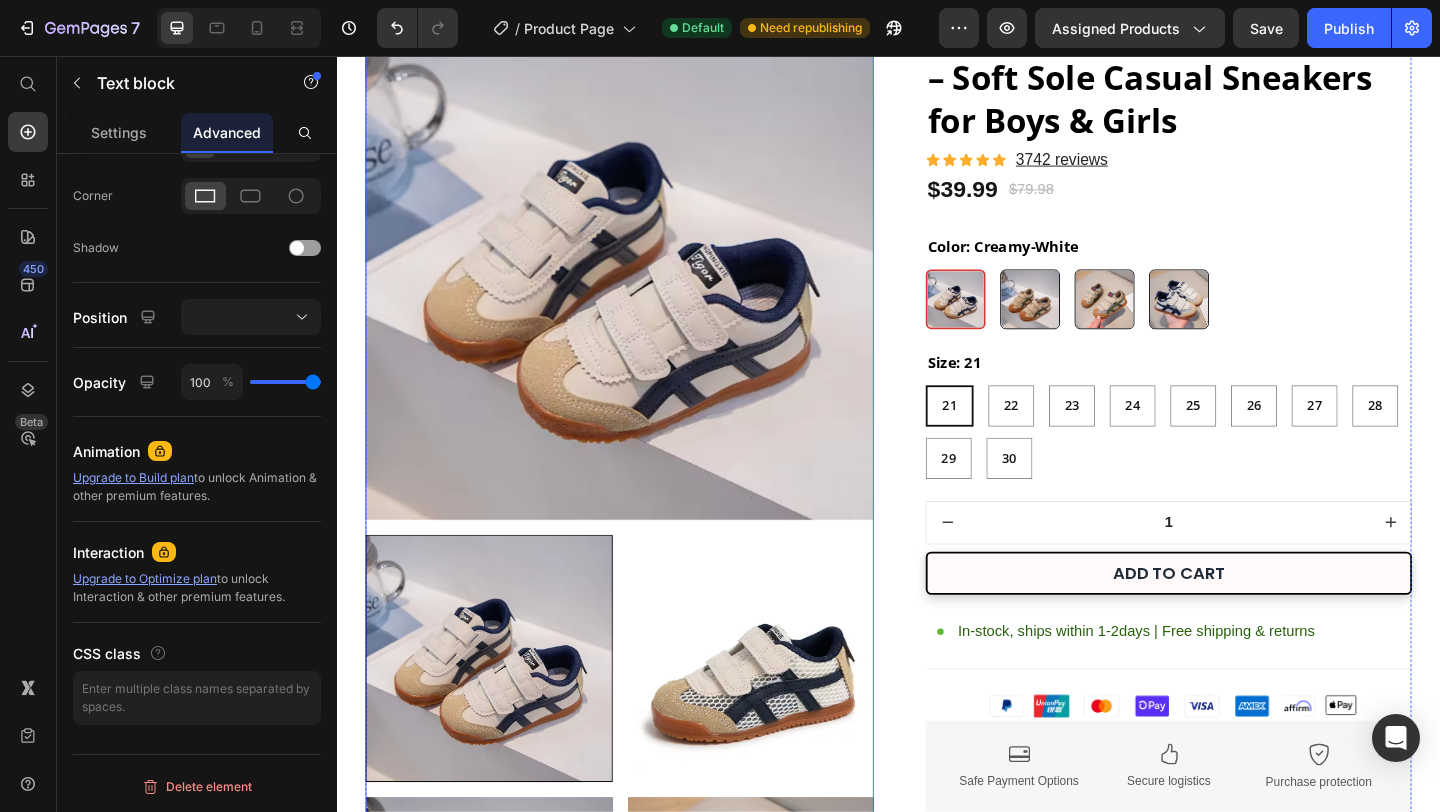 click at bounding box center (787, 711) 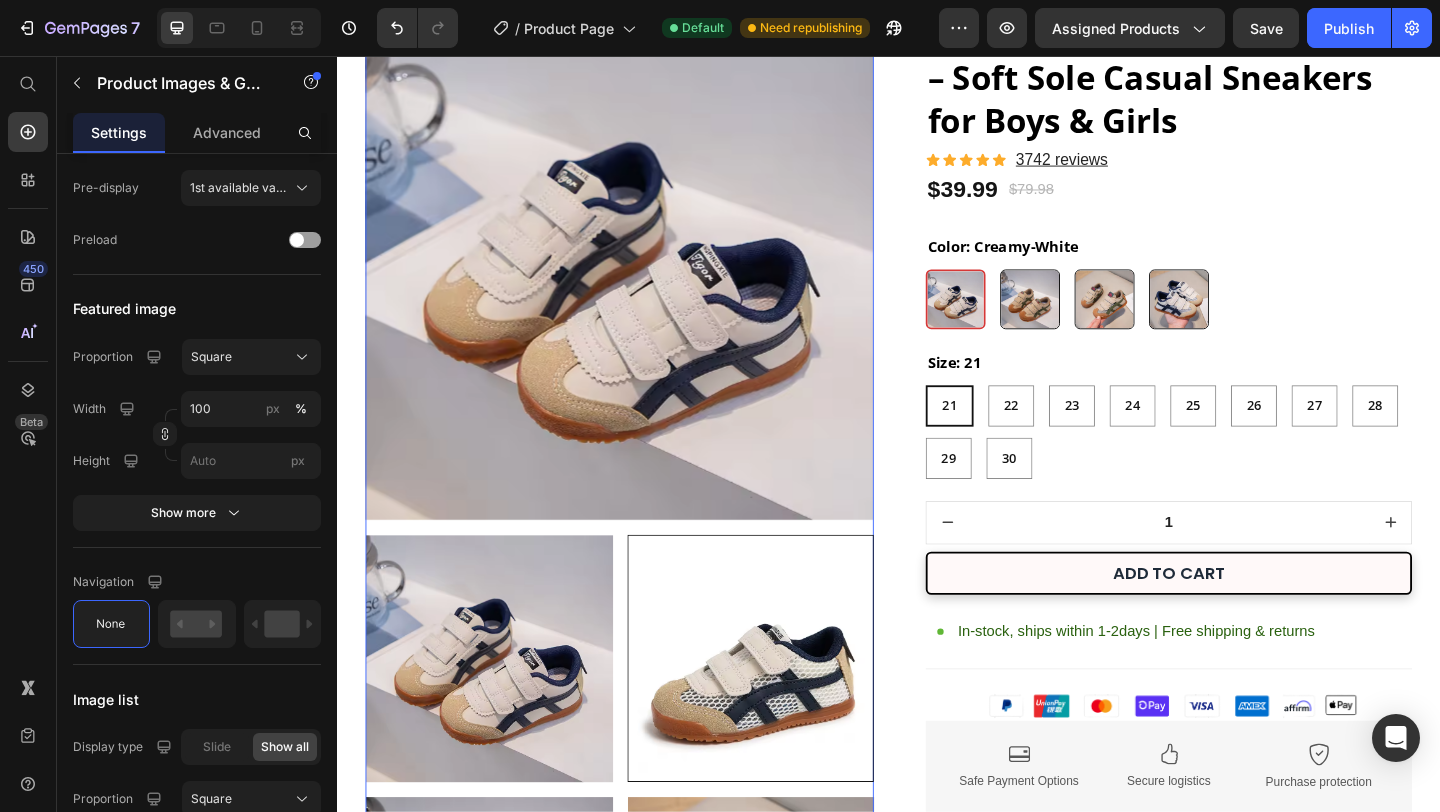 scroll, scrollTop: 0, scrollLeft: 0, axis: both 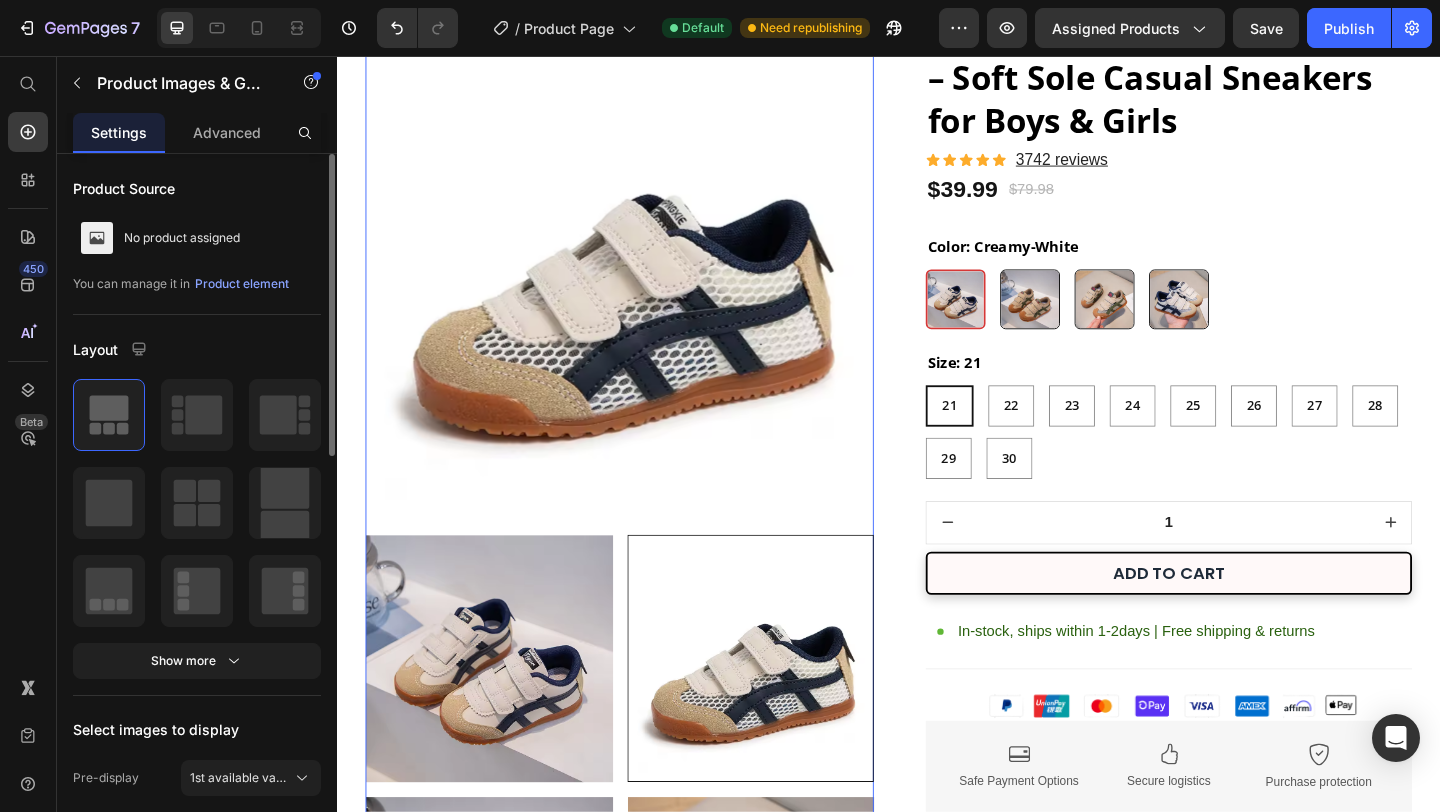 click at bounding box center [644, 284] 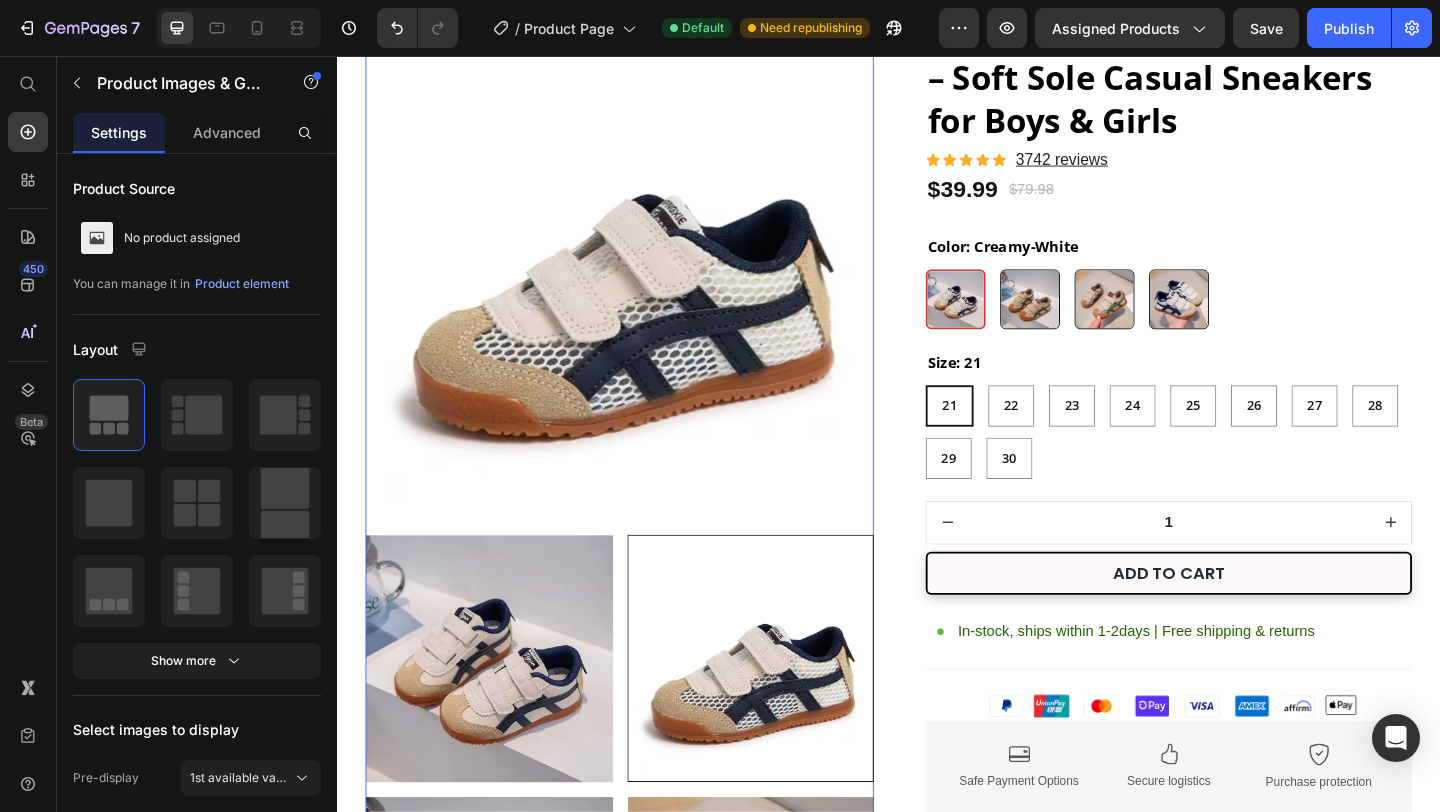 scroll, scrollTop: 0, scrollLeft: 0, axis: both 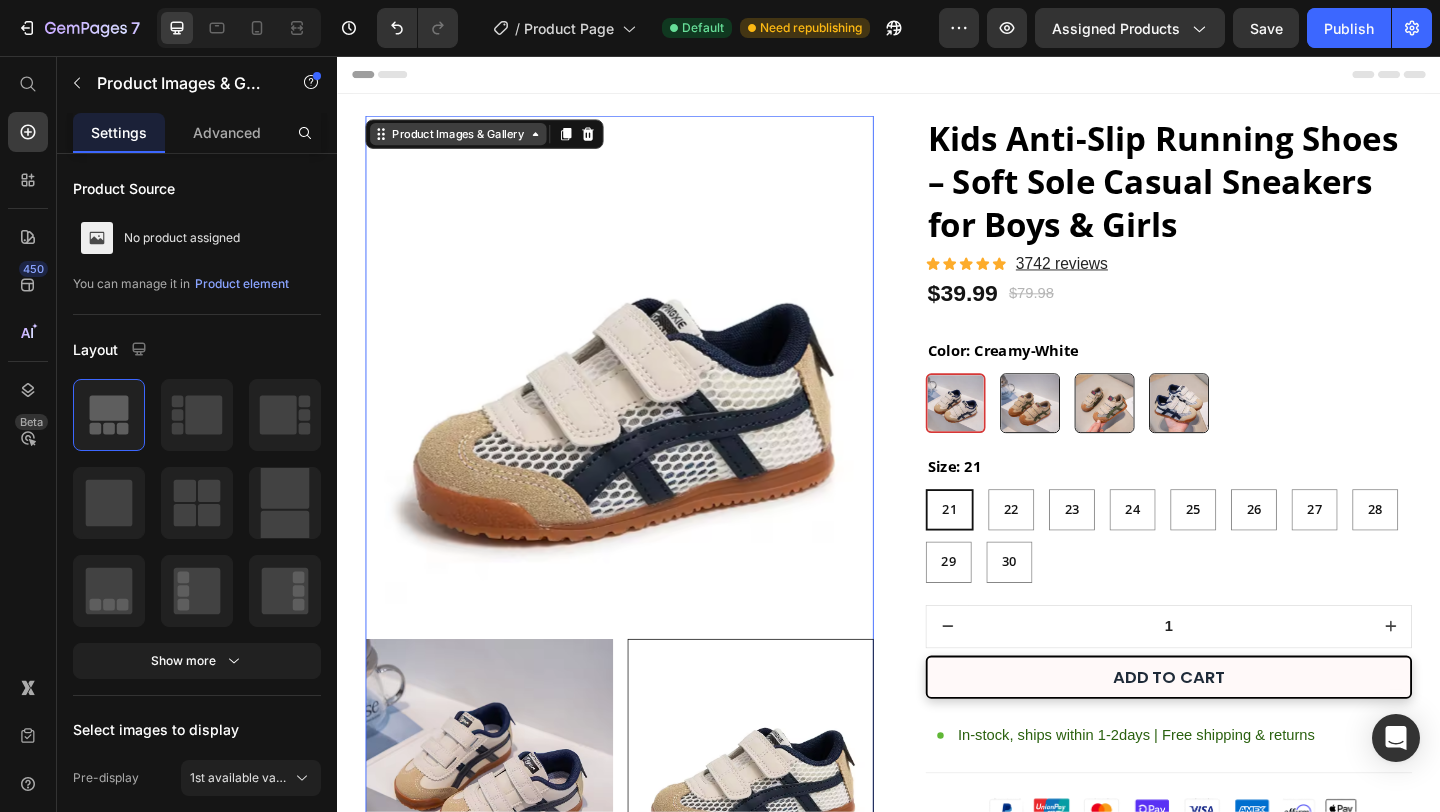 click on "Product Images & Gallery" at bounding box center [469, 141] 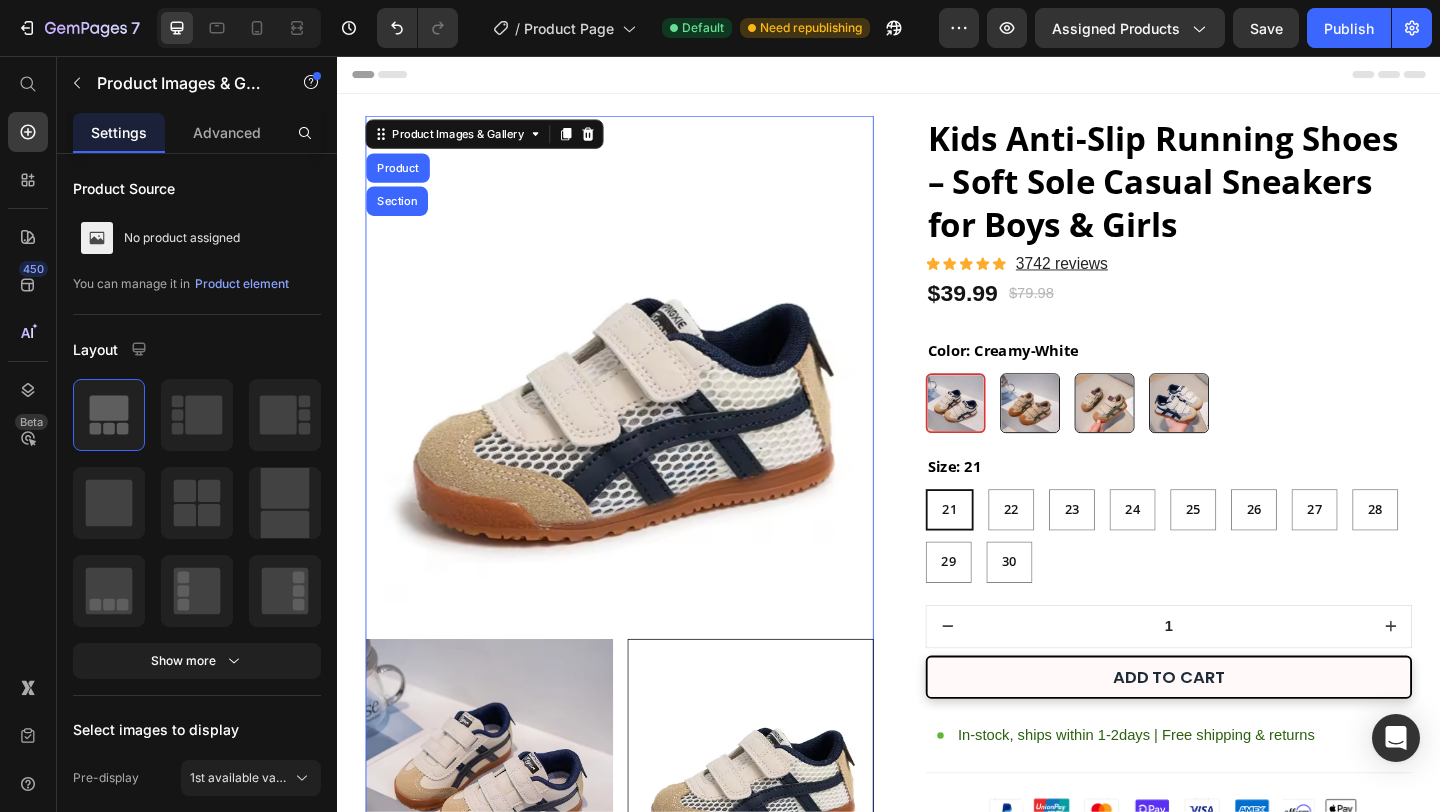 click at bounding box center [644, 397] 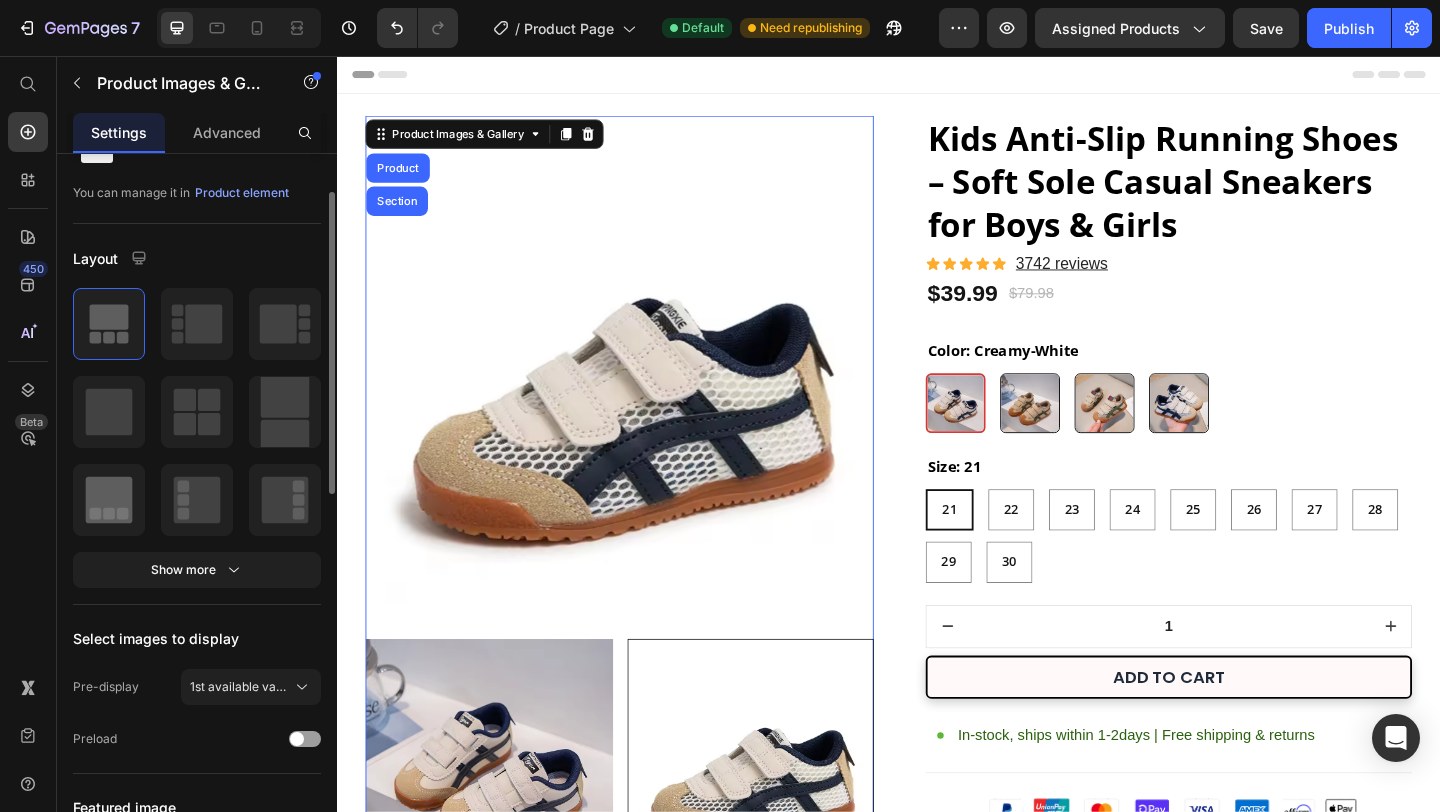 scroll, scrollTop: 178, scrollLeft: 0, axis: vertical 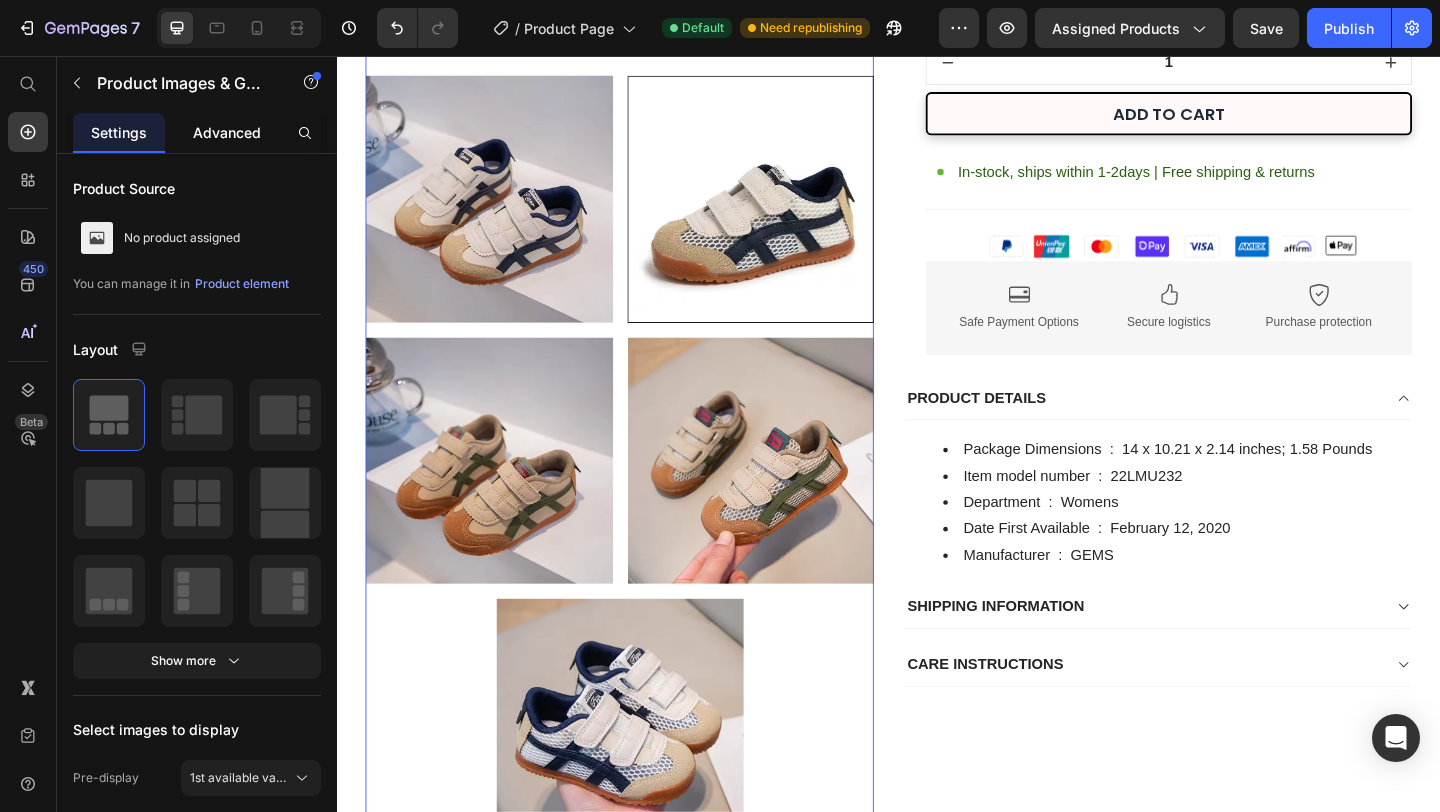 click on "Advanced" at bounding box center (227, 132) 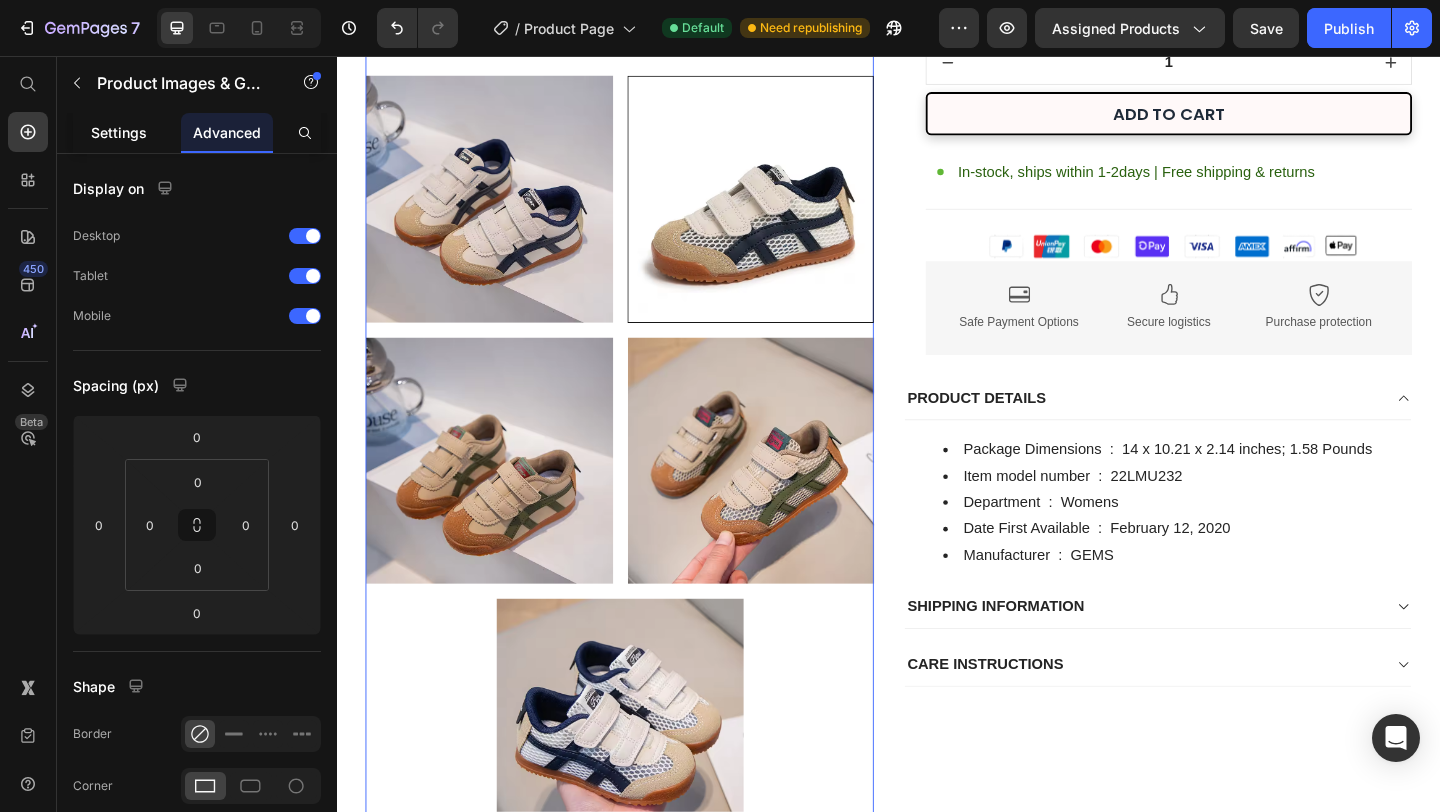 drag, startPoint x: 129, startPoint y: 121, endPoint x: 138, endPoint y: 127, distance: 10.816654 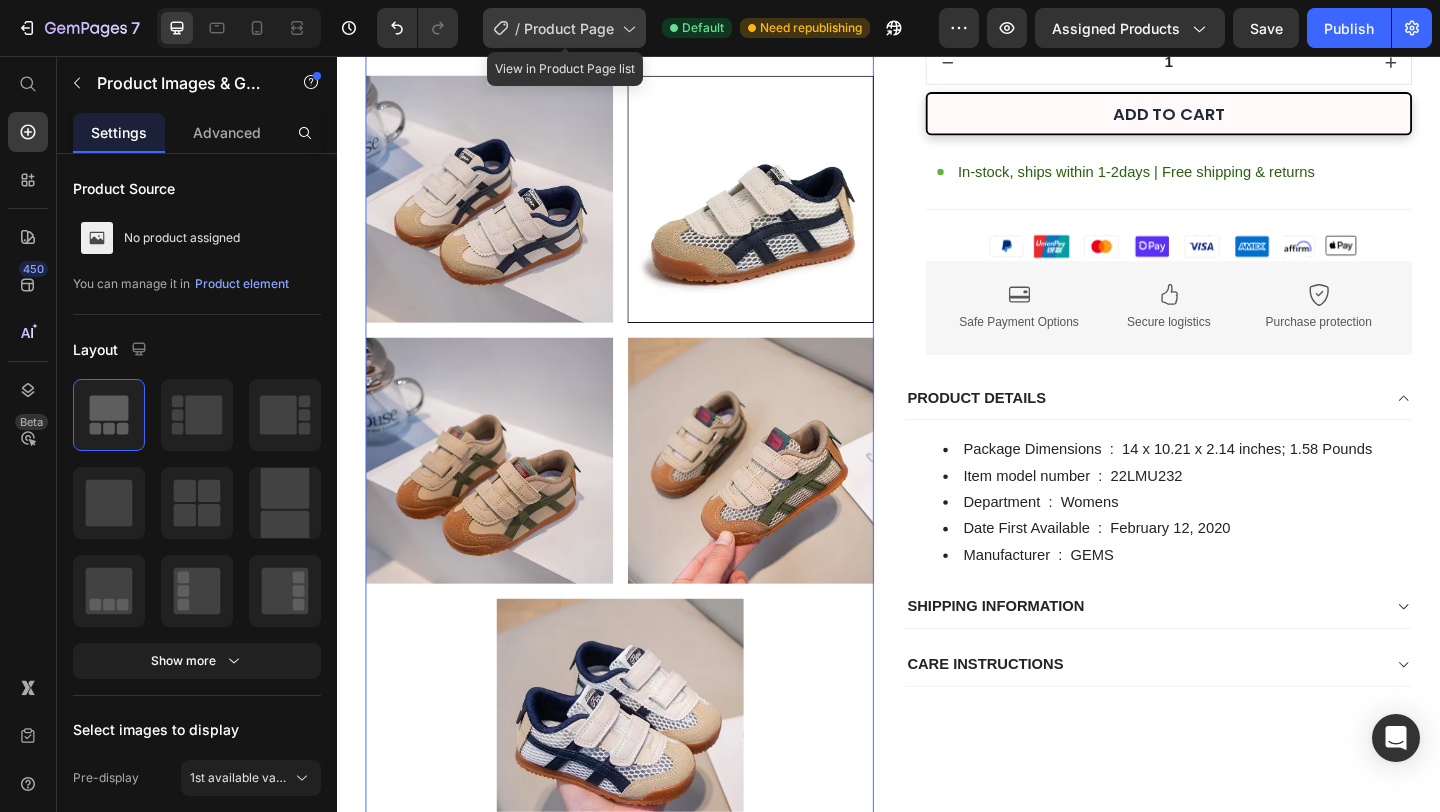 click on "Product Page" at bounding box center [569, 28] 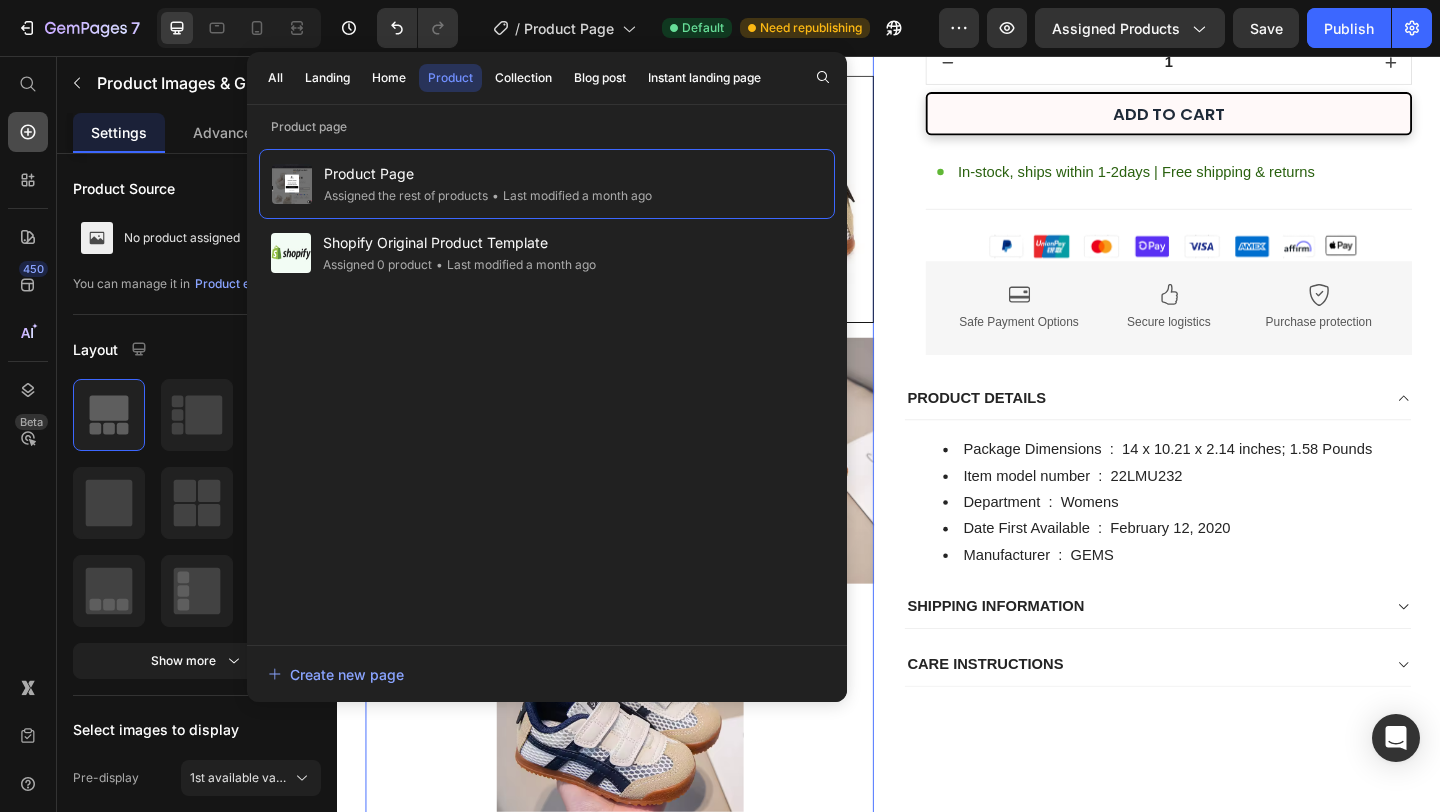 click 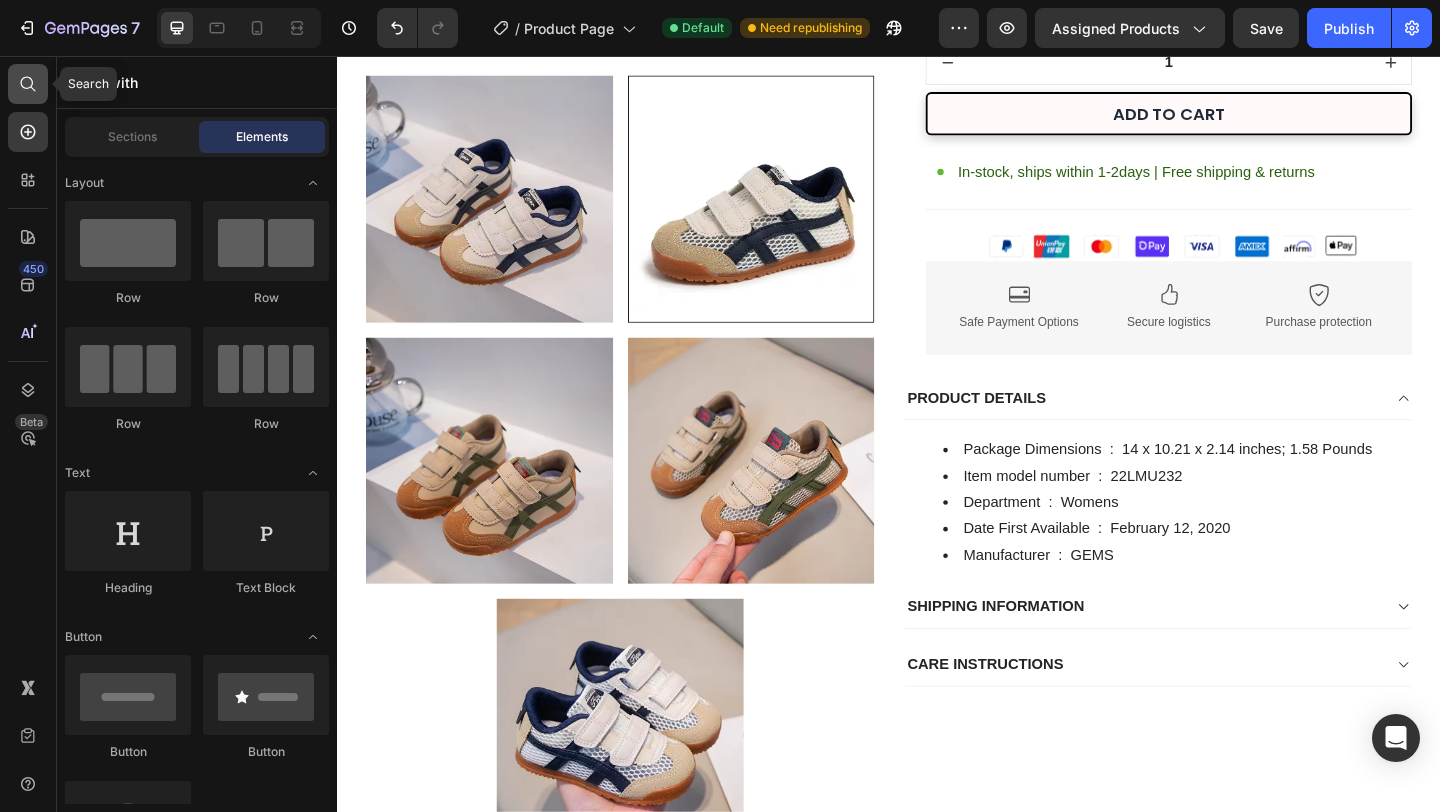 click 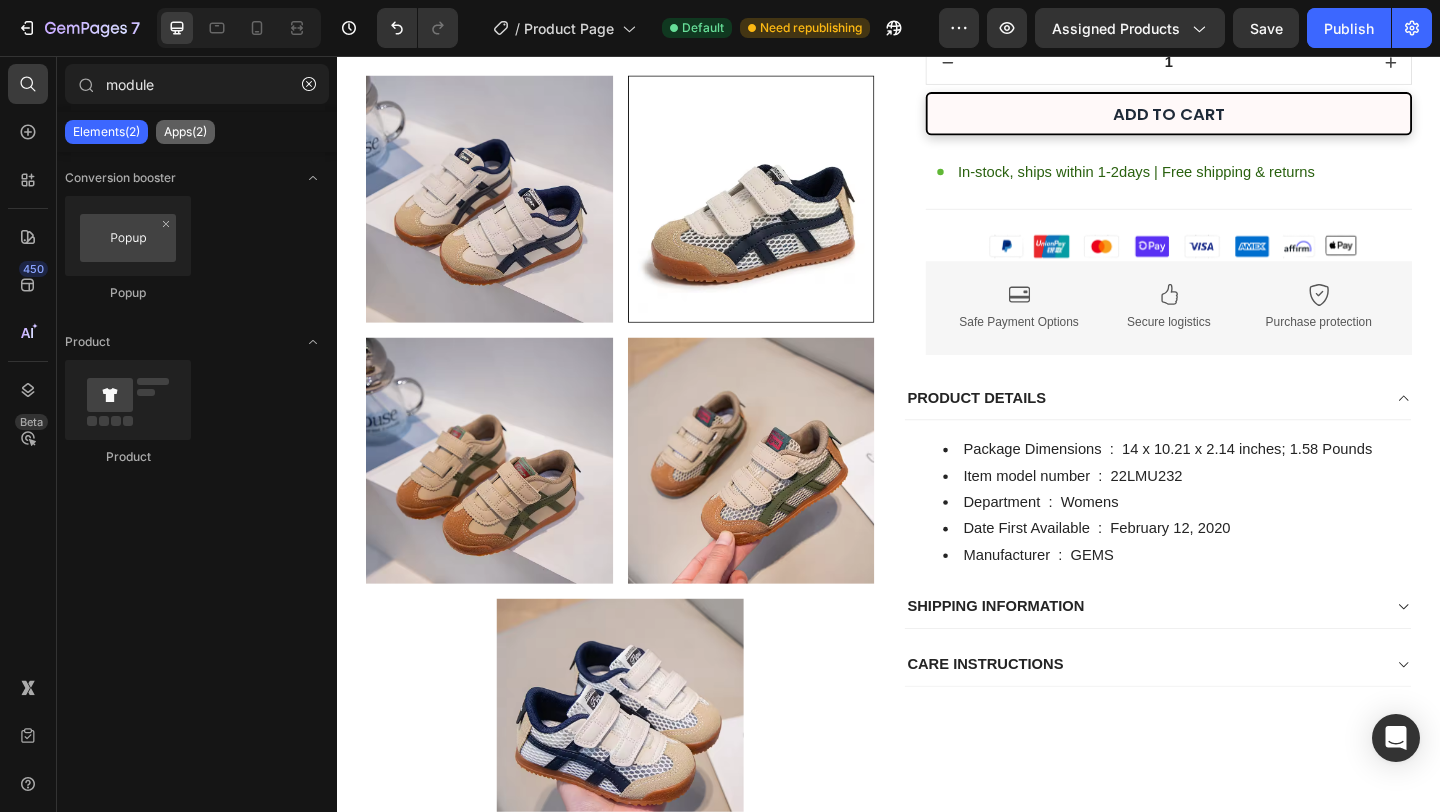 type on "module" 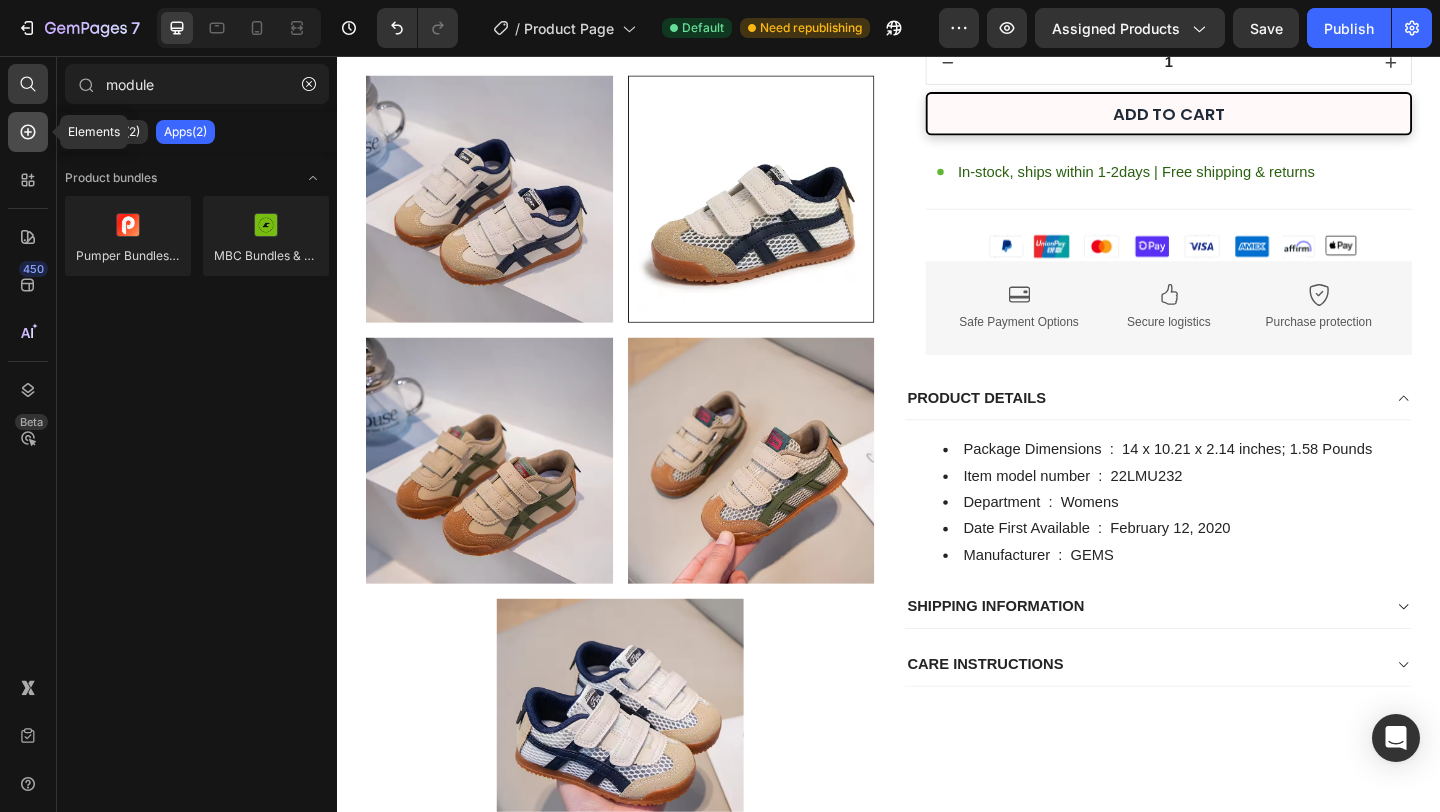 click 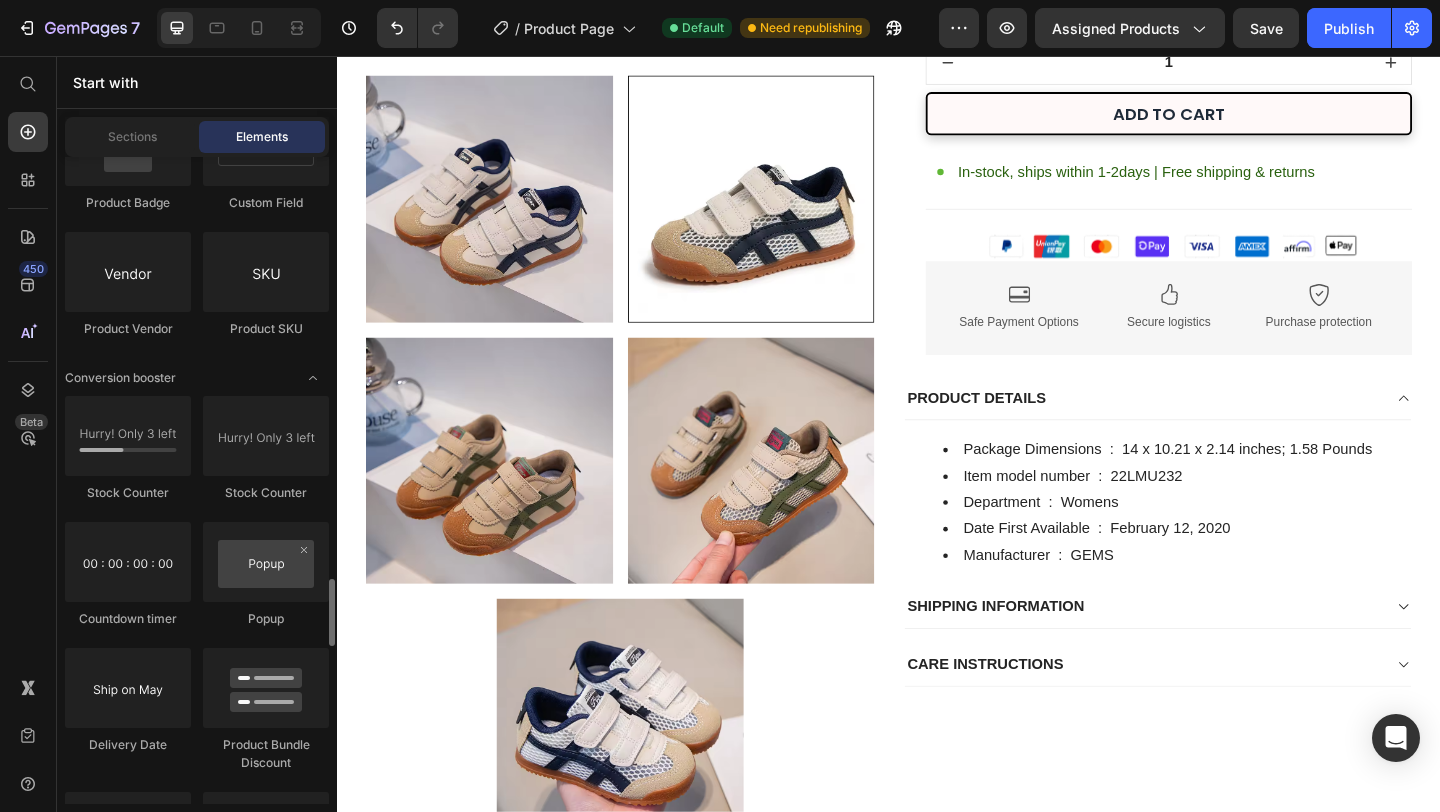 scroll, scrollTop: 4080, scrollLeft: 0, axis: vertical 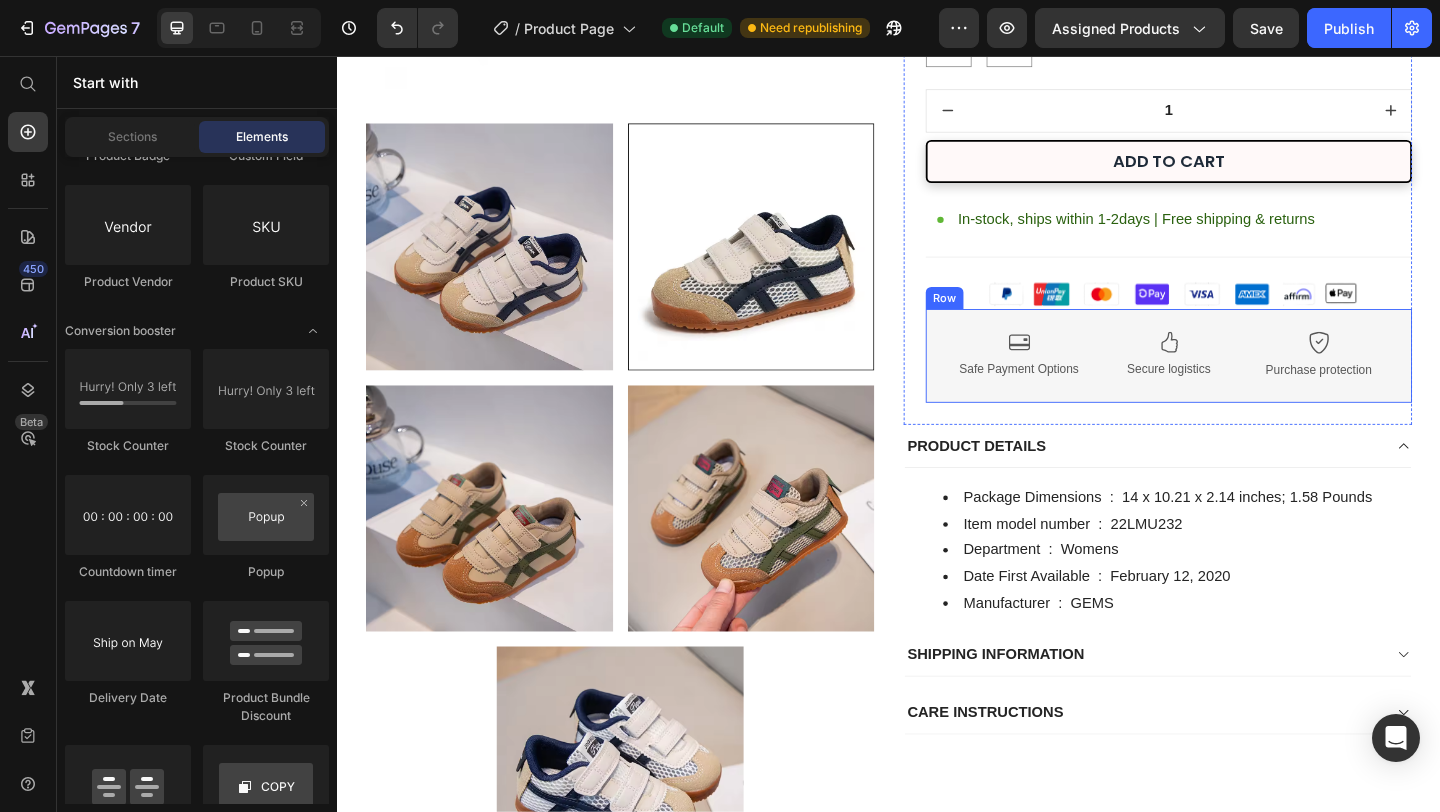 click on "Image Secure logistics Text Block" at bounding box center (1241, 382) 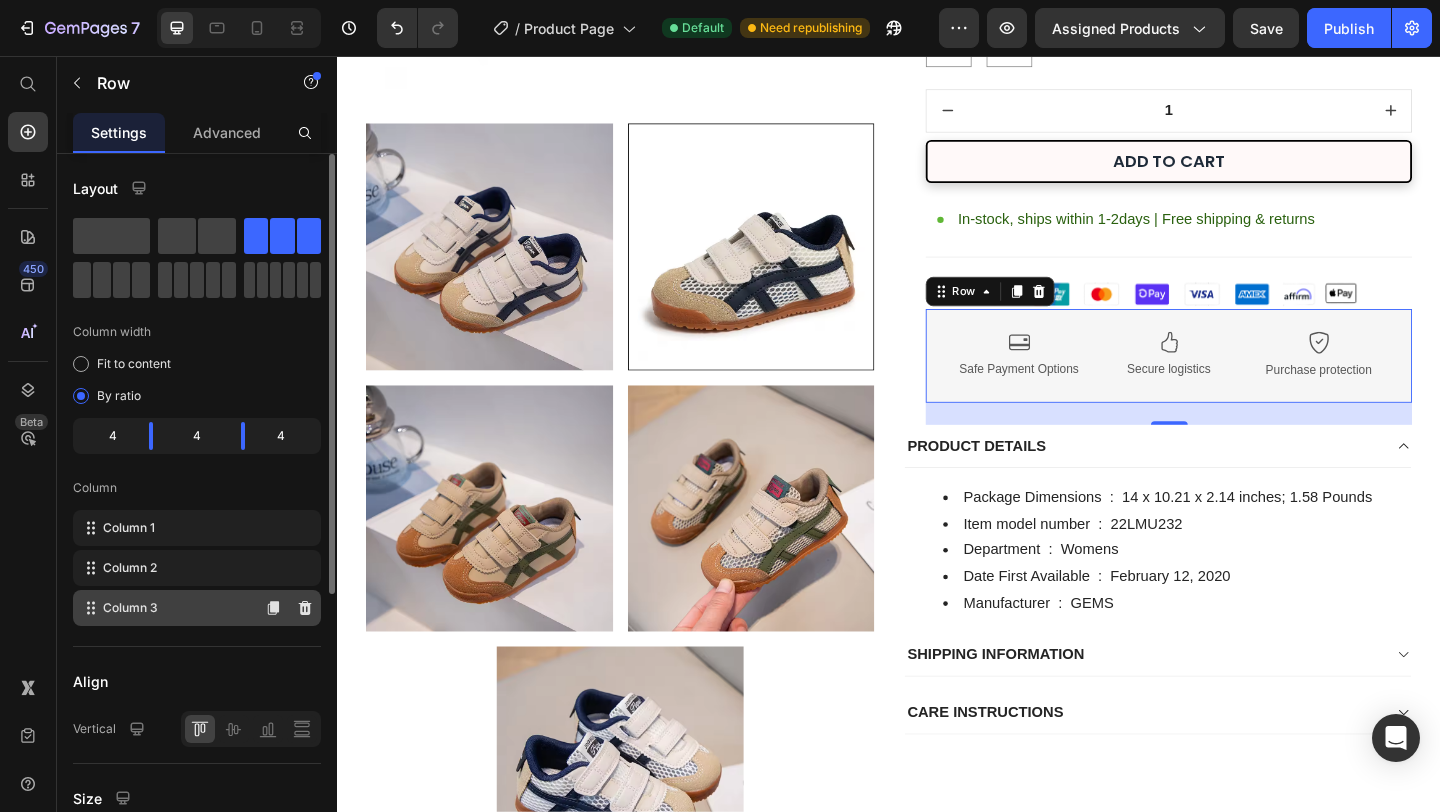 scroll, scrollTop: 446, scrollLeft: 0, axis: vertical 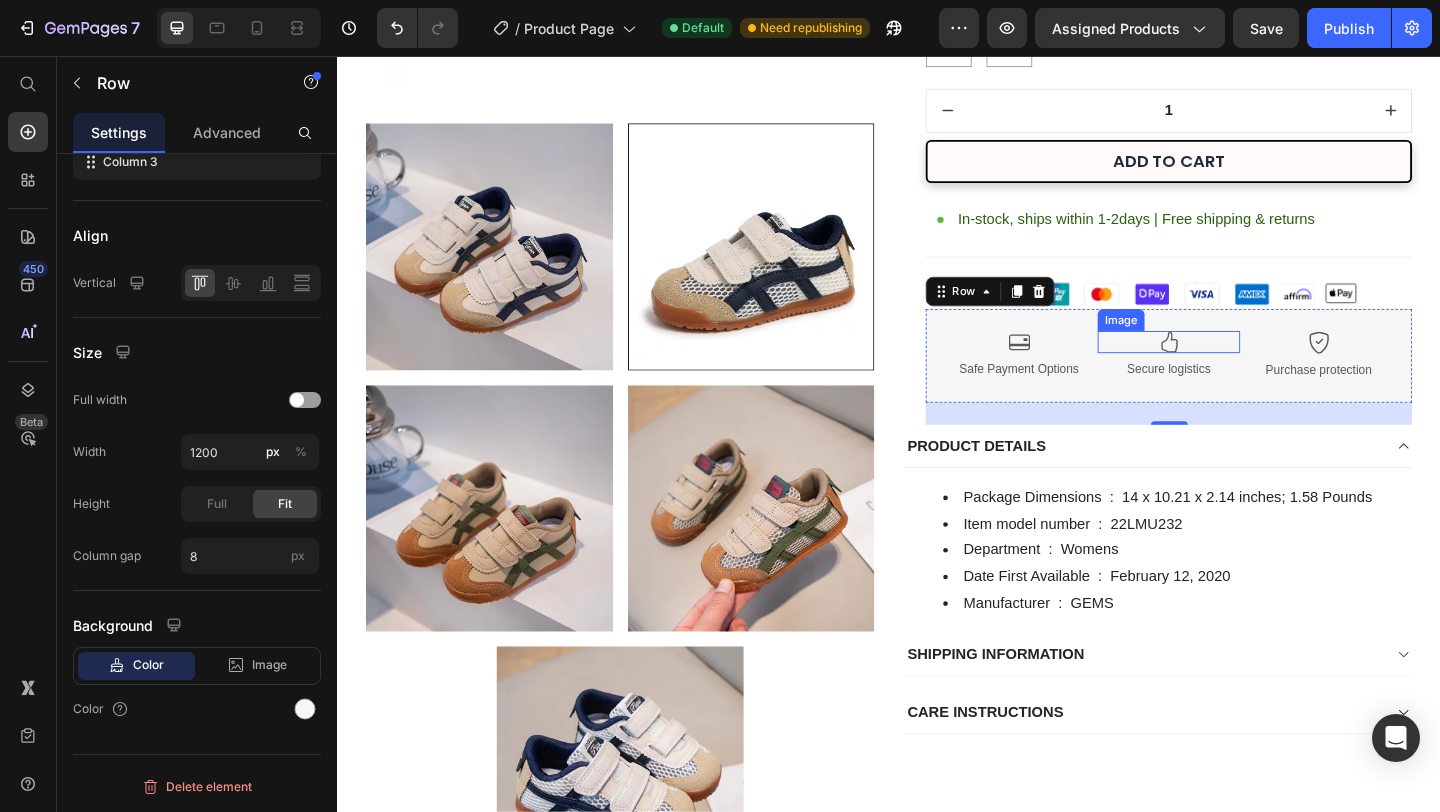 click at bounding box center (1241, 367) 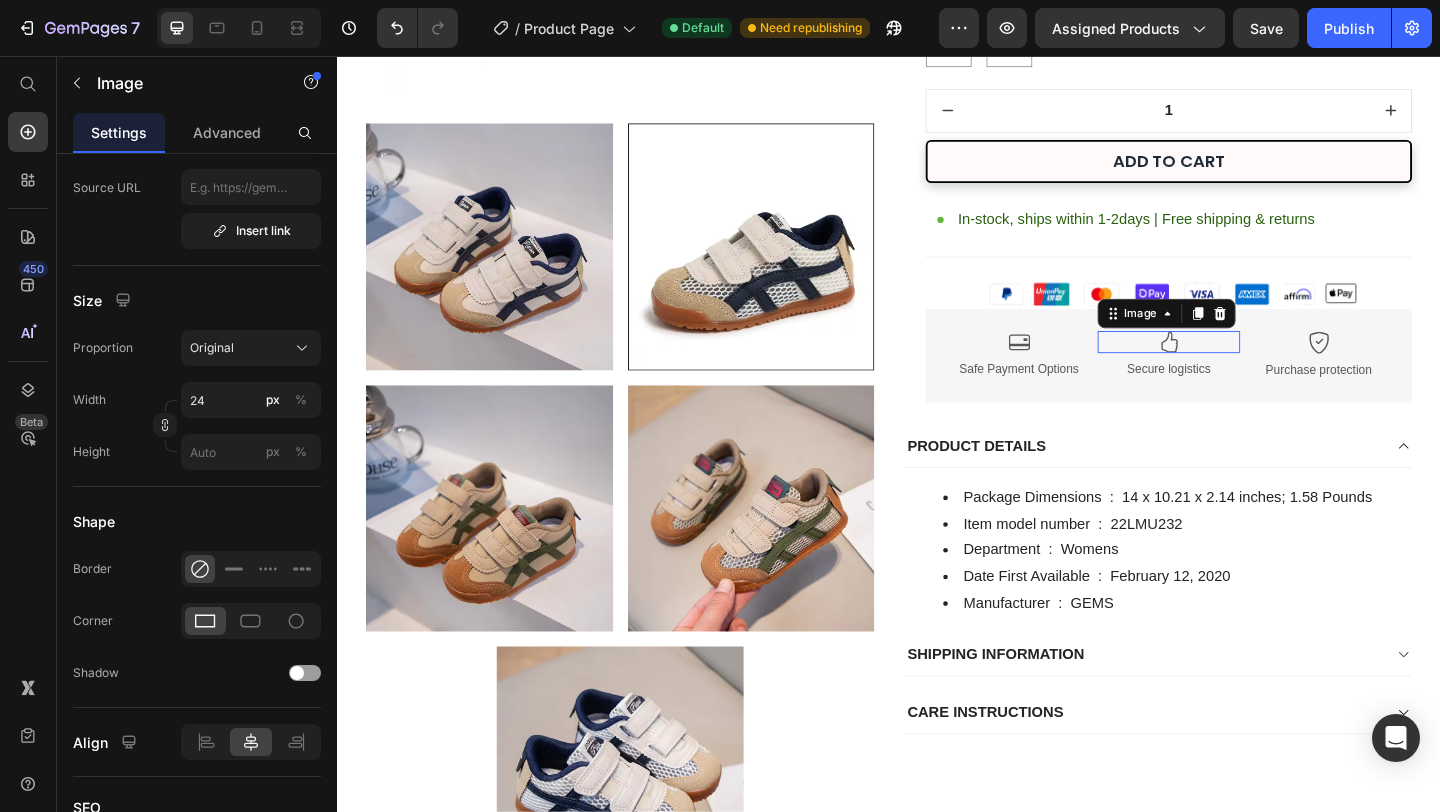 scroll, scrollTop: 0, scrollLeft: 0, axis: both 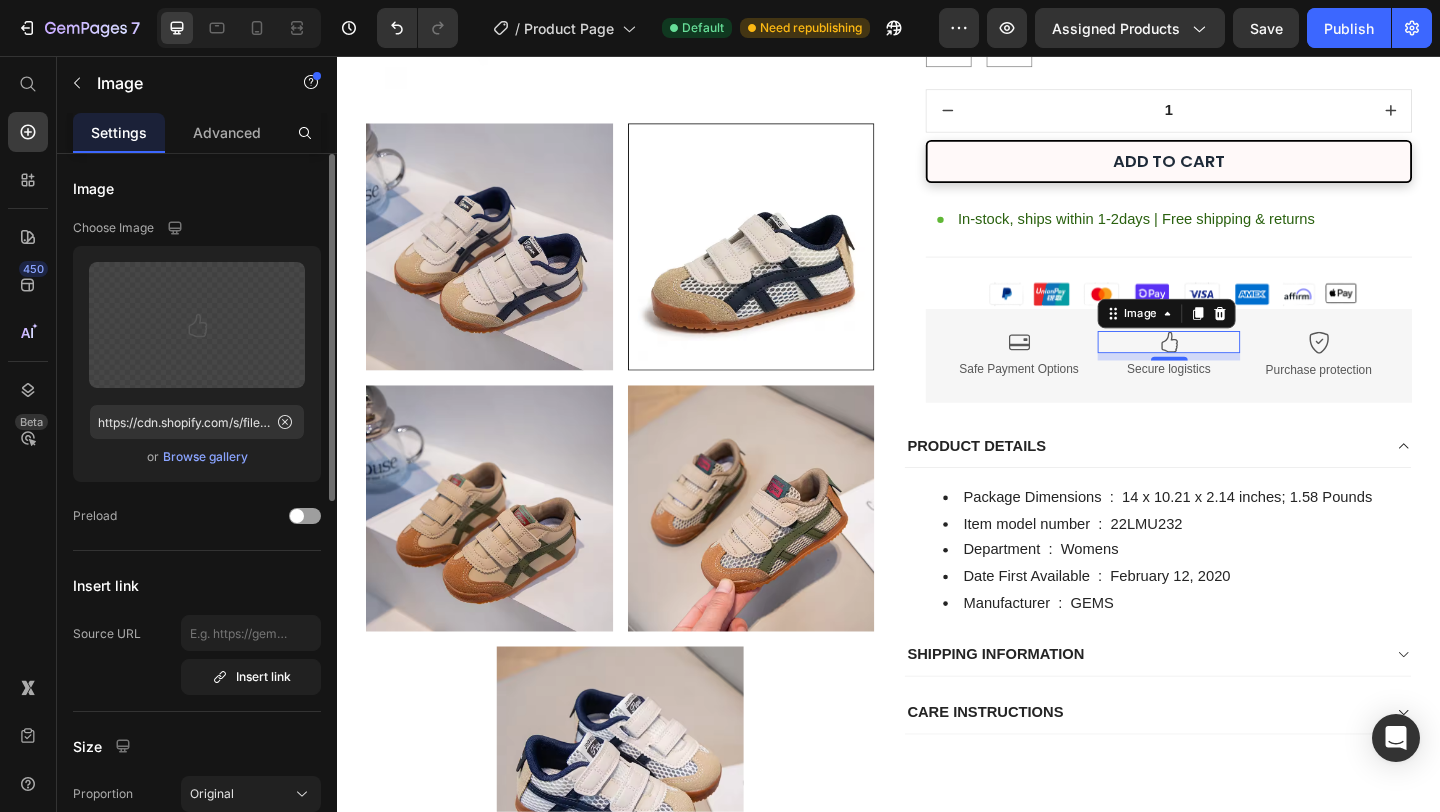 click on "Browse gallery" at bounding box center (205, 457) 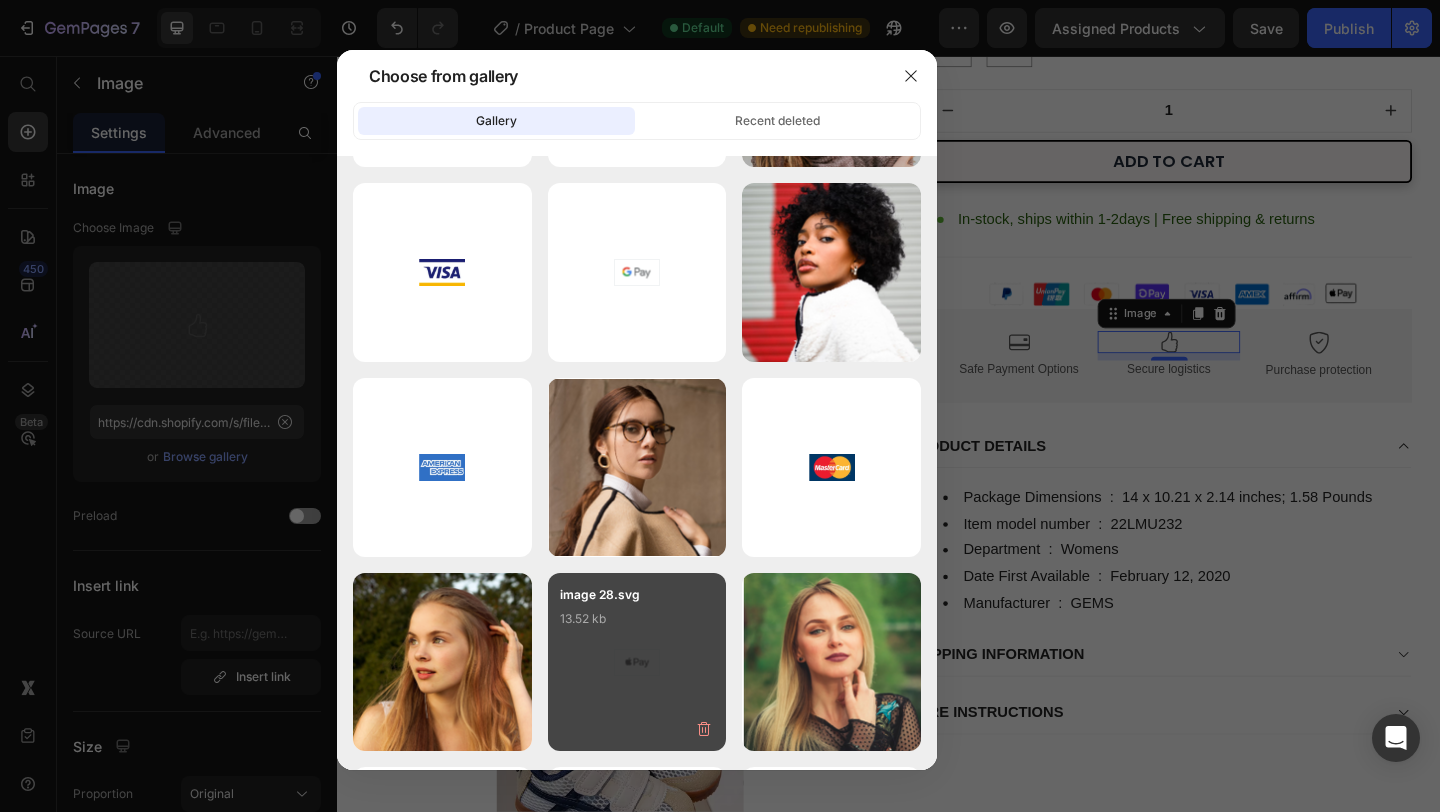 scroll, scrollTop: 0, scrollLeft: 0, axis: both 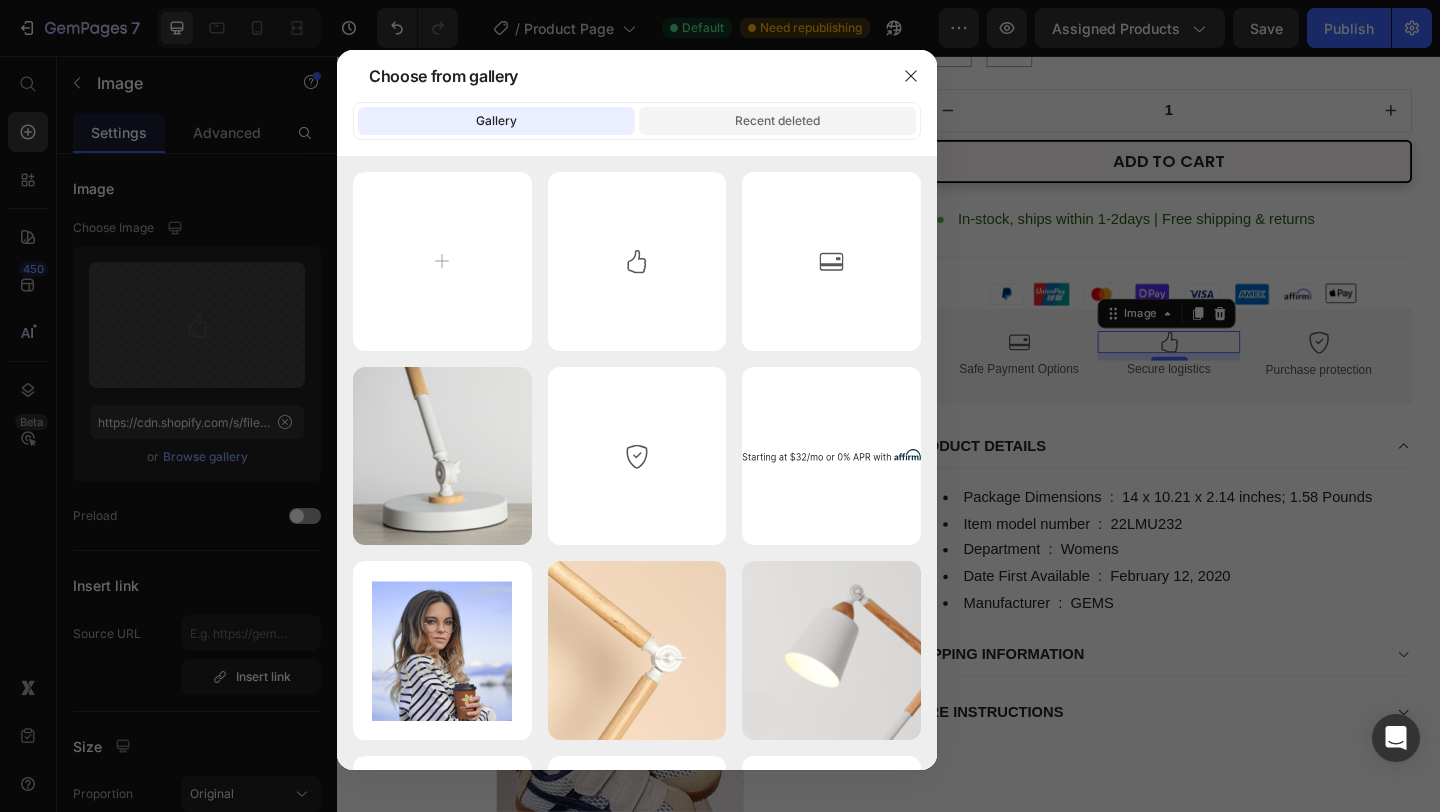 click on "Recent deleted" 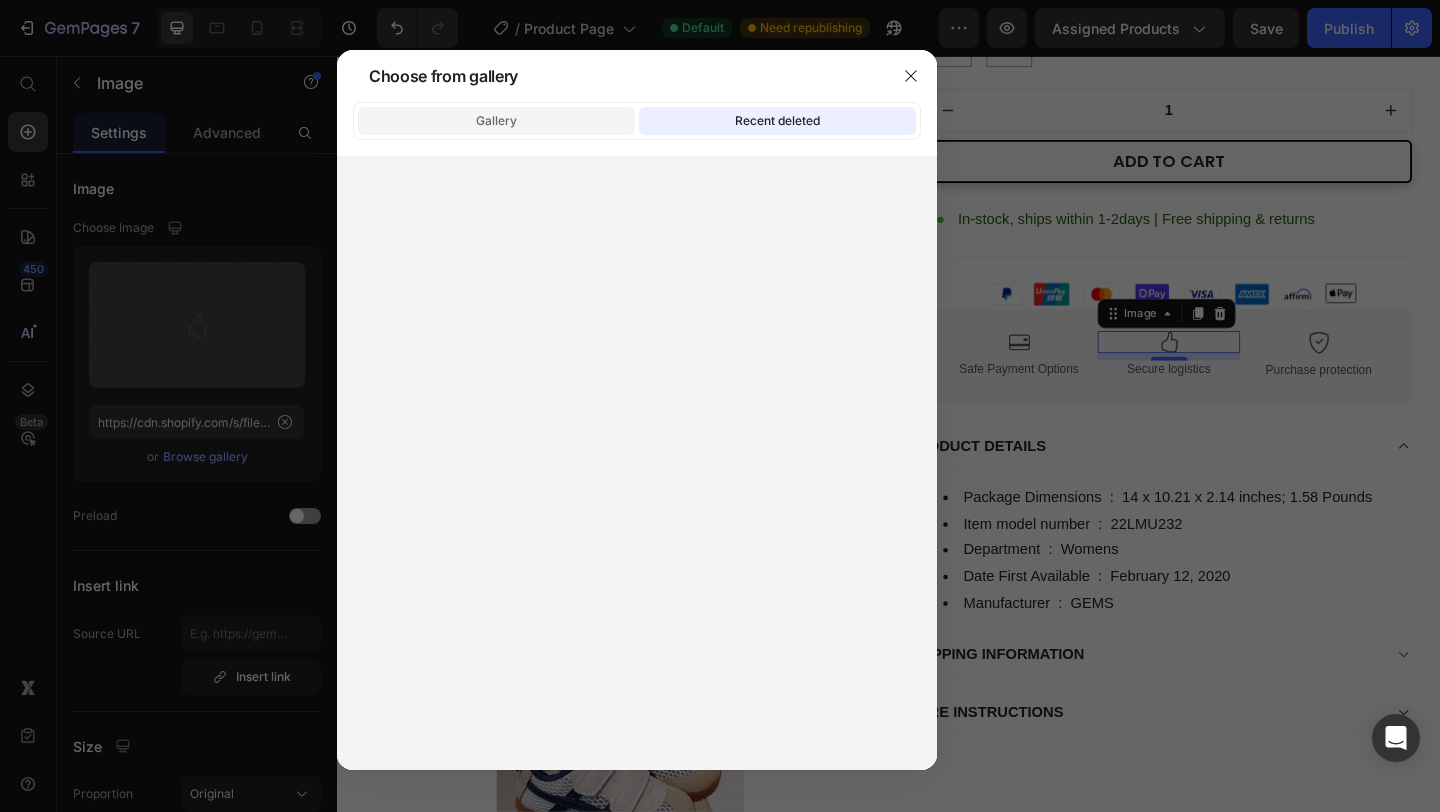 click on "Gallery" 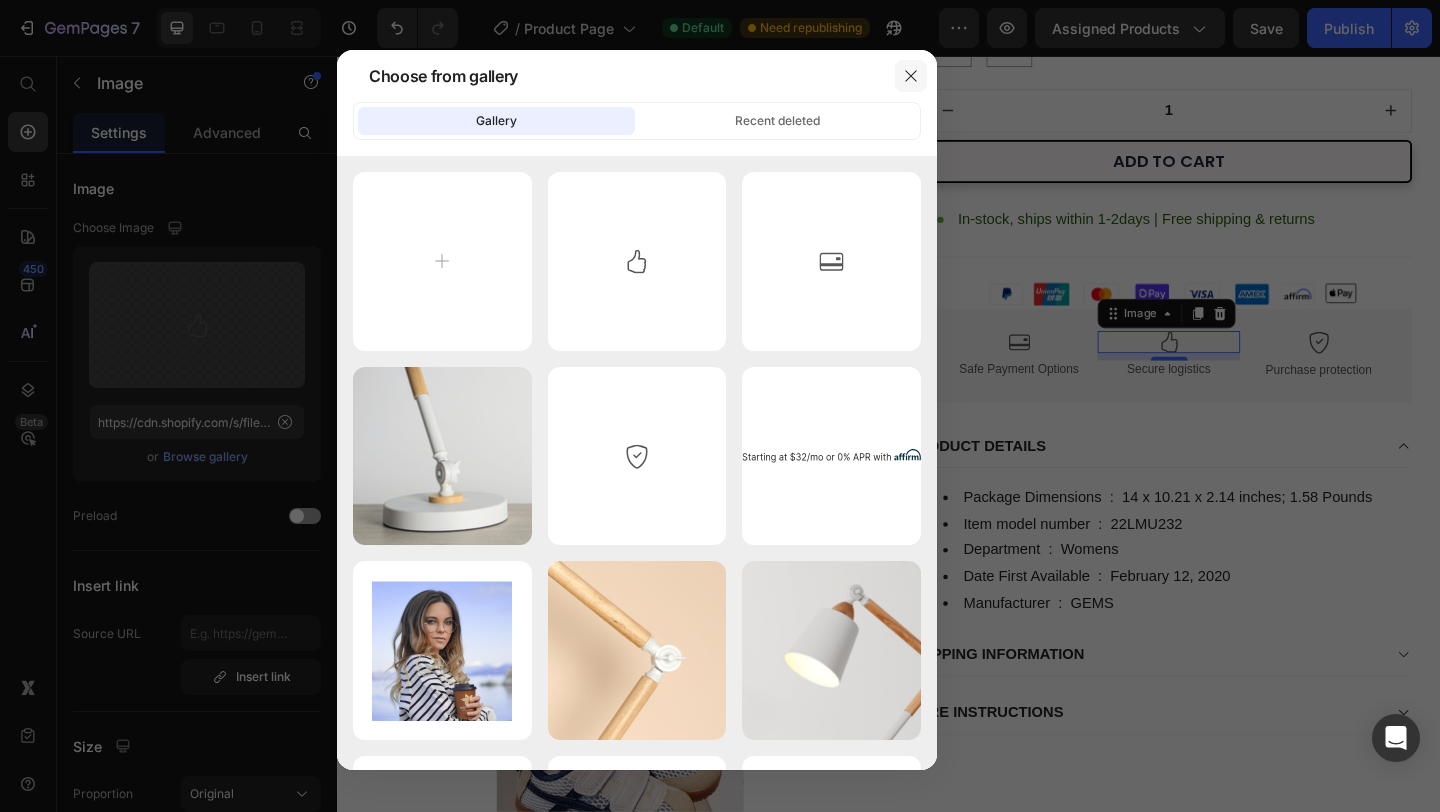 click 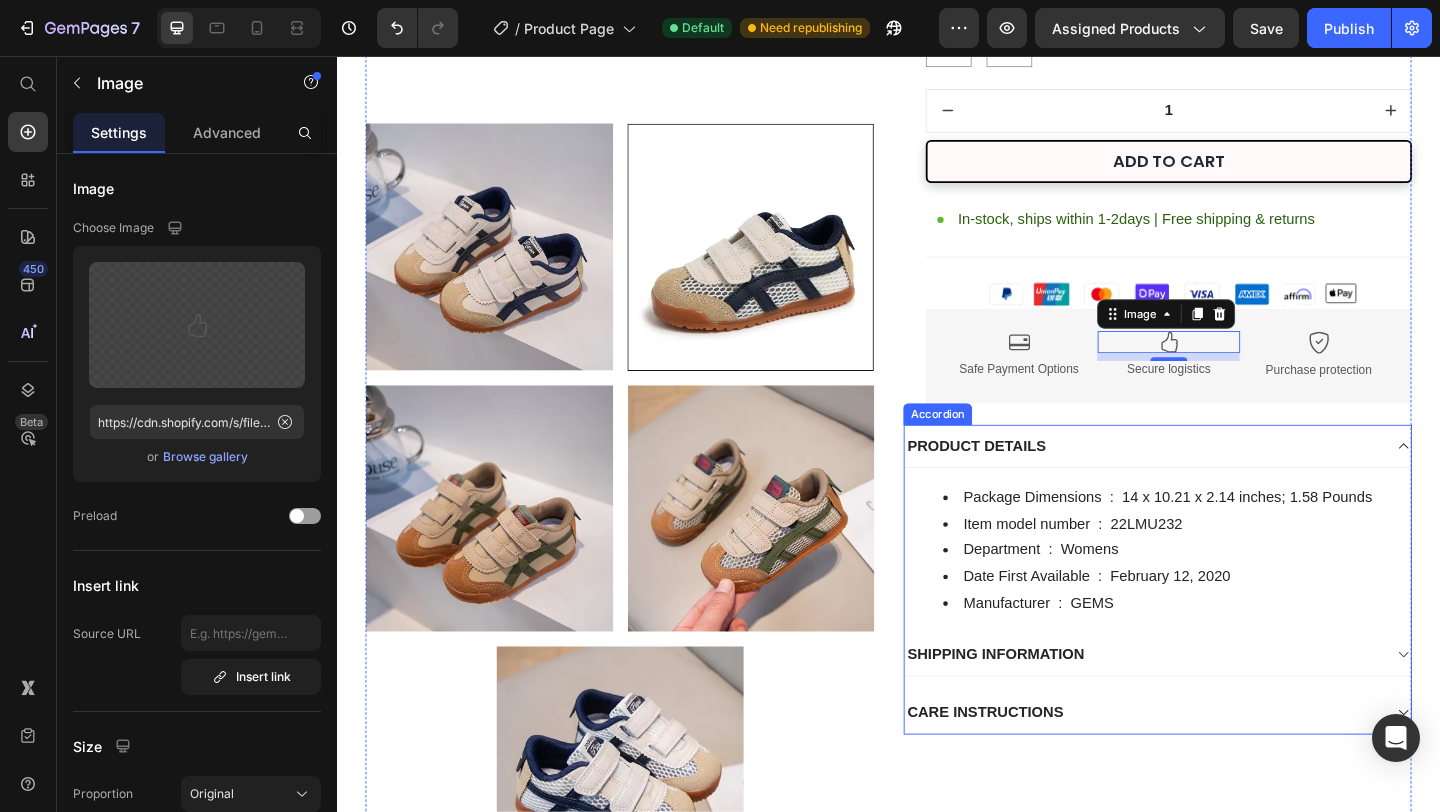 click on "PRODUCT DETAILS" at bounding box center (1213, 480) 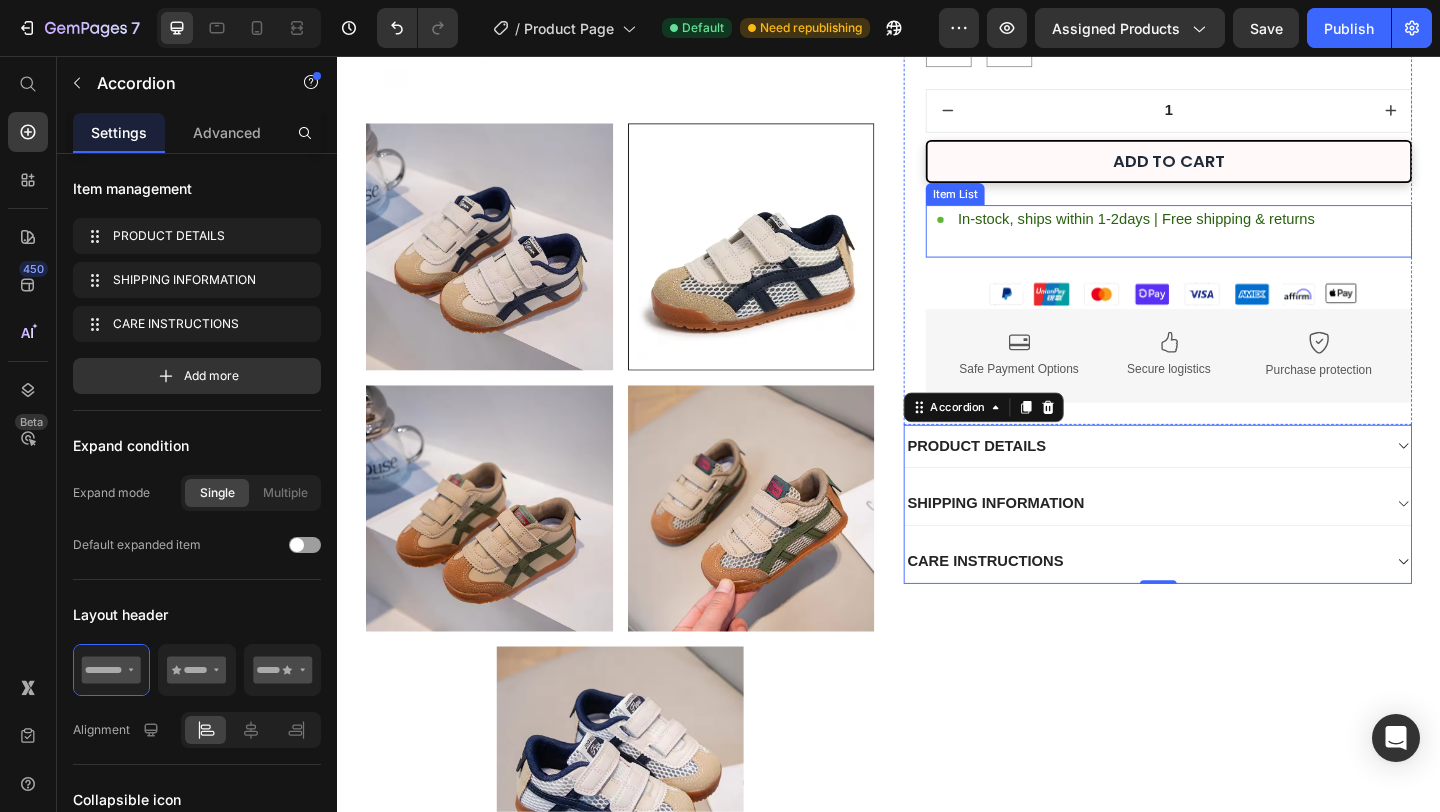 click on "In-stock, ships within 1-2days | Free shipping & returns" at bounding box center (1206, 234) 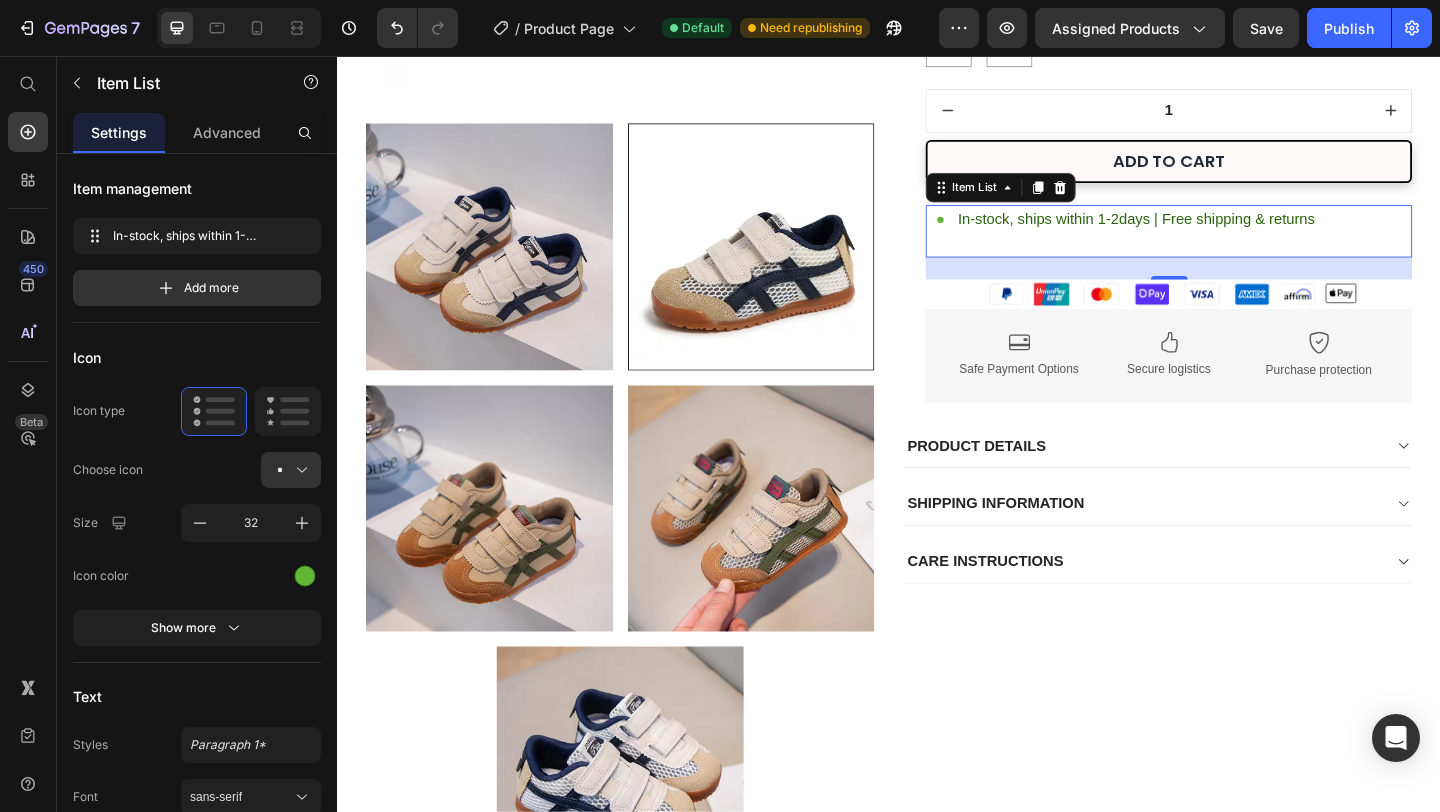 click on "In-stock, ships within 1-2days | Free shipping & returns" at bounding box center [1206, 234] 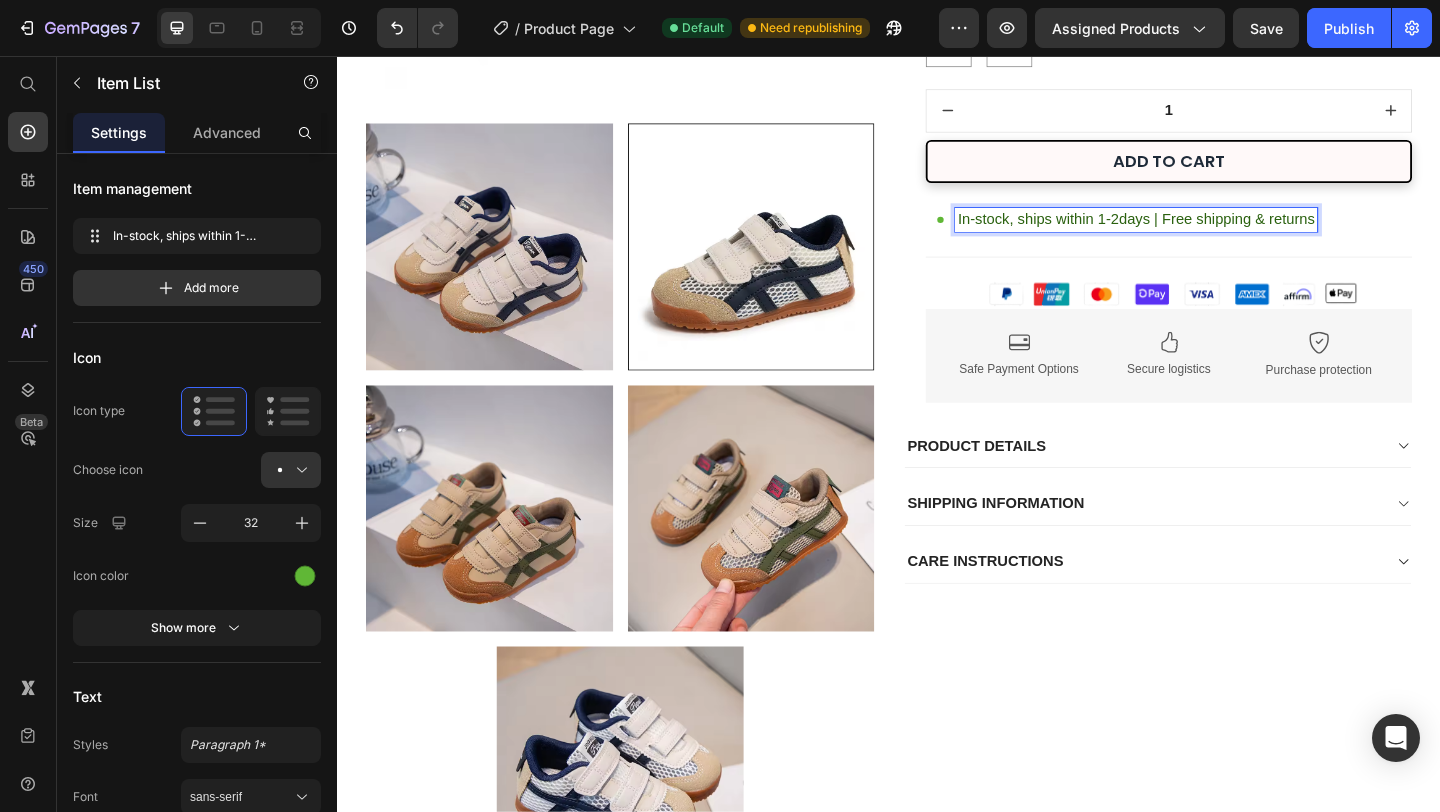 click on "In-stock, ships within 1-2days | Free shipping & returns" at bounding box center (1206, 234) 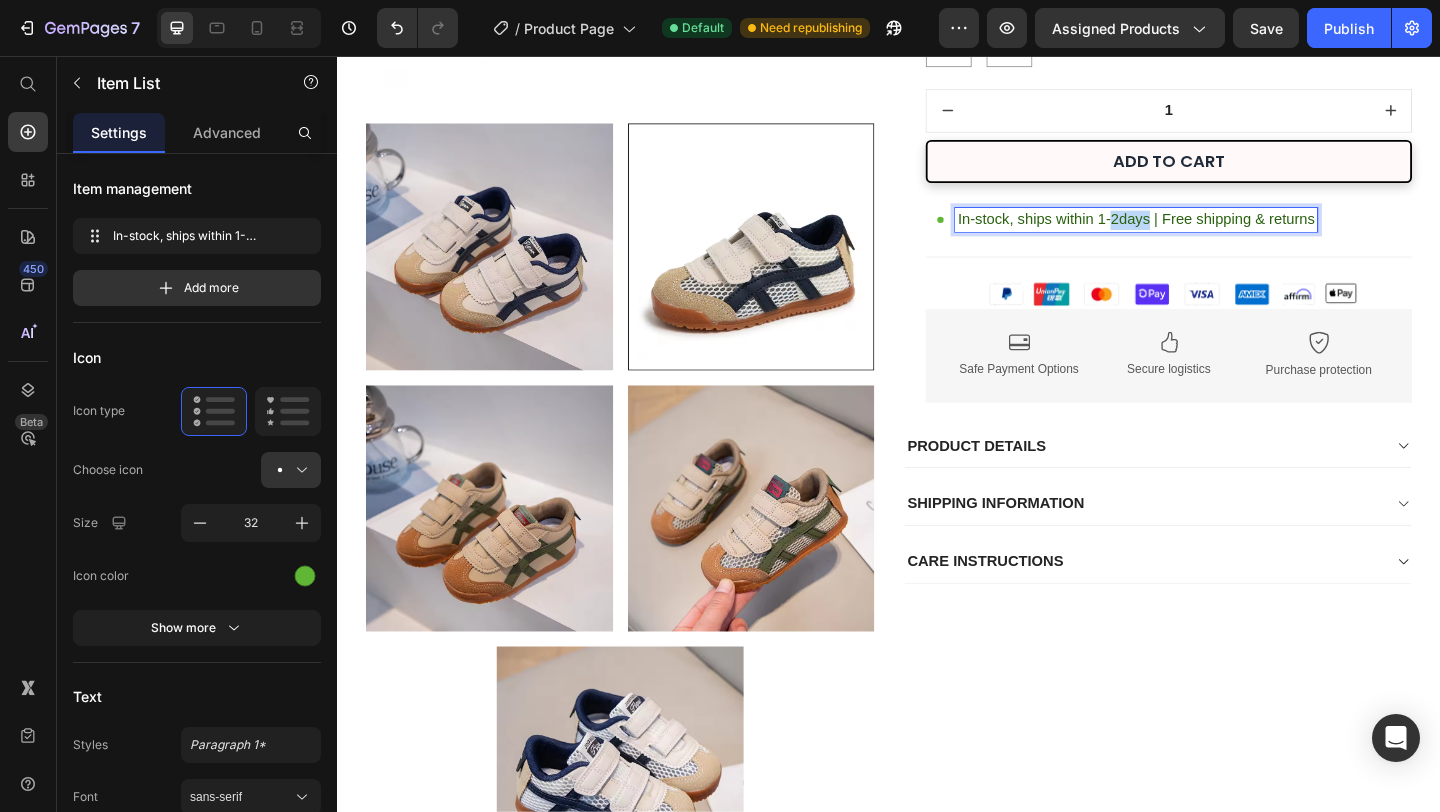 click on "In-stock, ships within 1-2days | Free shipping & returns" at bounding box center (1206, 234) 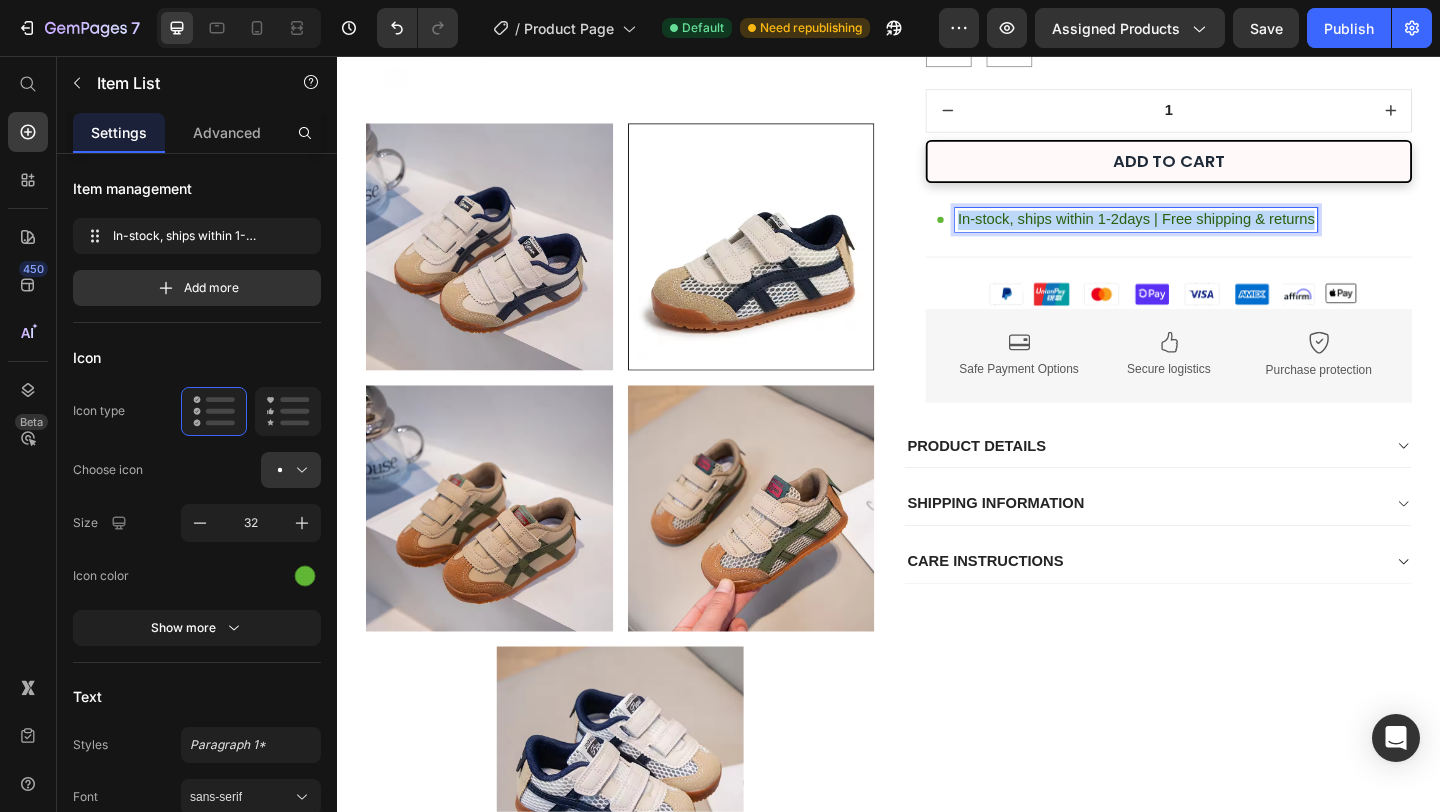 click on "In-stock, ships within 1-2days | Free shipping & returns" at bounding box center [1206, 234] 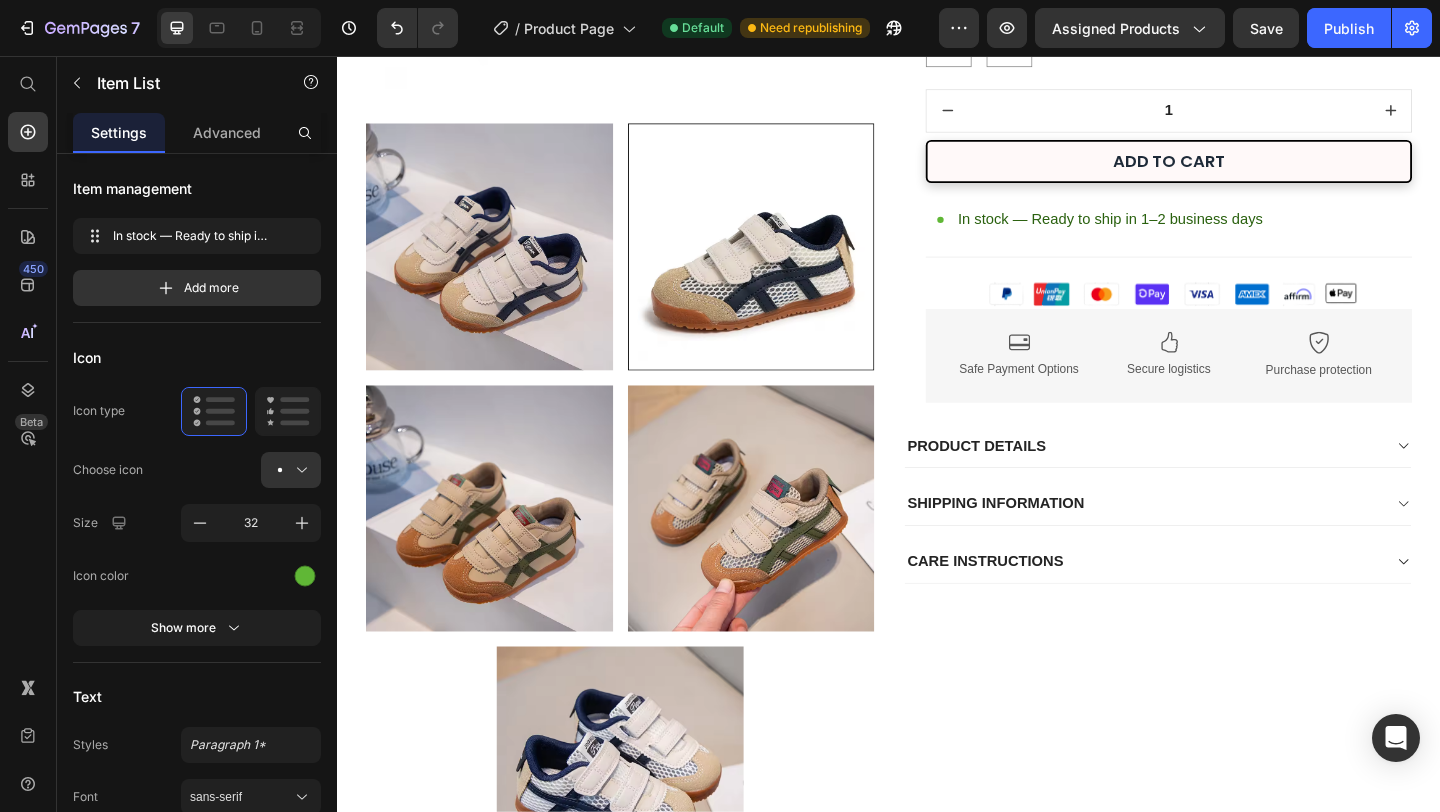 click on "In stock — Ready to ship in 1–2 business days" at bounding box center (1241, 234) 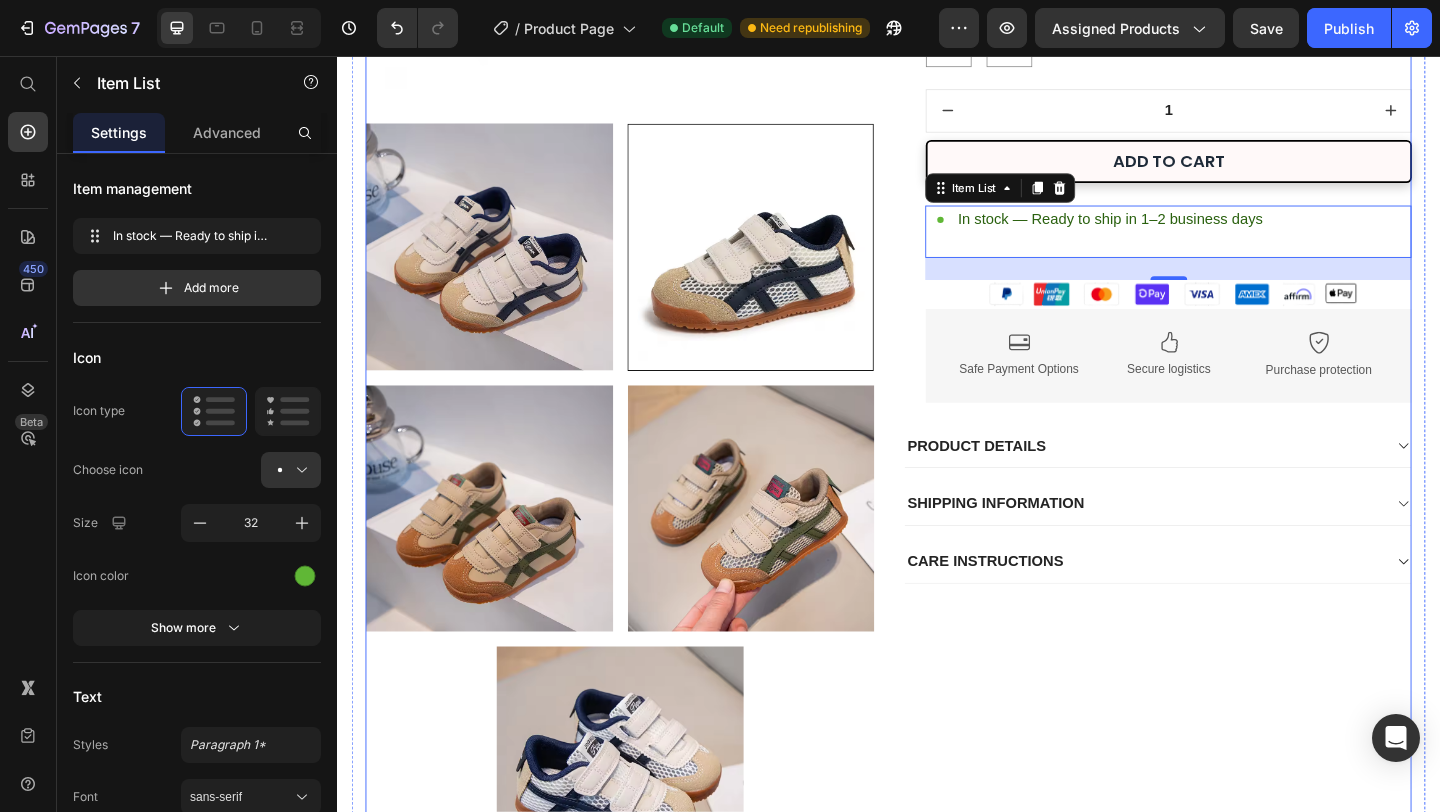 click on "Kids Anti-Slip Running Shoes – Soft Sole Casual Sneakers for Boys & Girls Product Title Icon Icon Icon Icon Icon Icon List 3742 reviews Text Block Row $39.99 (P) Price $79.98 (P) Price Row $39.99 Product Price $79.98 Product Price Save 50% Discount Tag Row Color: Creamy-White Creamy-White Creamy-White Khaki Khaki Mesh Khaki Mesh Khaki Mesh Creamy-White Mesh Creamy-White Size: 21 21 21 21 22 22 22 23 23 23 24 24 24 25 25 25 26 26 26 27 27 27 28 28 28 29 29 29 30 30 30 Product Variants & Swatches 1 Product Quantity ADD TO CART Add to Cart
In stock — Ready to ship in 1–2 business days Item List   24 Image Image Safe Payment Options Text Block Image Secure logistics Text Block Image Purchase protection Text Block Row Row
PRODUCT DETAILS
SHIPPING INFORMATION
CARE INSTRUCTIONS Accordion" at bounding box center [1229, 263] 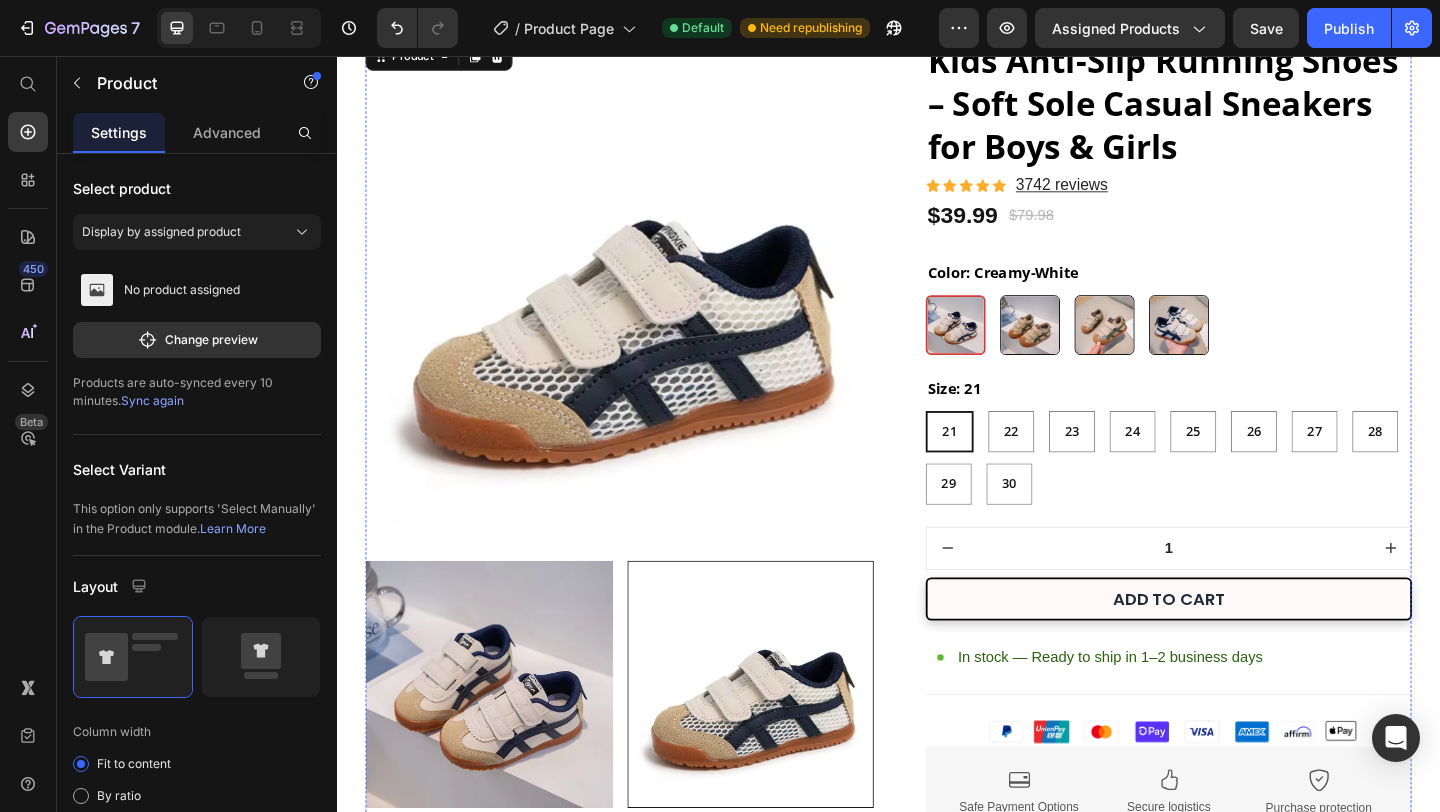scroll, scrollTop: 78, scrollLeft: 0, axis: vertical 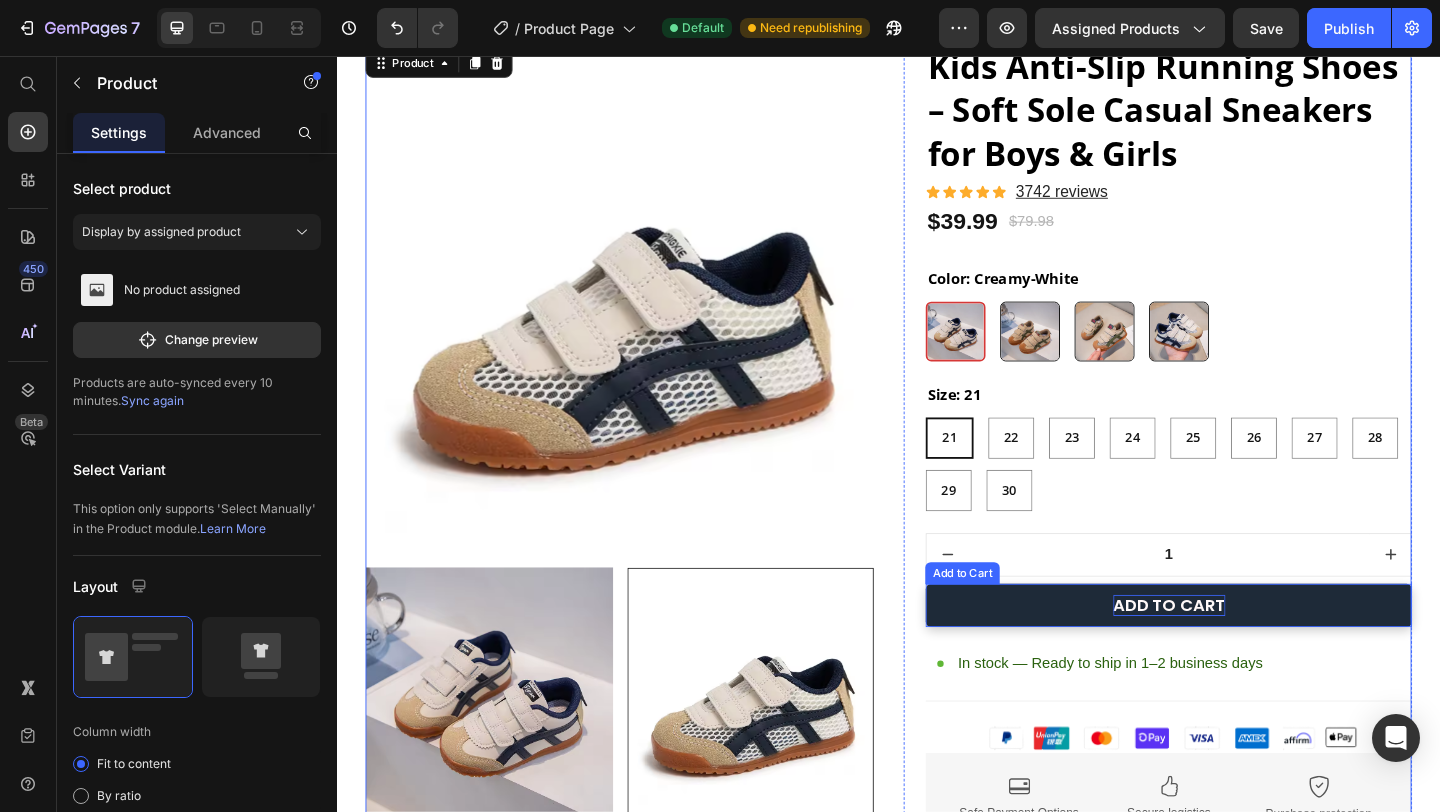 click on "ADD TO CART" at bounding box center [1242, 653] 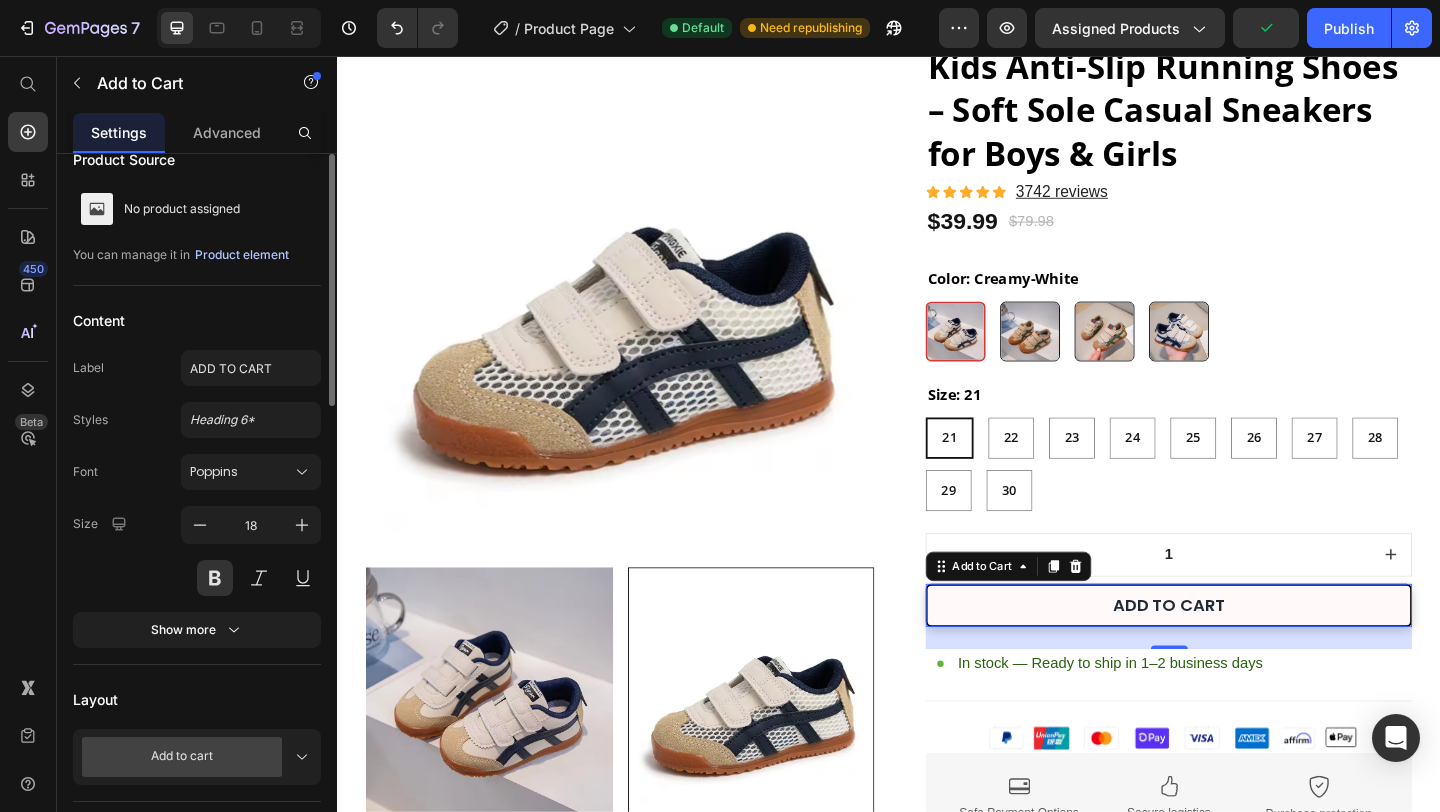 scroll, scrollTop: 0, scrollLeft: 0, axis: both 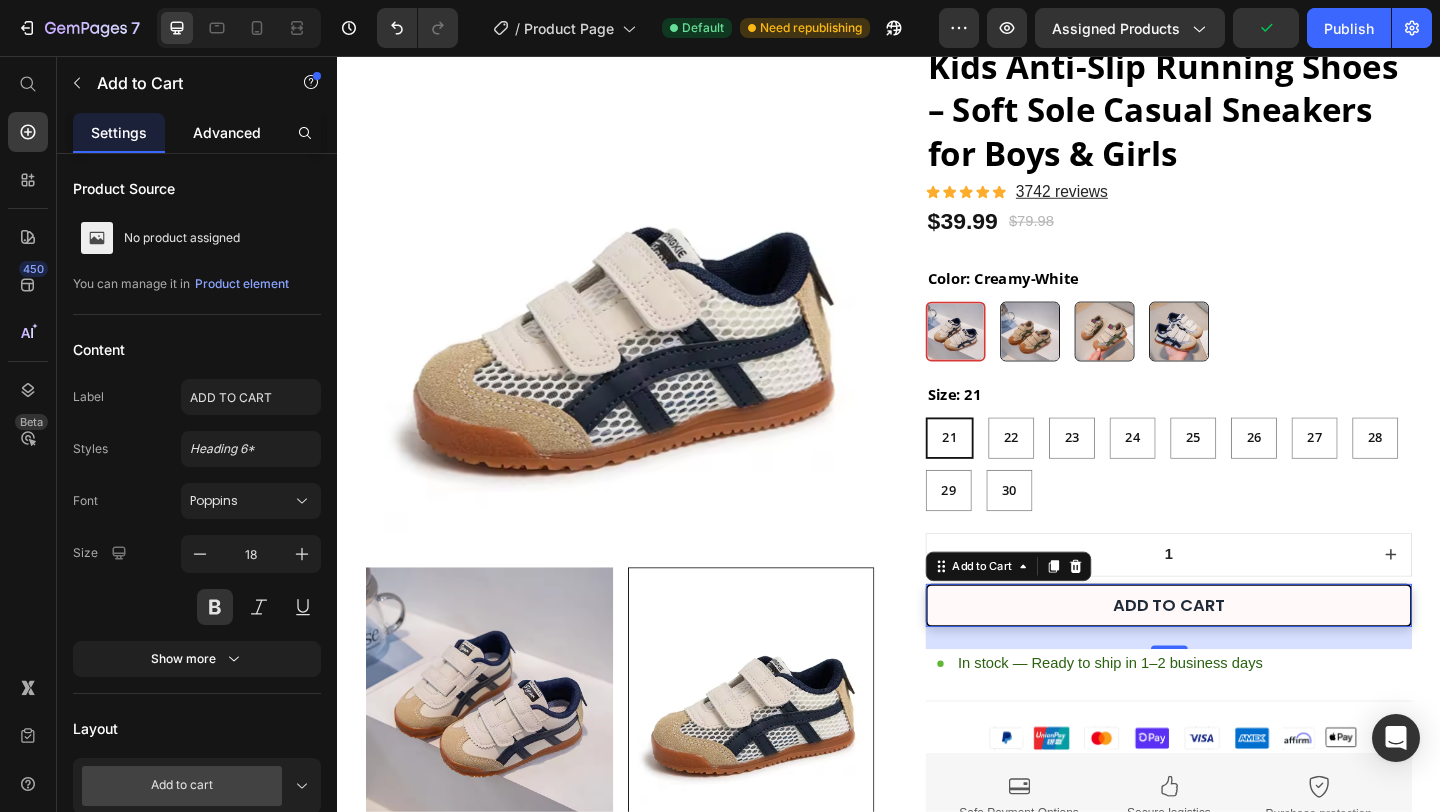 click on "Advanced" at bounding box center (227, 132) 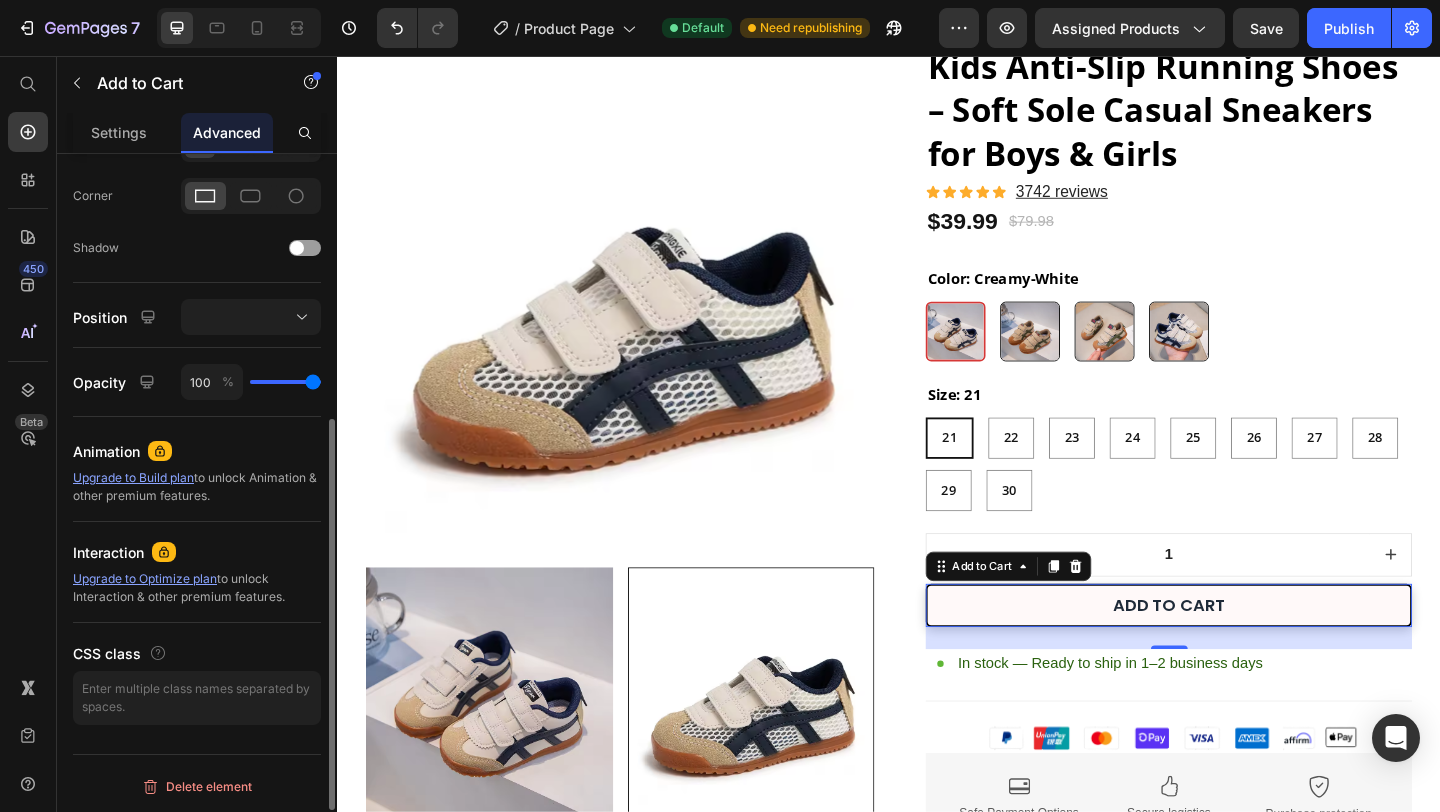scroll, scrollTop: 287, scrollLeft: 0, axis: vertical 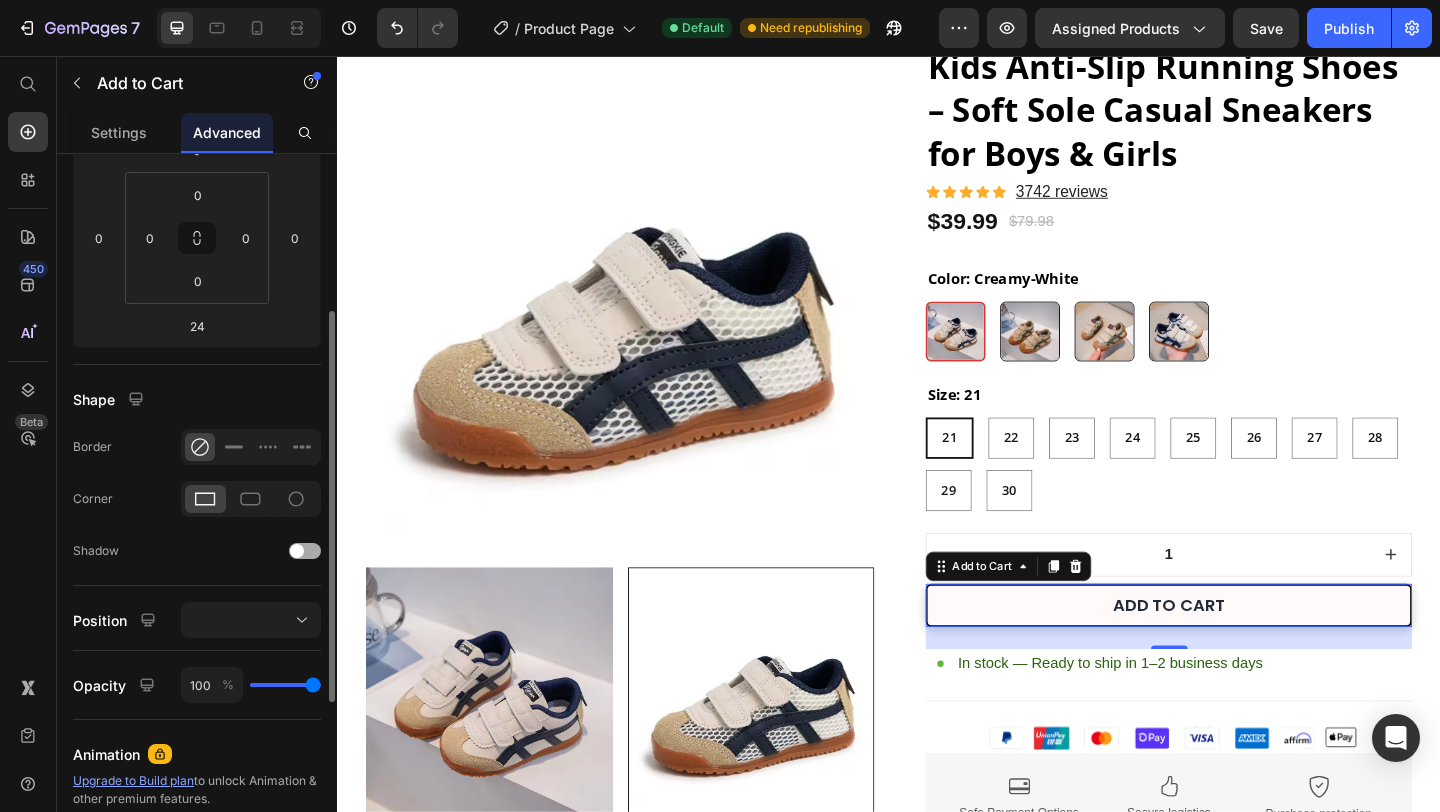 click at bounding box center [297, 551] 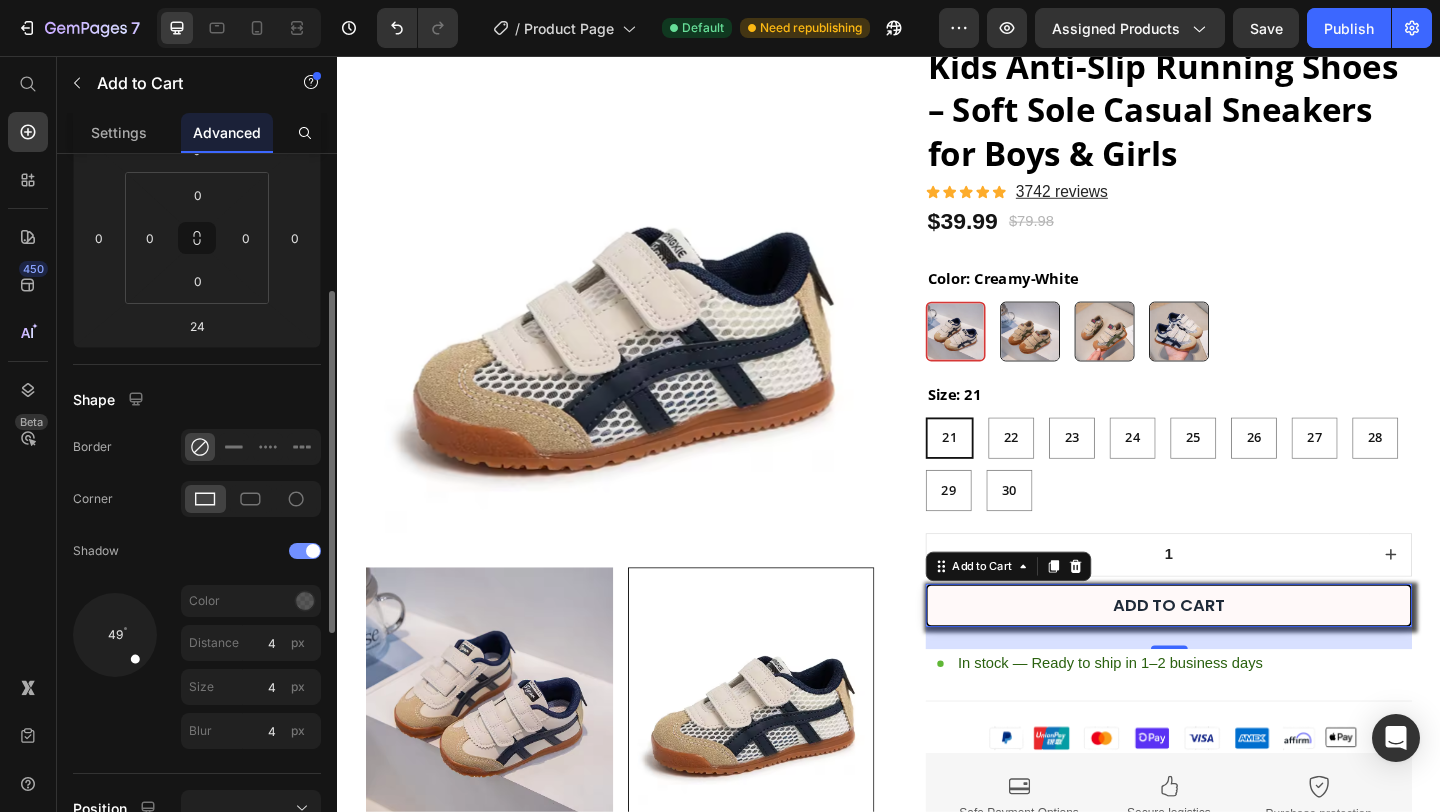 click at bounding box center [305, 551] 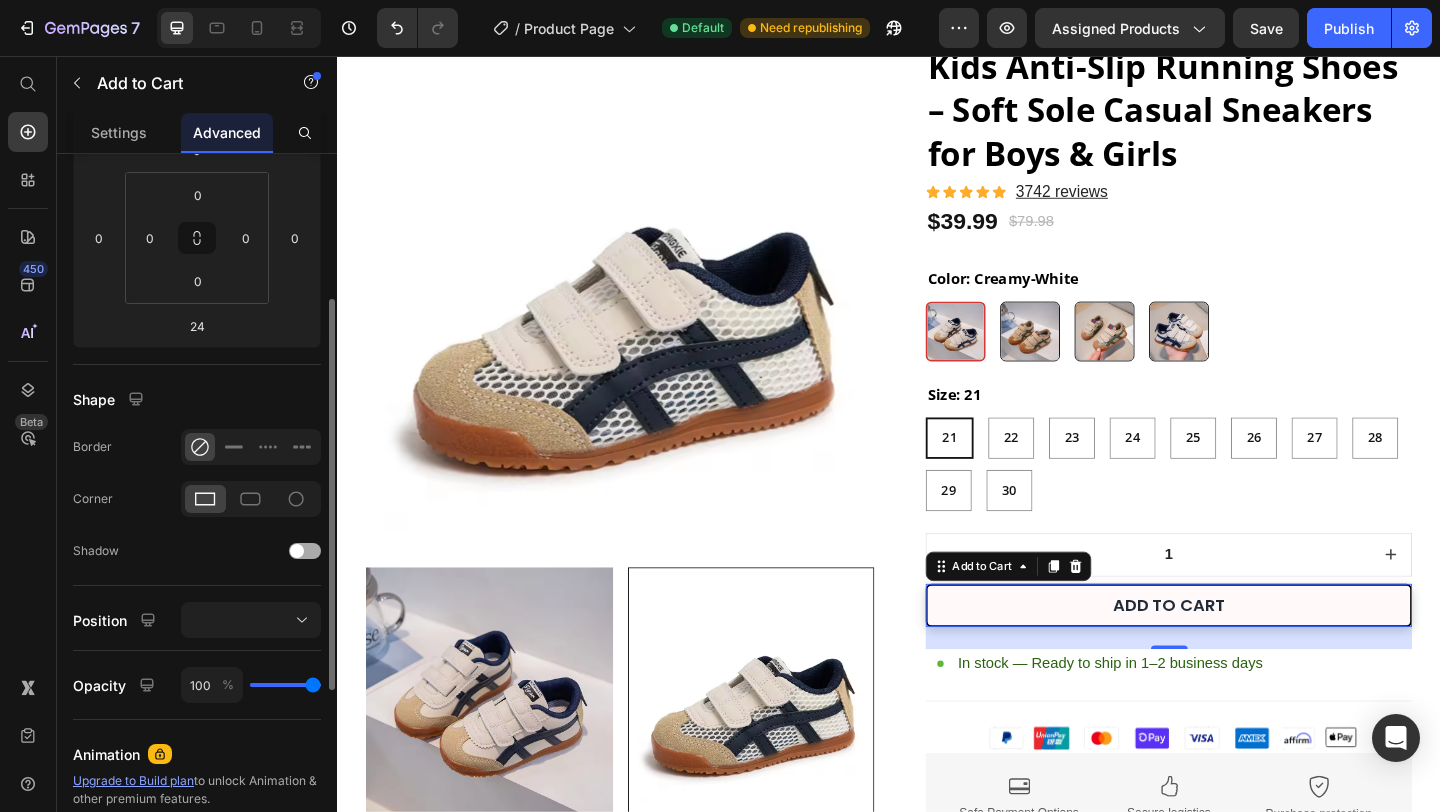 scroll, scrollTop: 0, scrollLeft: 0, axis: both 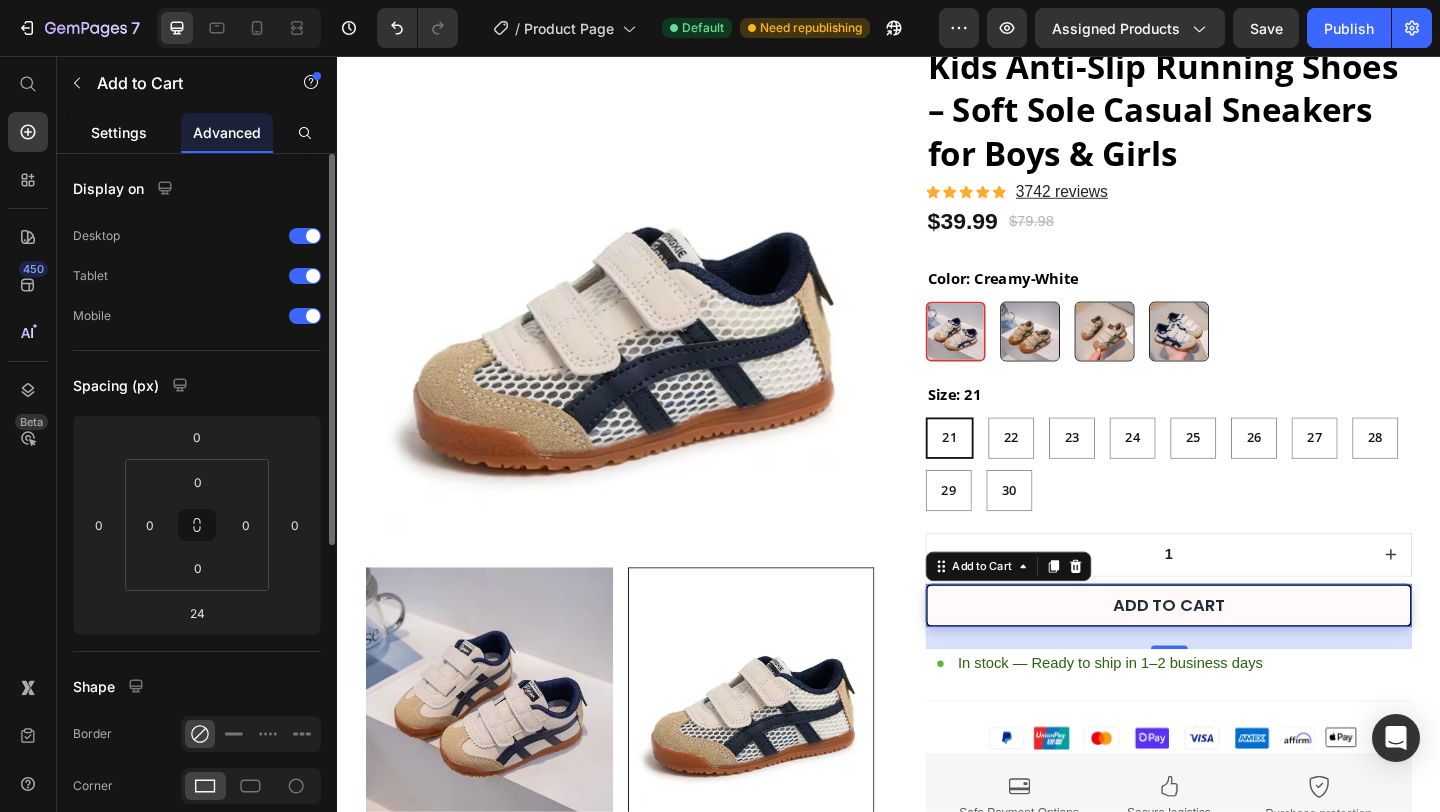 click on "Settings" 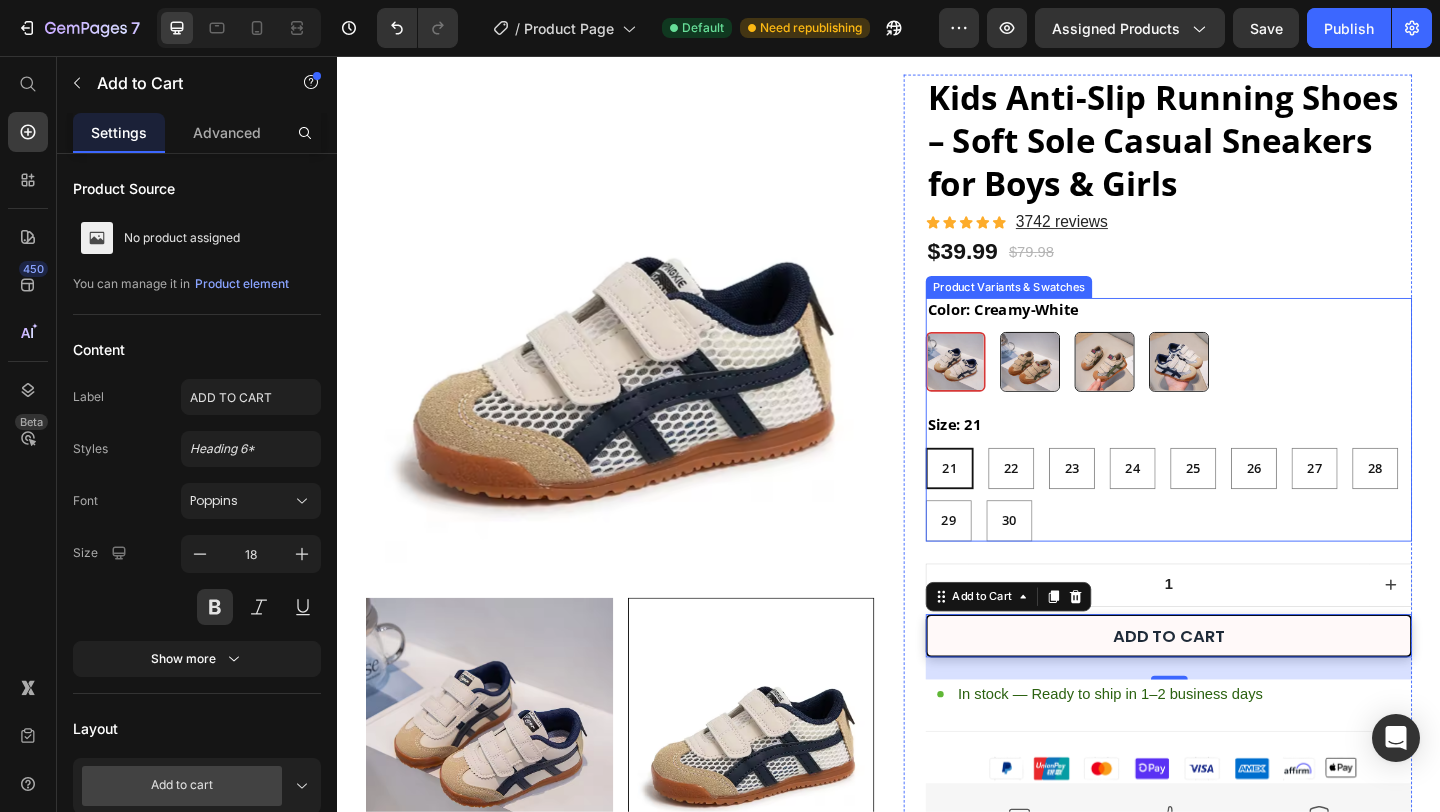 scroll, scrollTop: 684, scrollLeft: 0, axis: vertical 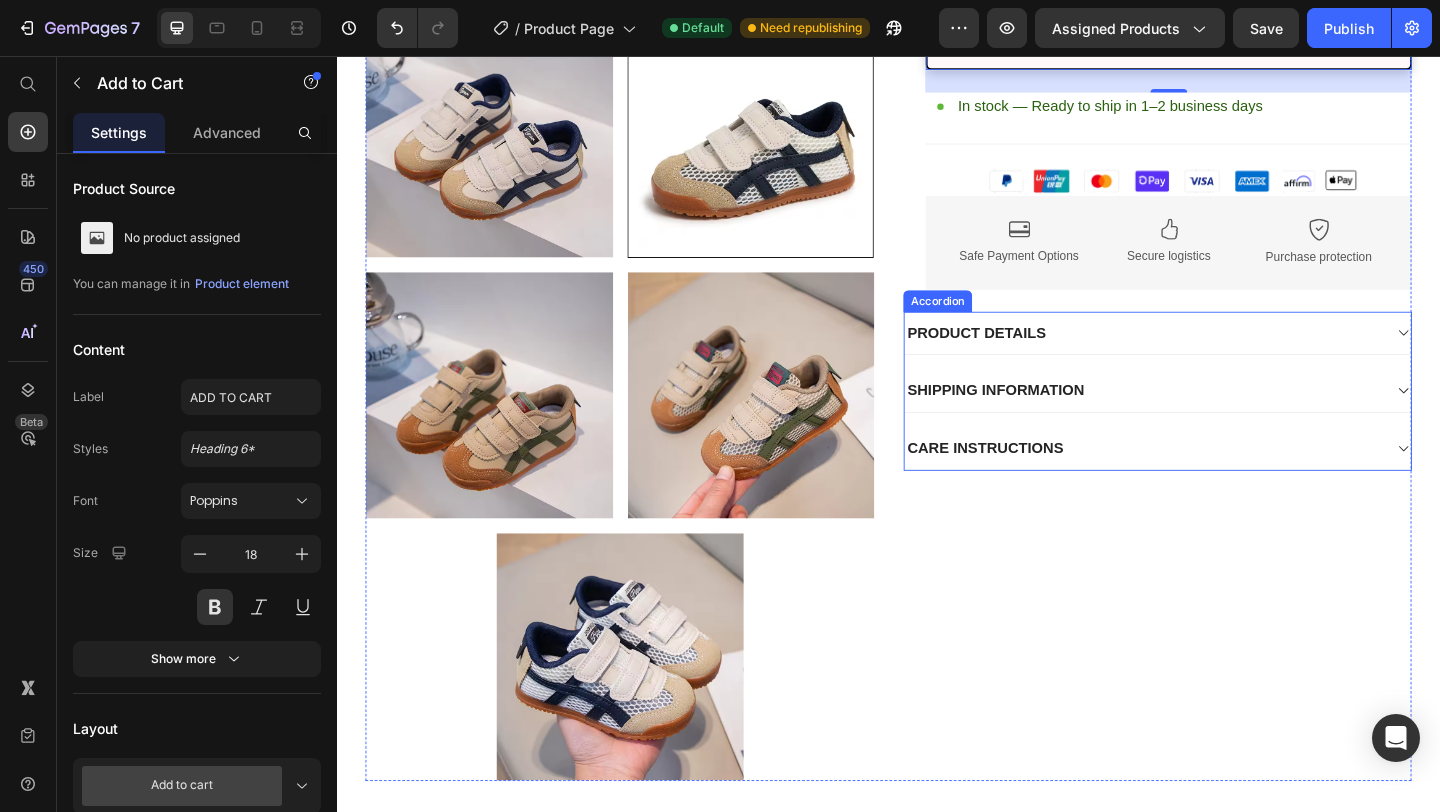 click on "Kids Anti-Slip Running Shoes – Soft Sole Casual Sneakers for Boys & Girls Product Title Icon Icon Icon Icon Icon Icon List 3742 reviews Text Block Row $39.99 (P) Price $79.98 (P) Price Row $39.99 Product Price $79.98 Product Price Save 50% Discount Tag Row Color: Creamy-White Creamy-White Creamy-White Khaki Khaki Mesh Khaki Mesh Khaki Mesh Creamy-White Mesh Creamy-White Size: 21 21 21 21 22 22 22 23 23 23 24 24 24 25 25 25 26 26 26 27 27 27 28 28 28 29 29 29 30 30 30 Product Variants & Swatches 1 Product Quantity ADD TO CART Add to Cart   24
In stock — Ready to ship in 1–2 business days Item List Image Image Safe Payment Options Text Block Image Secure logistics Text Block Image Purchase protection Text Block Row Row
PRODUCT DETAILS
SHIPPING INFORMATION
CARE INSTRUCTIONS Accordion" at bounding box center [1229, 140] 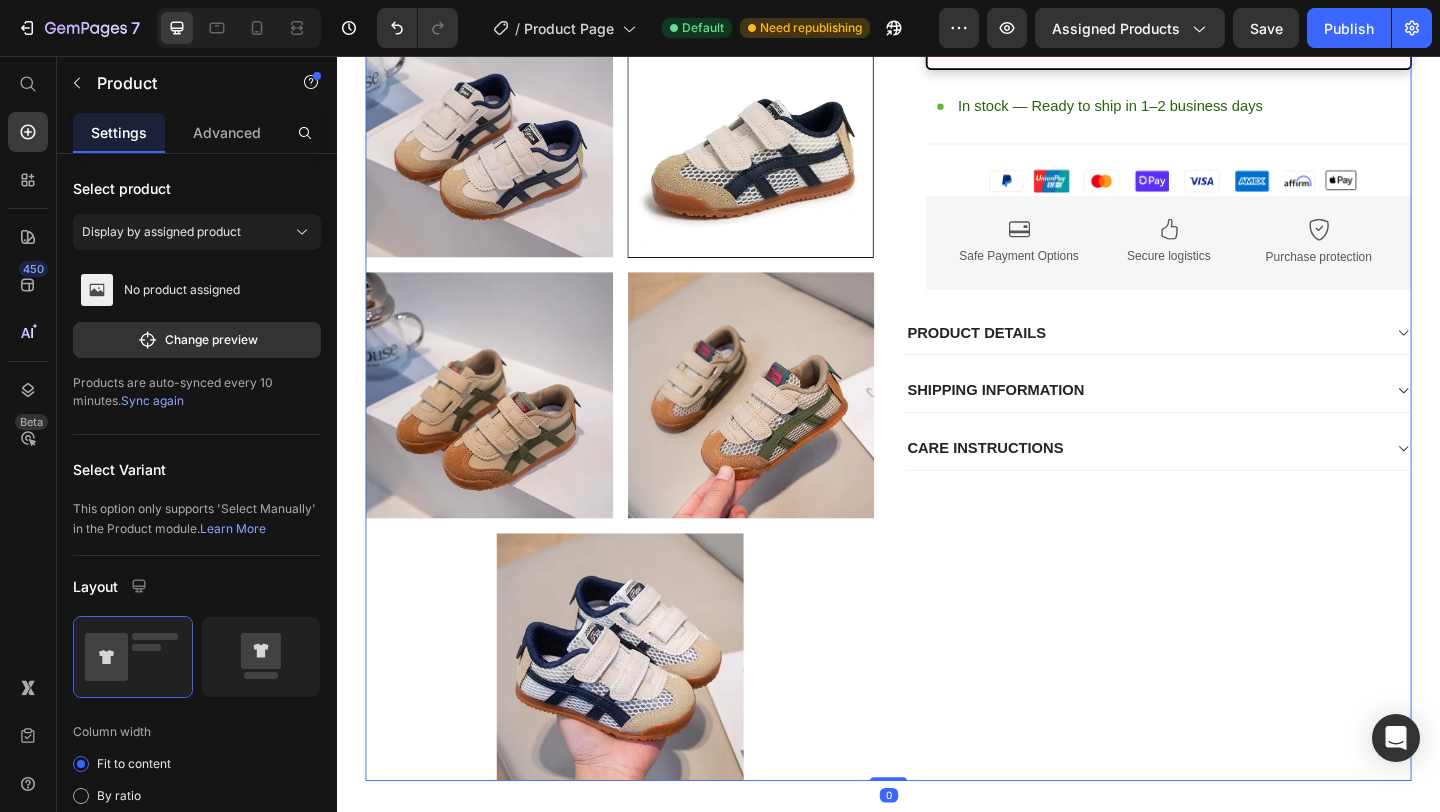 click on "Kids Anti-Slip Running Shoes – Soft Sole Casual Sneakers for Boys & Girls Product Title Icon Icon Icon Icon Icon Icon List 3742 reviews Text Block Row $39.99 (P) Price $79.98 (P) Price Row $39.99 Product Price $79.98 Product Price Save 50% Discount Tag Row Color: Creamy-White Creamy-White Creamy-White Khaki Khaki Mesh Khaki Mesh Khaki Mesh Creamy-White Mesh Creamy-White Size: 21 21 21 21 22 22 22 23 23 23 24 24 24 25 25 25 26 26 26 27 27 27 28 28 28 29 29 29 30 30 30 Product Variants & Swatches 1 Product Quantity ADD TO CART Add to Cart
In stock — Ready to ship in 1–2 business days Item List Image Image Safe Payment Options Text Block Image Secure logistics Text Block Image Purchase protection Text Block Row Row
PRODUCT DETAILS
SHIPPING INFORMATION
CARE INSTRUCTIONS Accordion" at bounding box center [1229, 140] 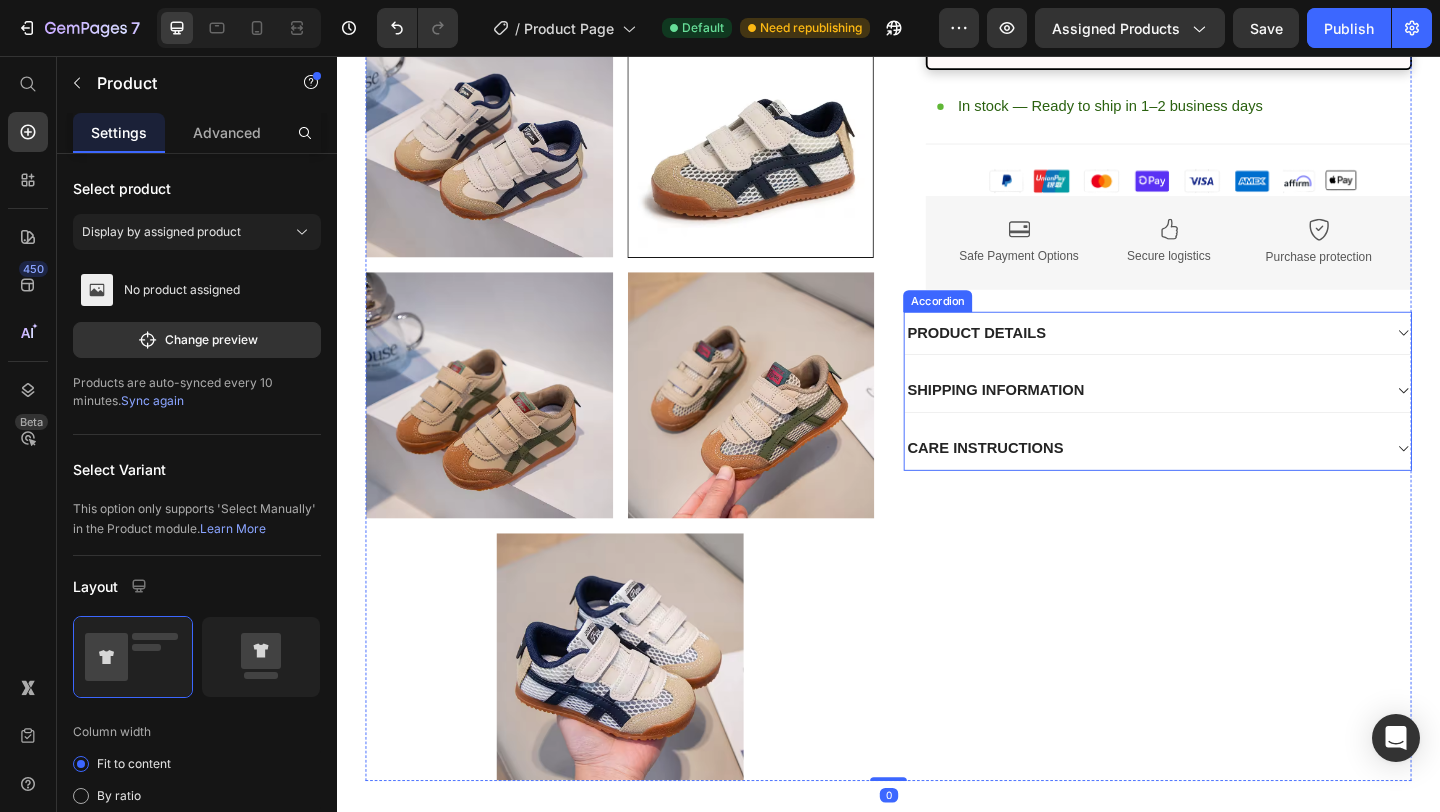 click on "CARE INSTRUCTIONS" at bounding box center (1213, 483) 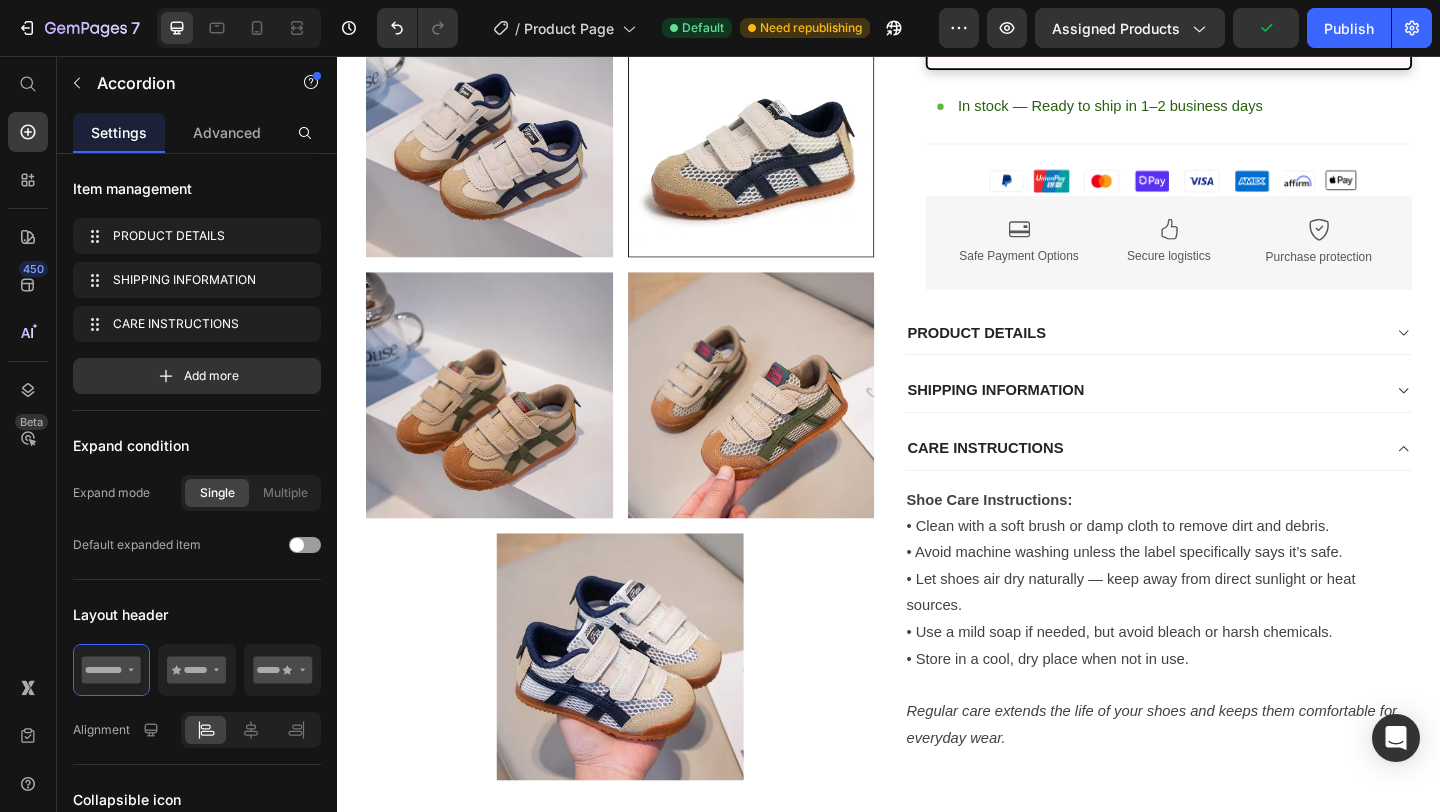 click on "SHIPPING INFORMATION" at bounding box center [1213, 420] 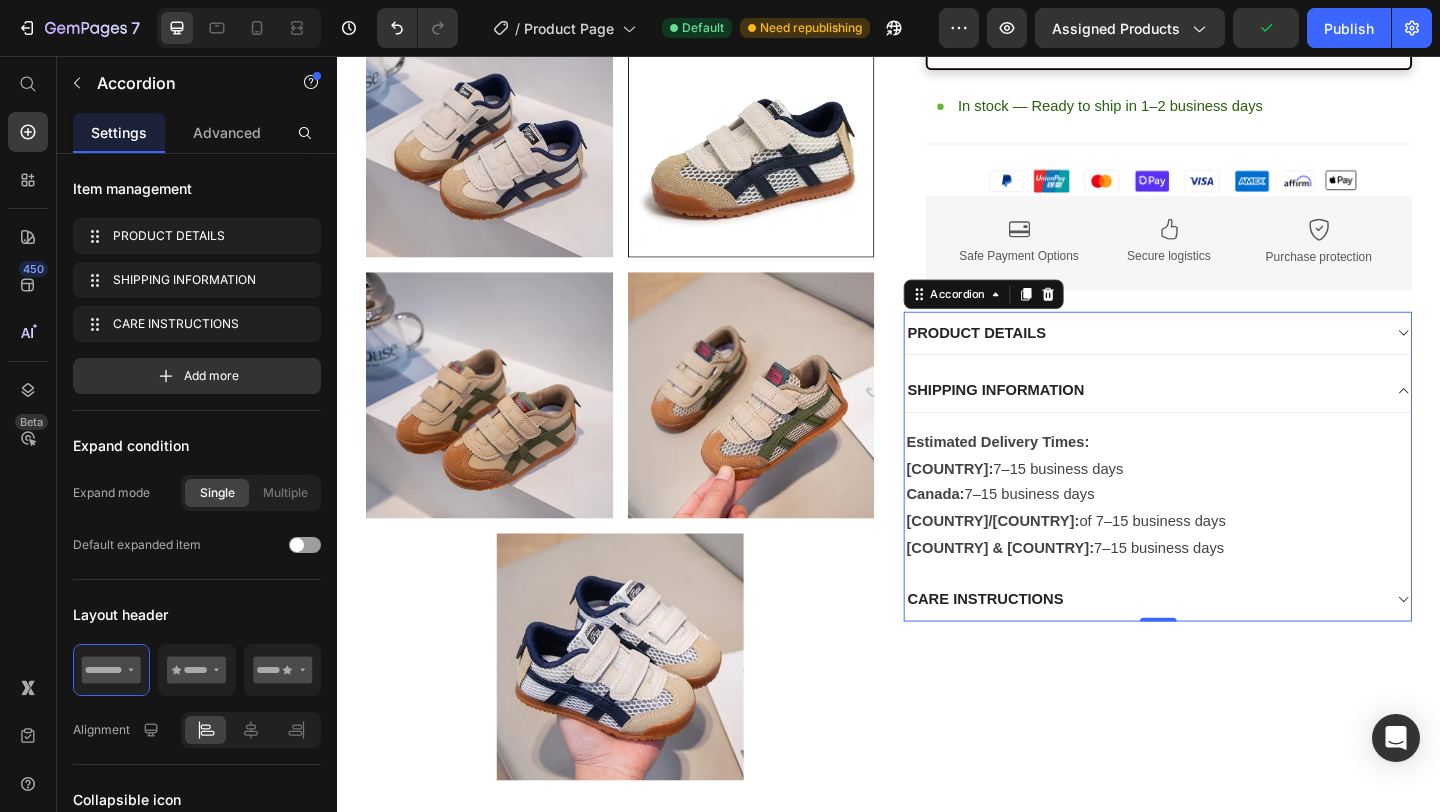click on "PRODUCT DETAILS" at bounding box center (1213, 357) 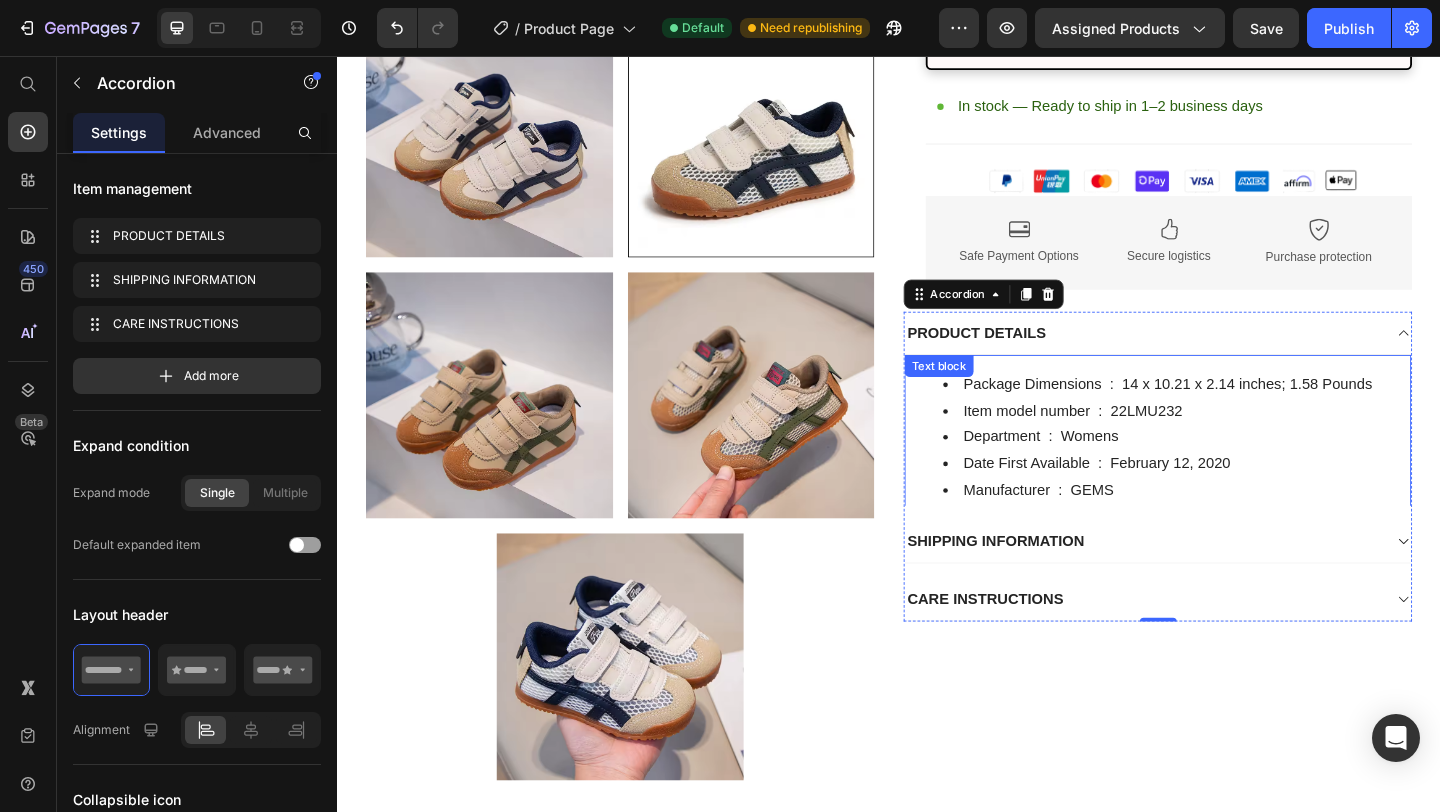 click on "Item model number ‏ : ‎ 22LMU232" at bounding box center [1249, 442] 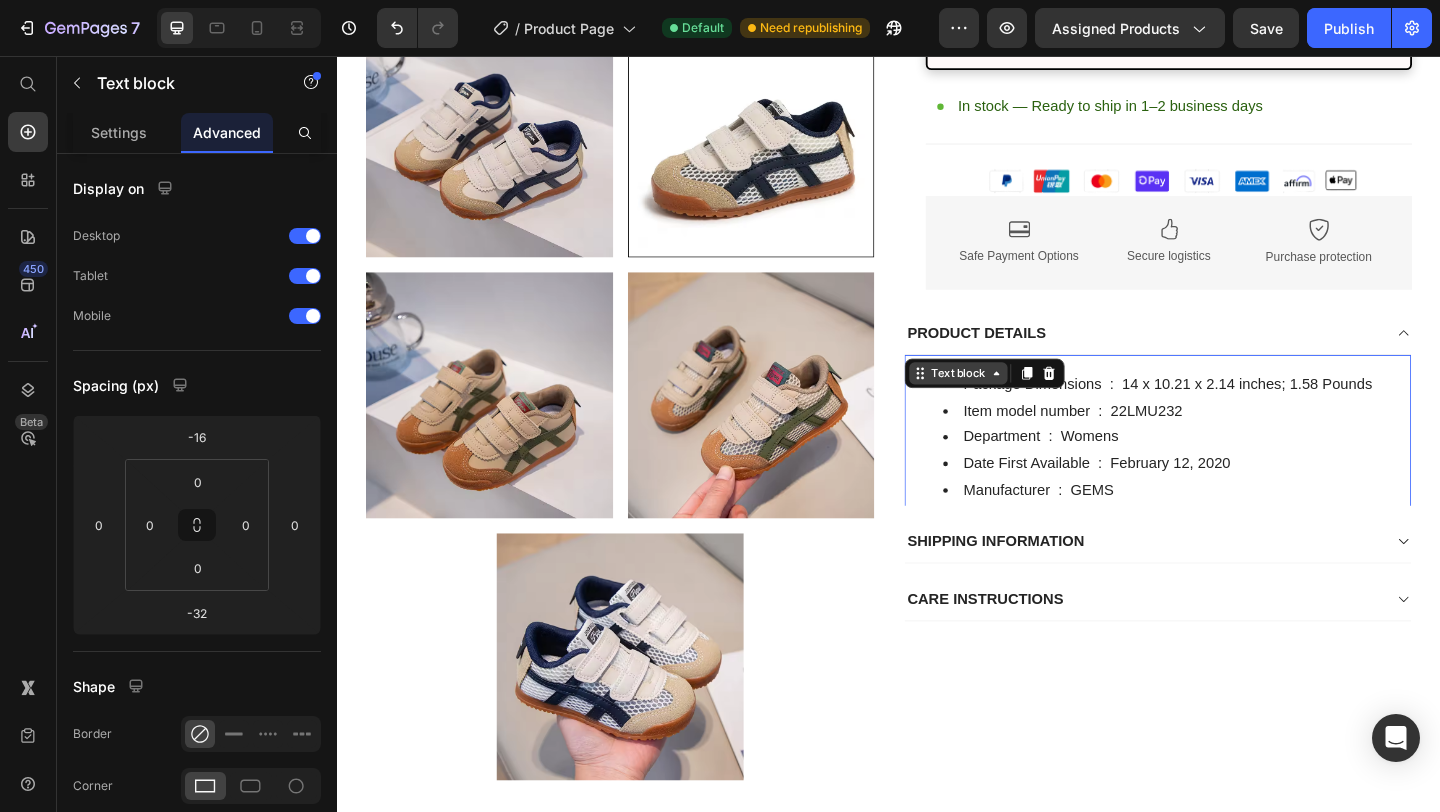 click 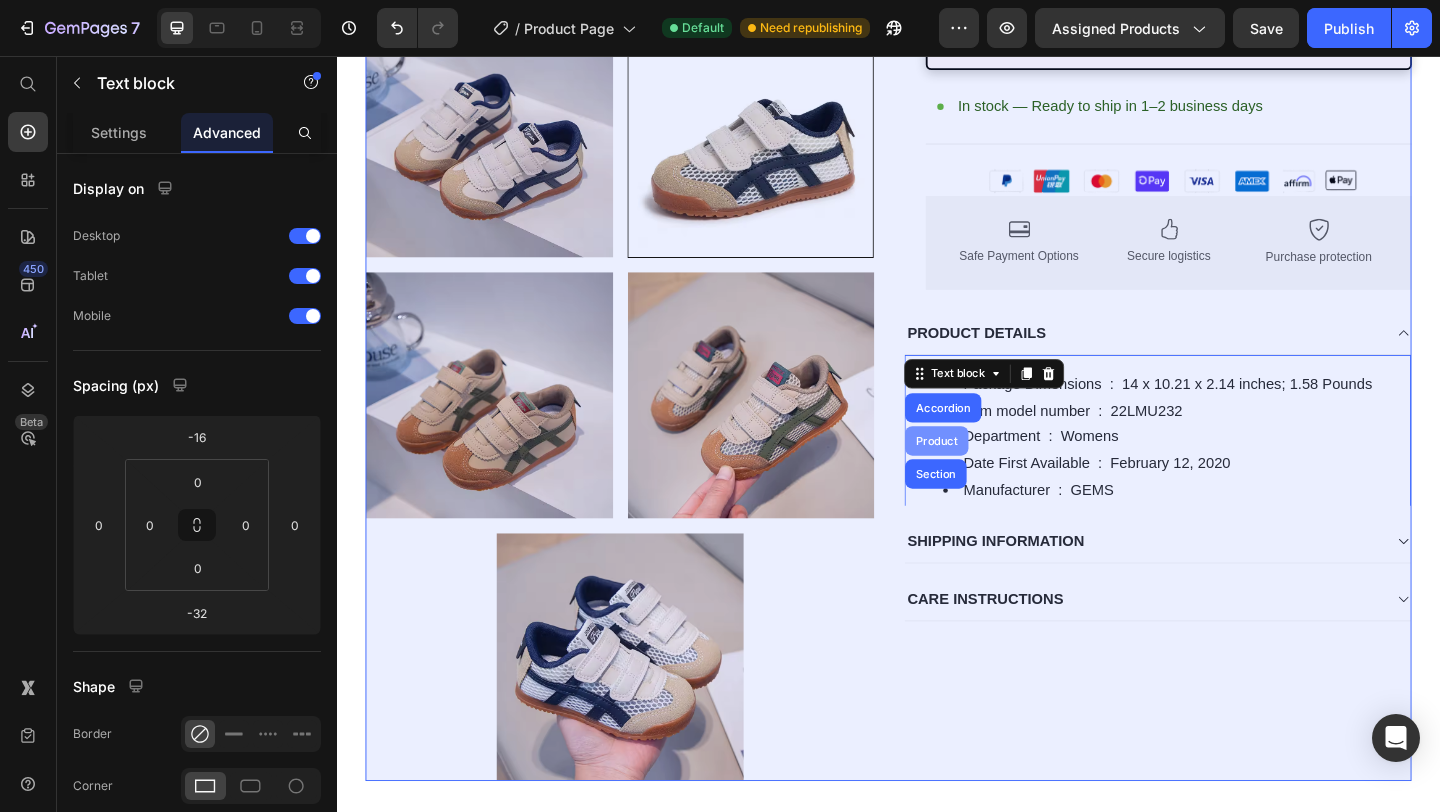 click on "Product" at bounding box center (989, 474) 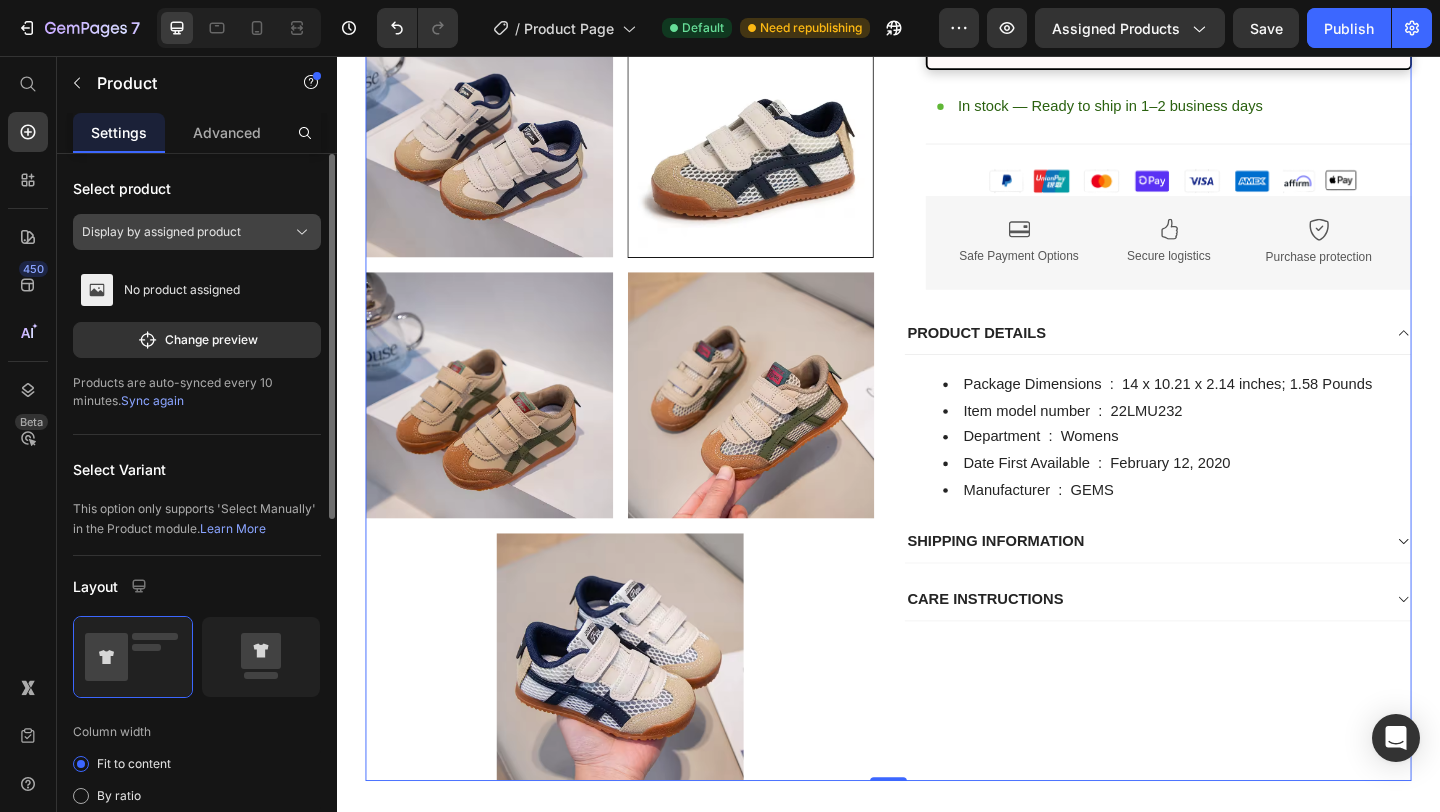 click on "Display by assigned product" at bounding box center (161, 232) 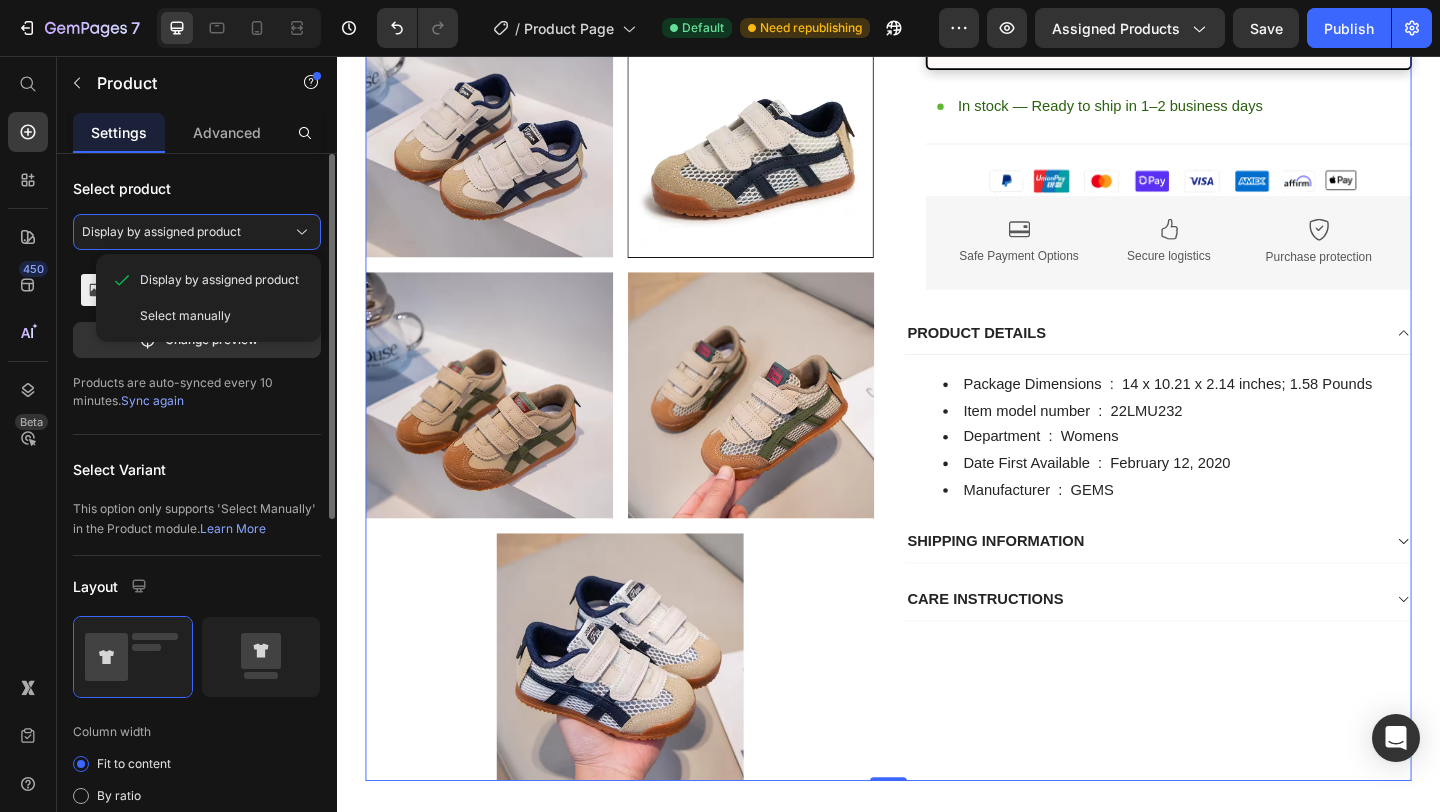 click on "Select product" at bounding box center [197, 188] 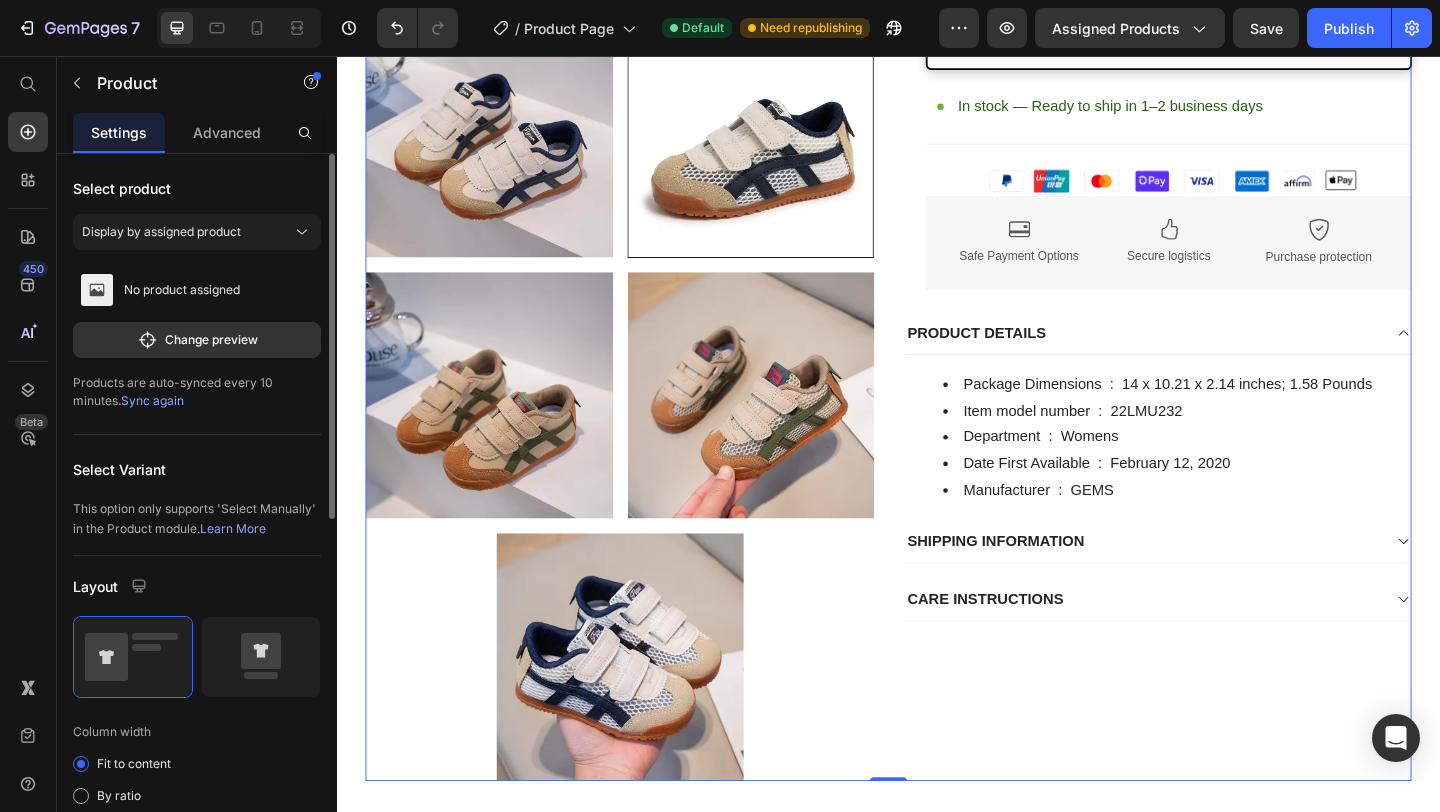 click on "Sync again" at bounding box center [152, 400] 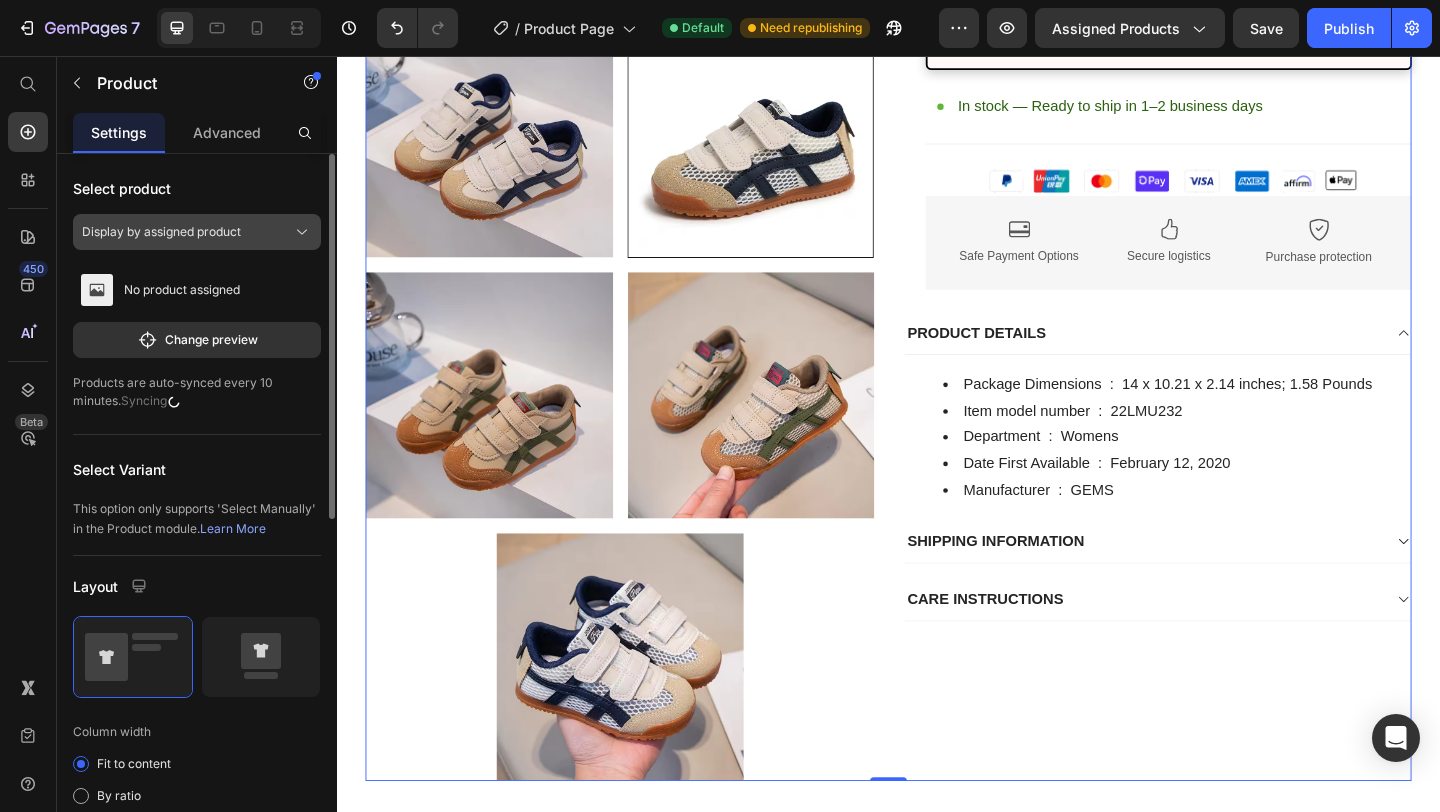 click on "Display by assigned product" at bounding box center [161, 232] 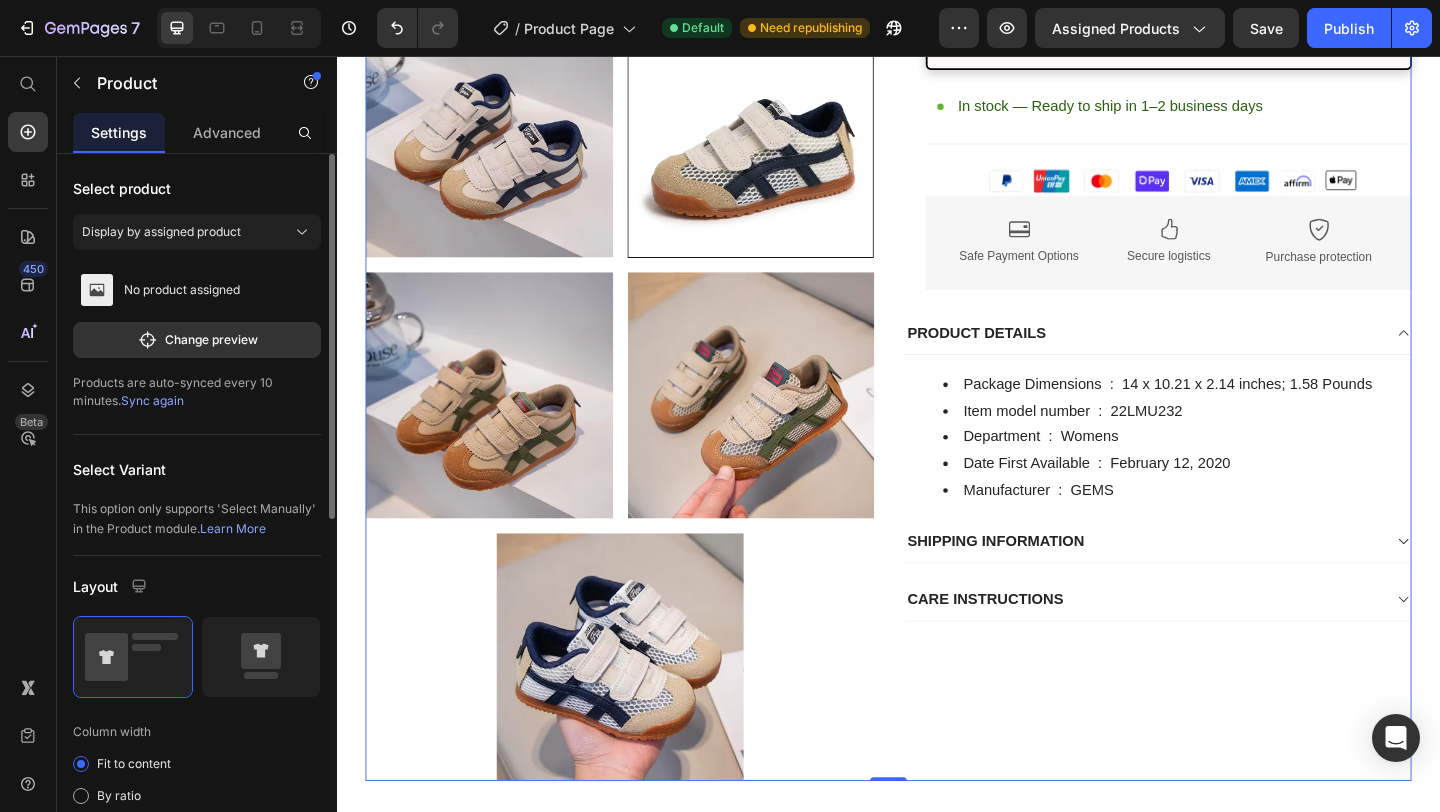 click on "Select product" at bounding box center (197, 188) 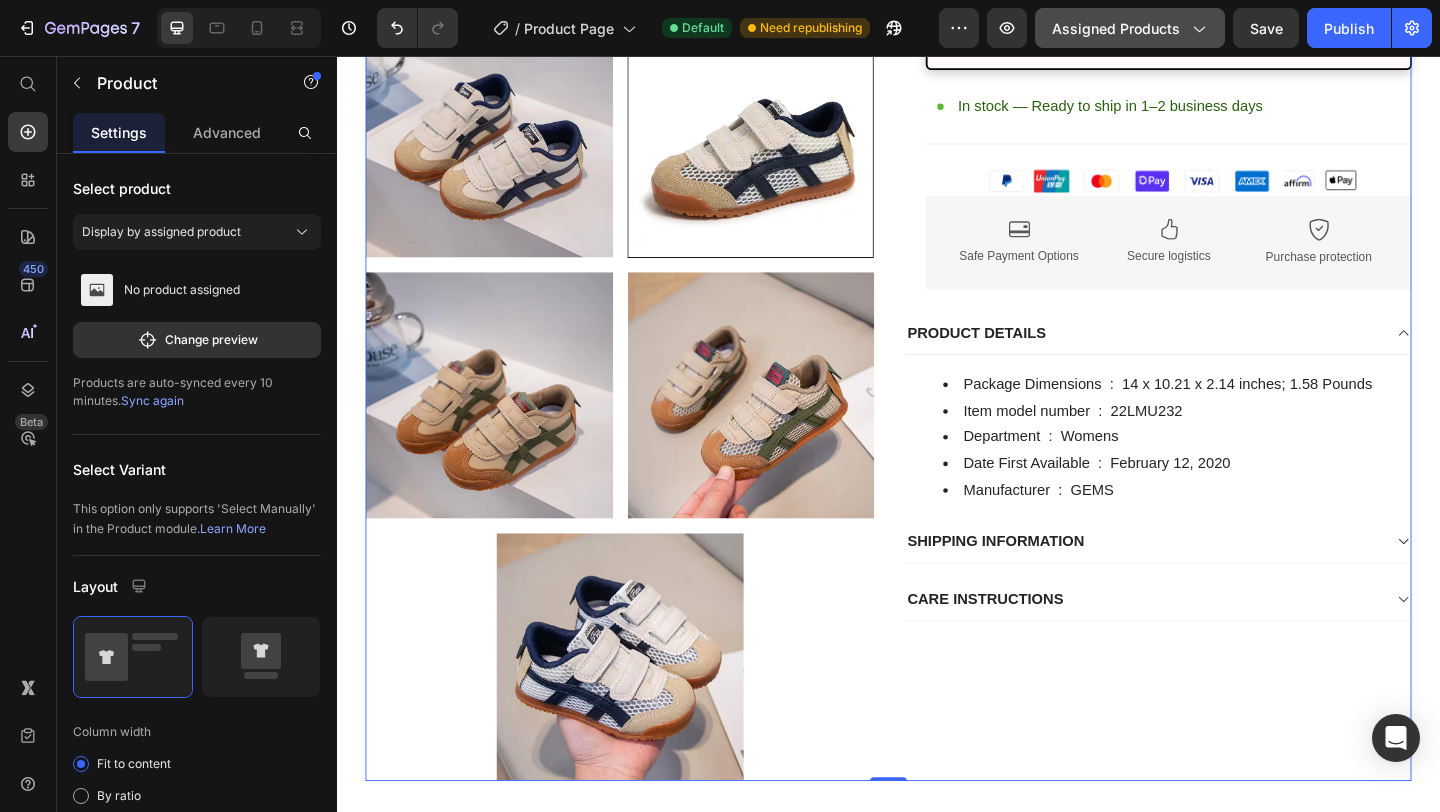 click on "Assigned Products" at bounding box center (1130, 28) 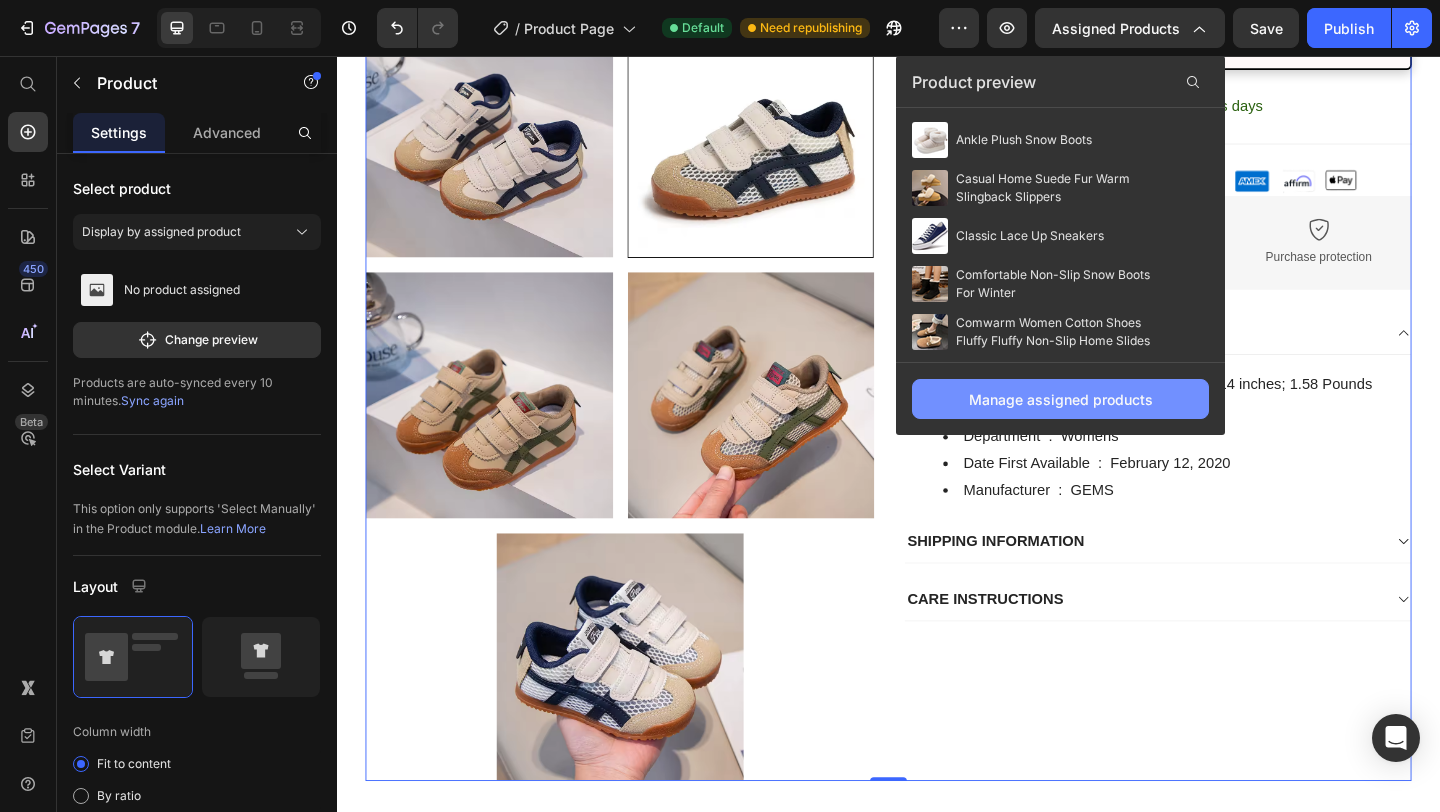 click on "Manage assigned products" at bounding box center (1060, 399) 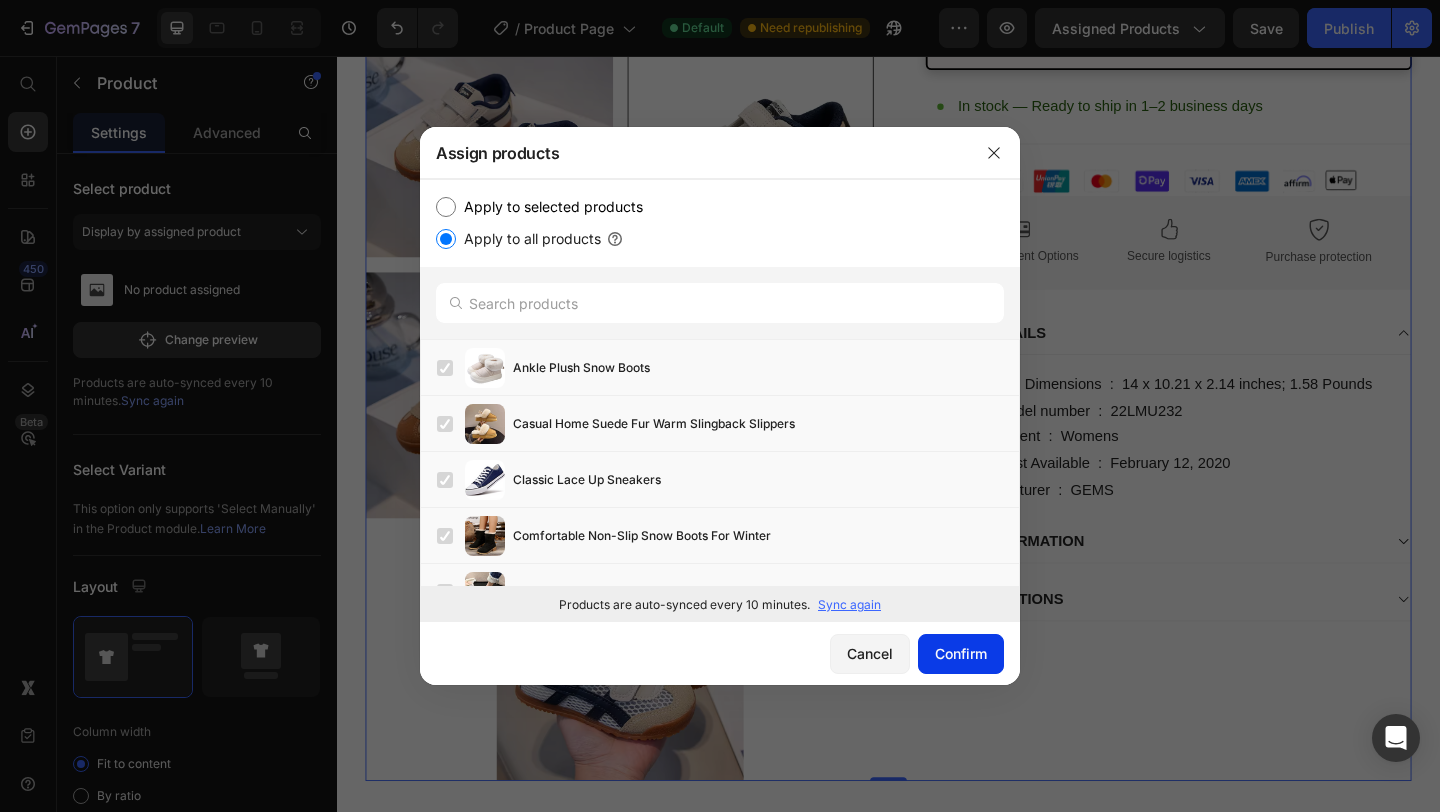click on "Confirm" at bounding box center [961, 653] 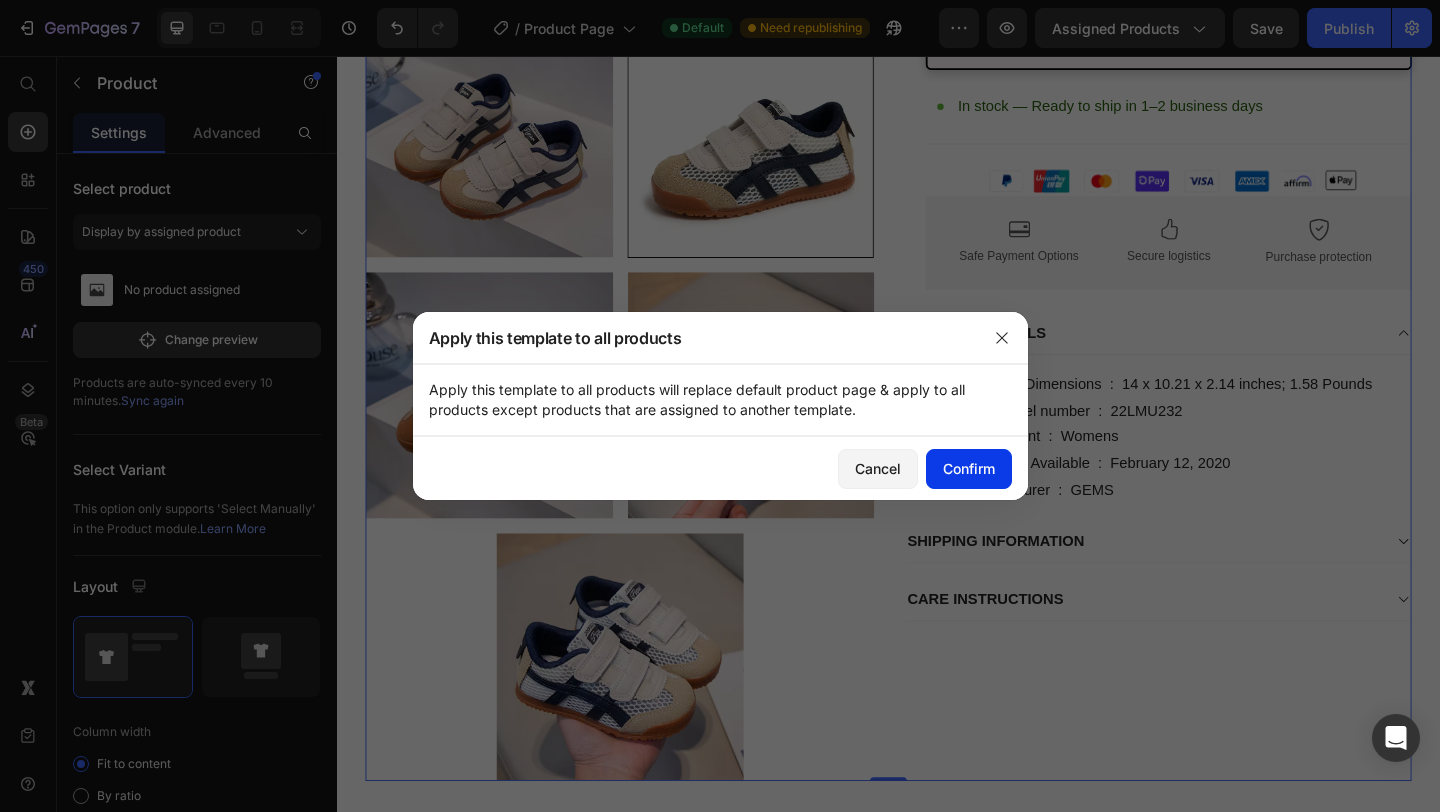 click on "Confirm" at bounding box center (969, 468) 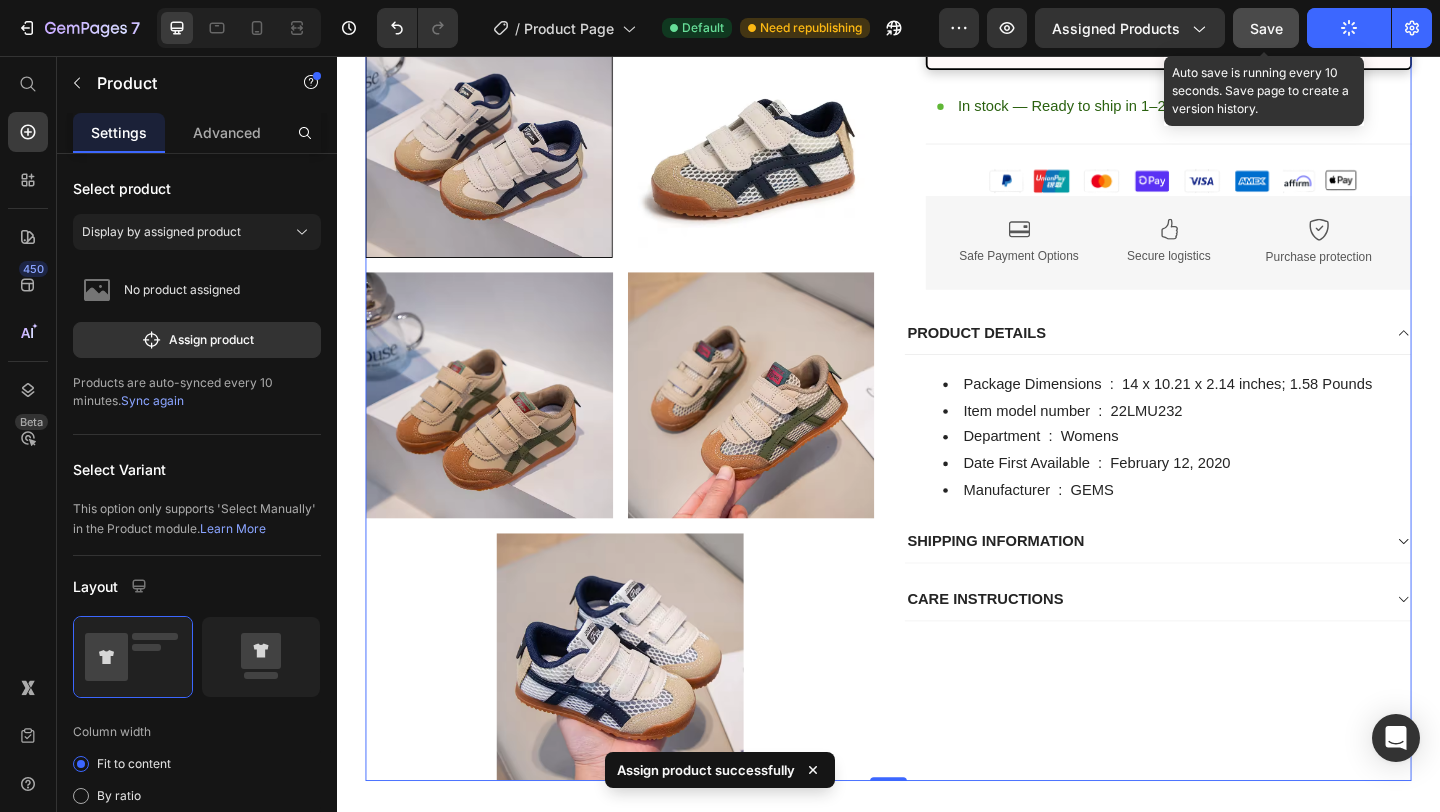 click on "Save" at bounding box center (1266, 28) 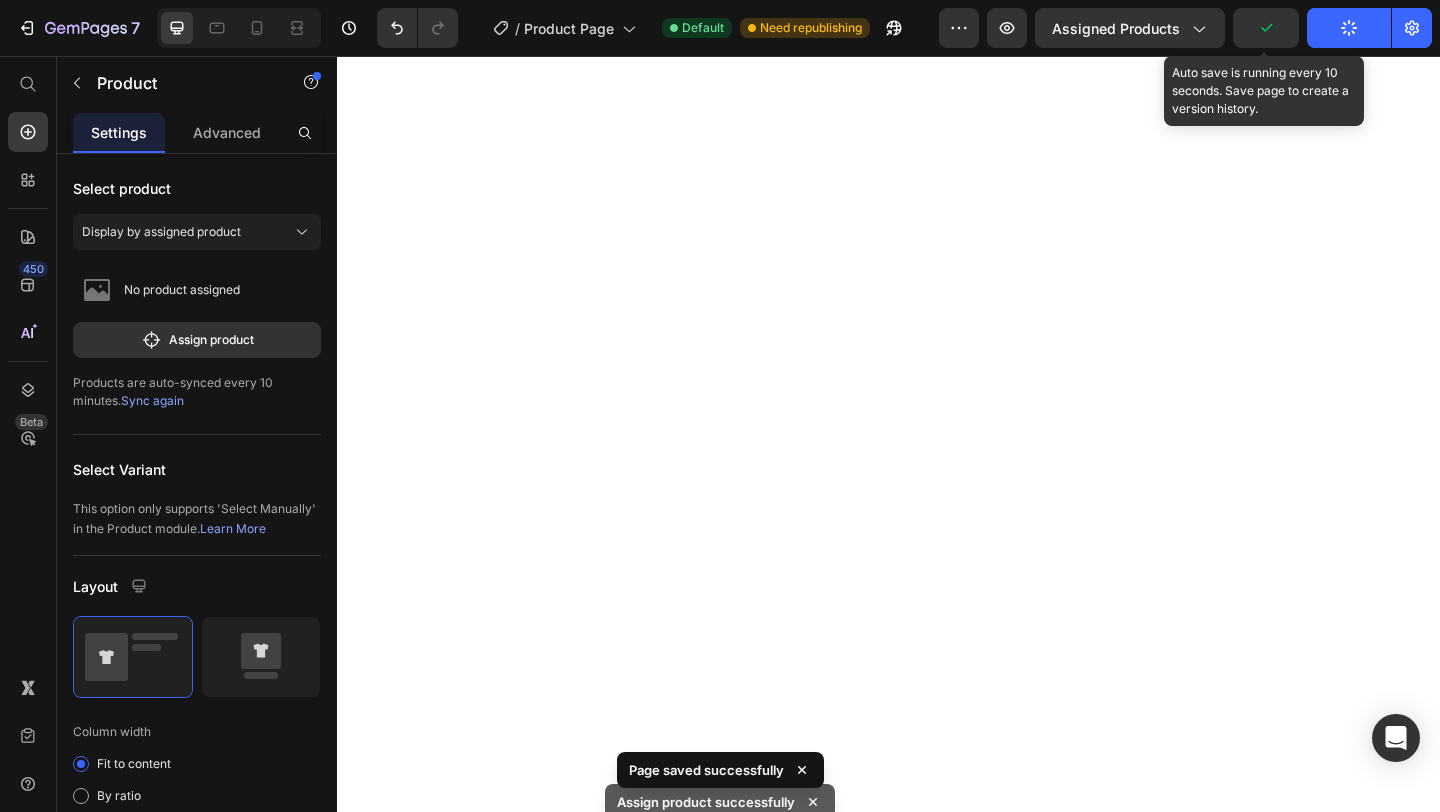 scroll, scrollTop: 0, scrollLeft: 0, axis: both 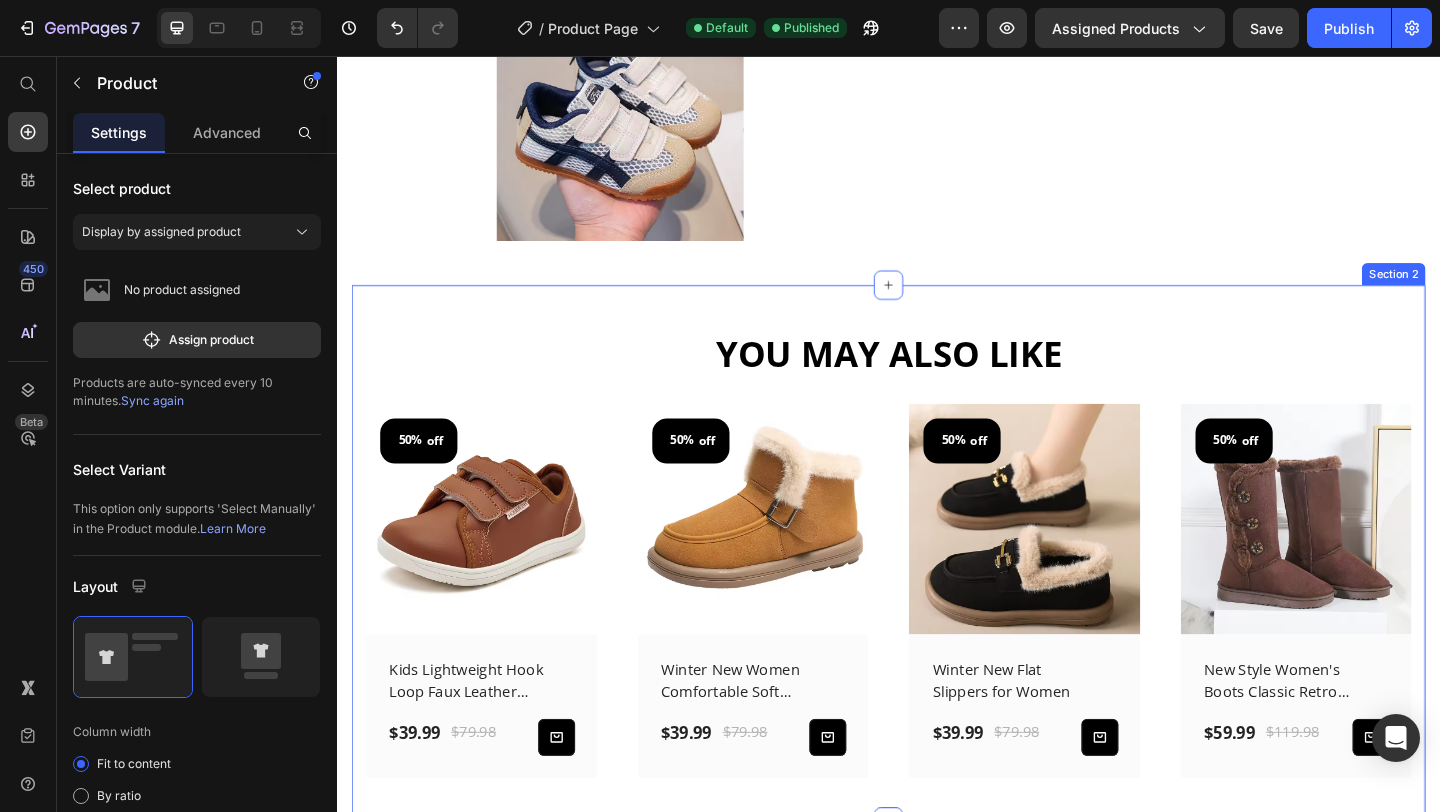 click on "YOU MAY ALSO LIKE Heading Row 50% off (P) Tag (P) Images Row Kids Lightweight Hook Loop Faux Leather Shoes (P) Title $39.99 (P) Price $79.98 (P) Price Row
(P) Cart Button Row Row 50% off (P) Tag (P) Images Row Winter New Women Comfortable Soft Plush Warm Snow Boots Outdoor Indoor (P) Title $39.99 (P) Price $79.98 (P) Price Row
(P) Cart Button Row Row 50% off (P) Tag (P) Images Row Winter New Flat Slippers for Women (P) Title $39.99 (P) Price $79.98 (P) Price Row
(P) Cart Button Row Row 50% off (P) Tag (P) Images Row New Style Women's Boots Classic Retro Long Boots (P) Title $59.99 (P) Price $119.98 (P) Price Row
(P) Cart Button Row Row Product List Row Section 2" at bounding box center [937, 597] 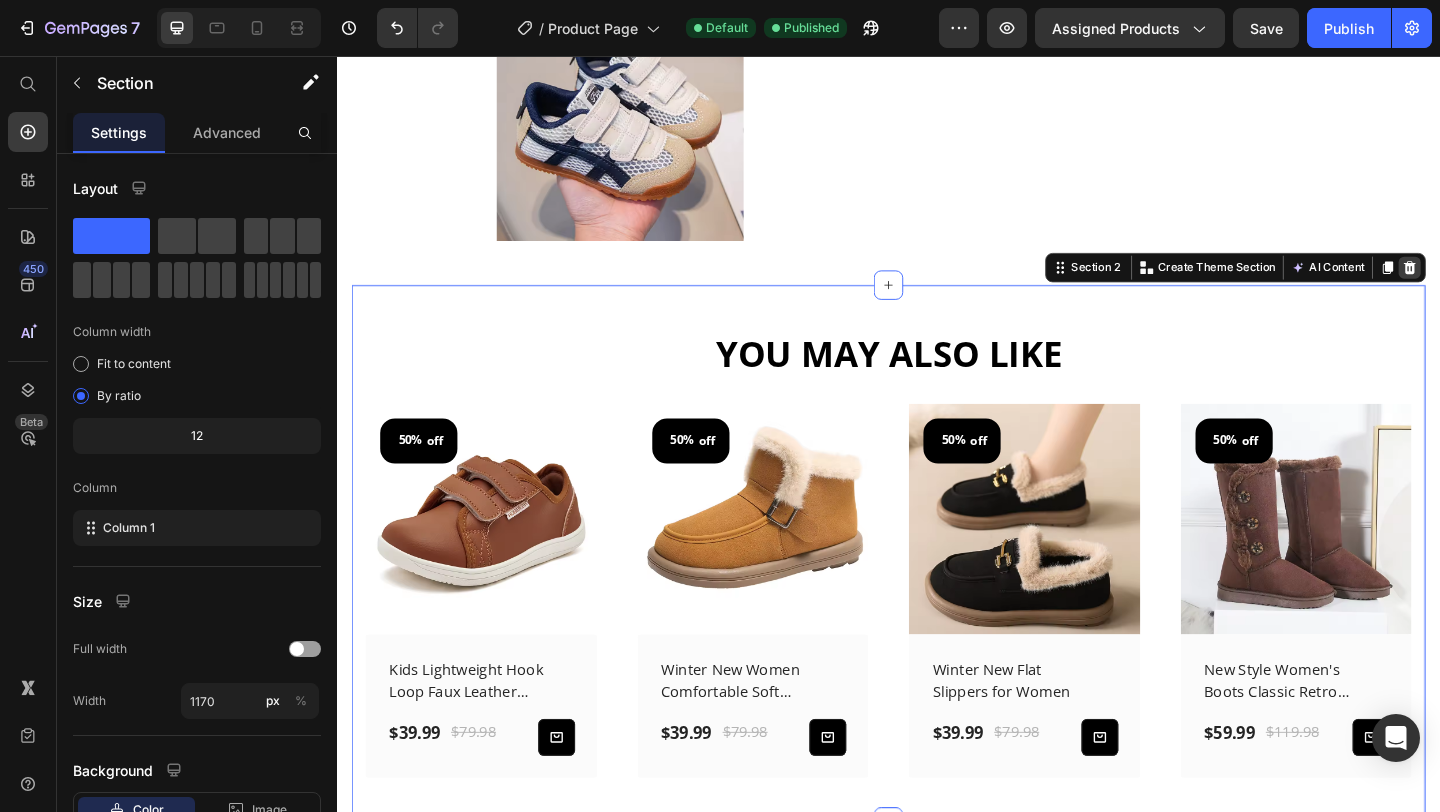 click 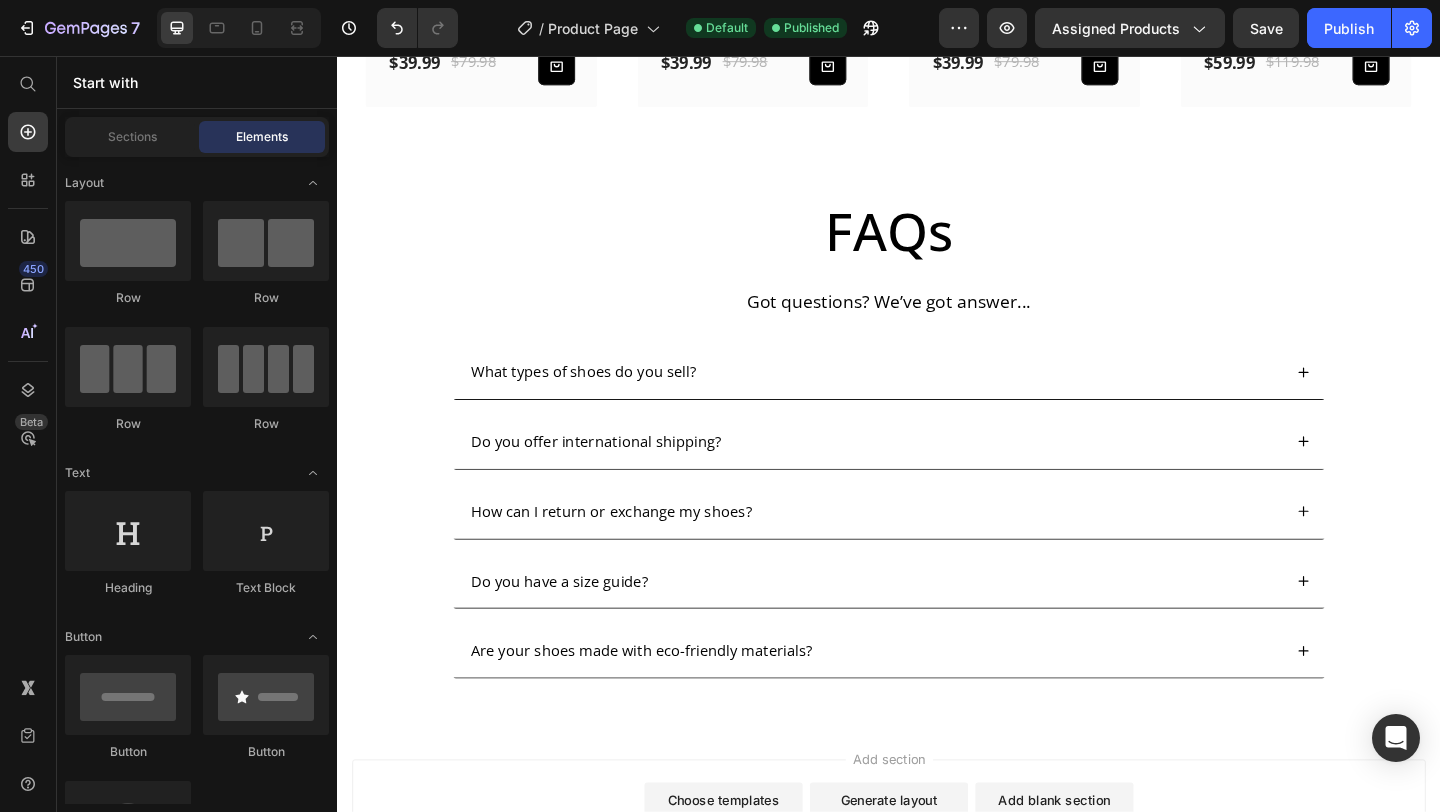 scroll, scrollTop: 3114, scrollLeft: 0, axis: vertical 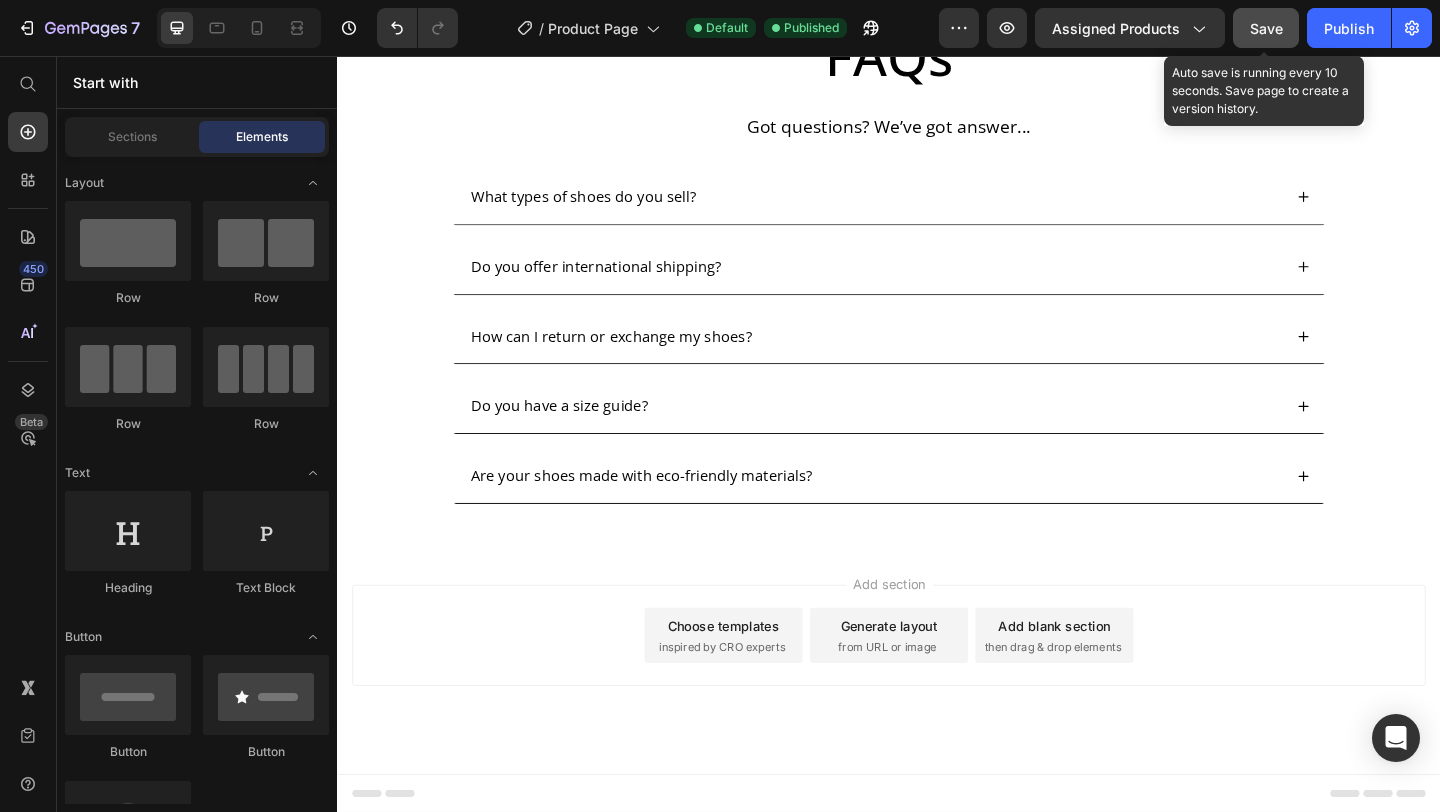 click on "Save" at bounding box center (1266, 28) 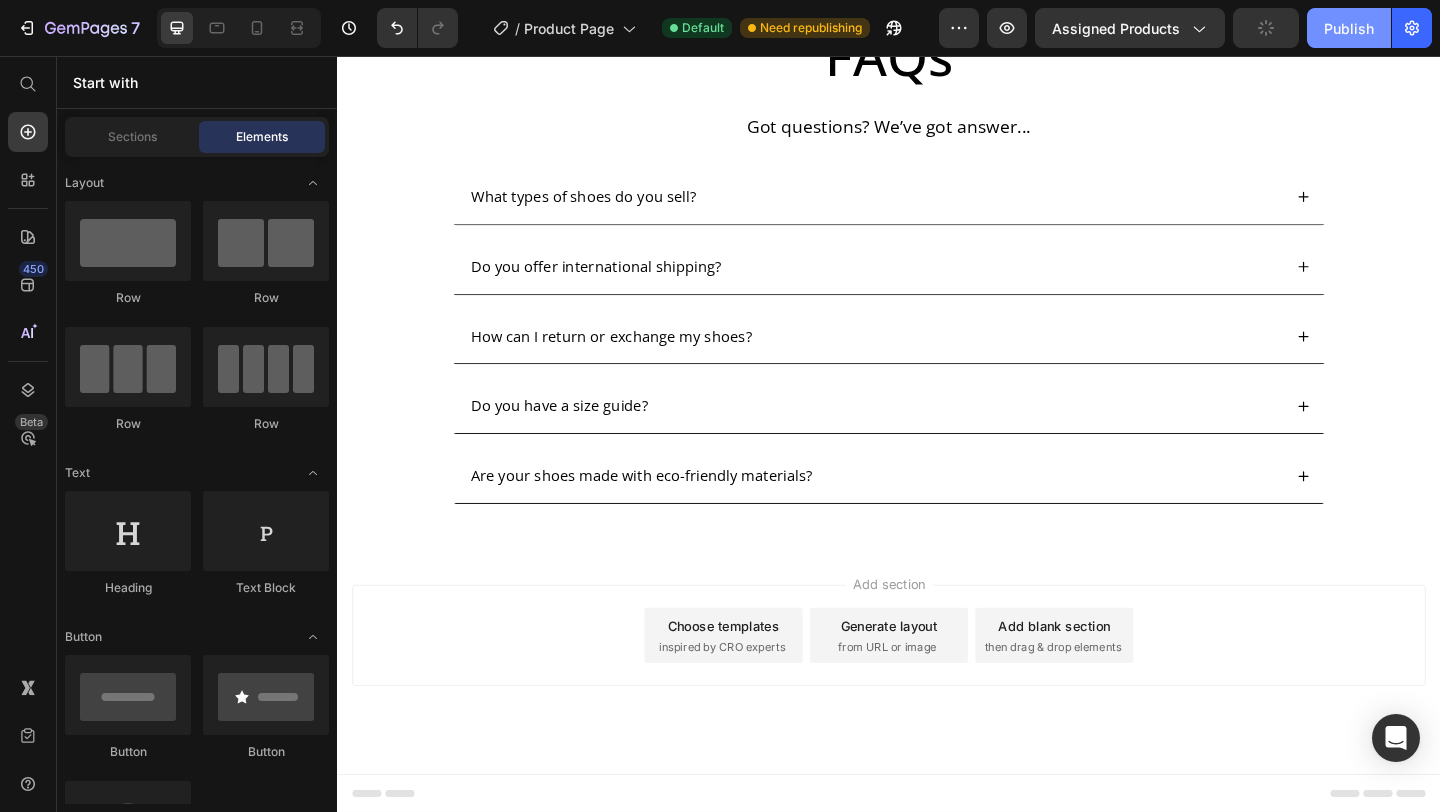 click on "Publish" at bounding box center (1349, 28) 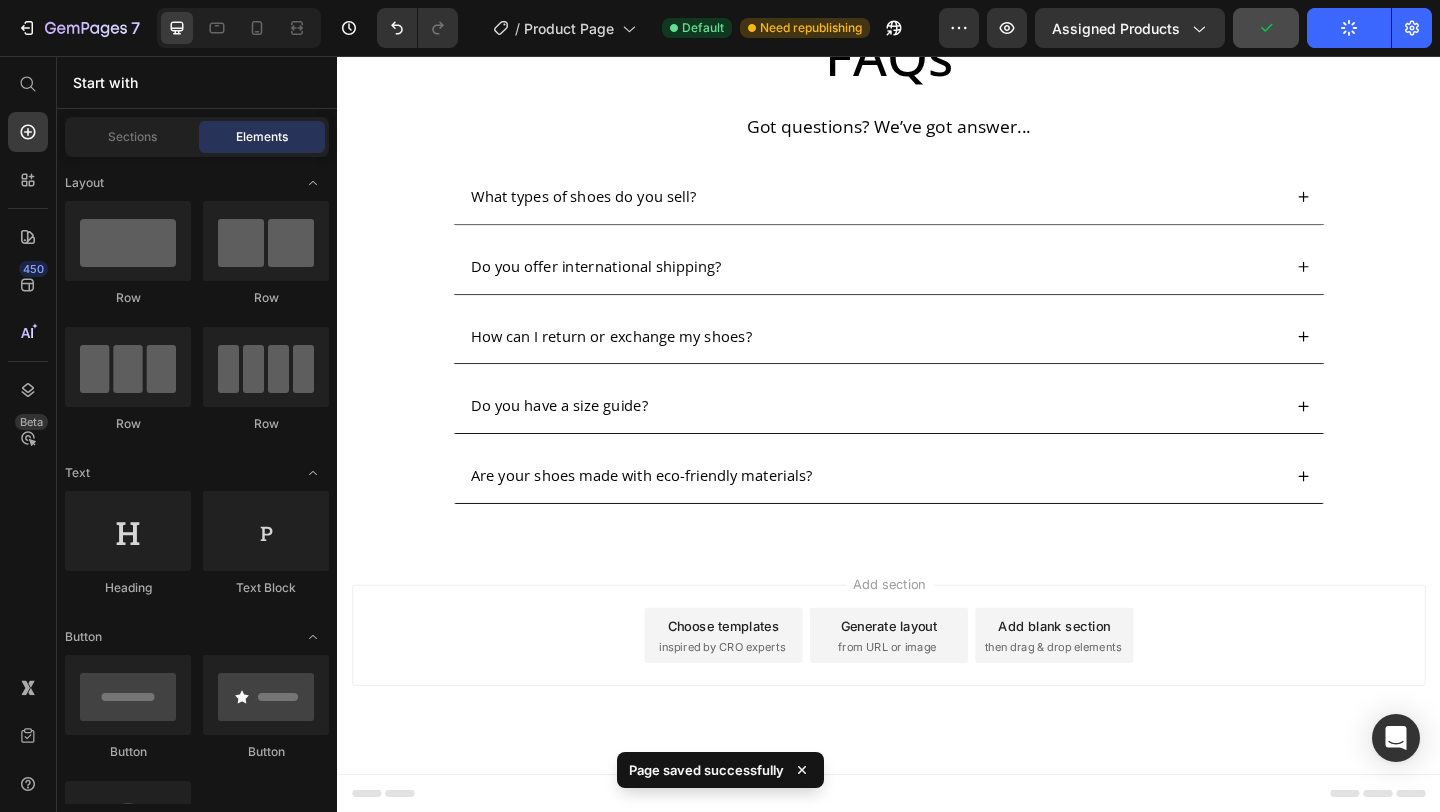 click on "Add section Choose templates inspired by CRO experts Generate layout from URL or image Add blank section then drag & drop elements" at bounding box center [937, 686] 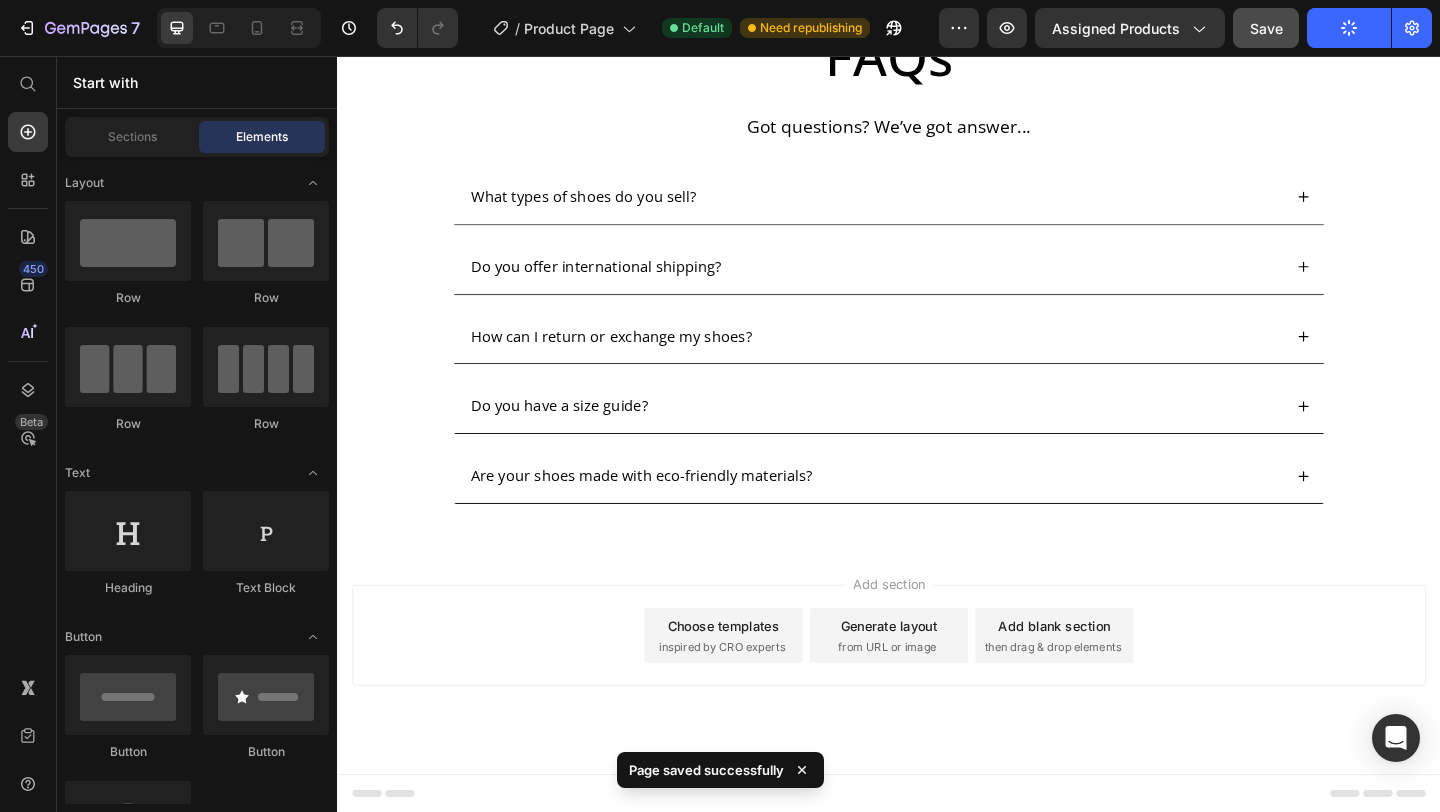 click on "Add section Choose templates inspired by CRO experts Generate layout from URL or image Add blank section then drag & drop elements" at bounding box center [937, 686] 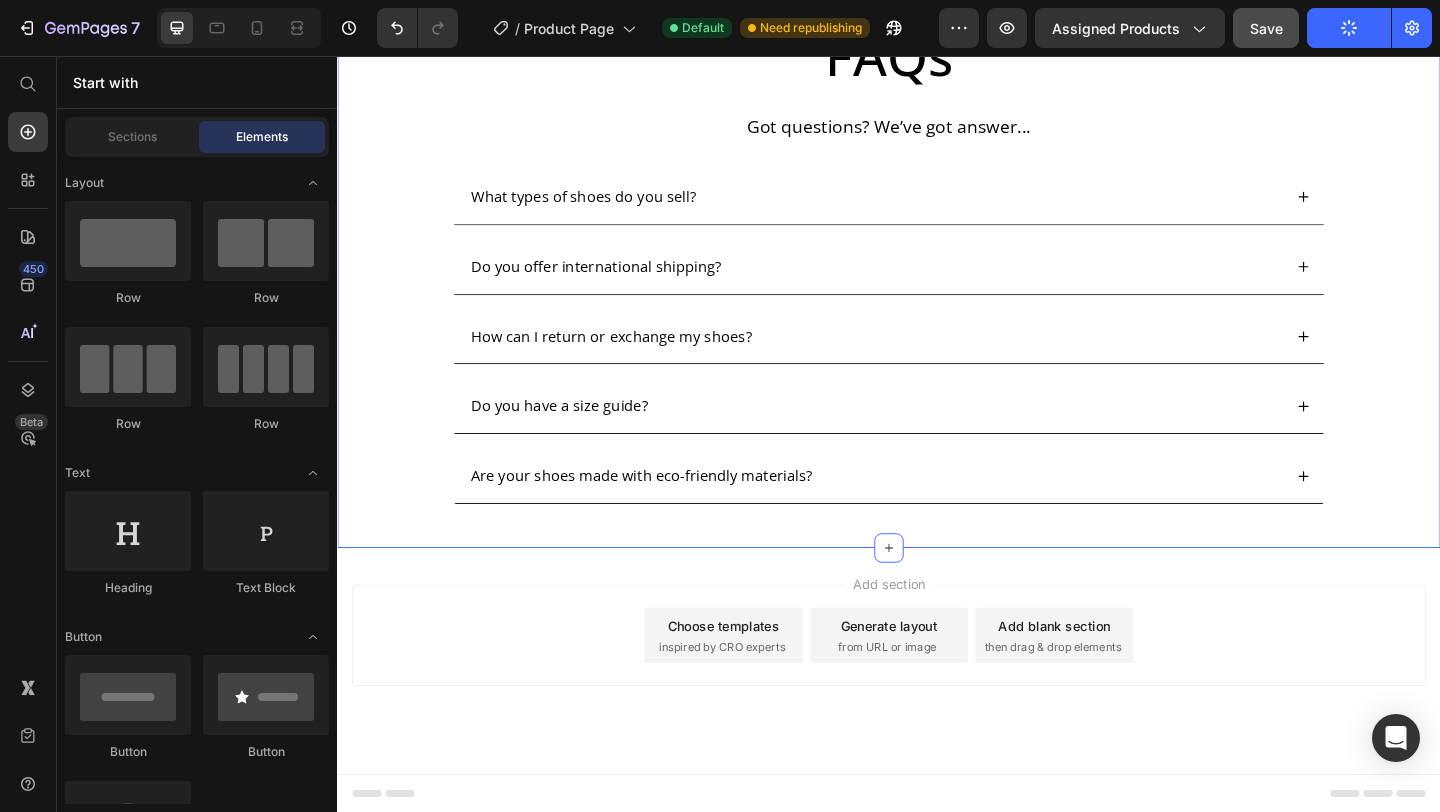 click on "FAQs Heading Got questions? We’ve got answer... Text Block
What types of shoes do you sell?
Do you offer international shipping?
How can I return or exchange my shoes?
Do you have a size guide?
Are your shoes made with eco-friendly materials? Accordion Row Section 4" at bounding box center [937, 280] 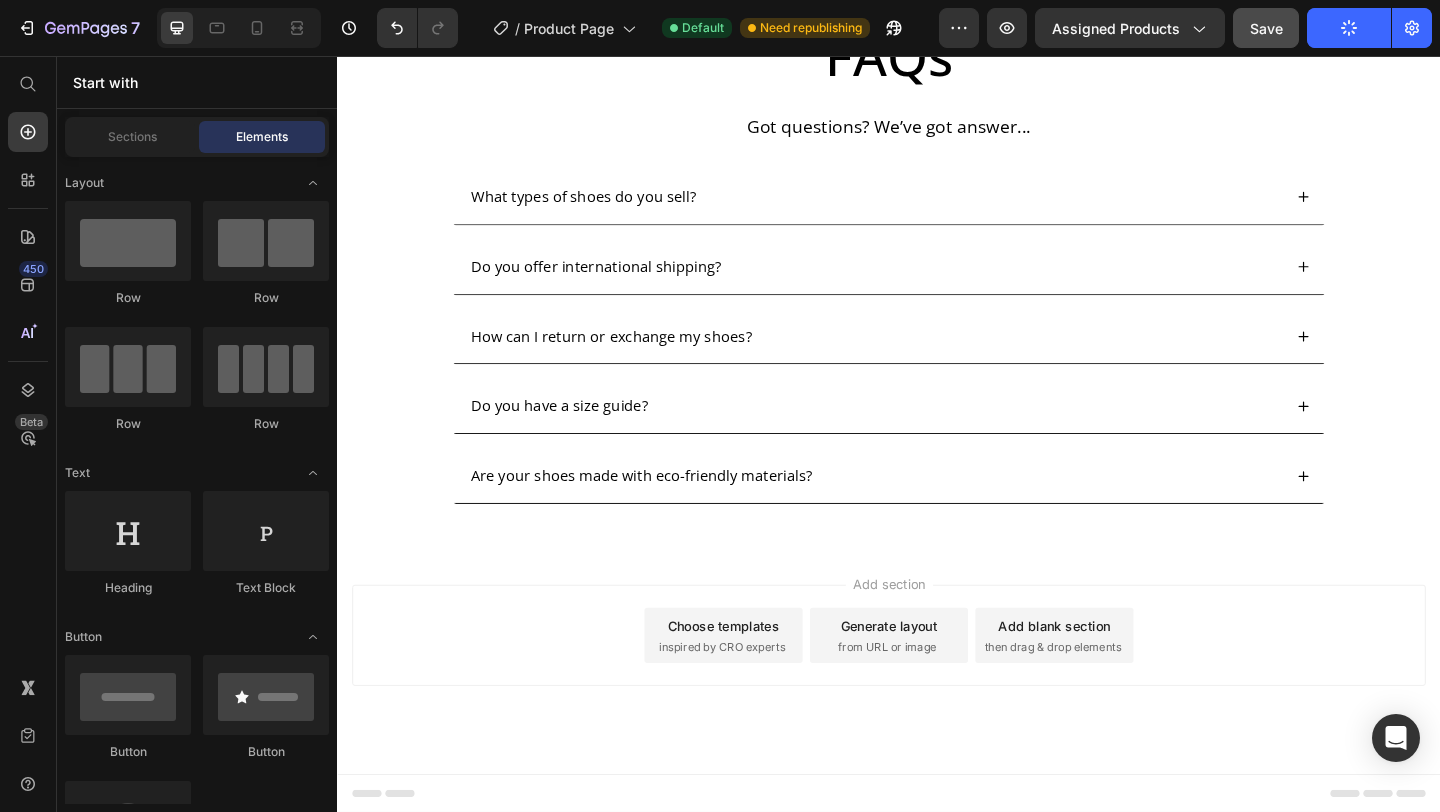 click on "Add section Choose templates inspired by CRO experts Generate layout from URL or image Add blank section then drag & drop elements" at bounding box center [937, 686] 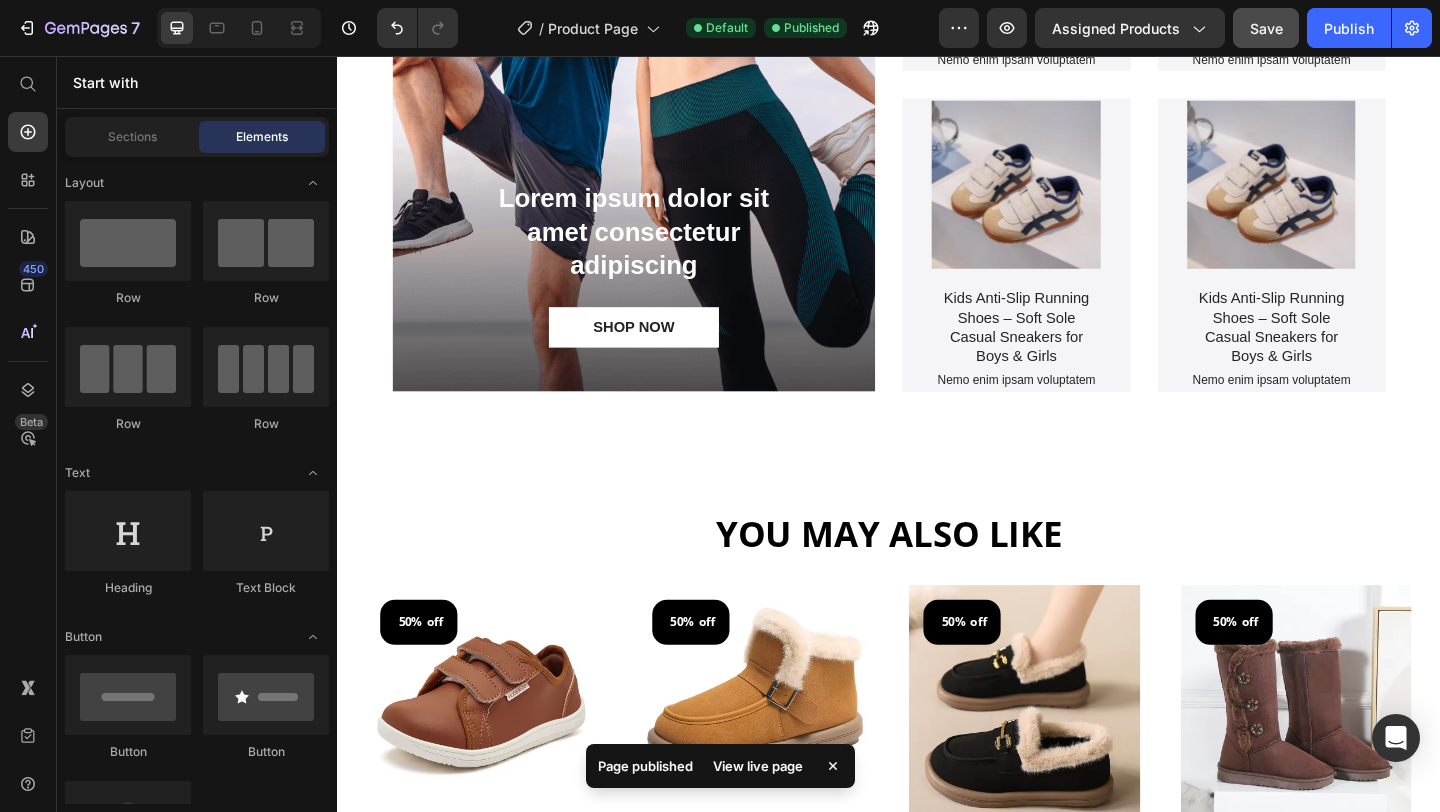 scroll, scrollTop: 1292, scrollLeft: 0, axis: vertical 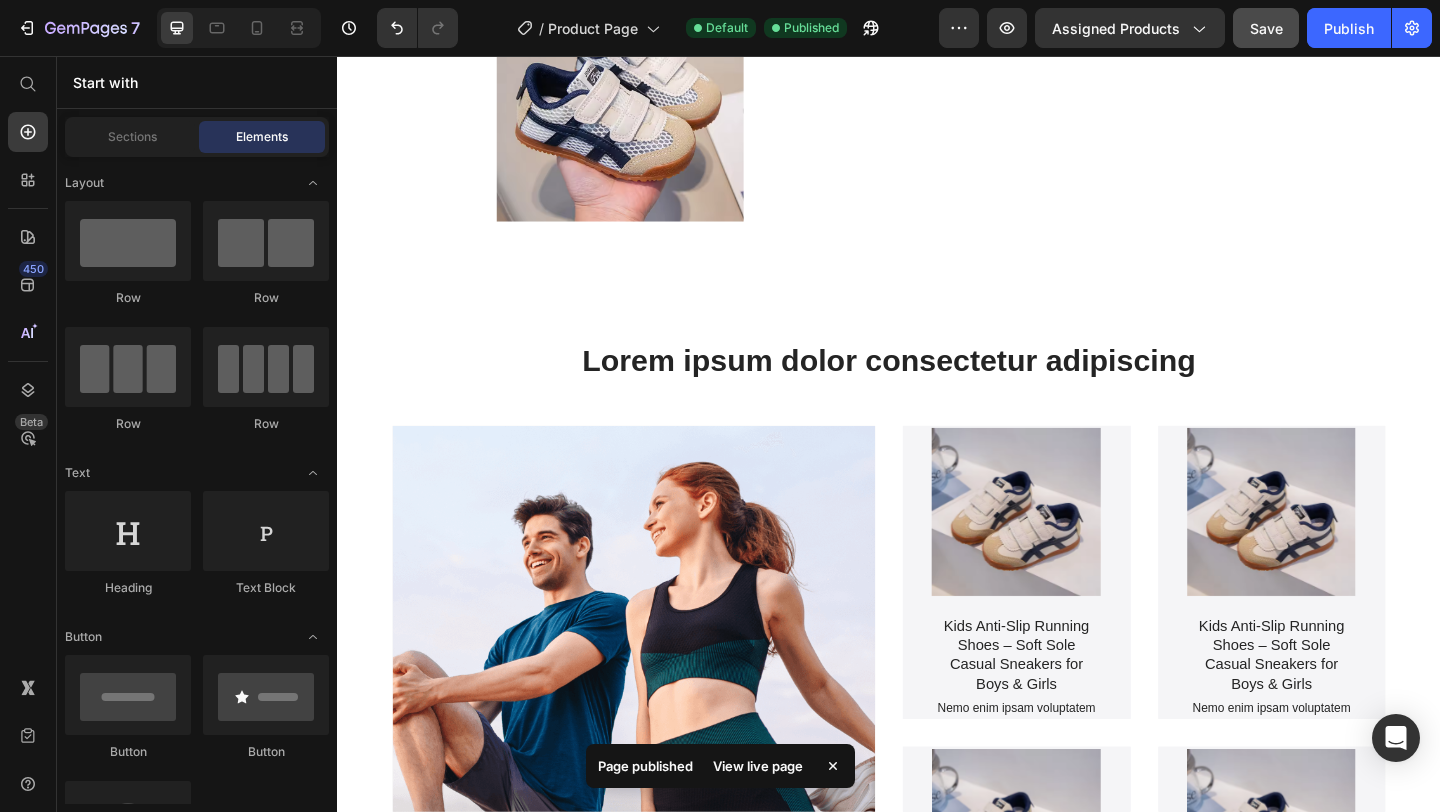 click on "View live page" at bounding box center (758, 766) 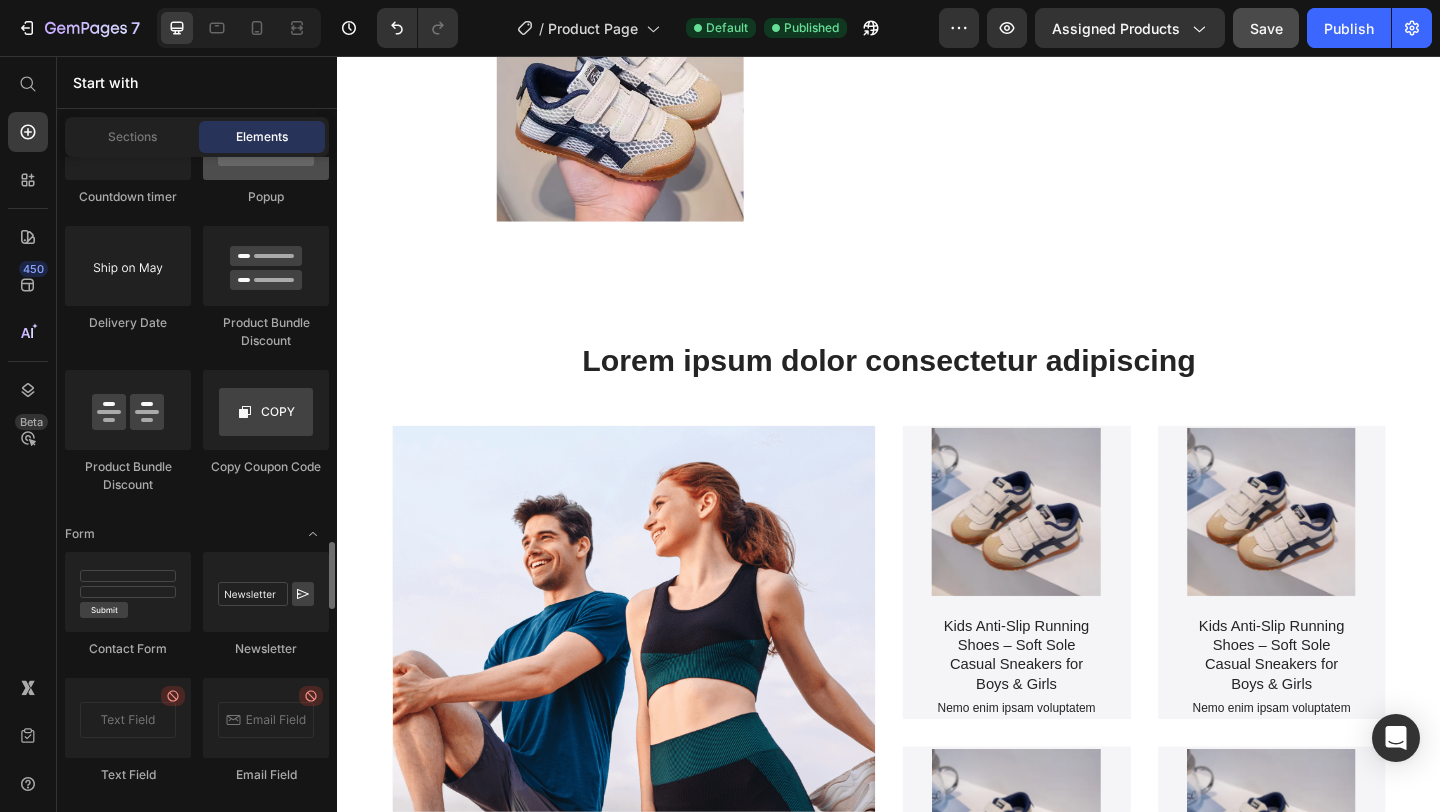 scroll, scrollTop: 4456, scrollLeft: 0, axis: vertical 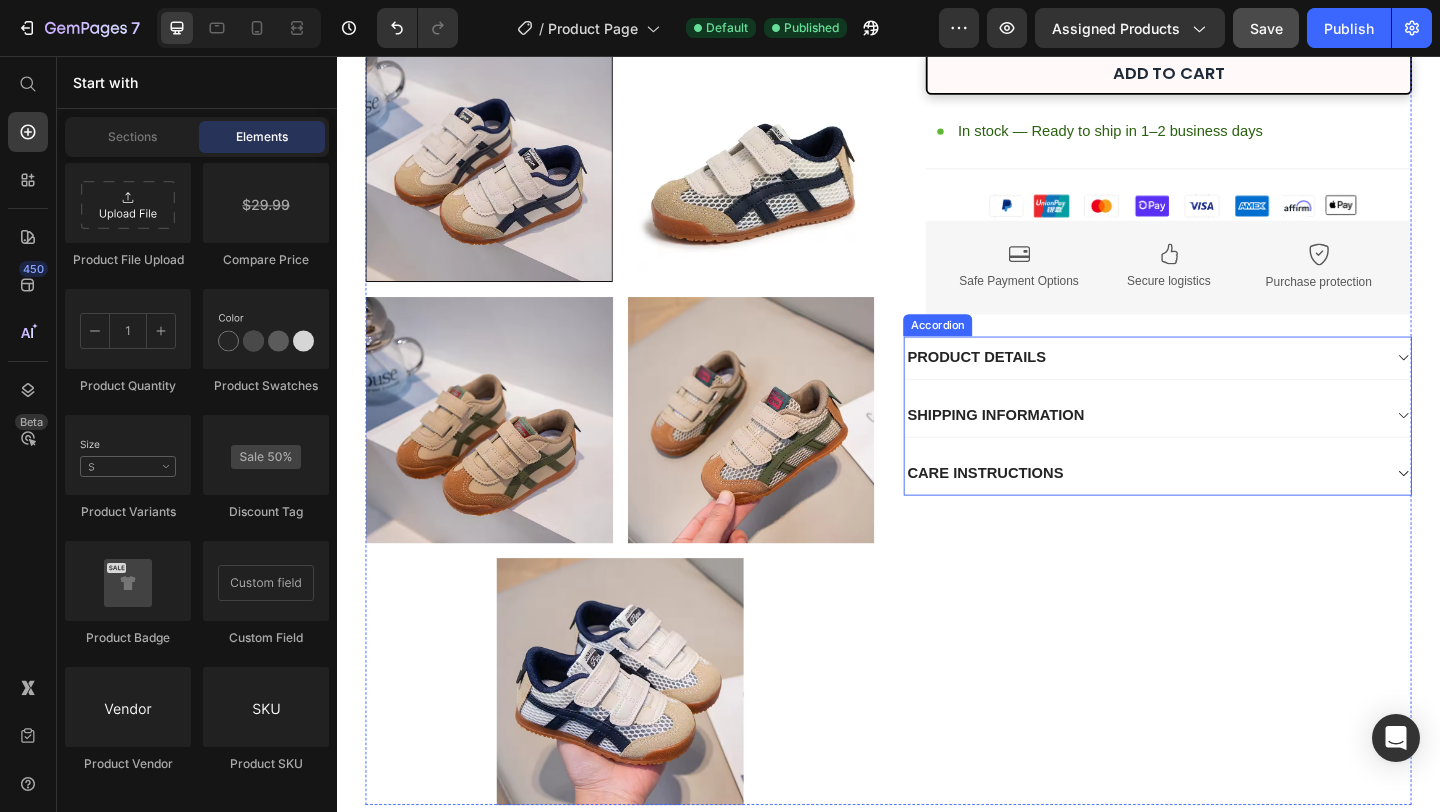 click on "PRODUCT DETAILS" at bounding box center [1213, 384] 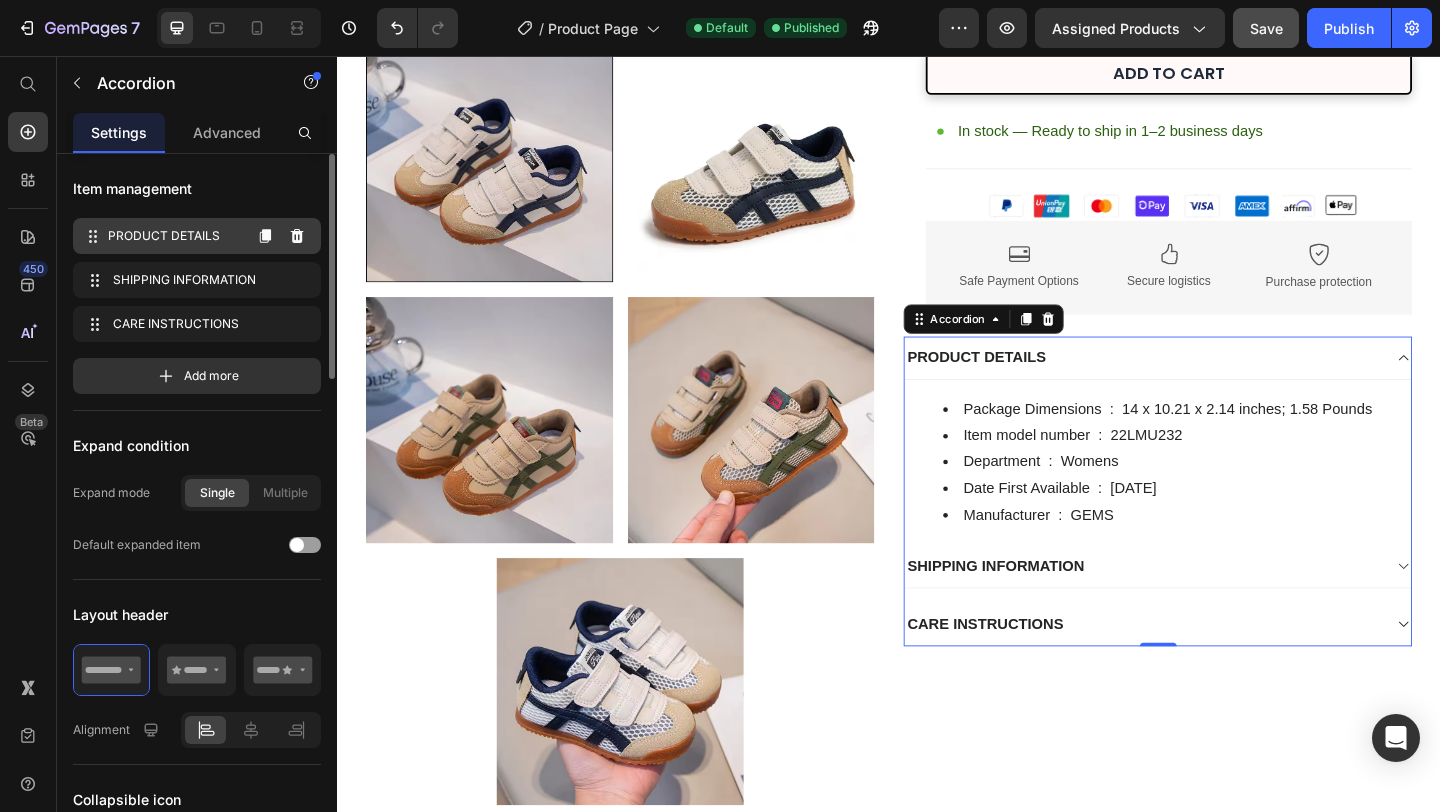 click on "PRODUCT DETAILS" at bounding box center [174, 236] 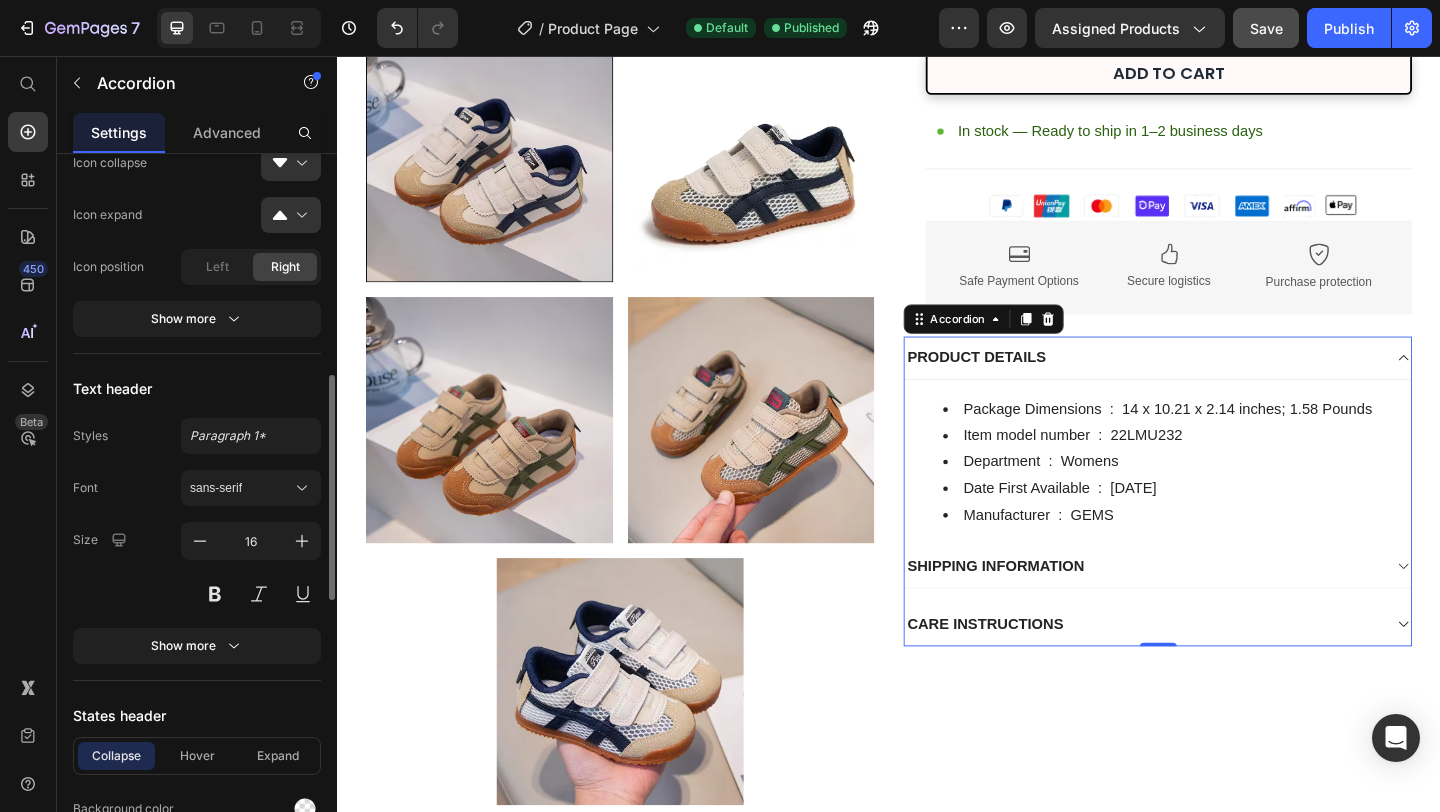 scroll, scrollTop: 688, scrollLeft: 0, axis: vertical 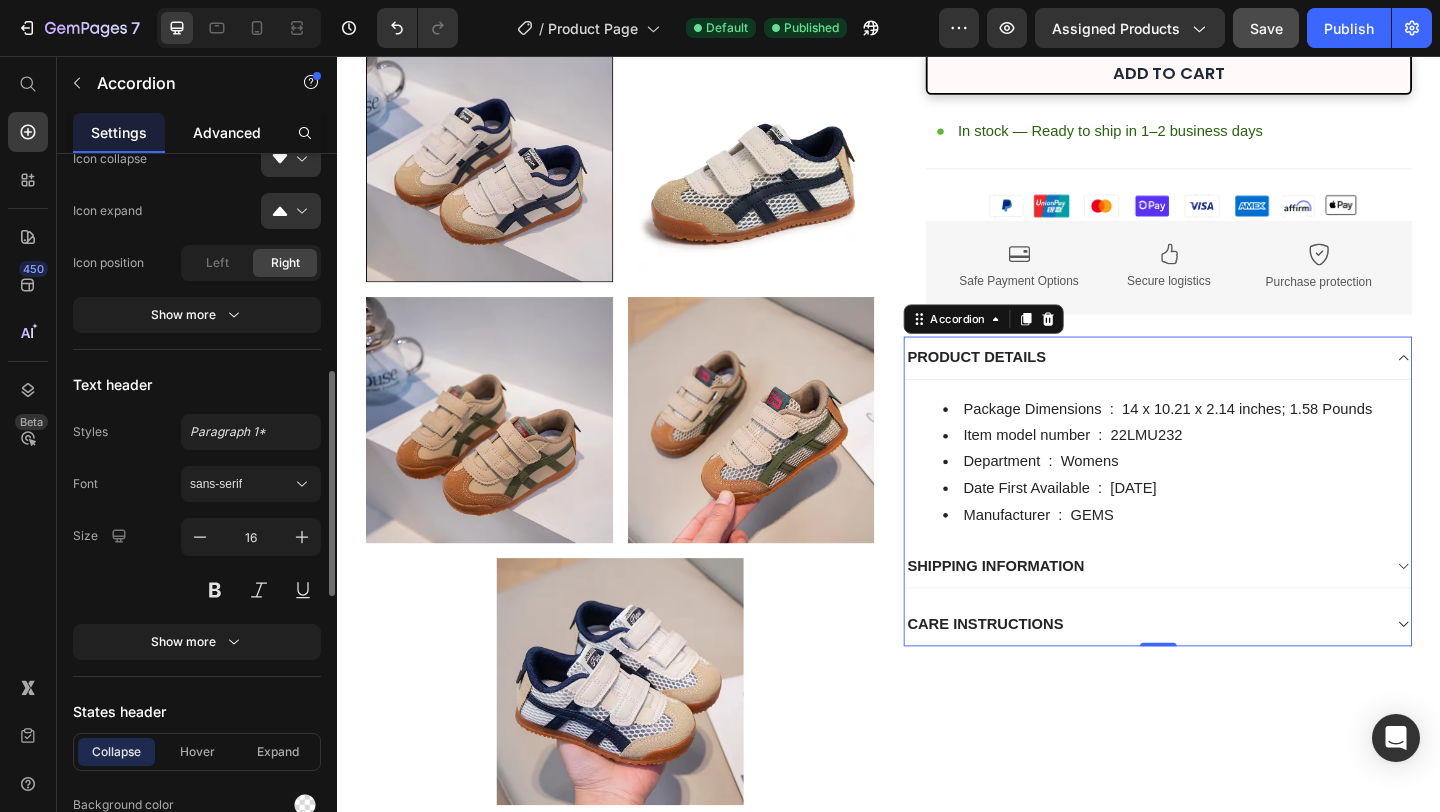 click on "Advanced" at bounding box center (227, 132) 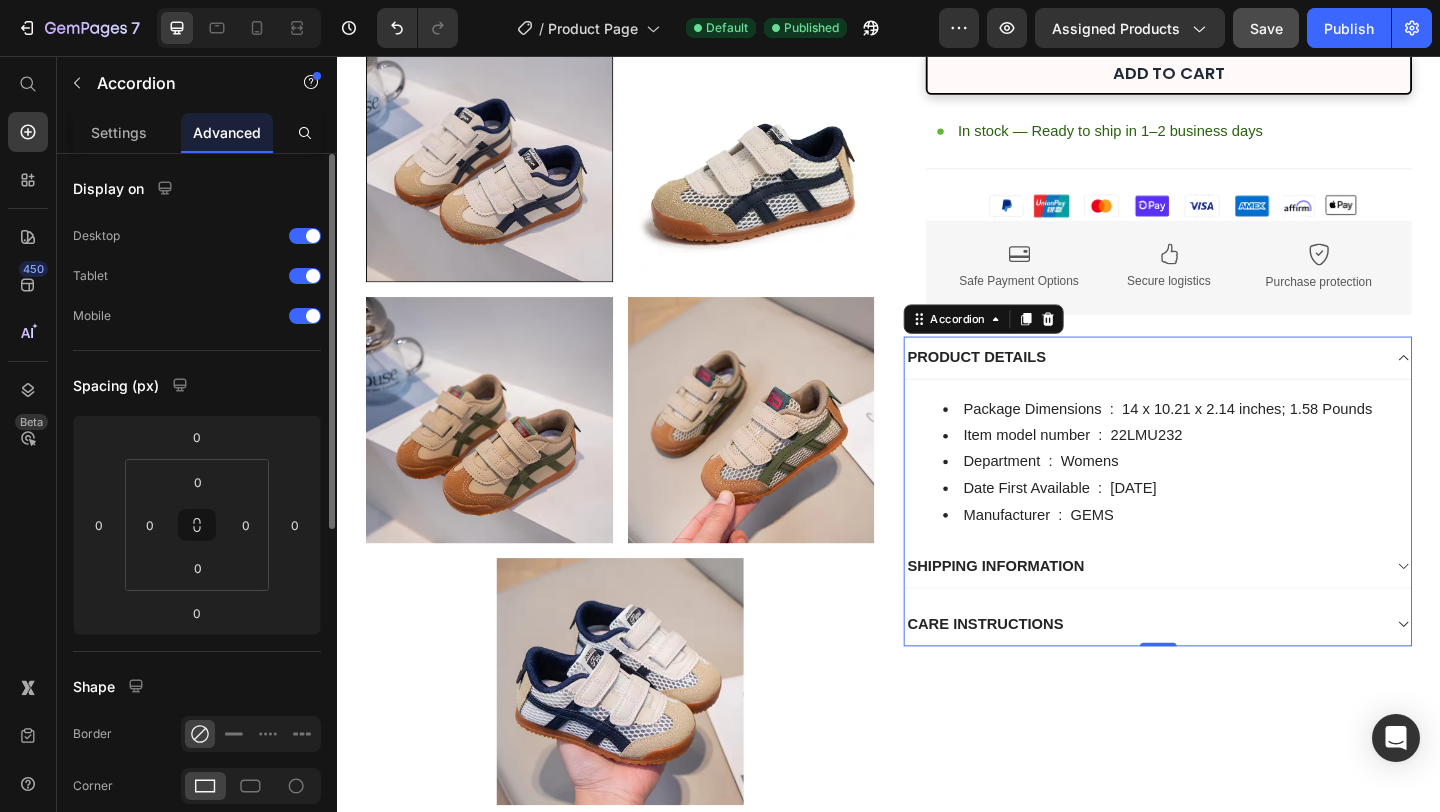 scroll, scrollTop: 43, scrollLeft: 0, axis: vertical 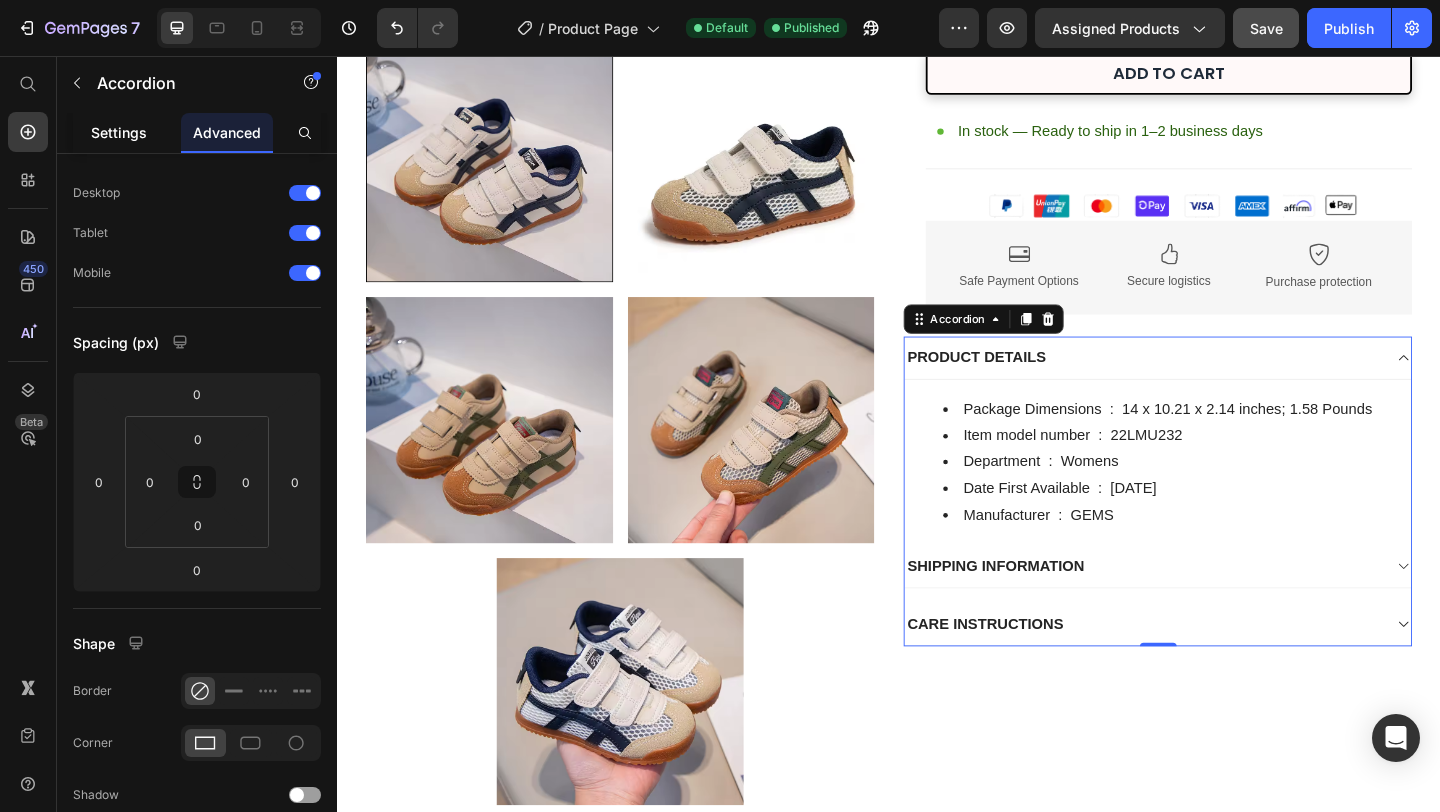click on "Settings" 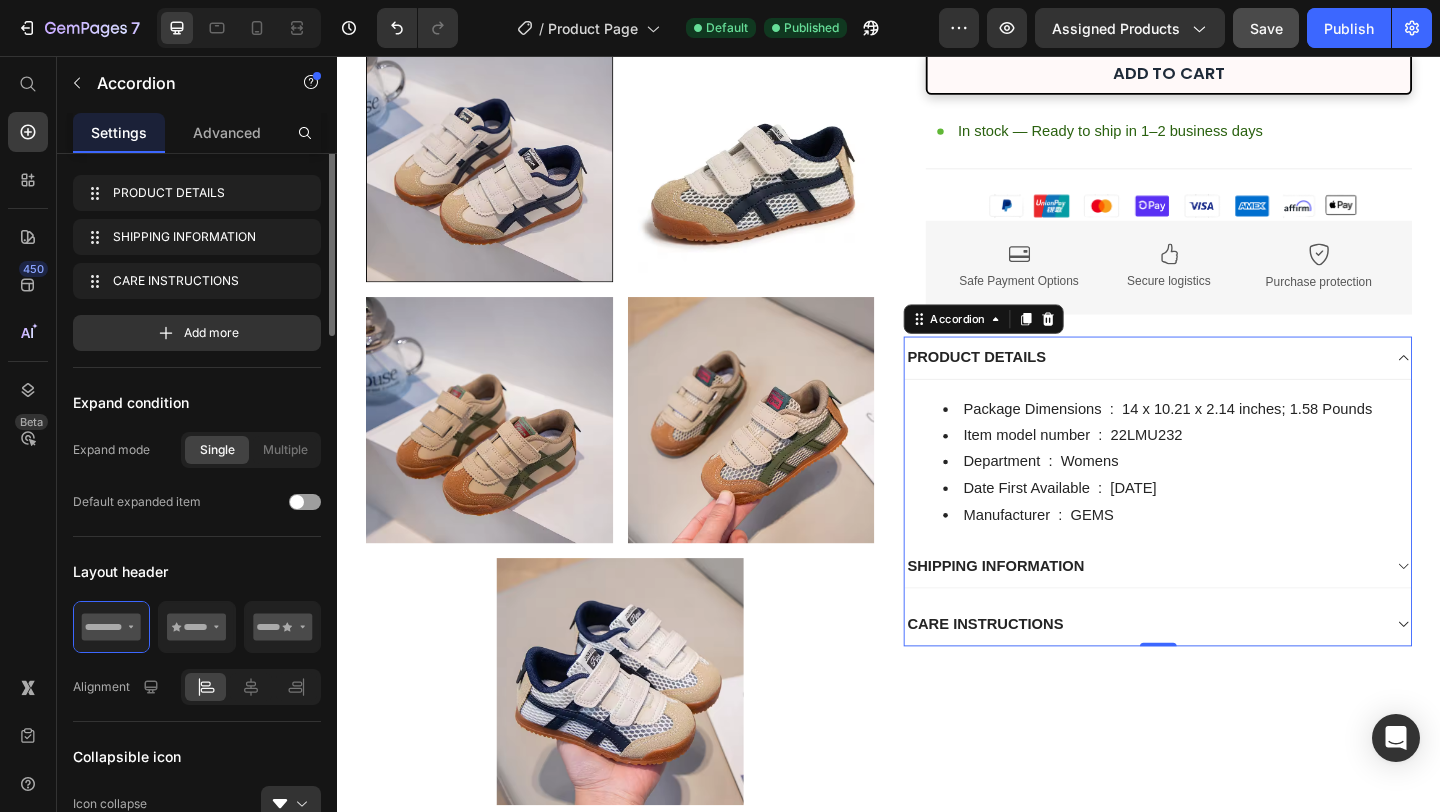 scroll, scrollTop: 0, scrollLeft: 0, axis: both 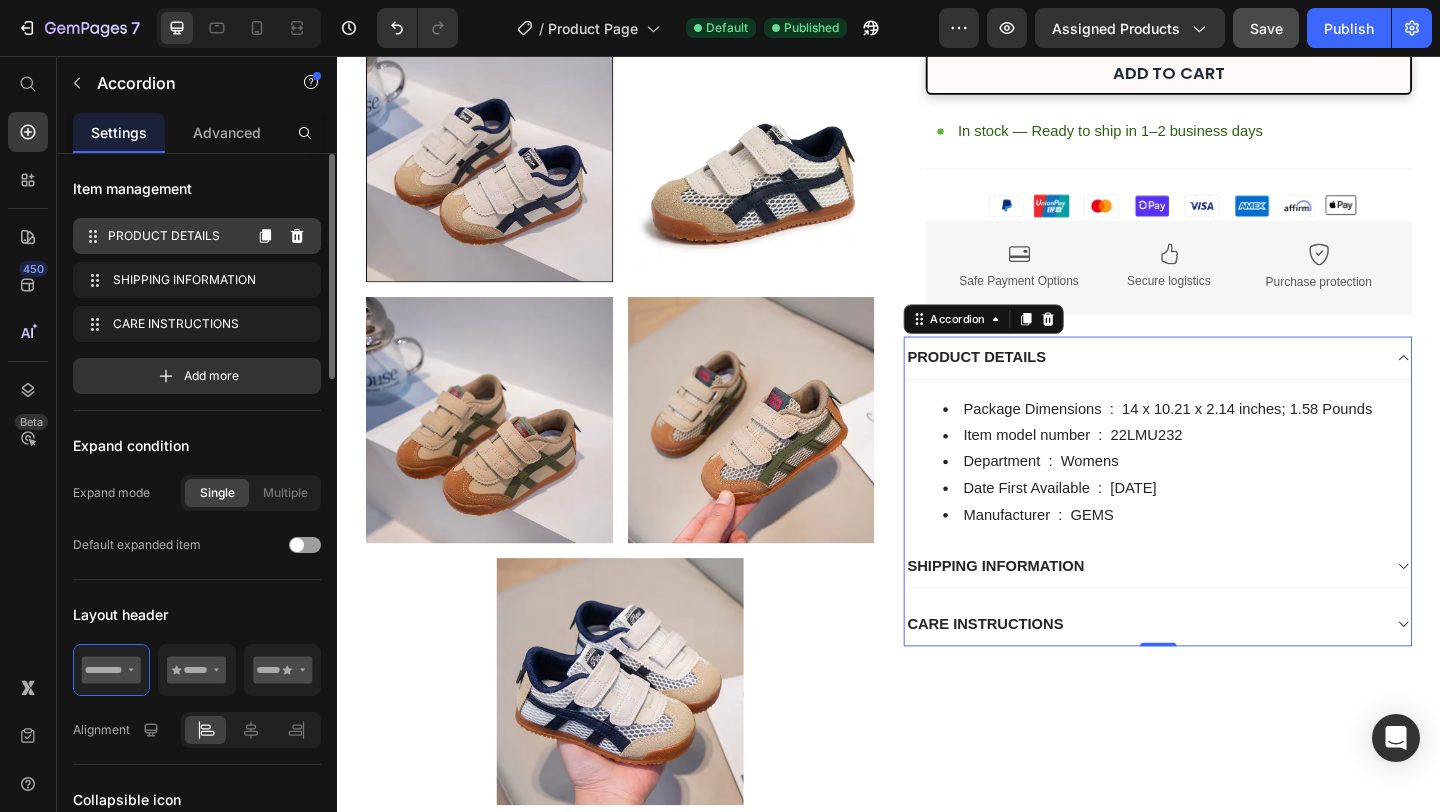 click on "PRODUCT DETAILS" at bounding box center (174, 236) 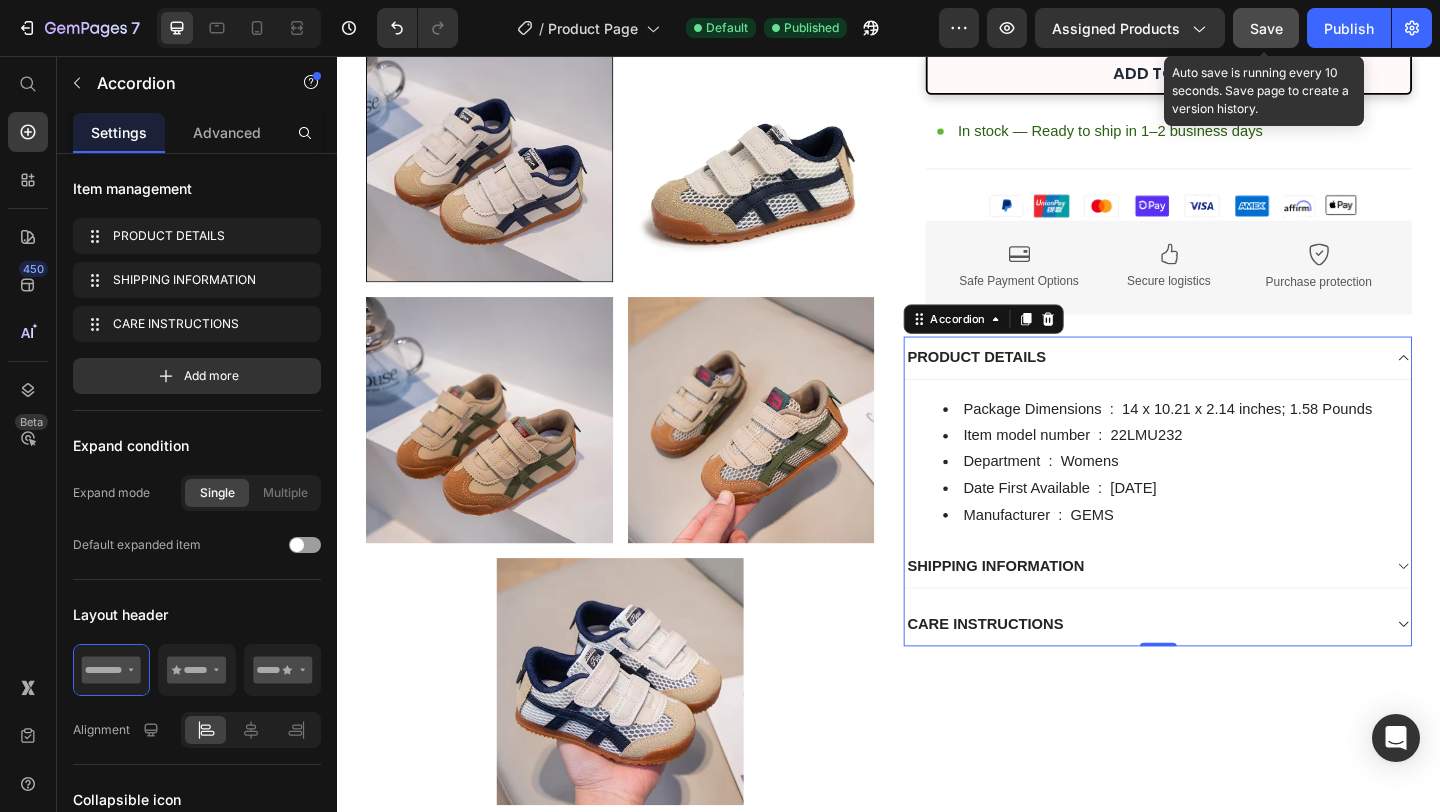 click on "Save" at bounding box center [1266, 28] 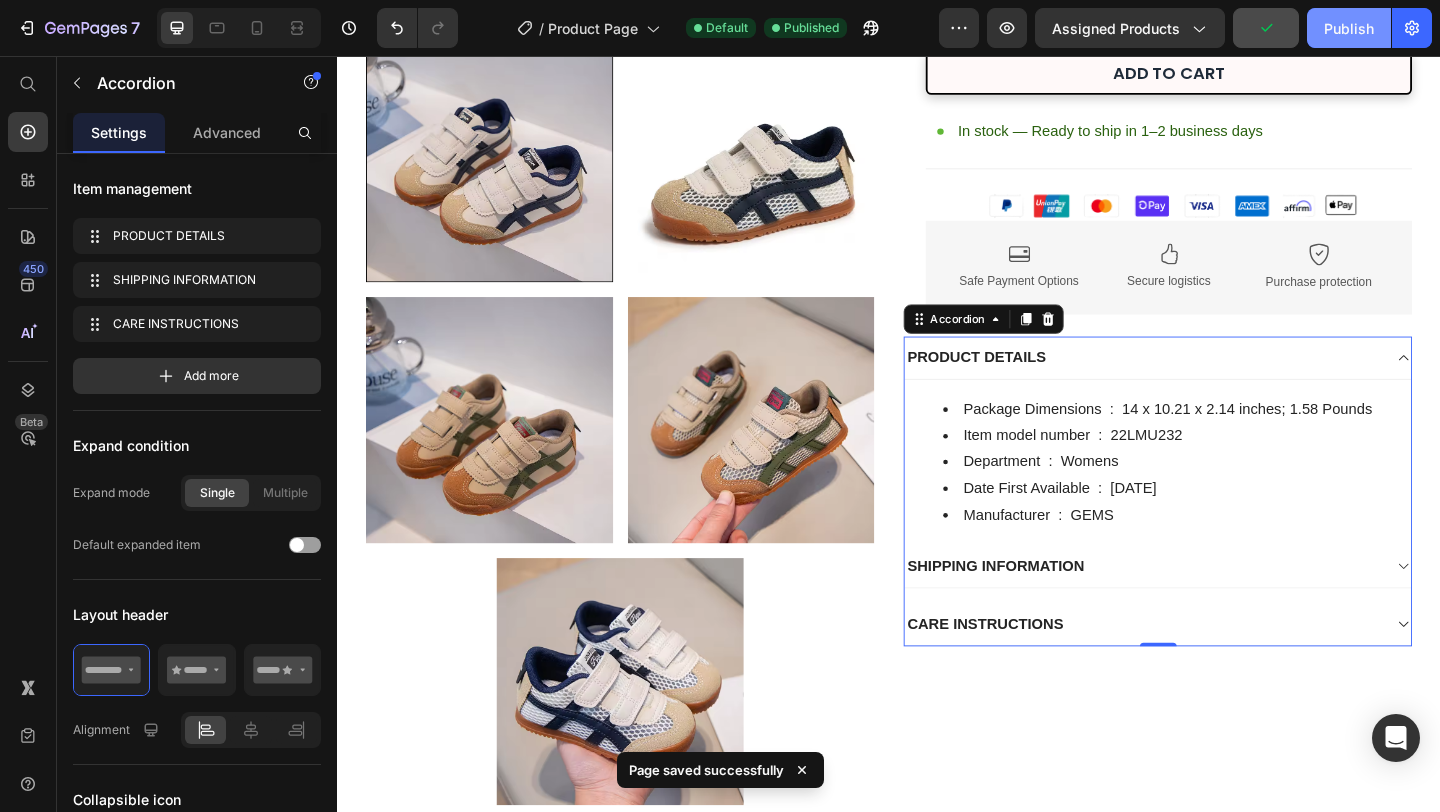 click on "Publish" at bounding box center [1349, 28] 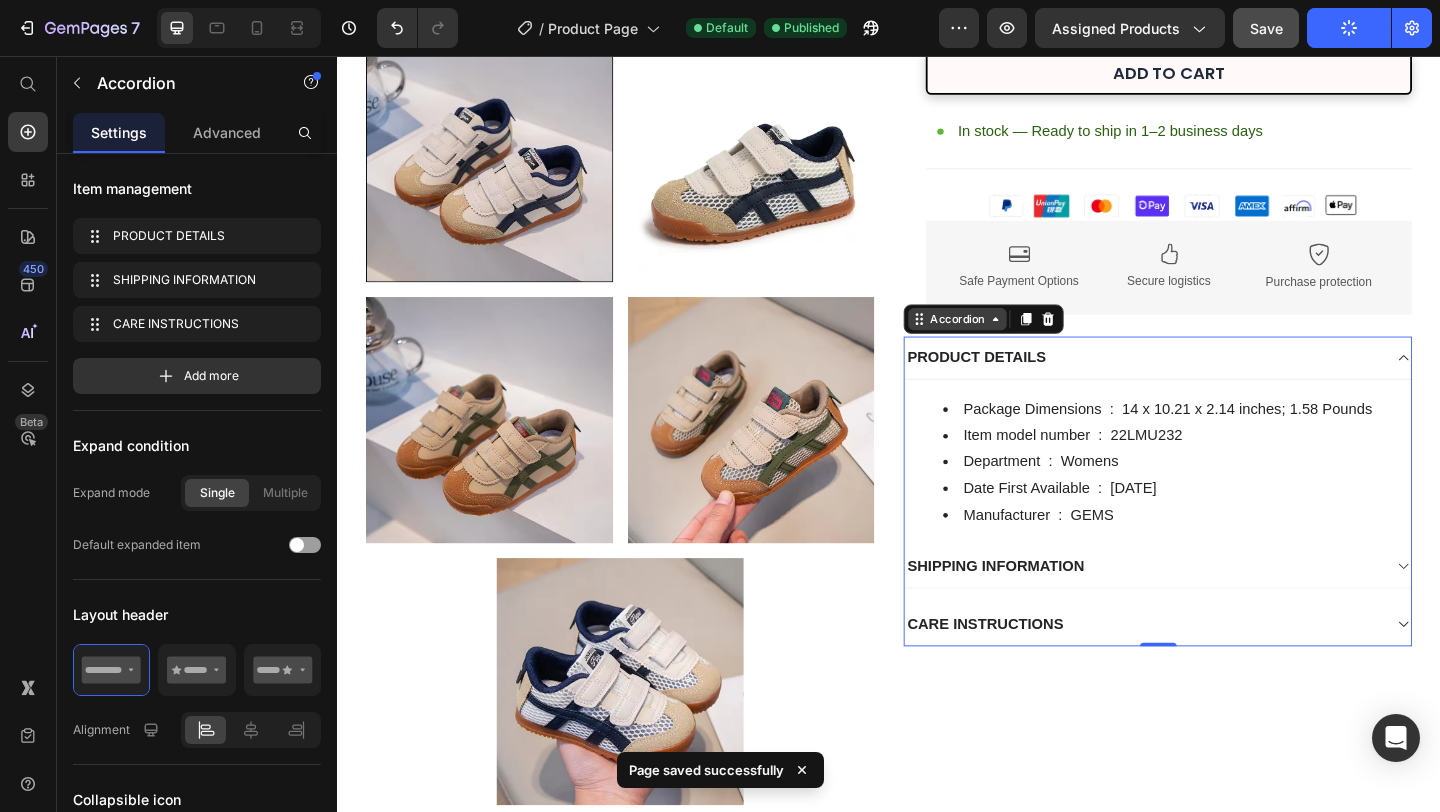 click 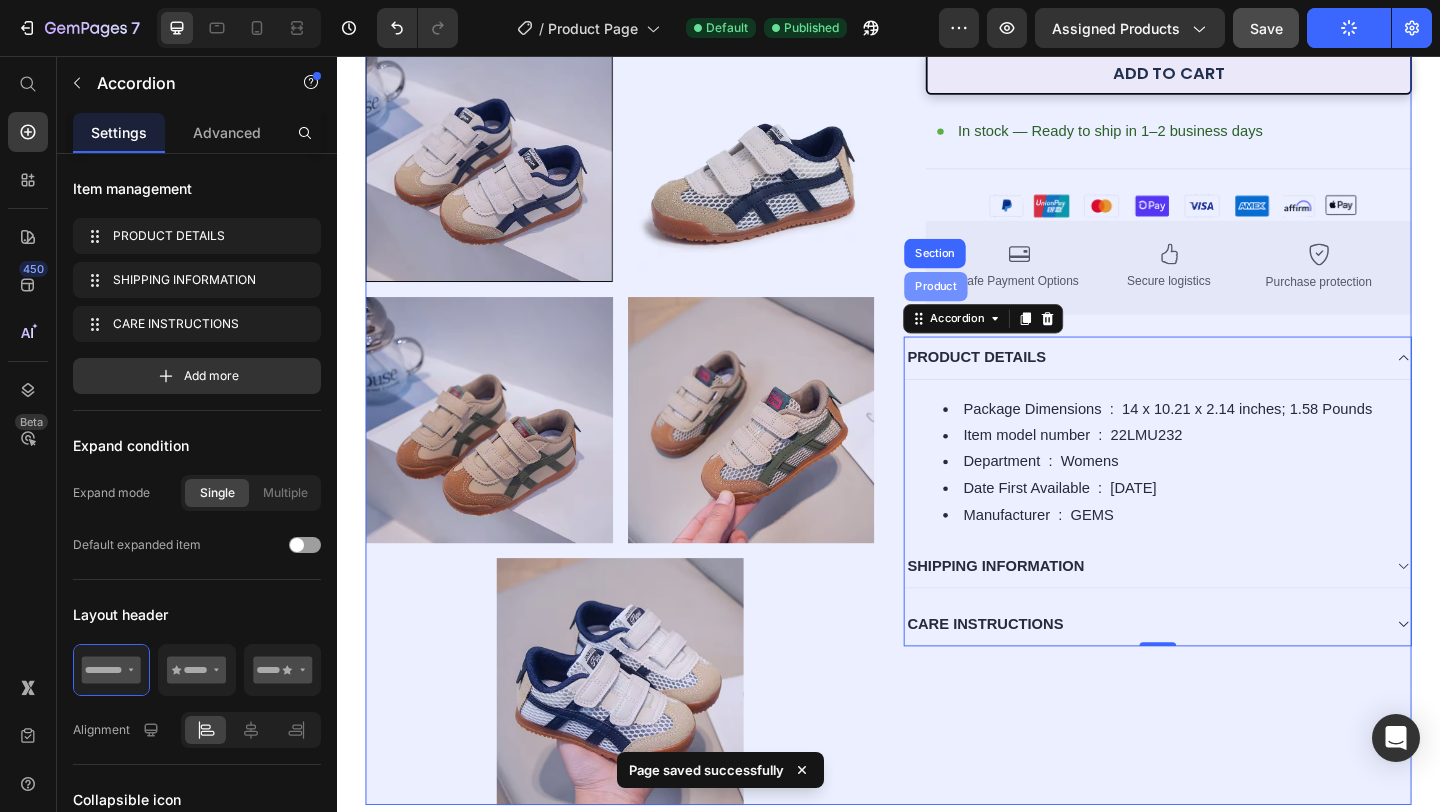 click on "Product" at bounding box center [988, 307] 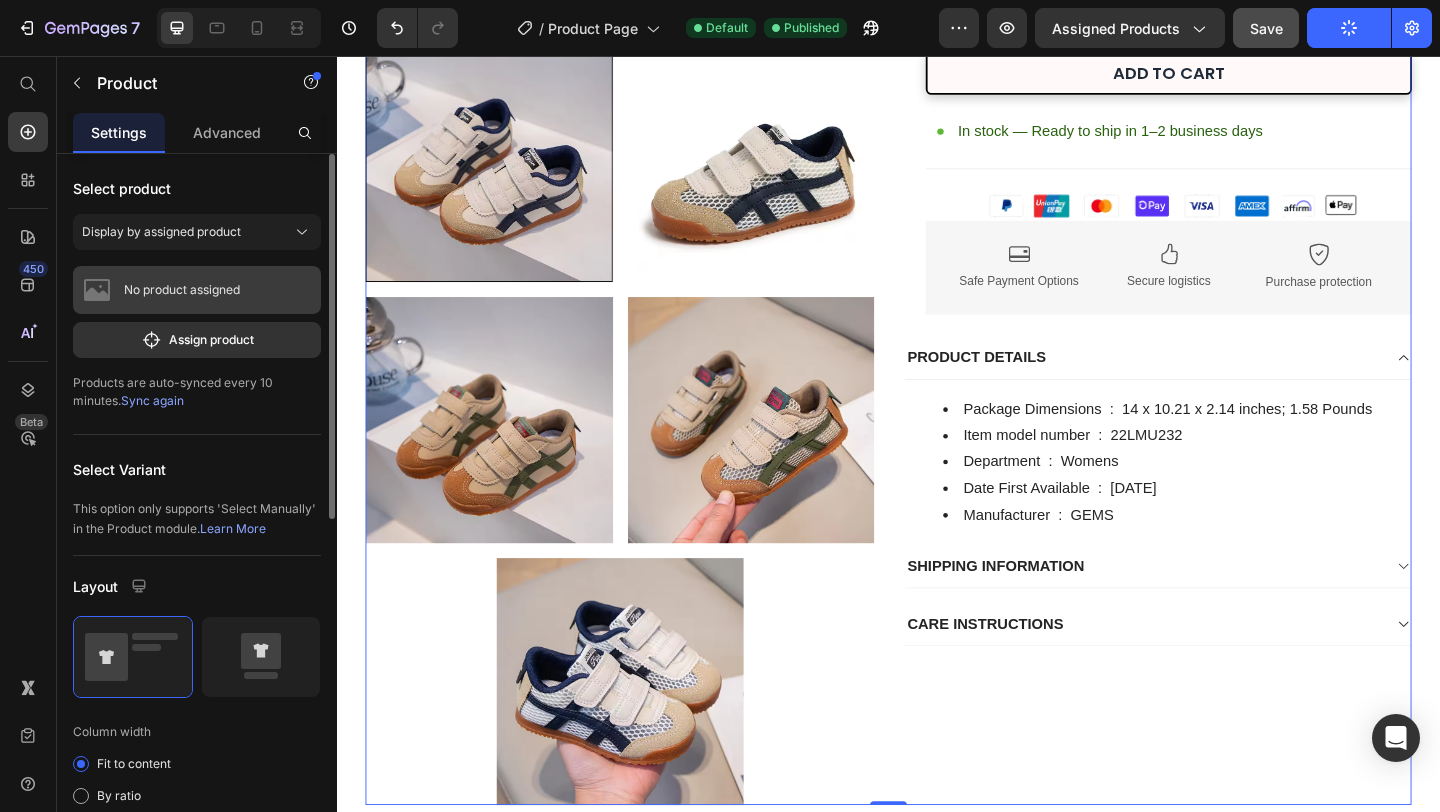 click on "No product assigned" at bounding box center [182, 290] 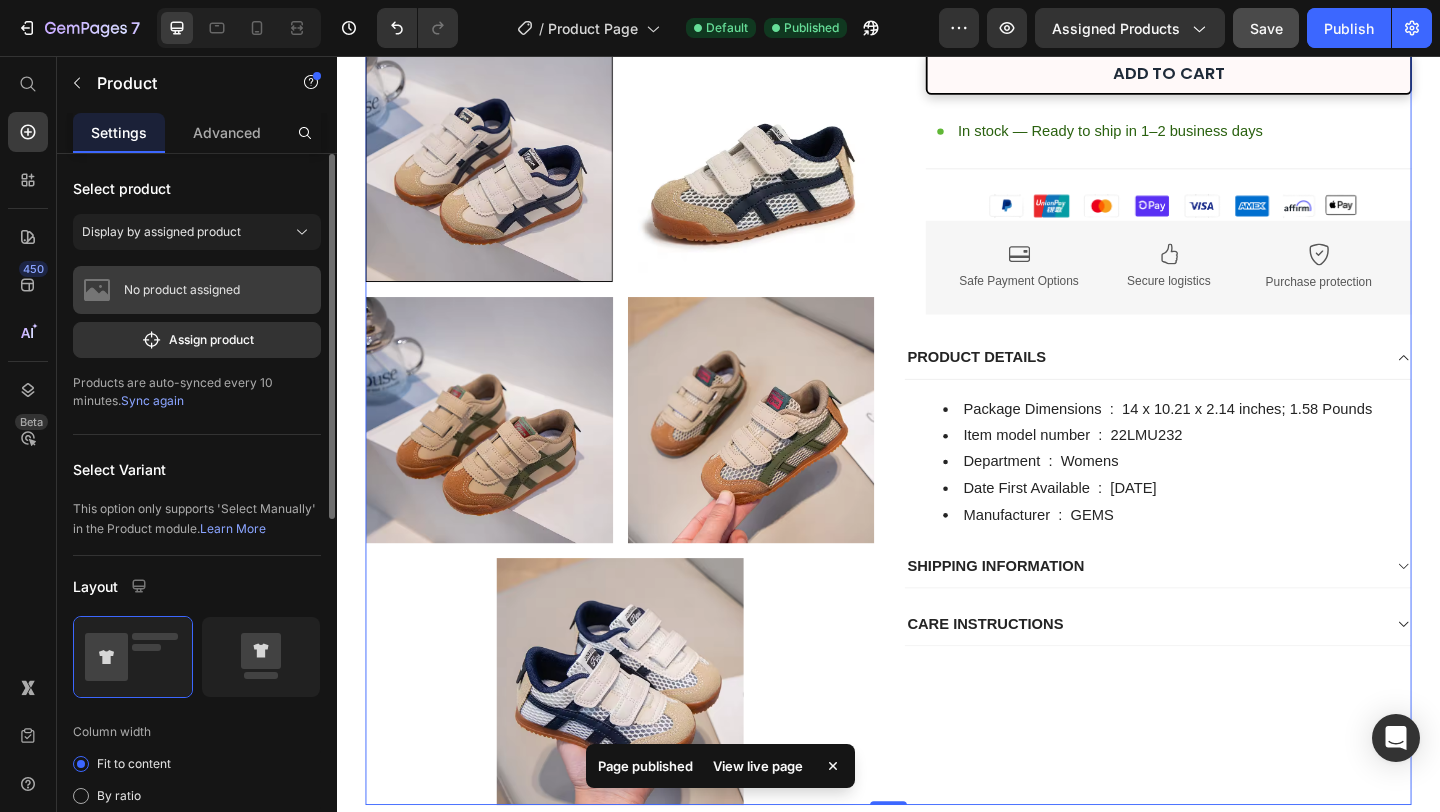 click on "No product assigned" at bounding box center (197, 290) 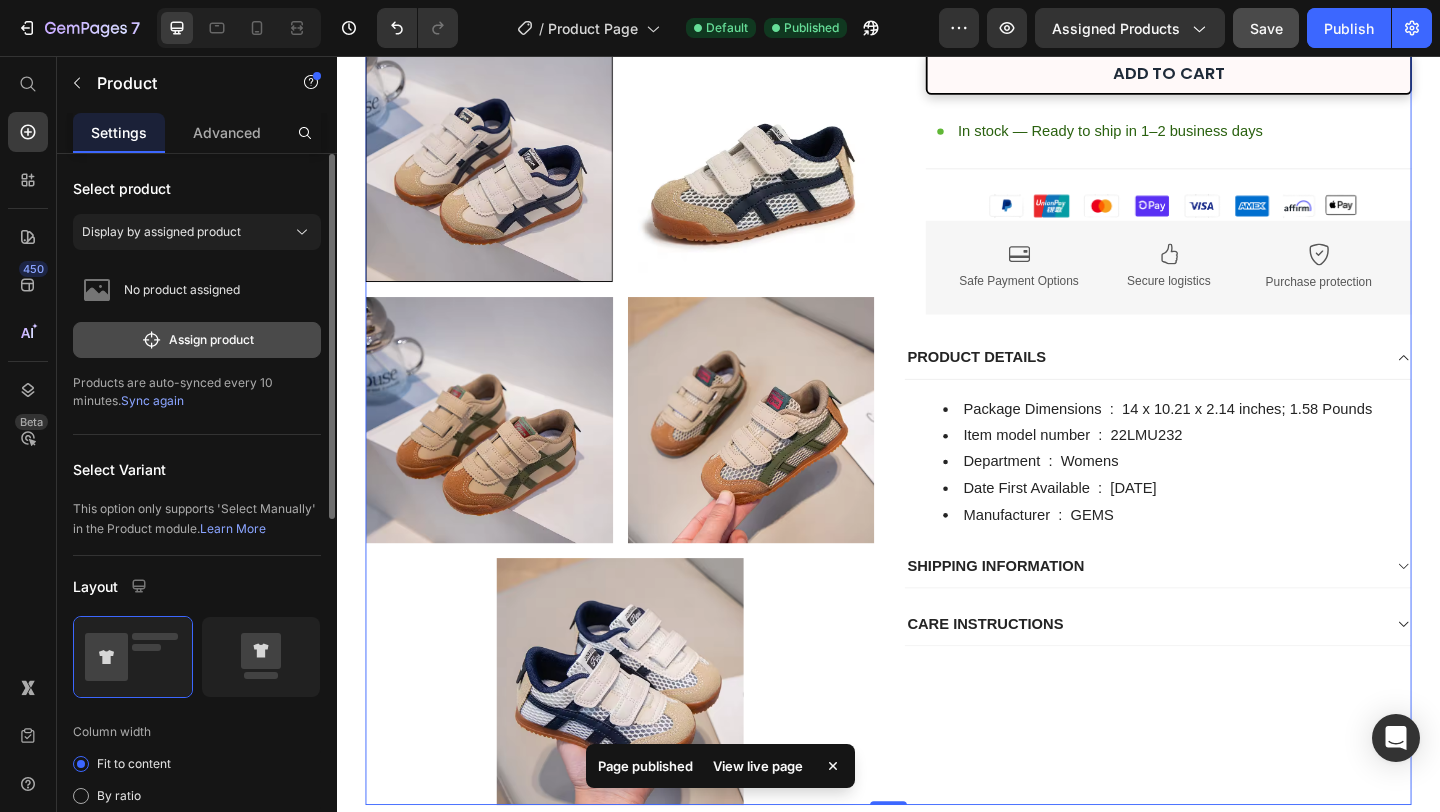 click on "Assign product" at bounding box center (197, 340) 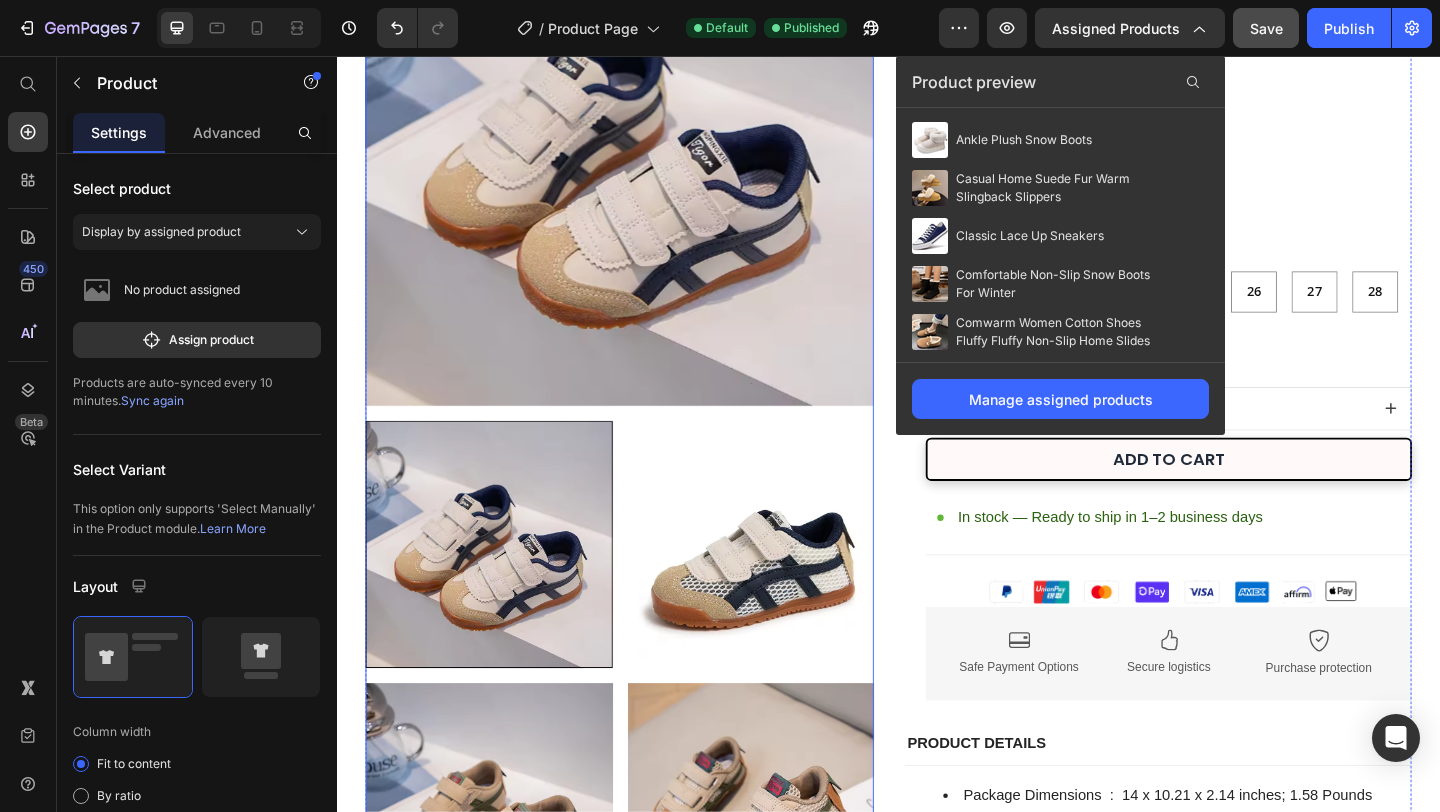 scroll, scrollTop: 0, scrollLeft: 0, axis: both 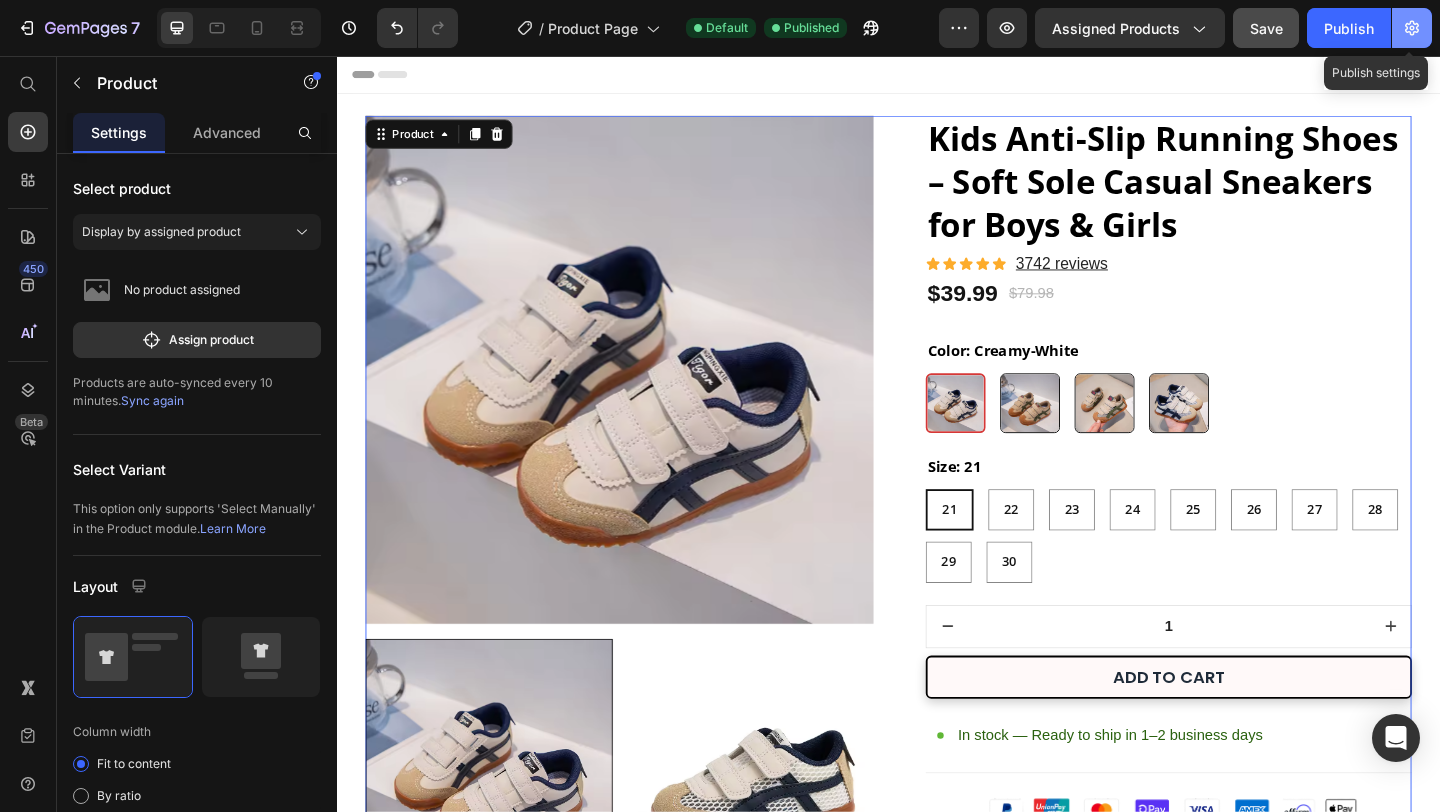 click 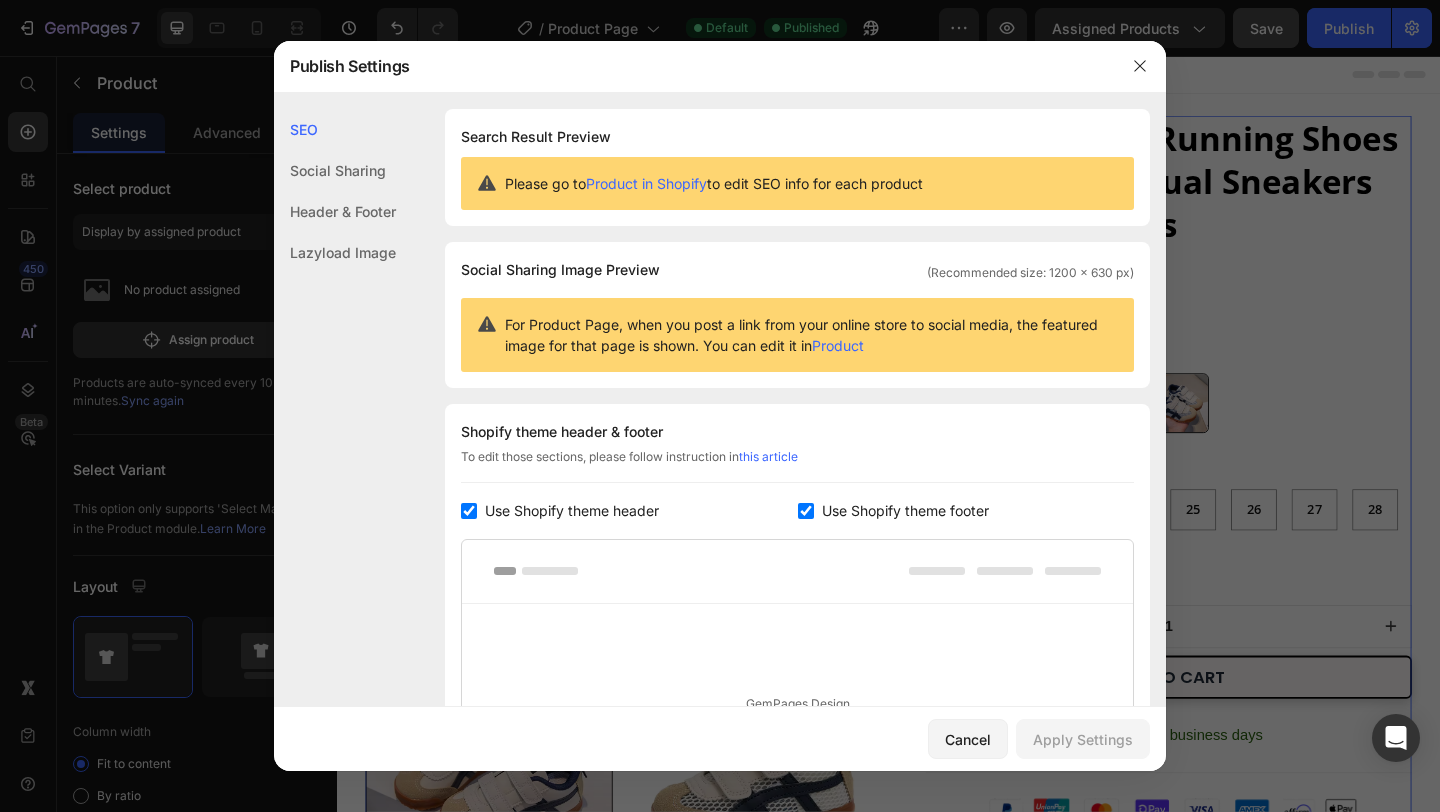 click on "Product in Shopify" at bounding box center (646, 183) 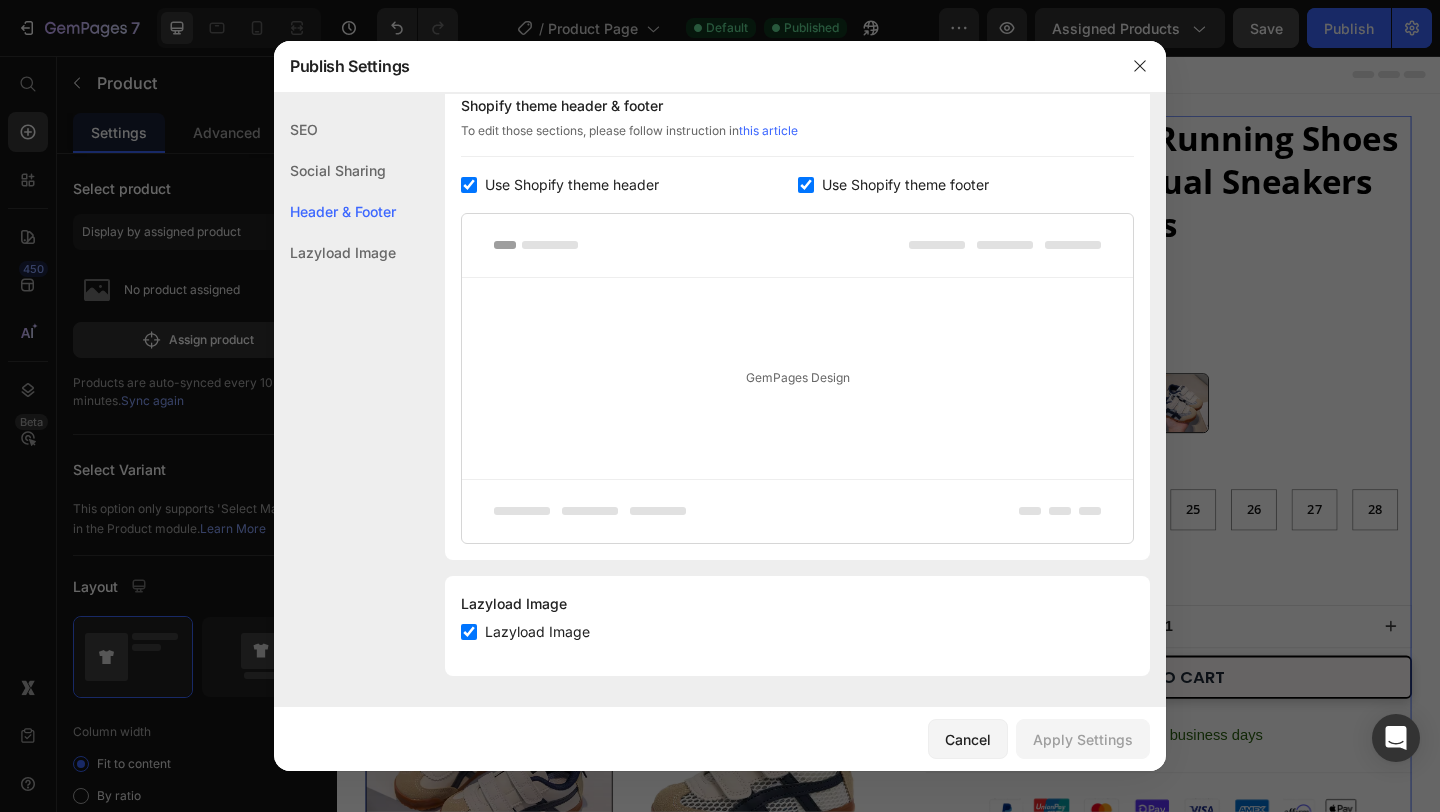 scroll, scrollTop: 0, scrollLeft: 0, axis: both 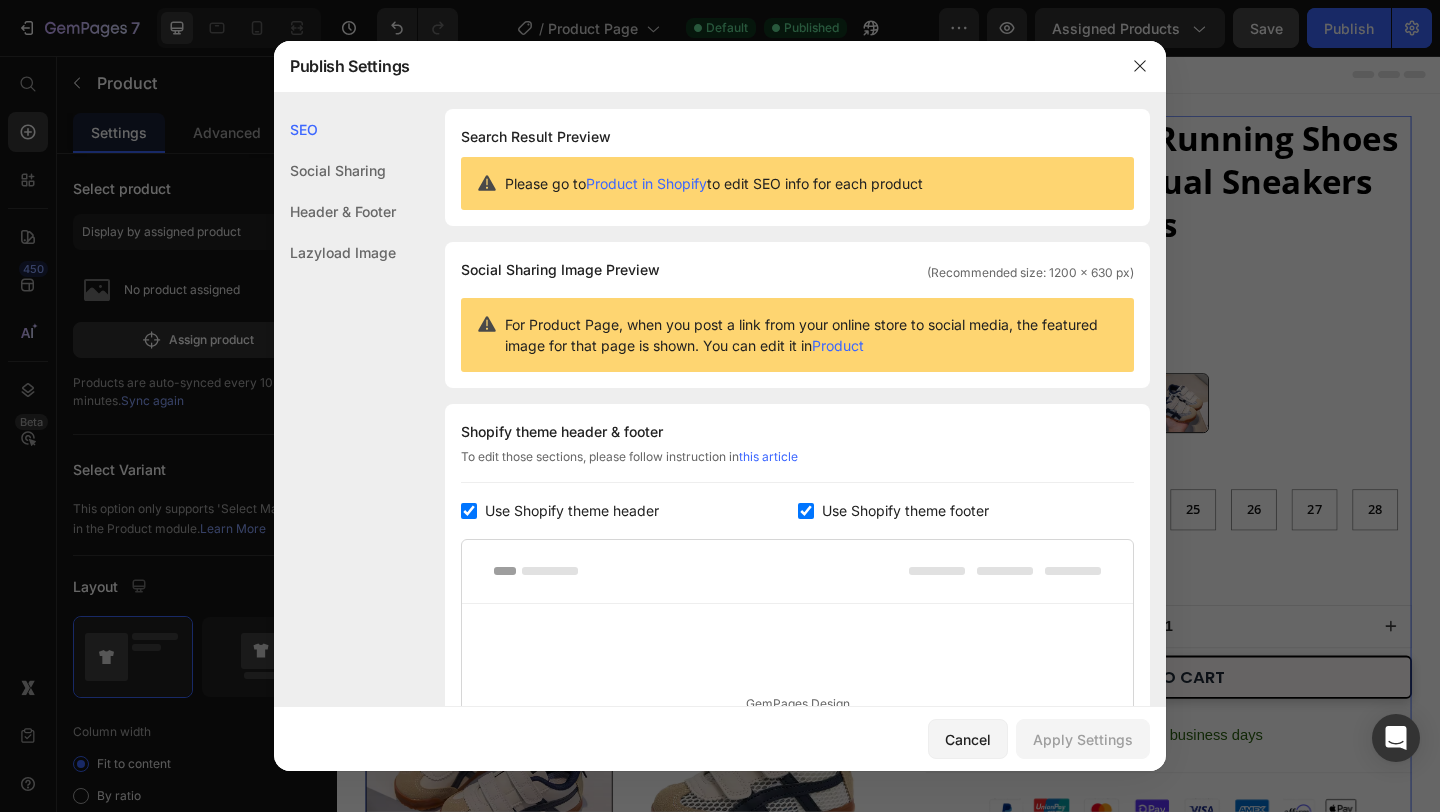 click on "Social Sharing" 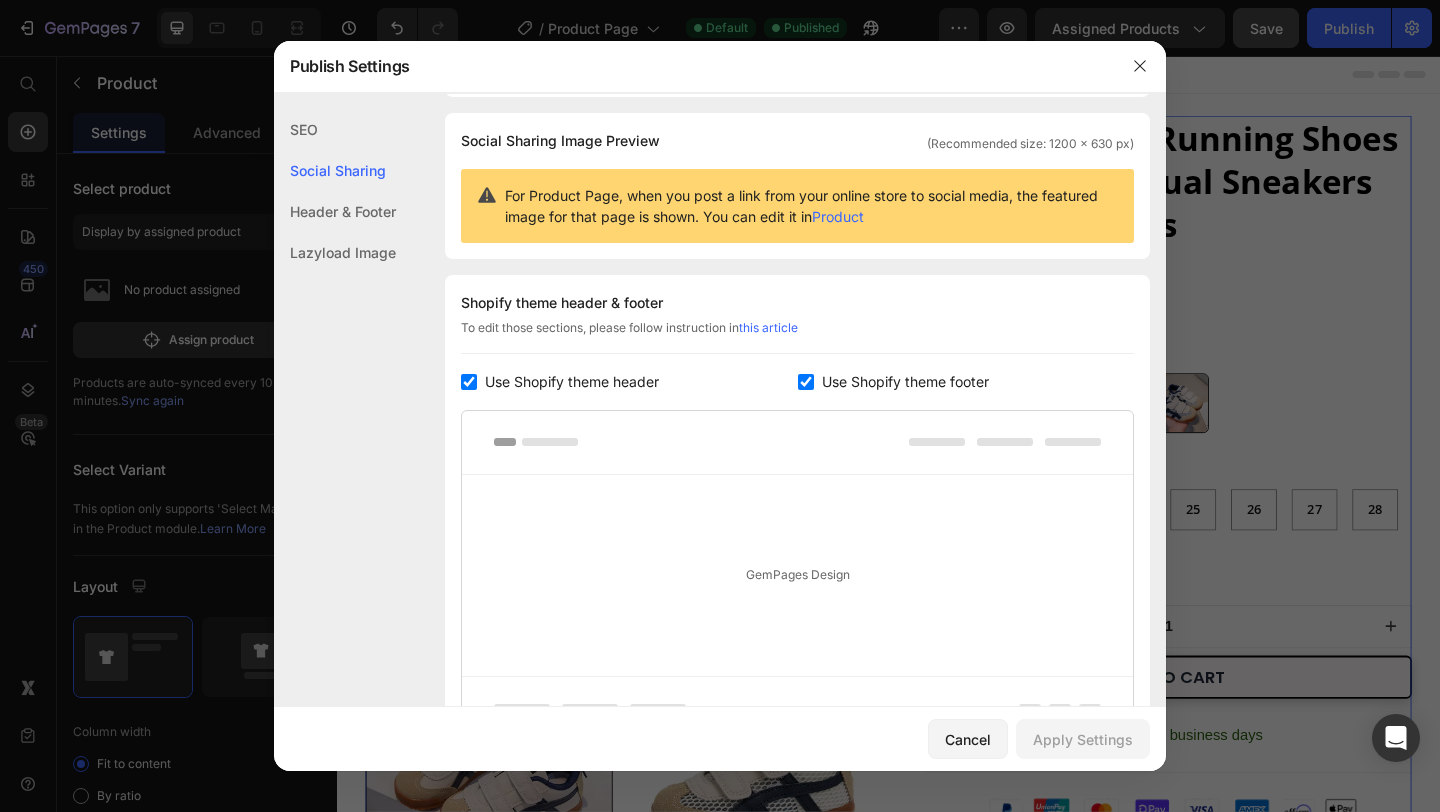 click on "Header & Footer" 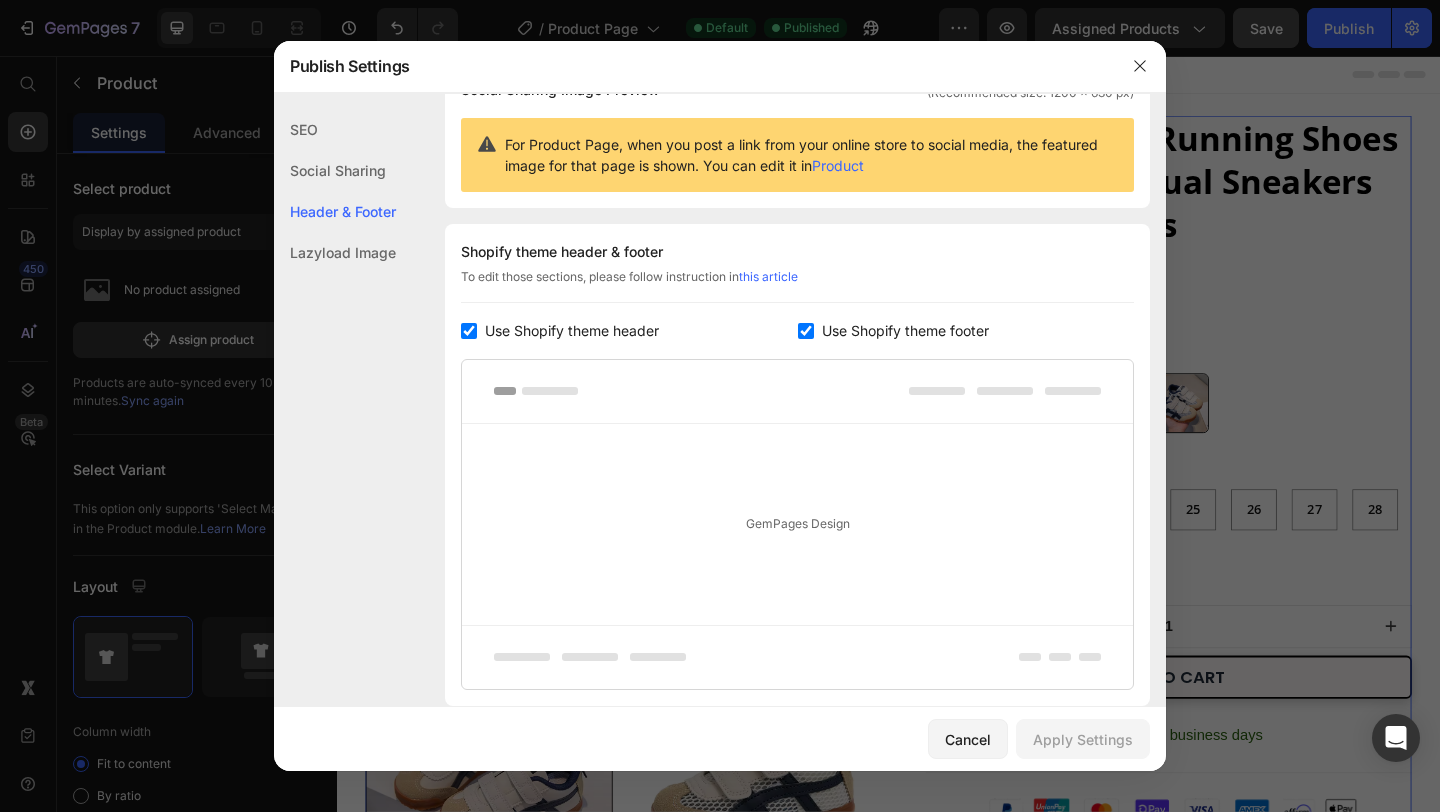 scroll, scrollTop: 291, scrollLeft: 0, axis: vertical 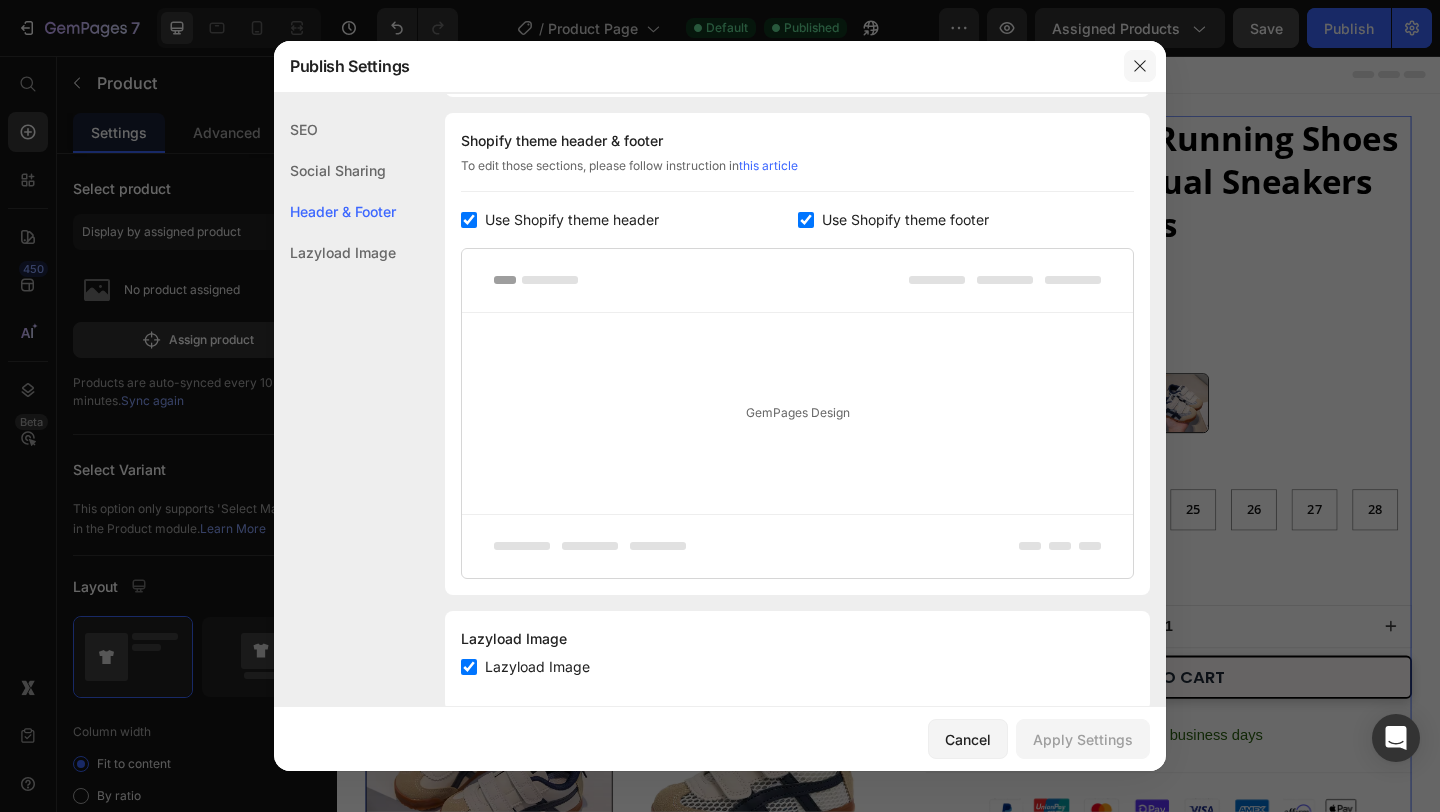 click 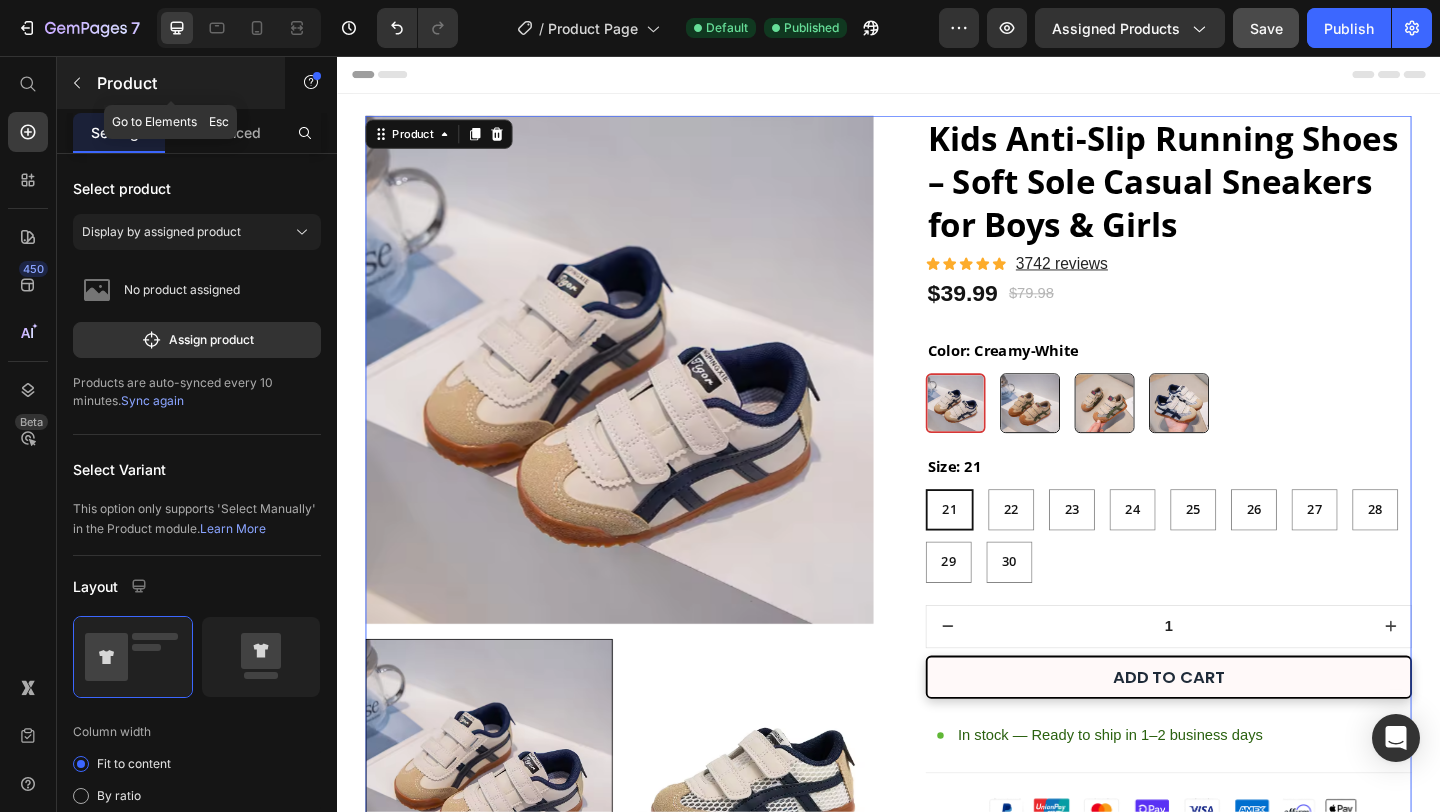 click 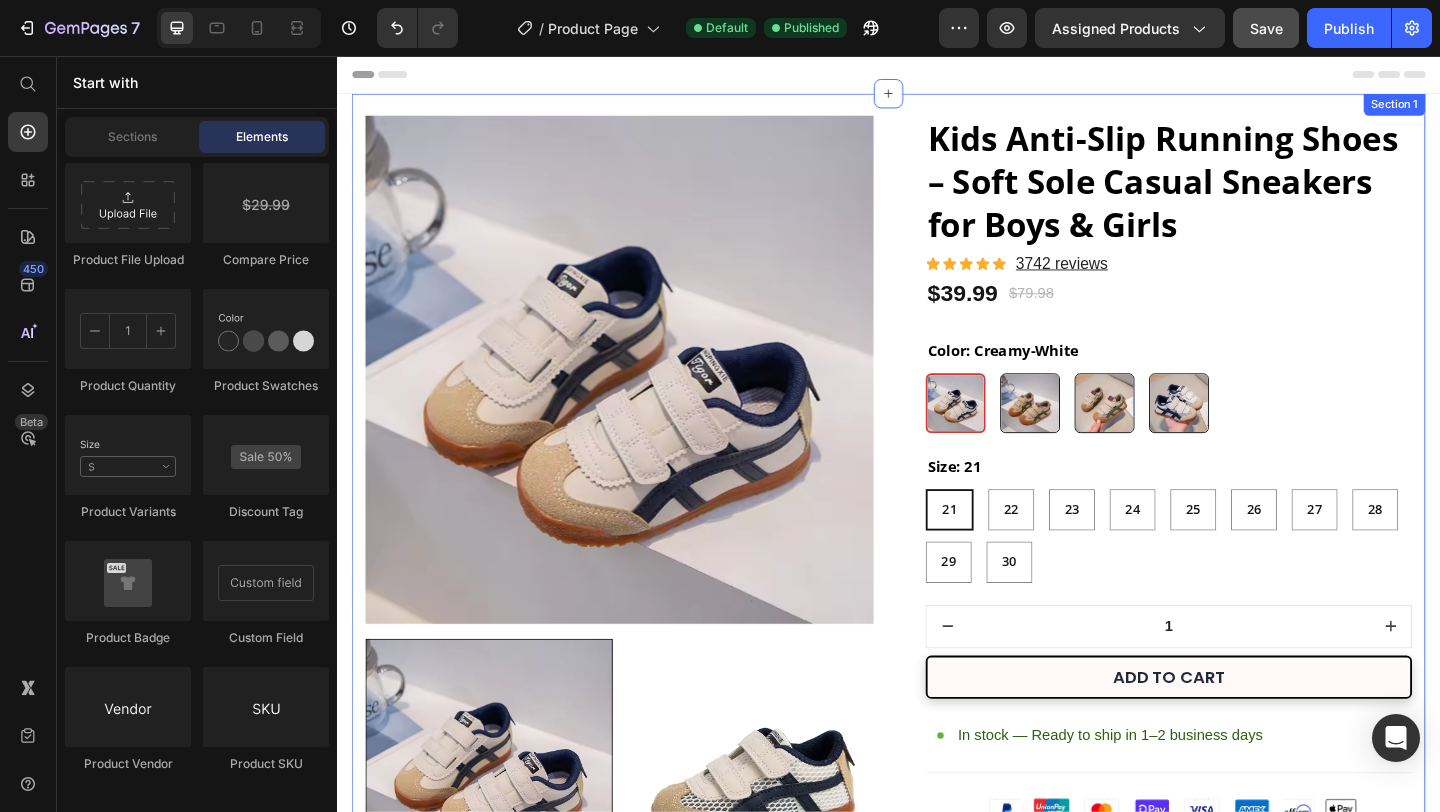 click on "Header" at bounding box center (937, 76) 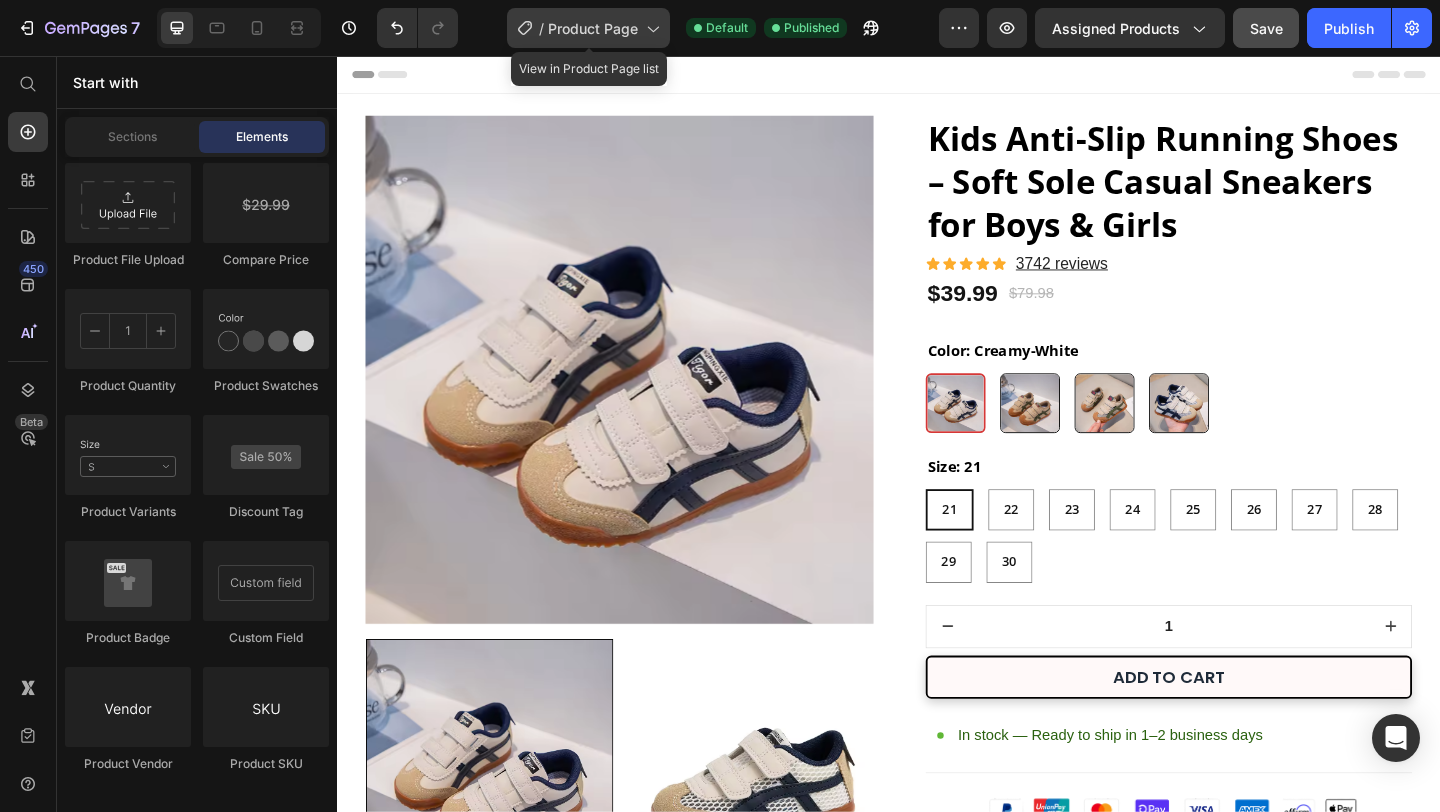 click on "/  Product Page" 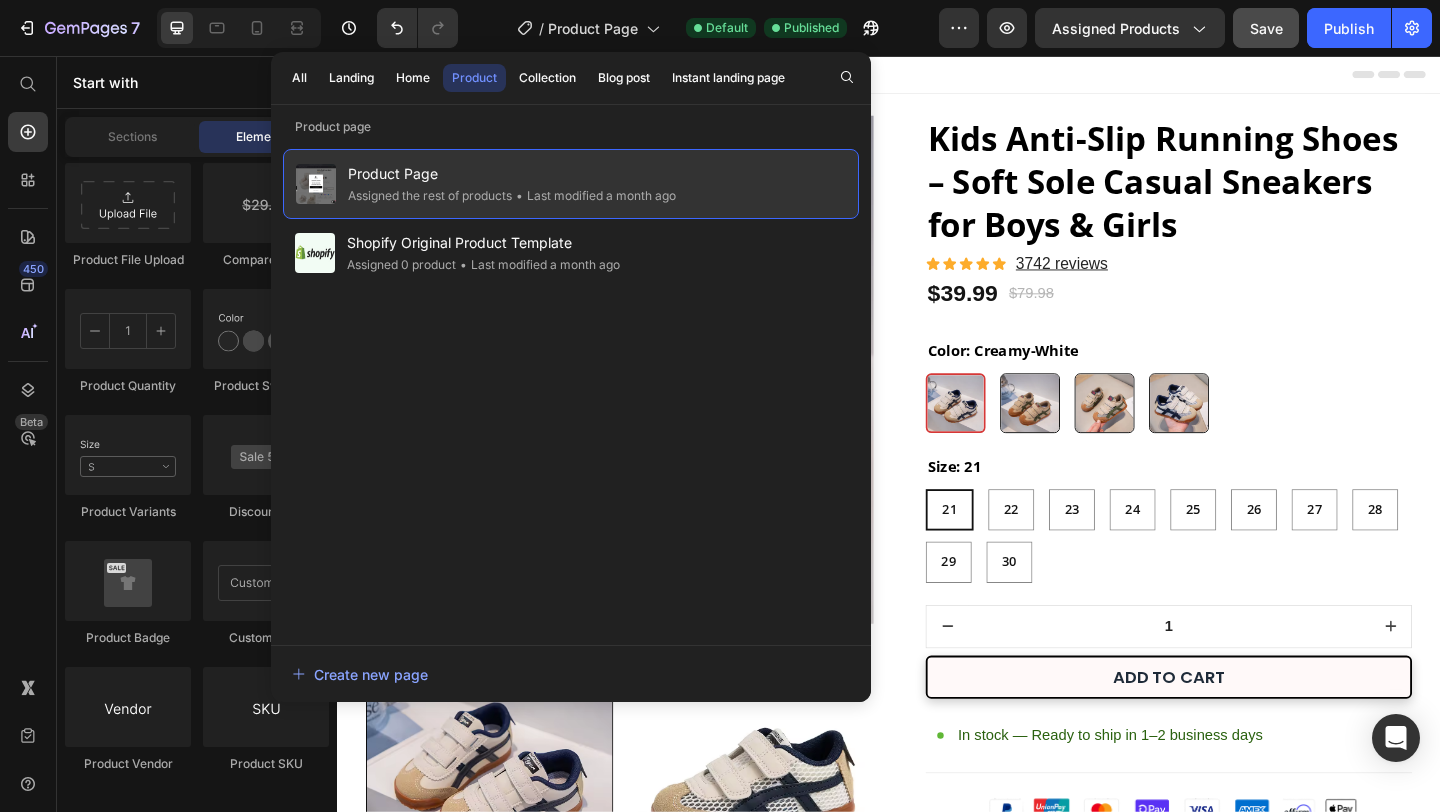 click on "Product Page" at bounding box center [512, 174] 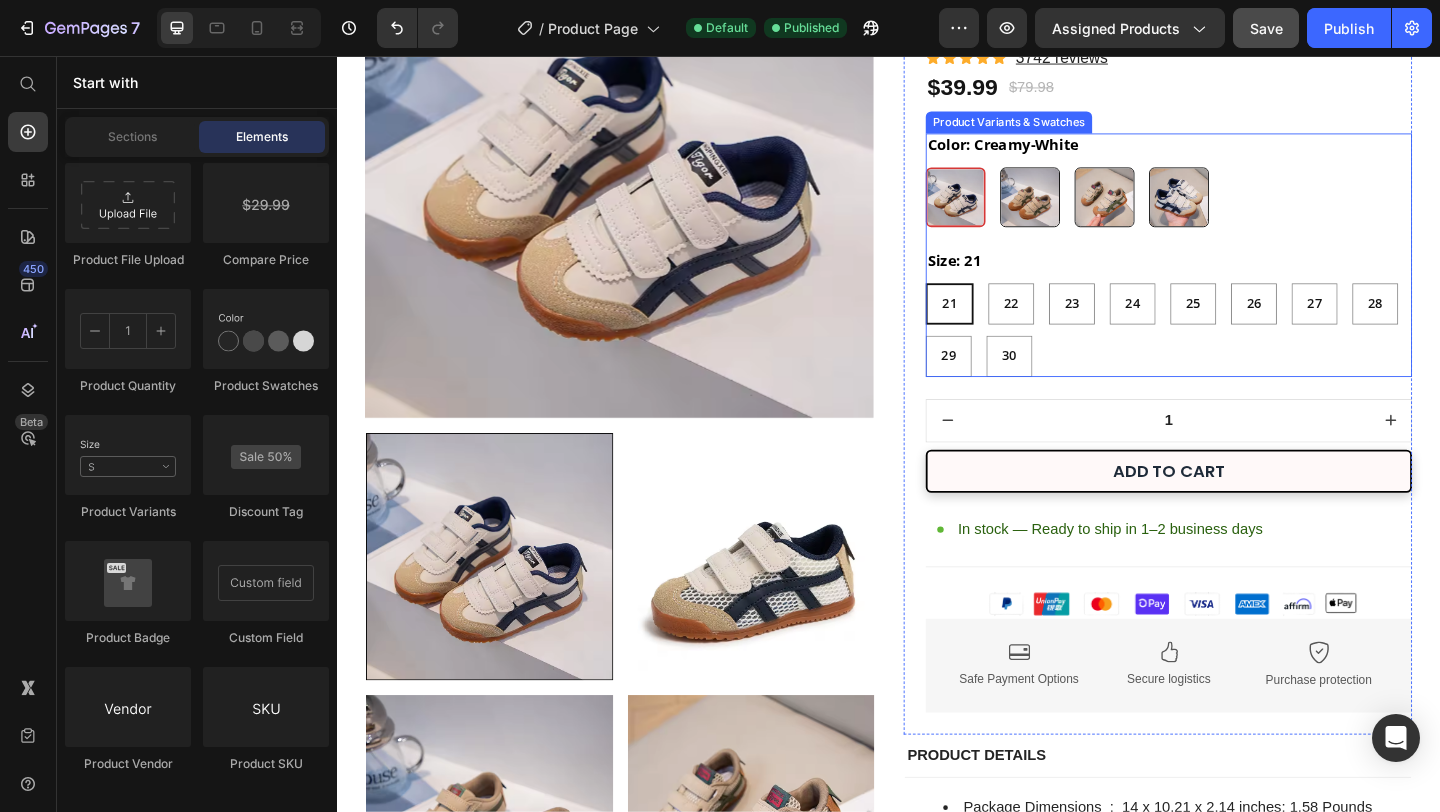 scroll, scrollTop: 977, scrollLeft: 0, axis: vertical 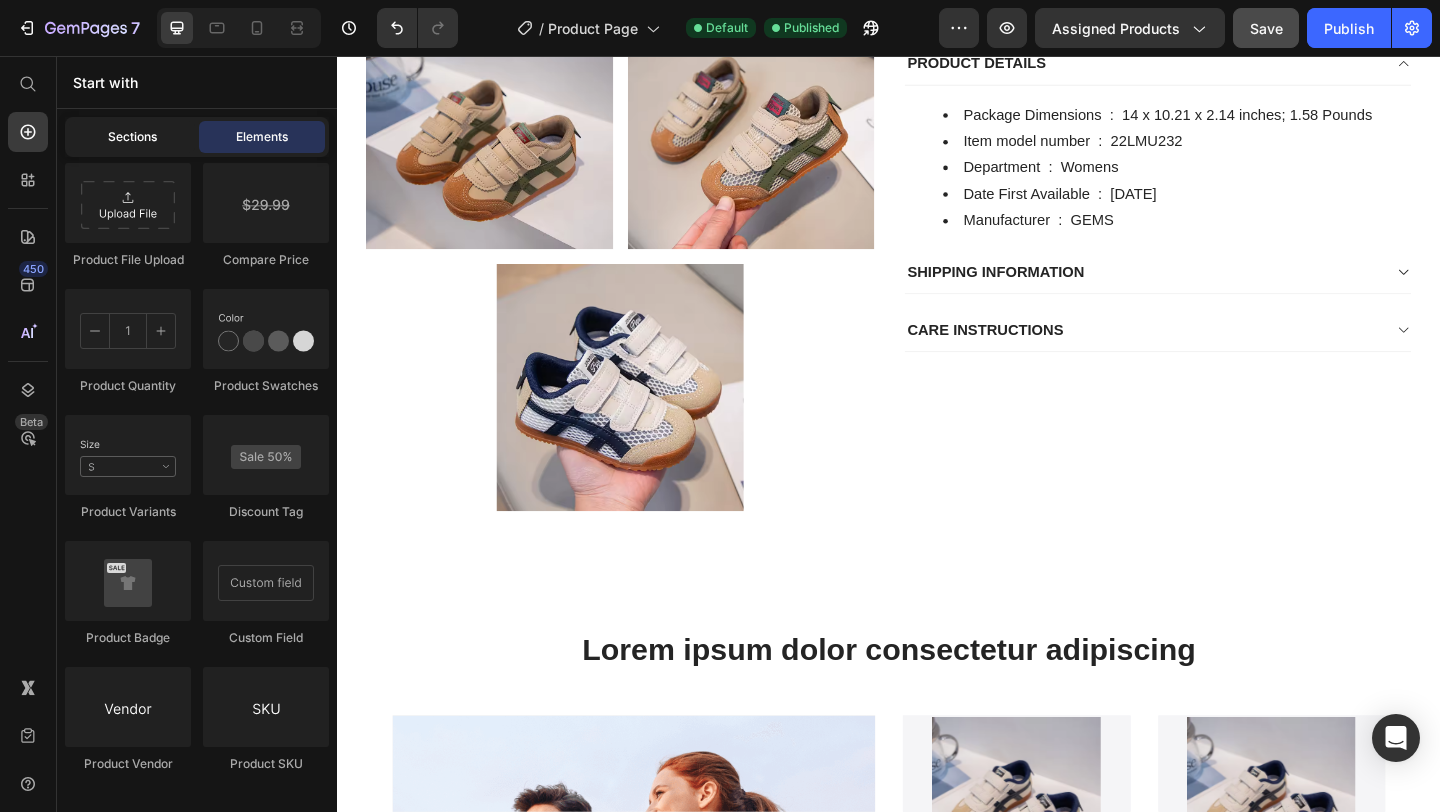 click on "Sections" at bounding box center [132, 137] 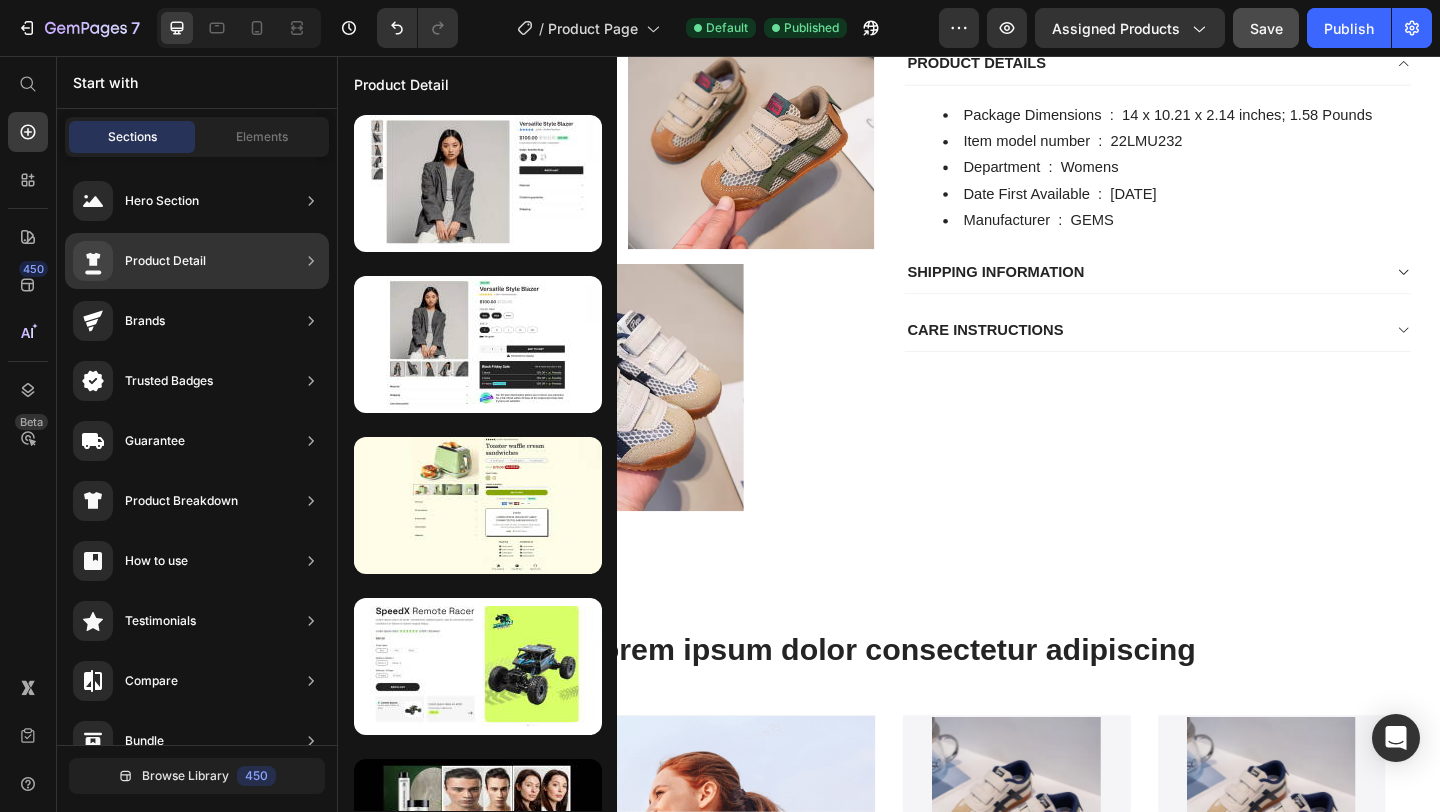 click on "Product Detail" at bounding box center [139, 261] 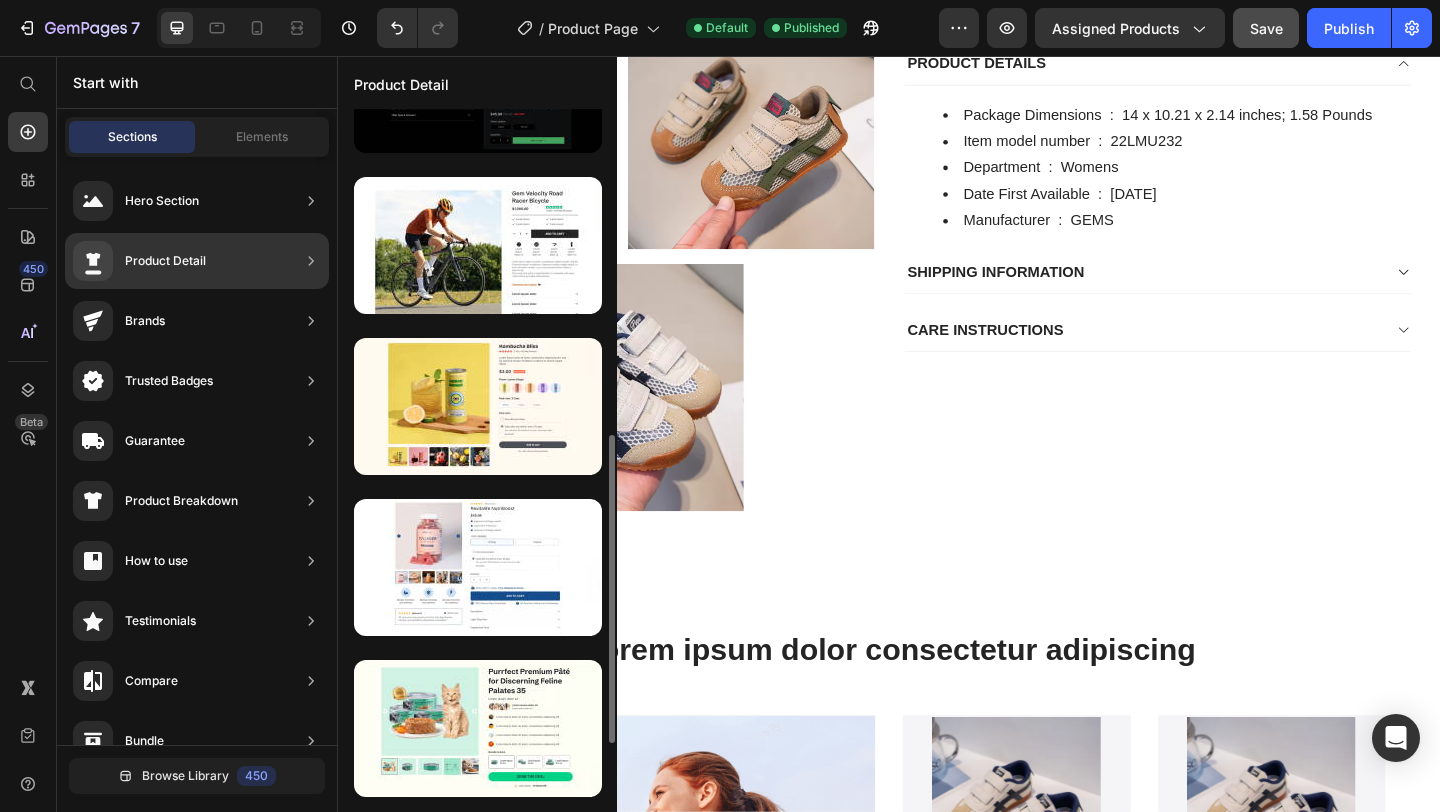 scroll, scrollTop: 91, scrollLeft: 0, axis: vertical 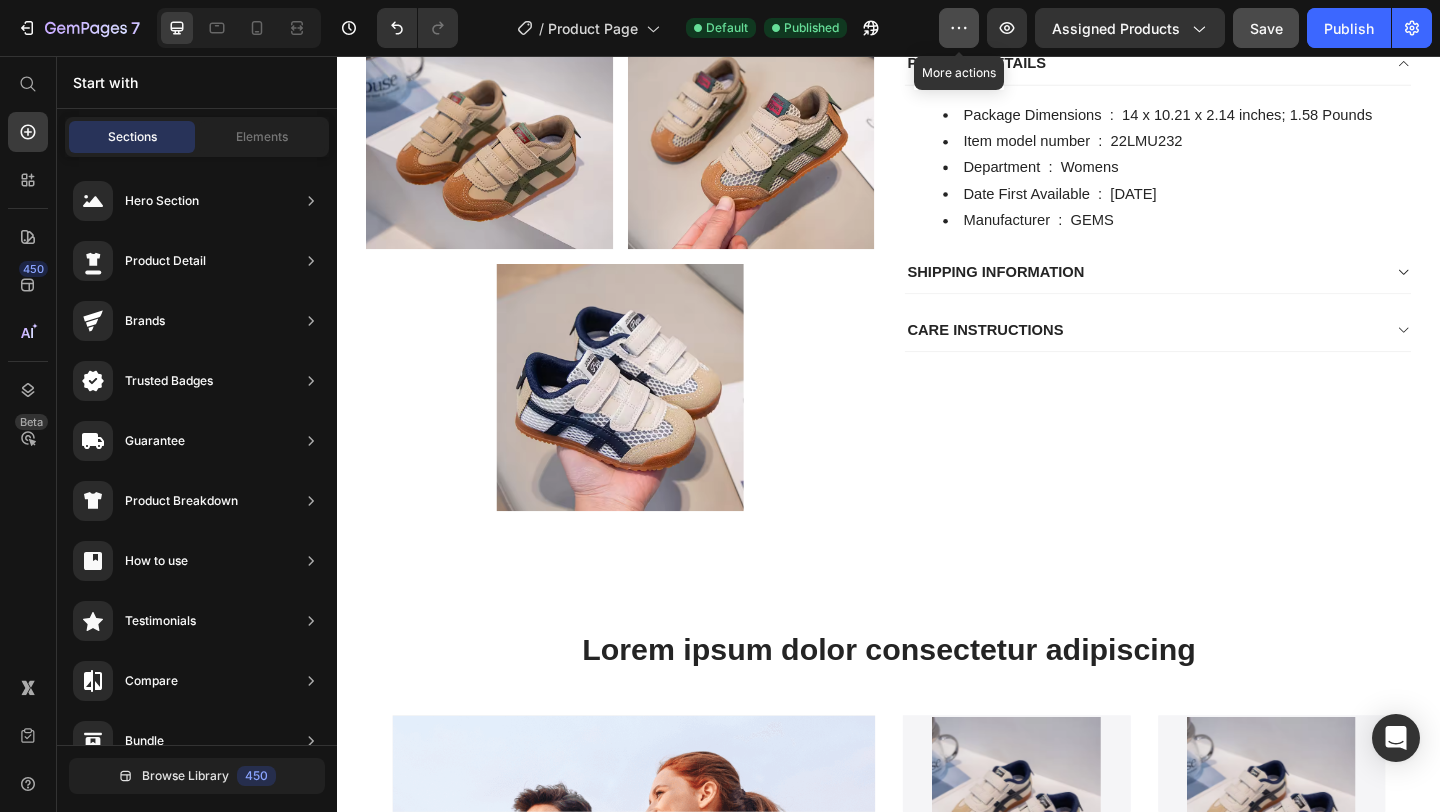 click 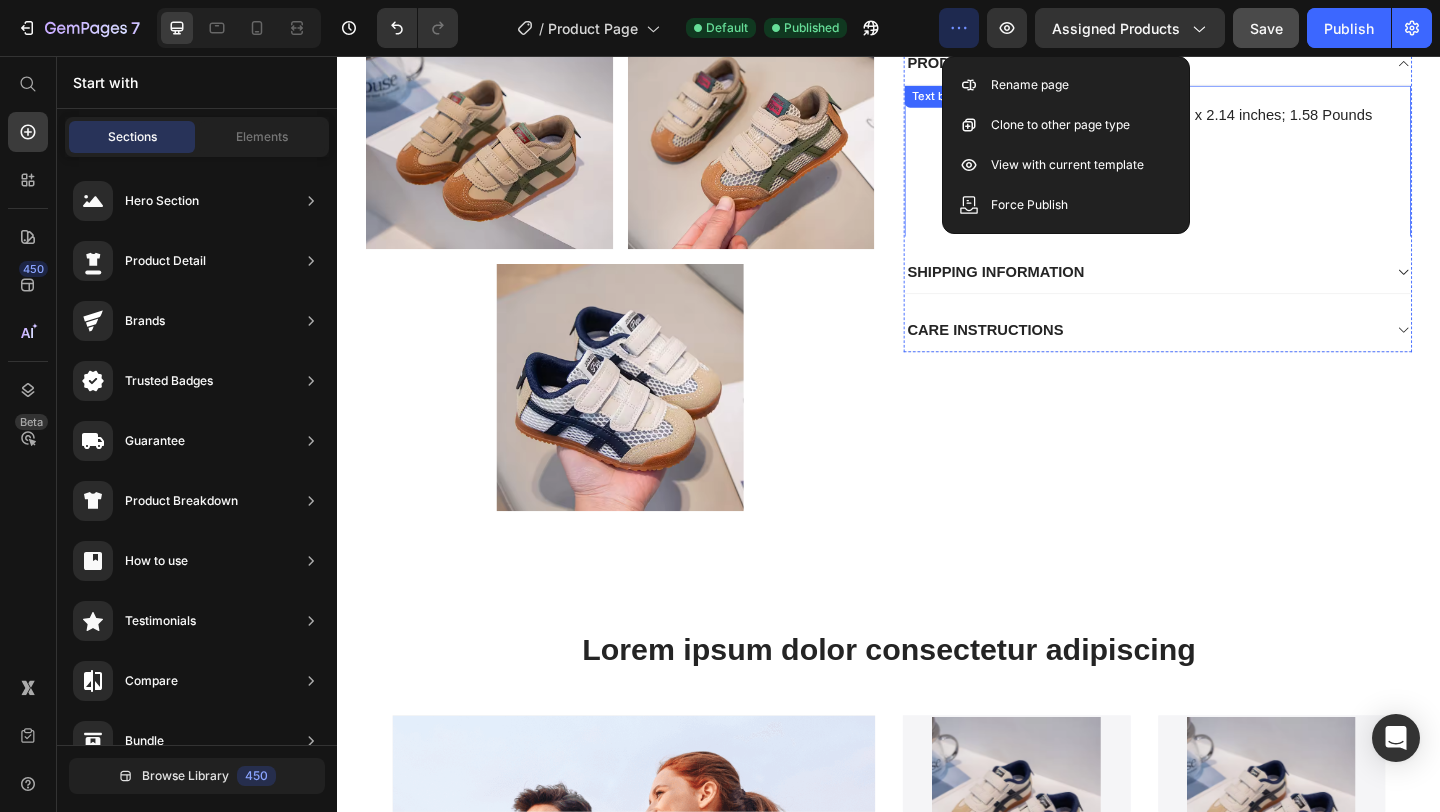 click on "Package Dimensions ‏ : ‎ 14 x 10.21 x 2.14 inches; 1.58 Pounds Item model number ‏ : ‎ 22LMU232 Department ‏ : ‎ Womens Date First Available ‏ : ‎ February 12, 2020 Manufacturer ‏ : ‎ [BRAND]" at bounding box center (1229, 178) 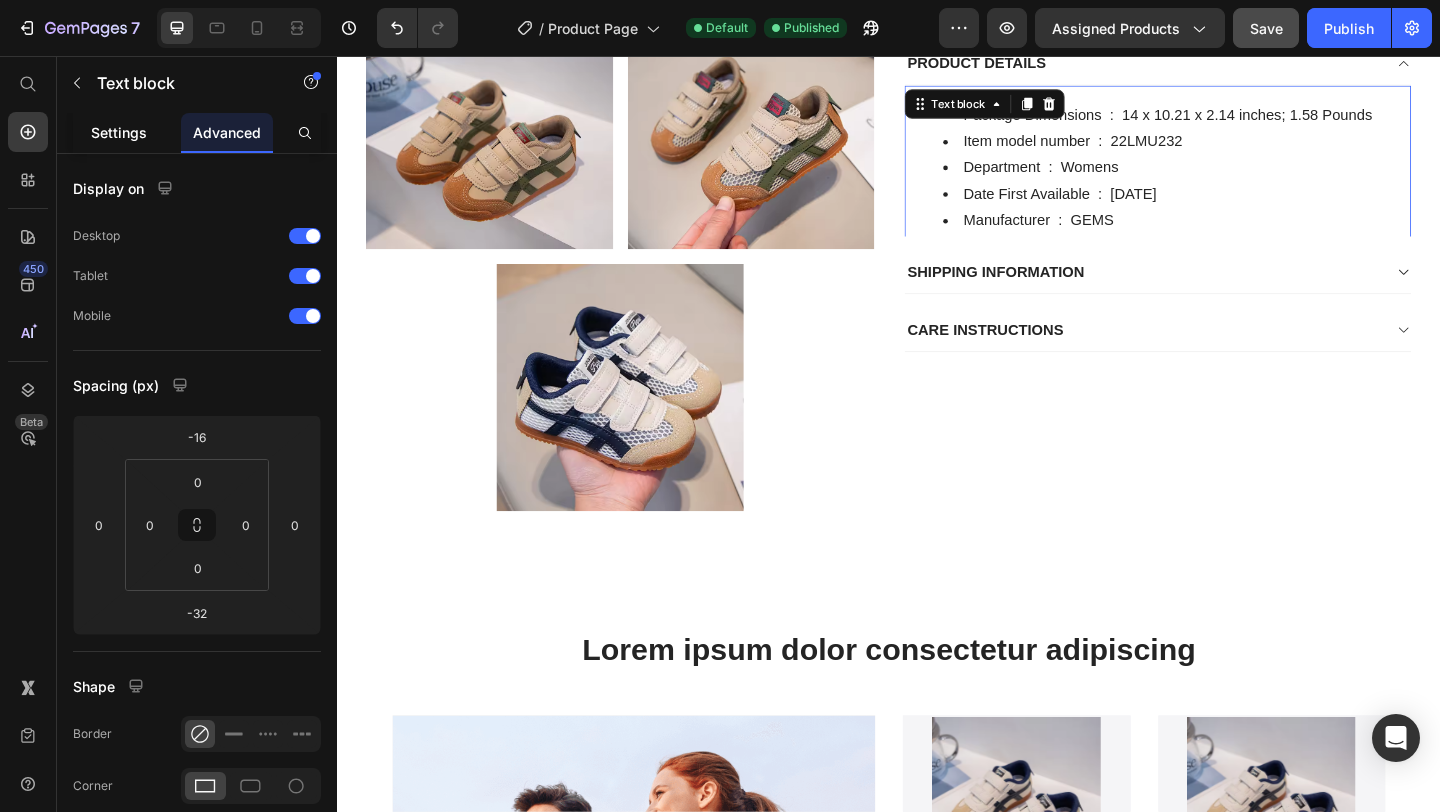 click on "Settings" 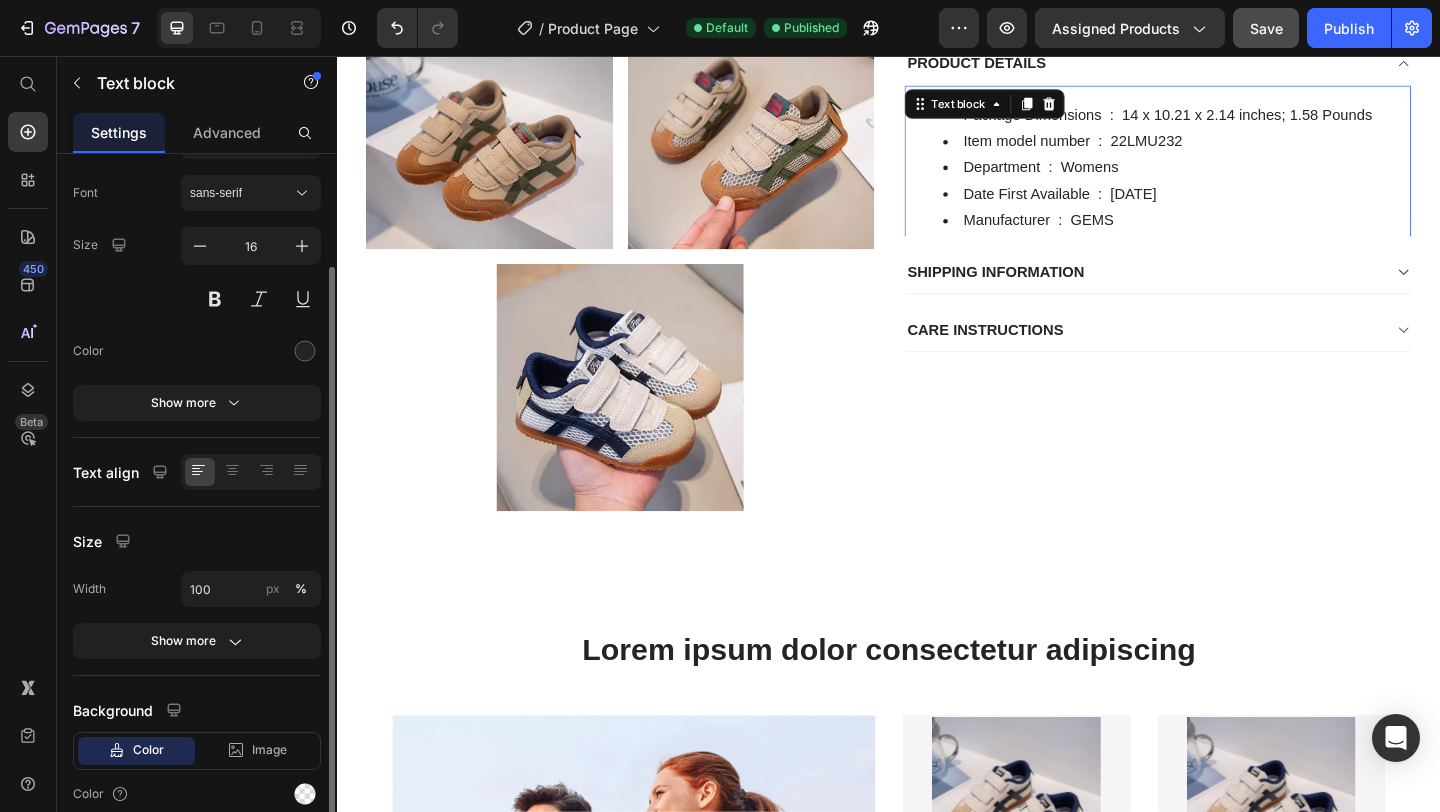 scroll, scrollTop: 180, scrollLeft: 0, axis: vertical 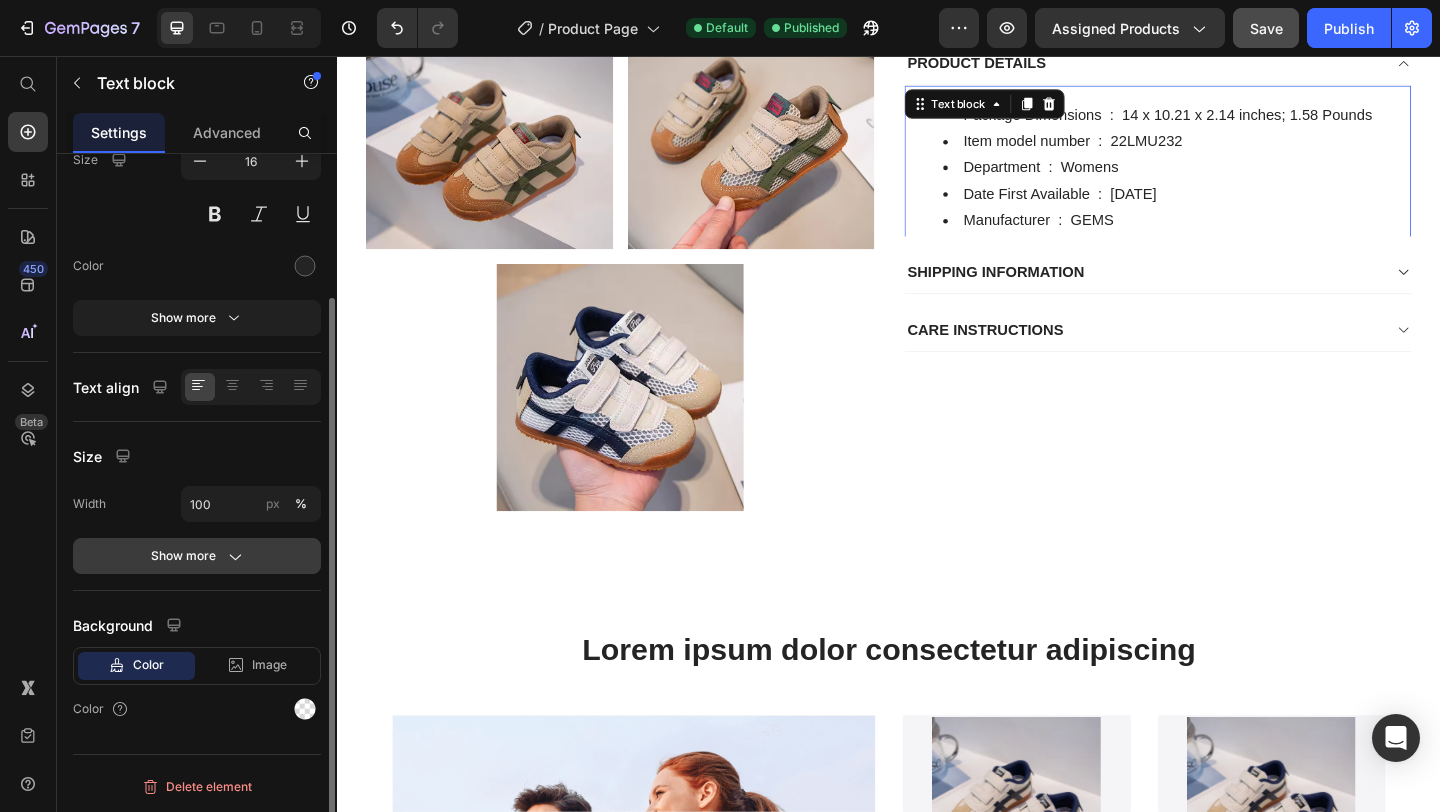 click on "Show more" at bounding box center (197, 556) 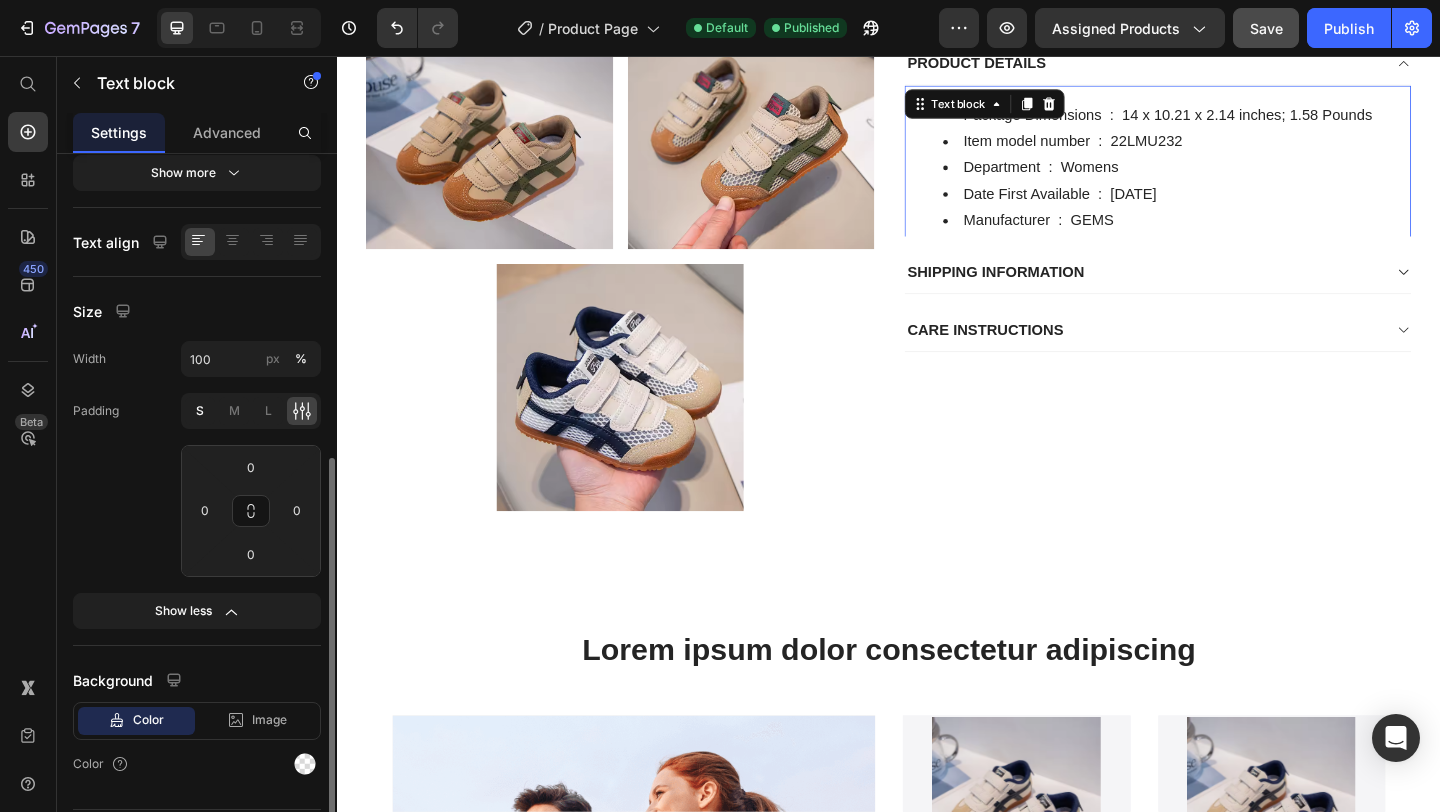 scroll, scrollTop: 380, scrollLeft: 0, axis: vertical 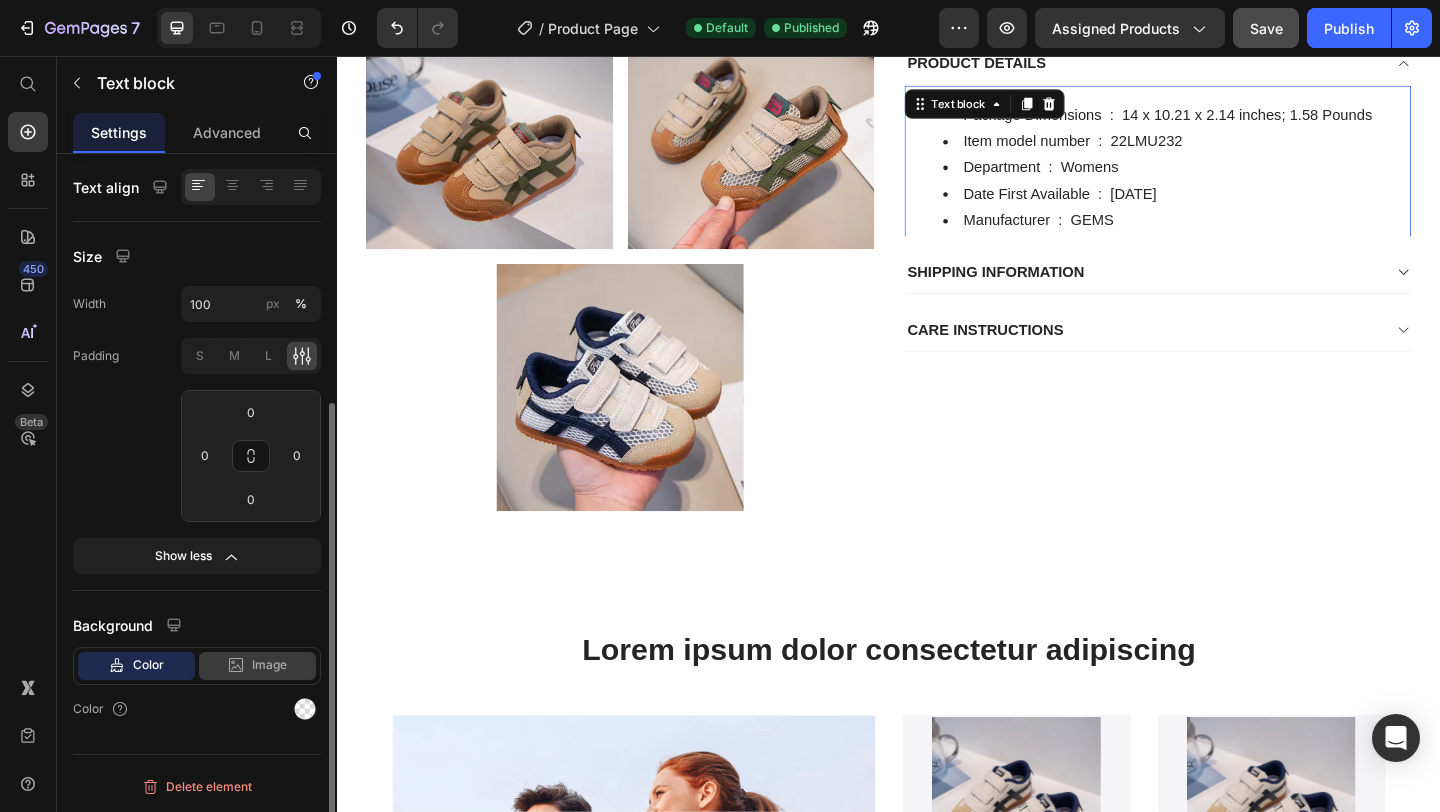 click on "Image" at bounding box center [269, 665] 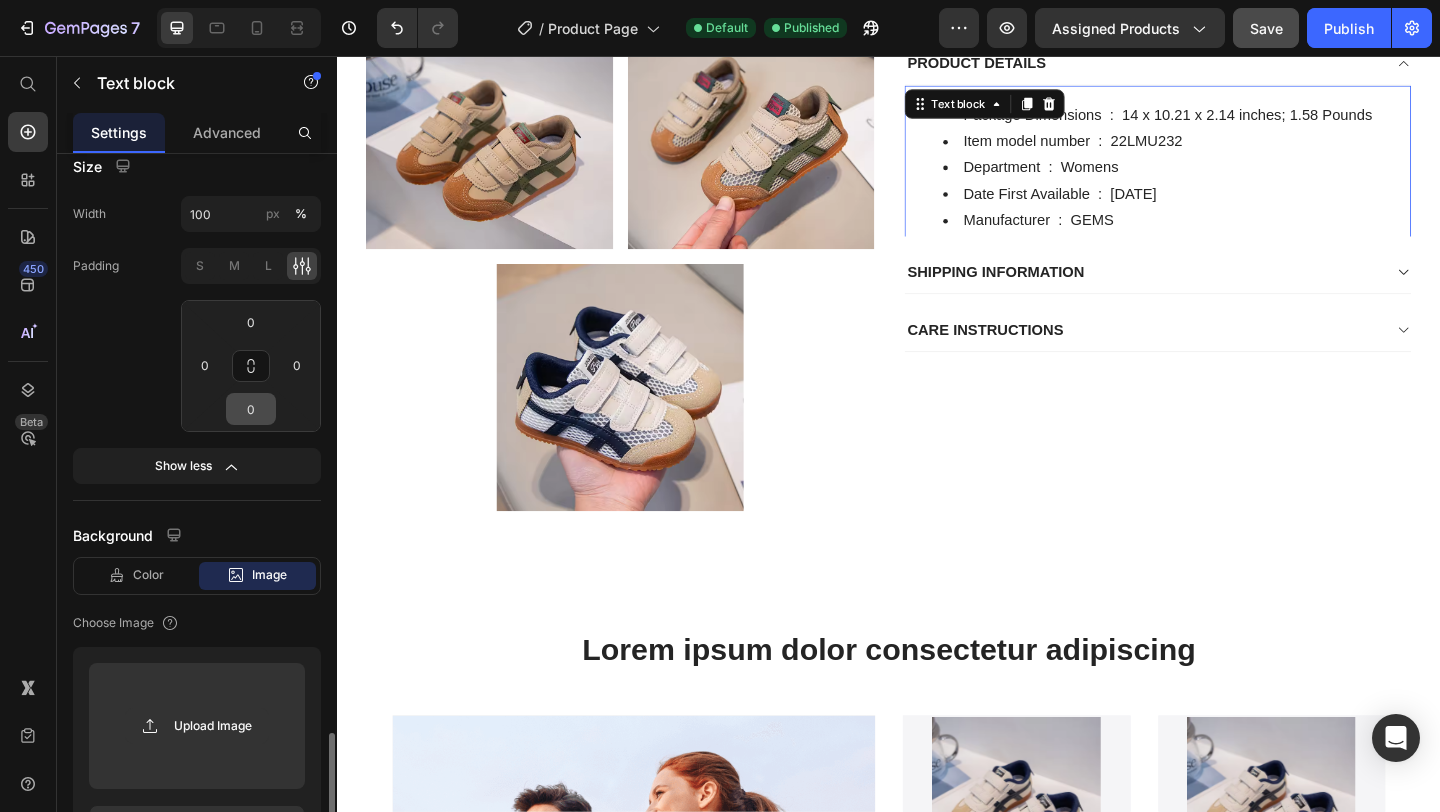 scroll, scrollTop: 696, scrollLeft: 0, axis: vertical 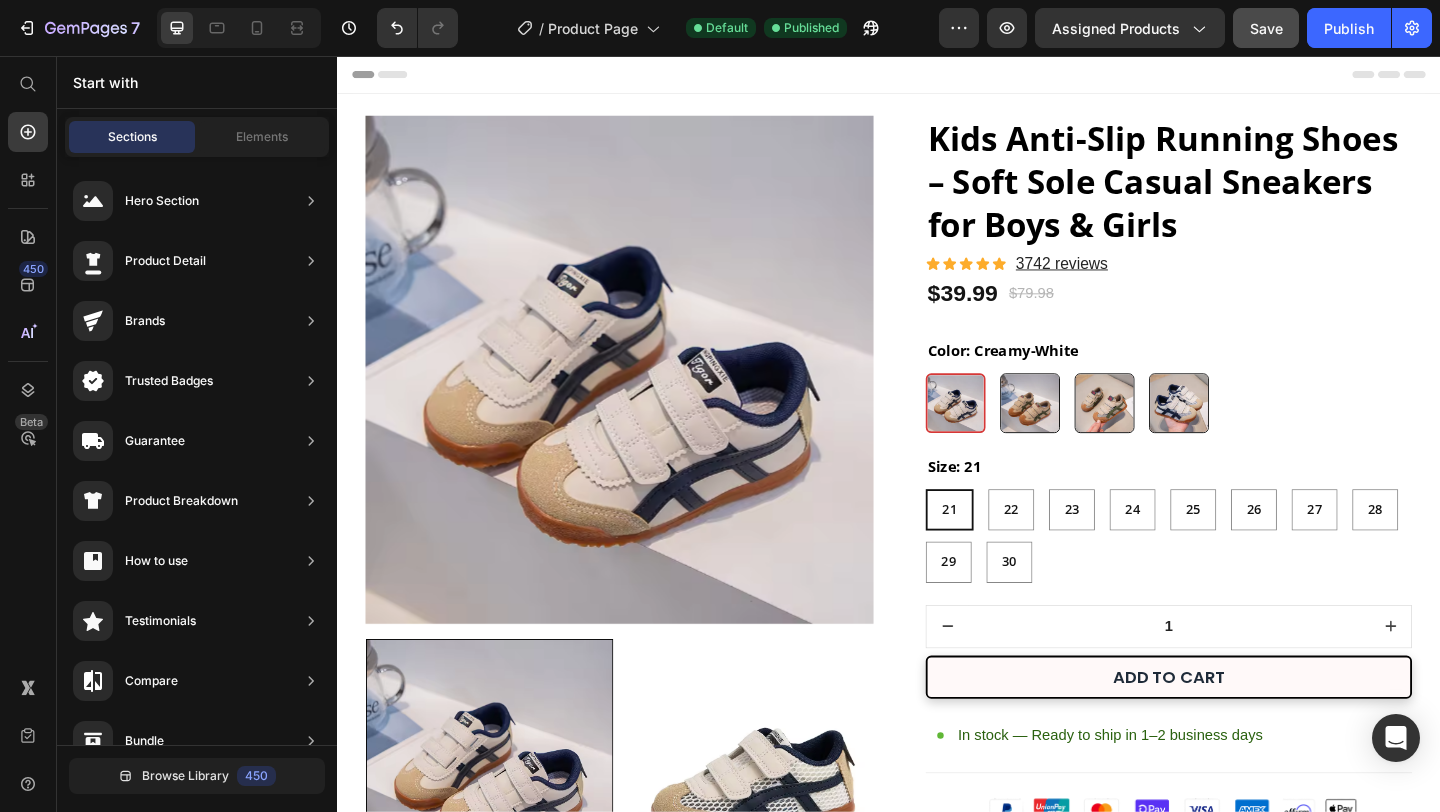 click on "Header" at bounding box center (937, 76) 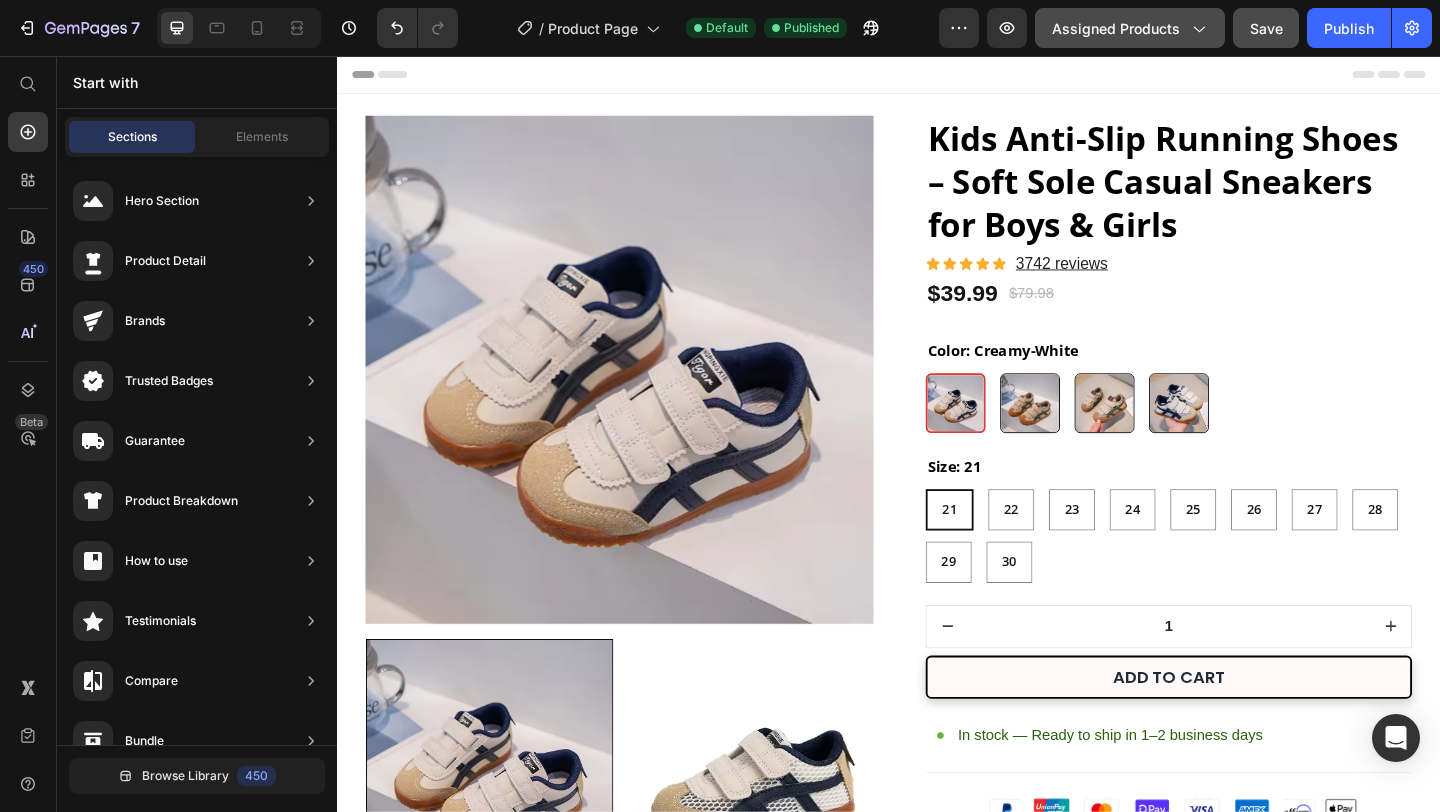 click 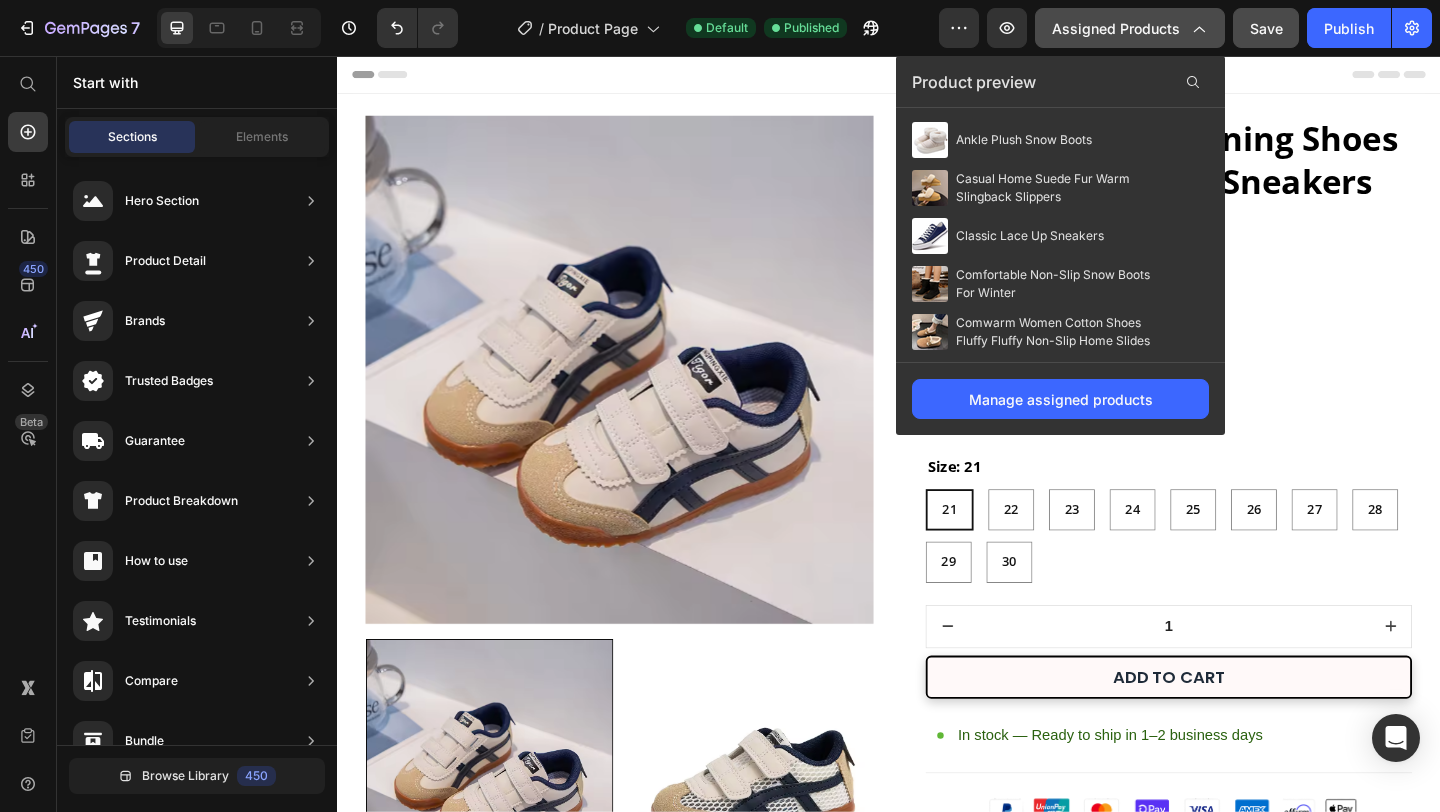 click 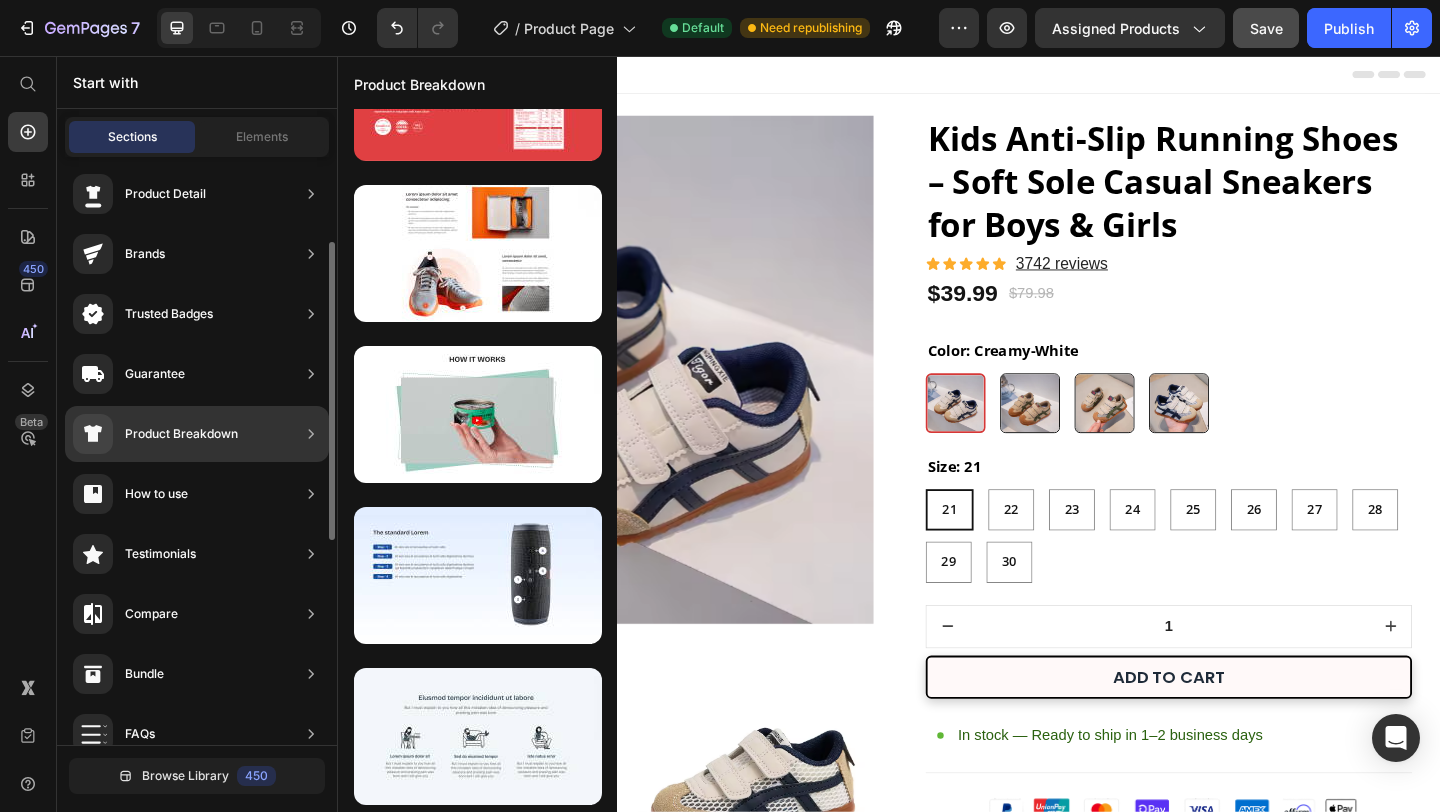 scroll, scrollTop: 0, scrollLeft: 0, axis: both 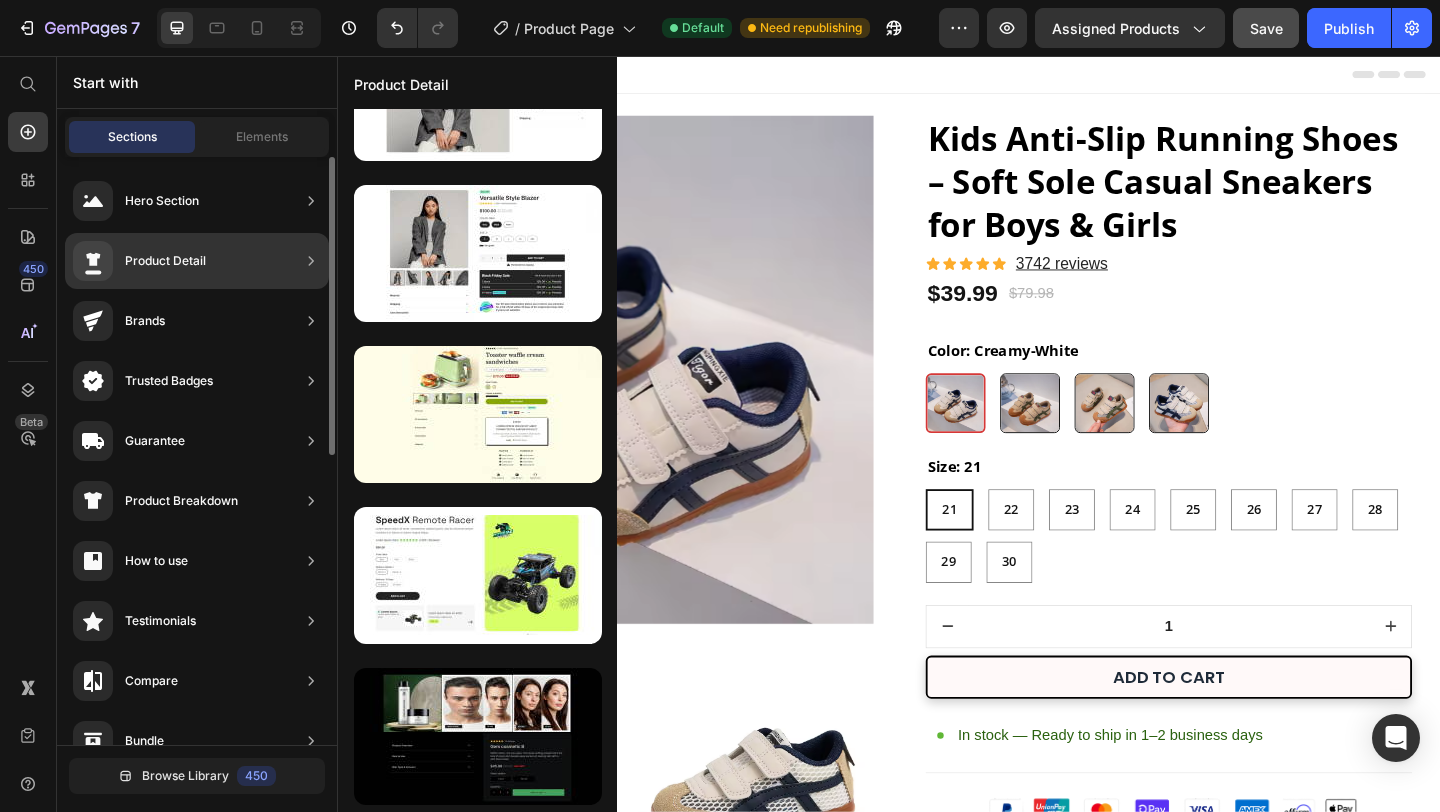 click on "Product Detail" at bounding box center [139, 261] 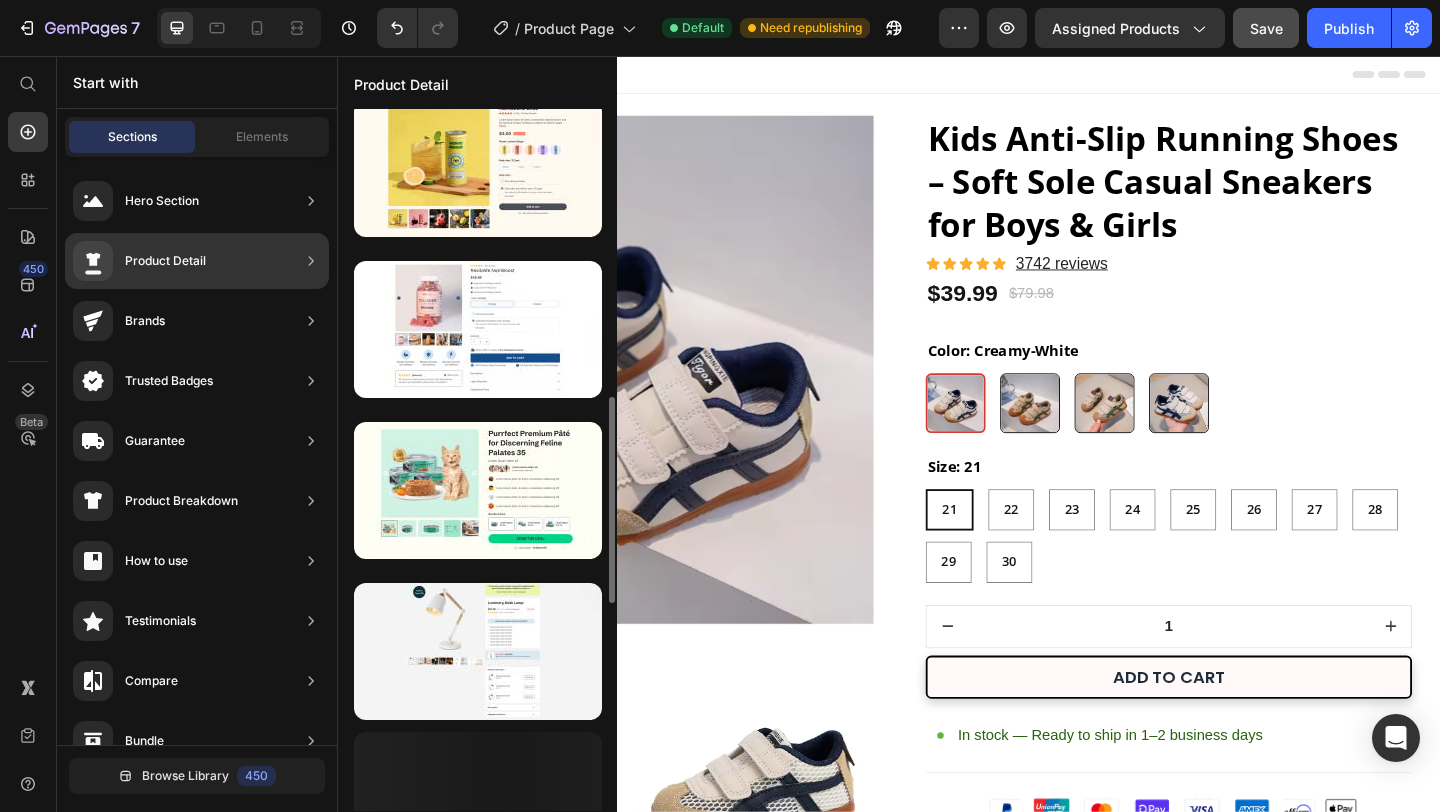 scroll, scrollTop: 1396, scrollLeft: 0, axis: vertical 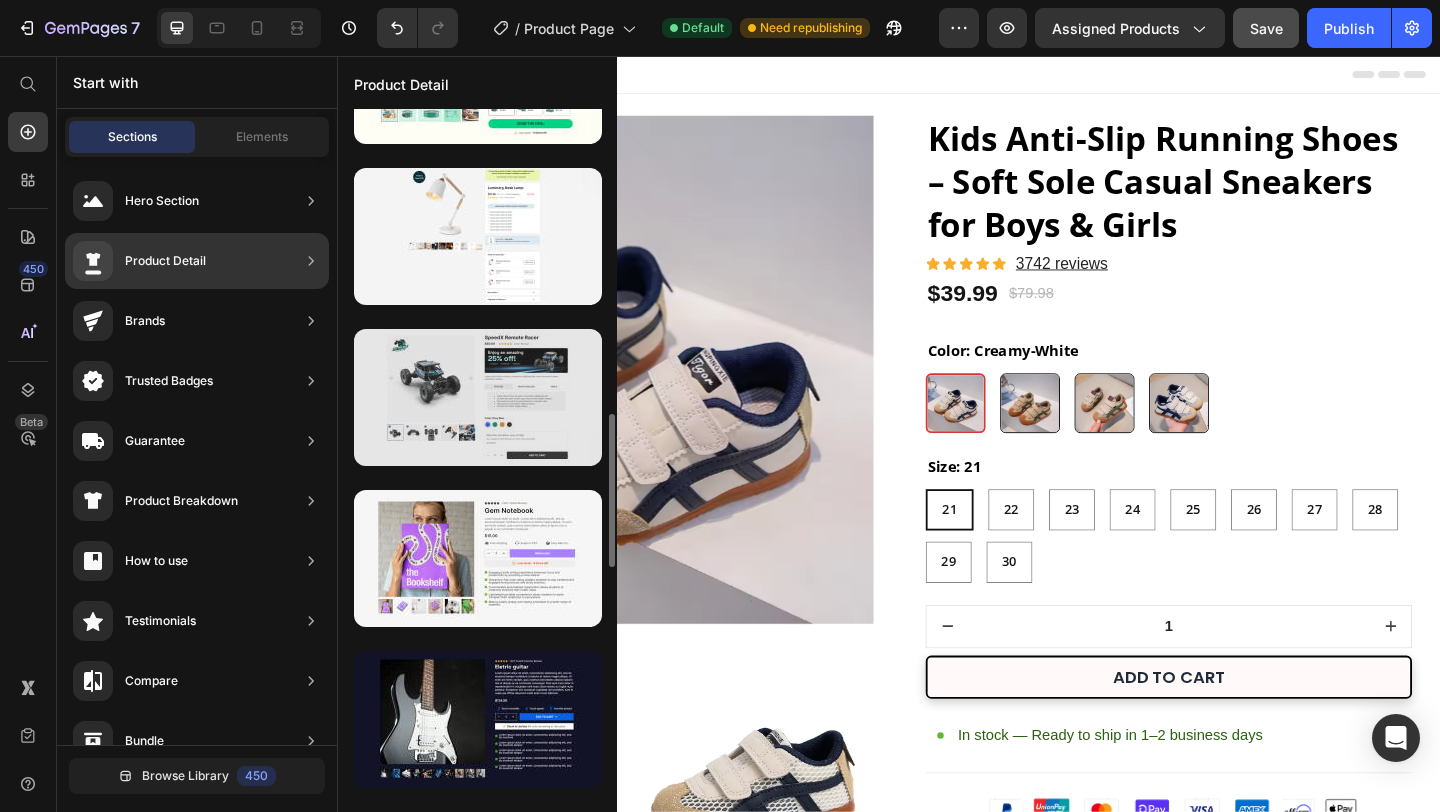 click at bounding box center [478, 397] 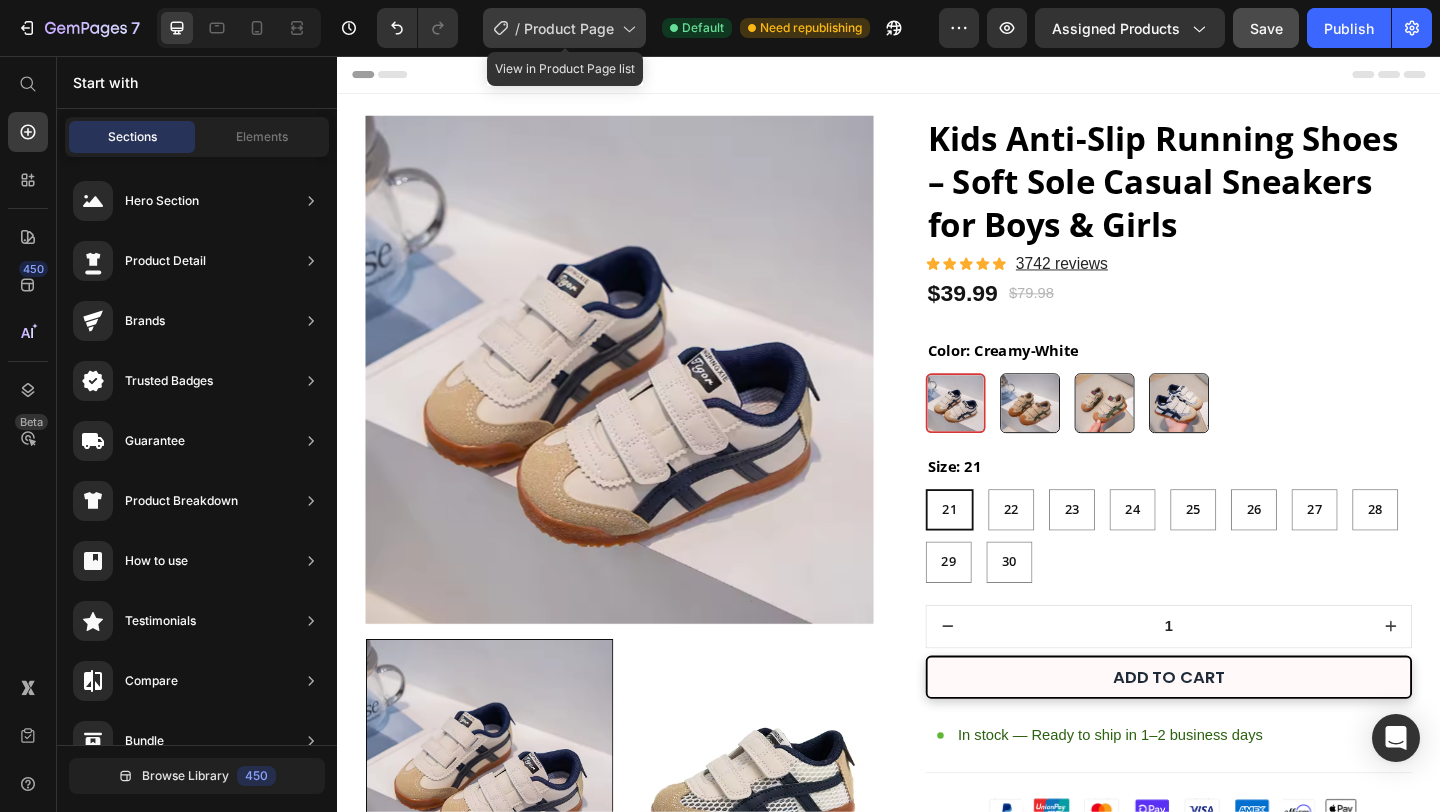 click on "/  Product Page" 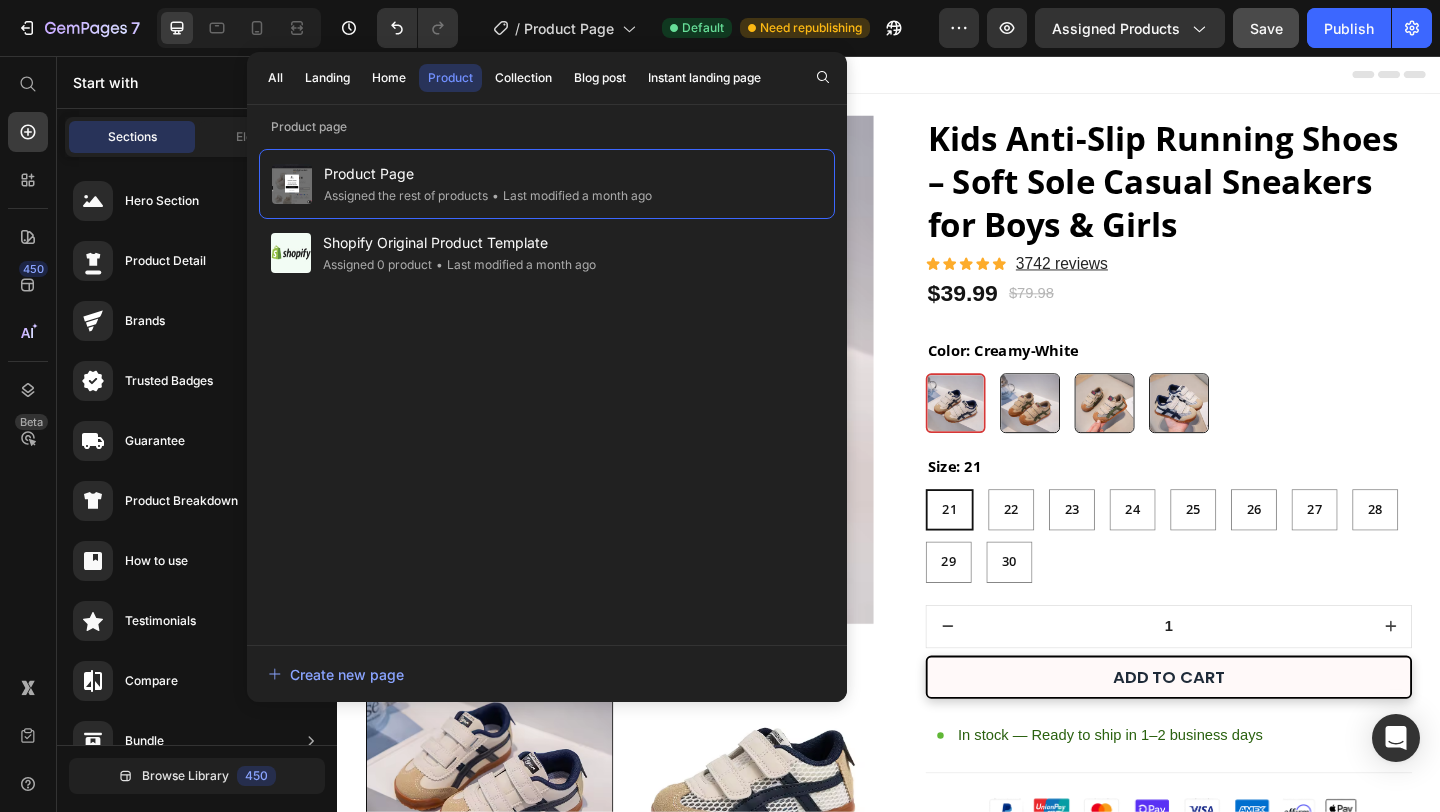 scroll, scrollTop: 896, scrollLeft: 0, axis: vertical 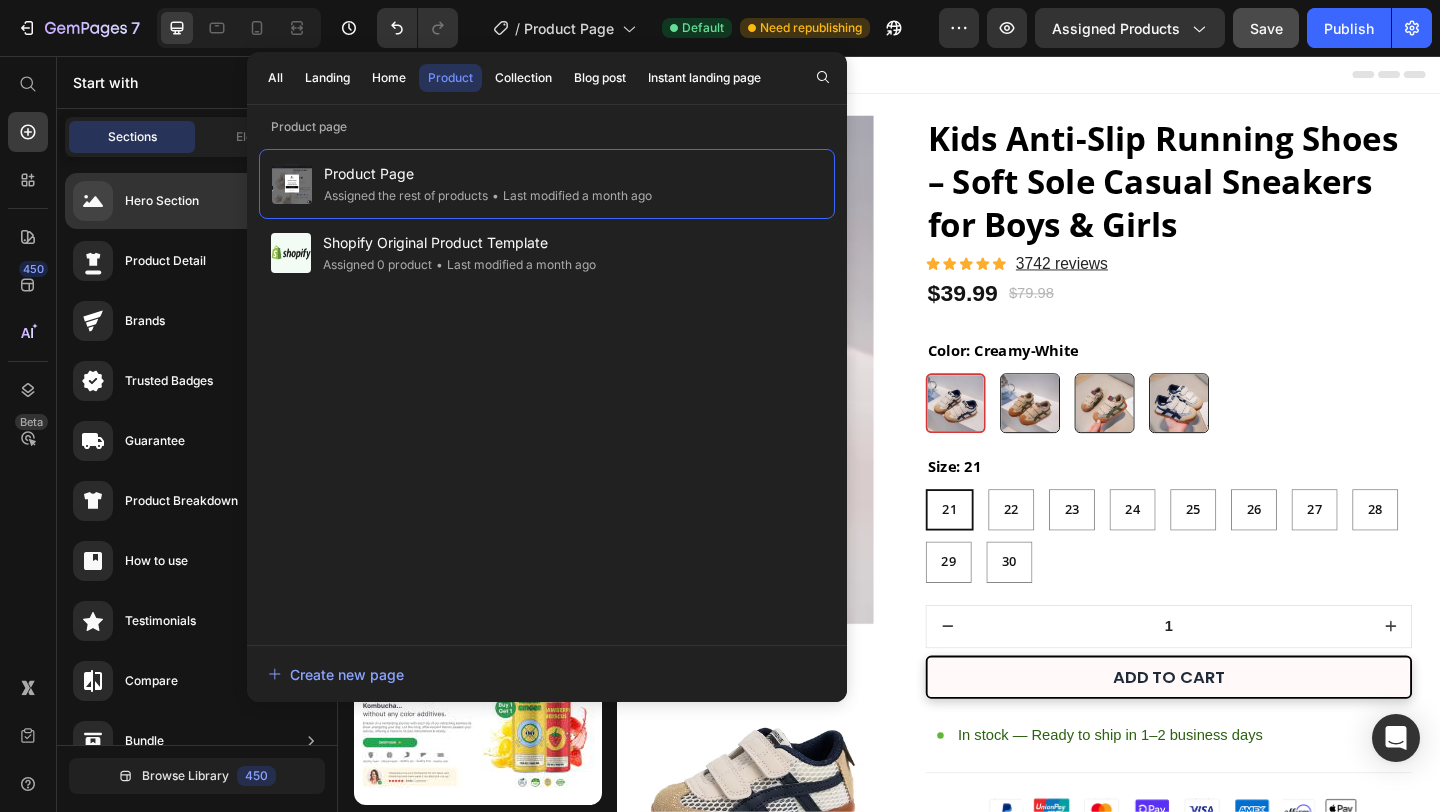 click on "Product Detail" at bounding box center (165, 261) 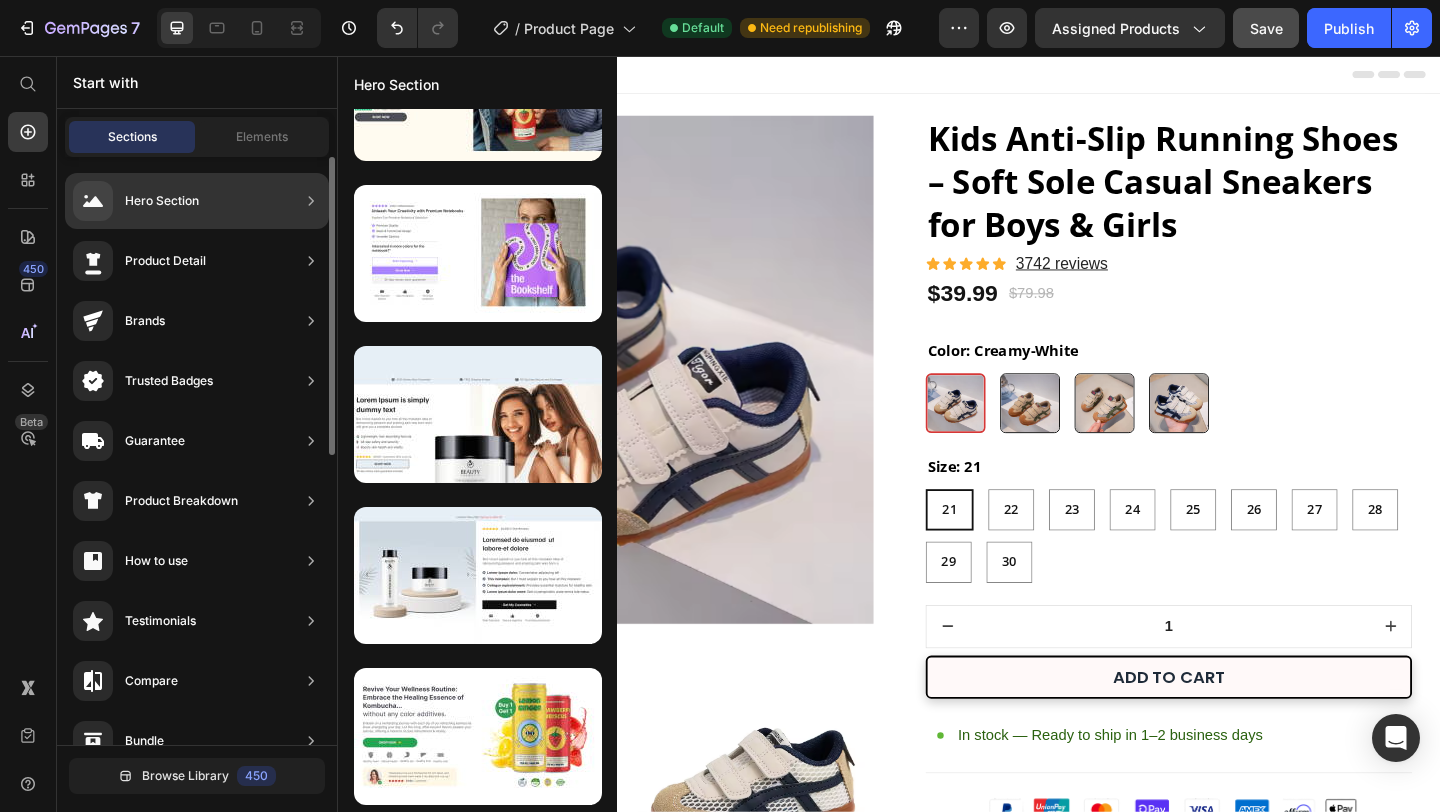scroll, scrollTop: 91, scrollLeft: 0, axis: vertical 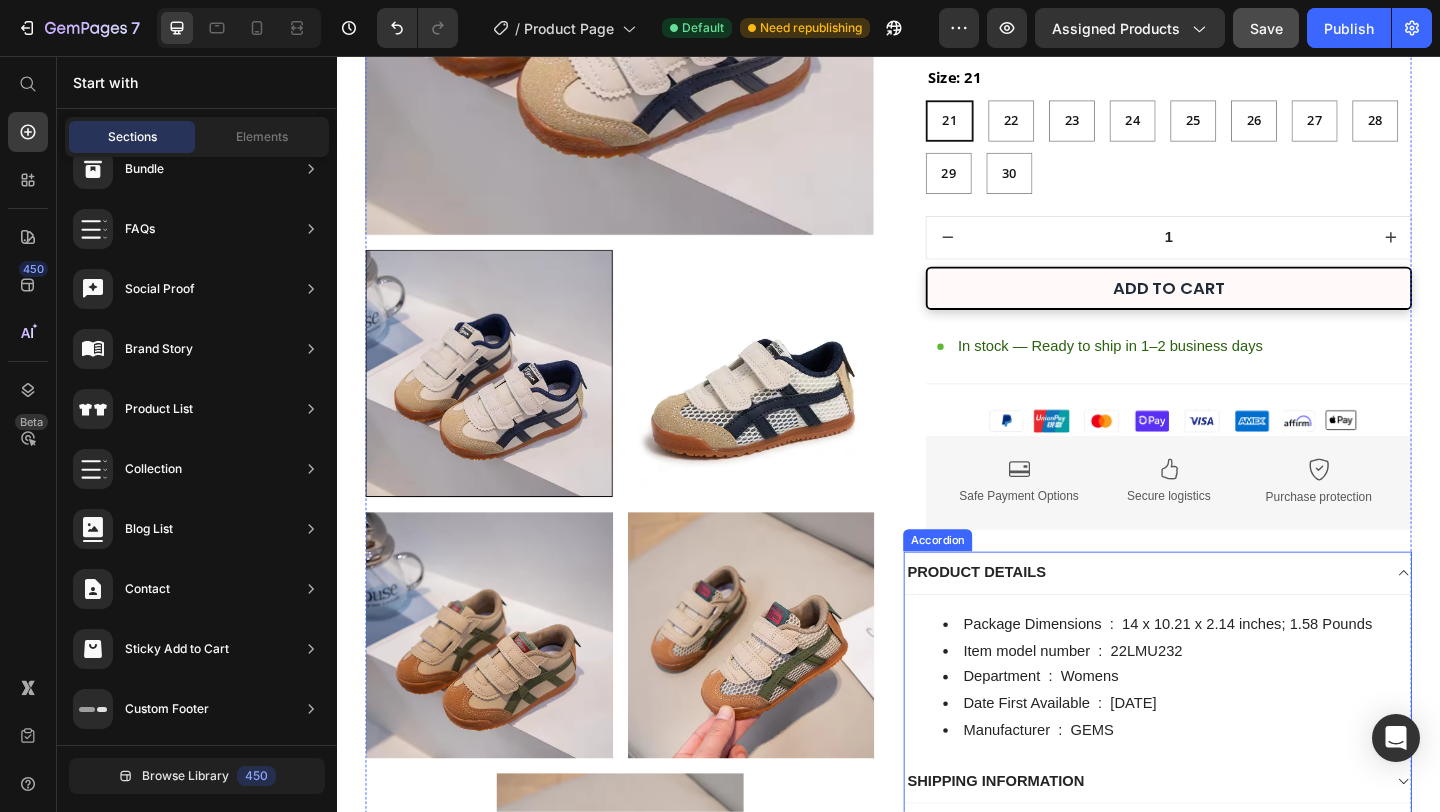 click on "Package Dimensions ‏ : ‎ 14 x 10.21 x 2.14 inches; 1.58 Pounds" at bounding box center (1249, 674) 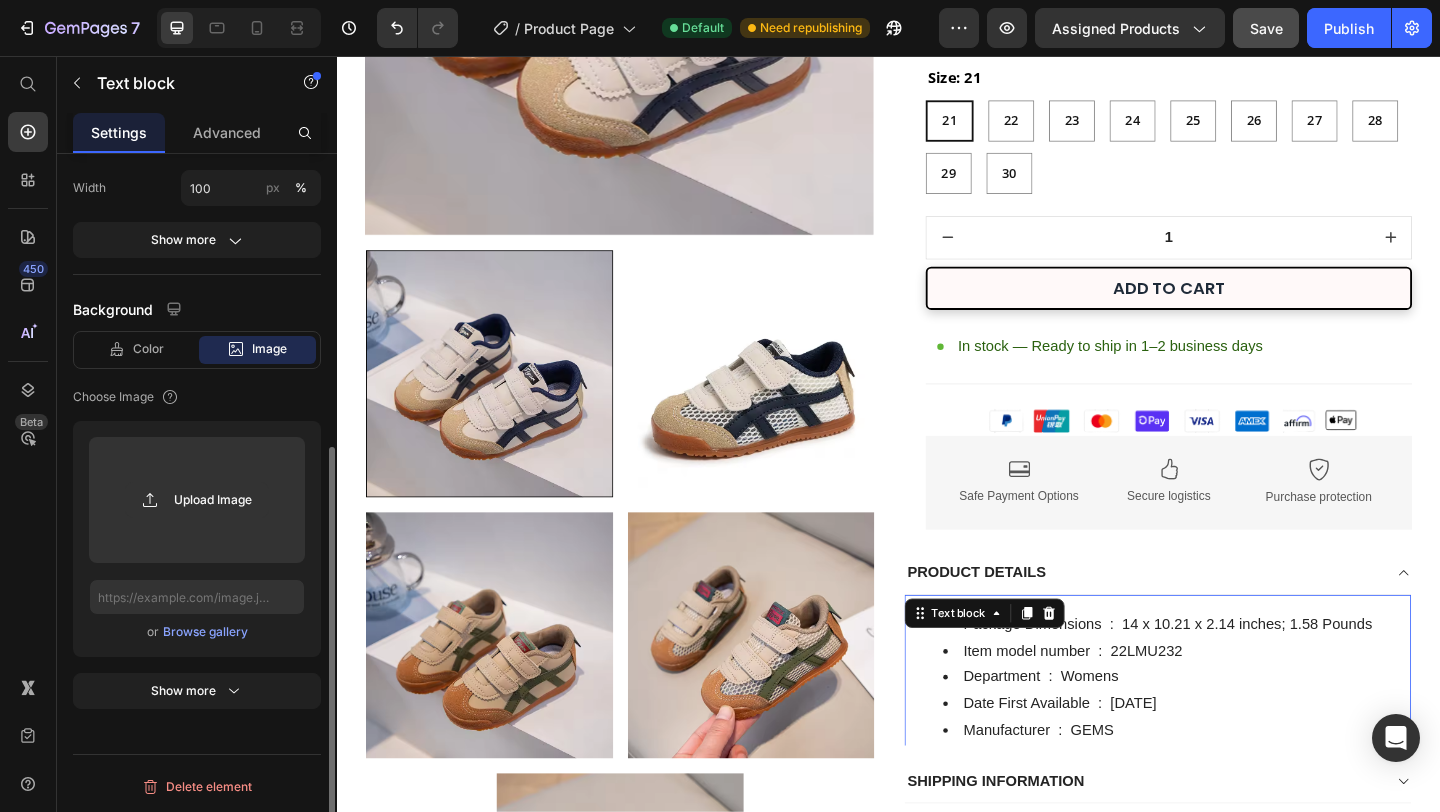 scroll, scrollTop: 496, scrollLeft: 0, axis: vertical 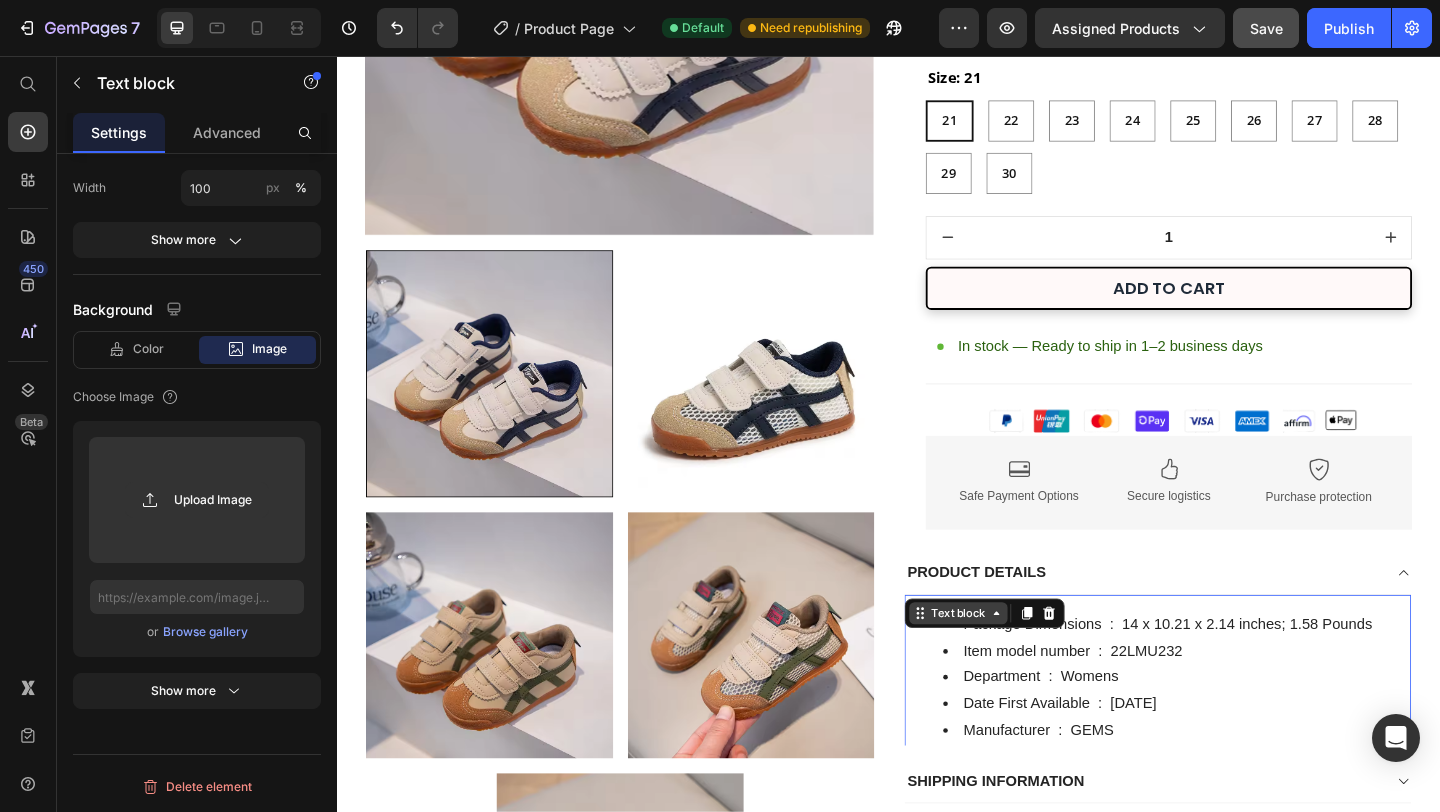 click on "Text block" at bounding box center [1012, 662] 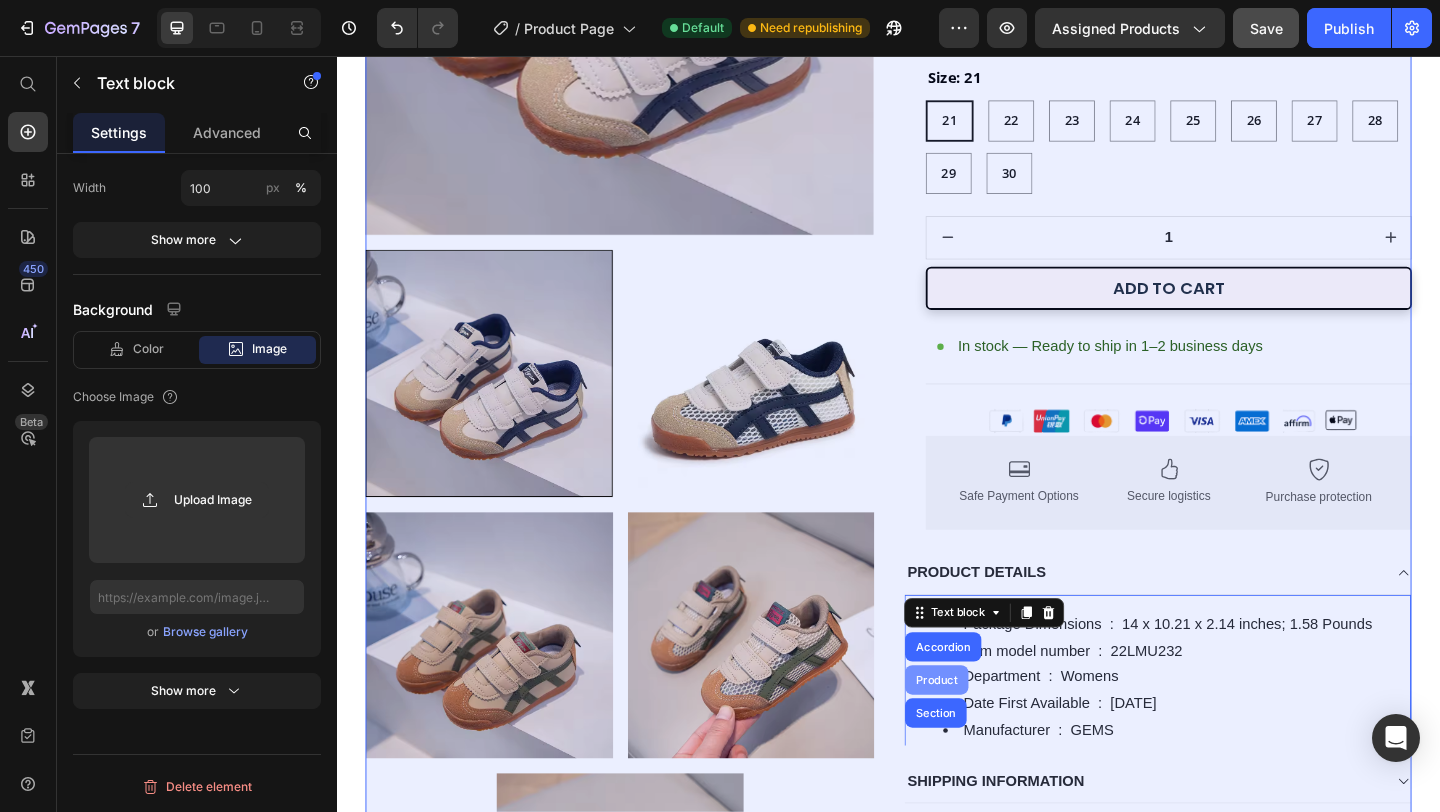 click on "Product" at bounding box center (989, 735) 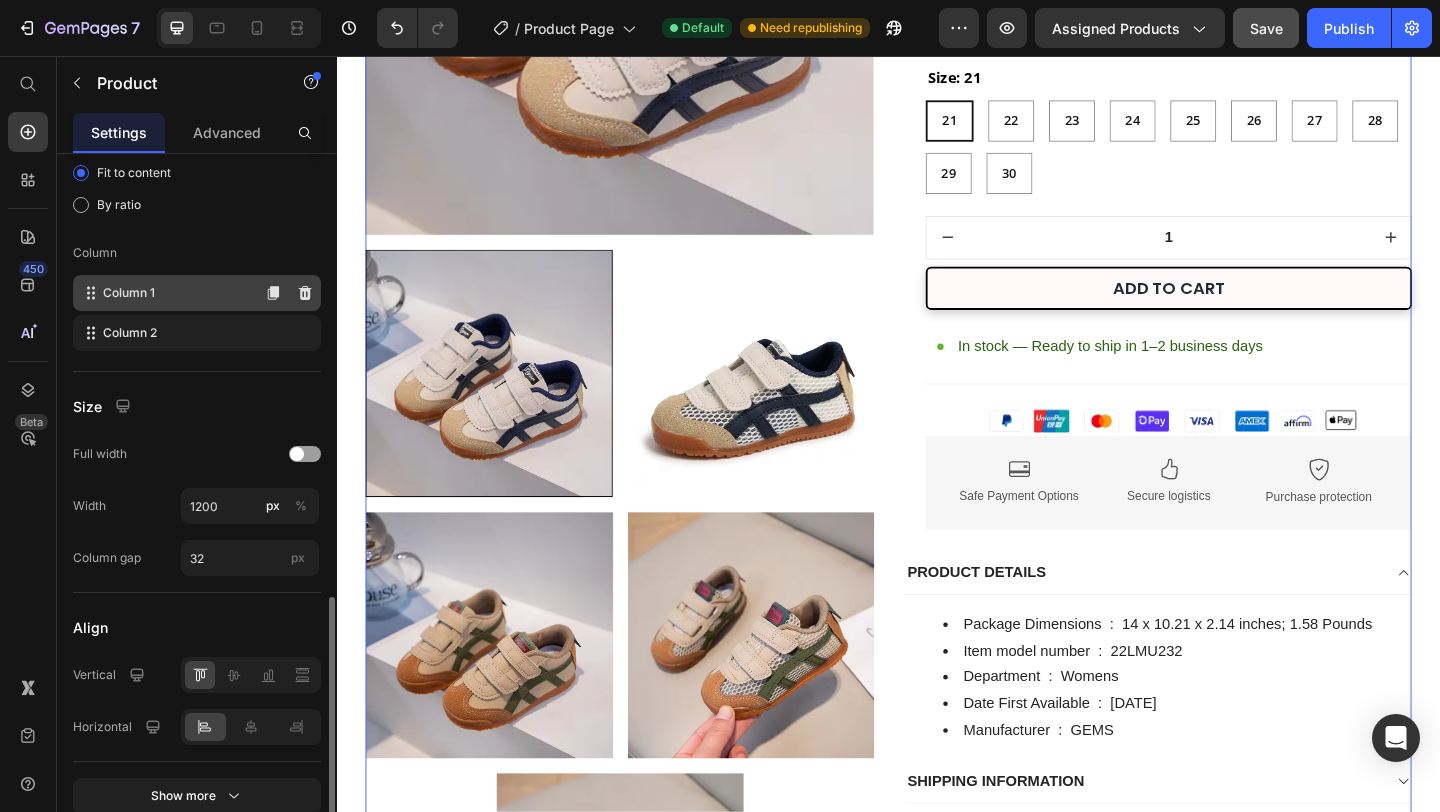 scroll, scrollTop: 684, scrollLeft: 0, axis: vertical 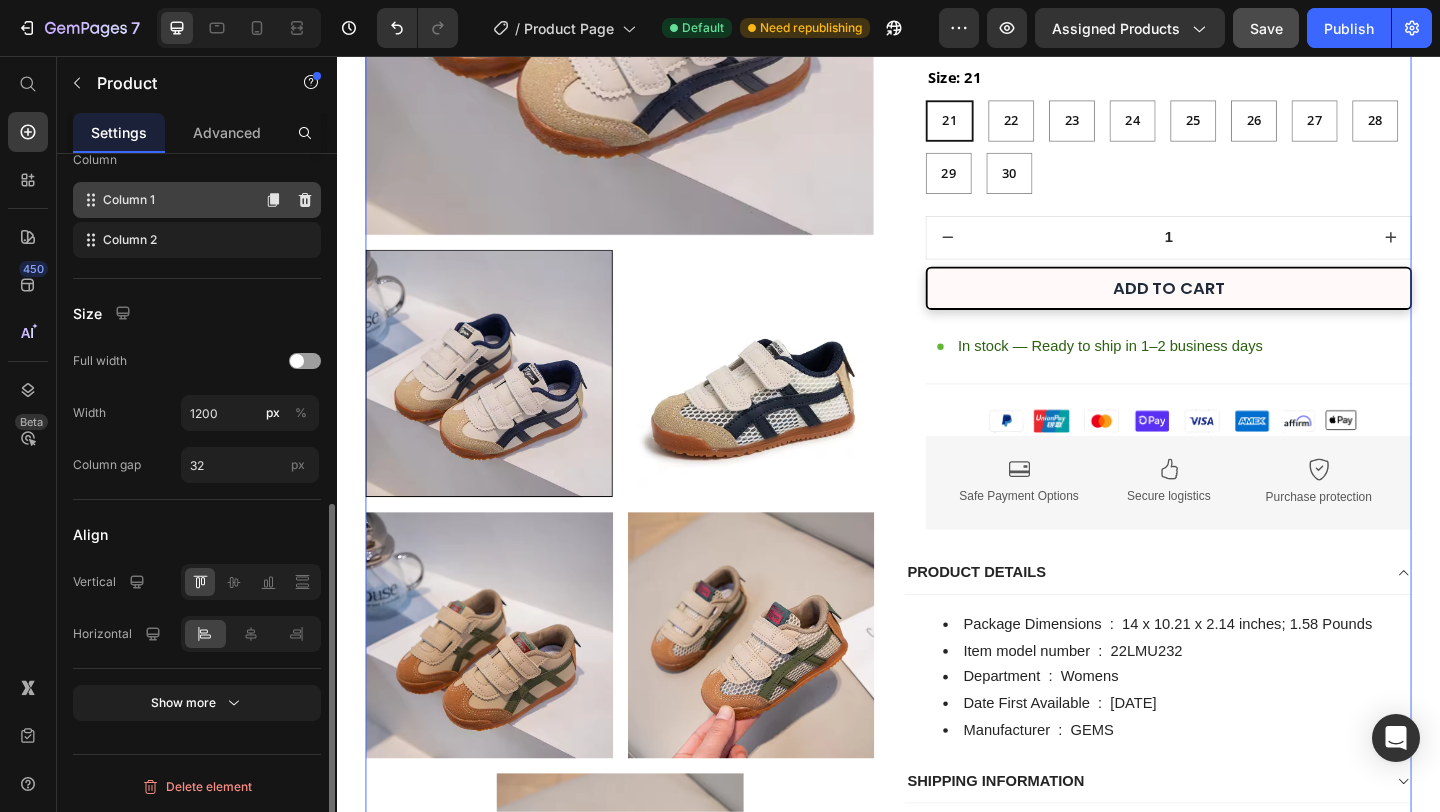 click on "Column 1" 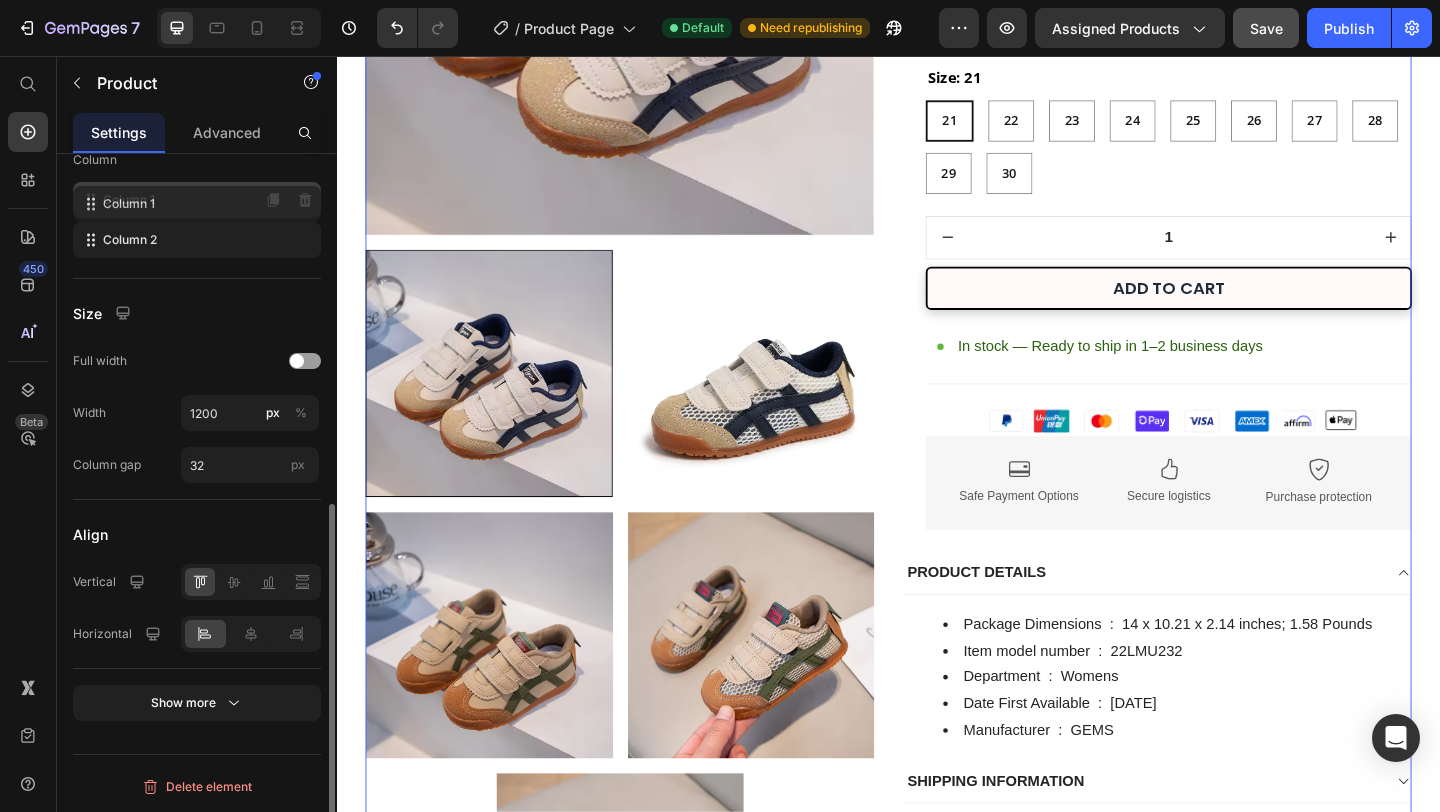 click on "Column 1" 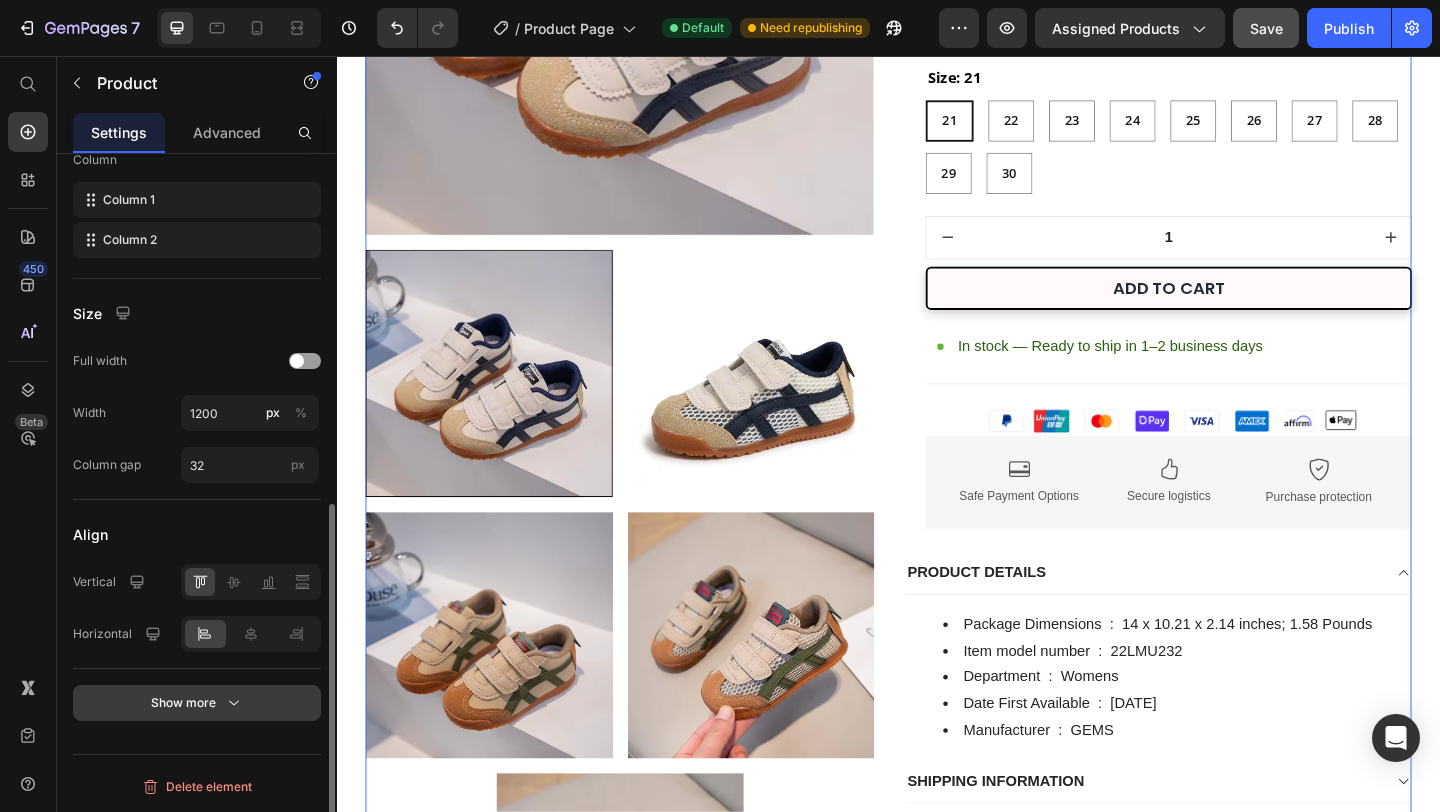 click on "Show more" at bounding box center [197, 703] 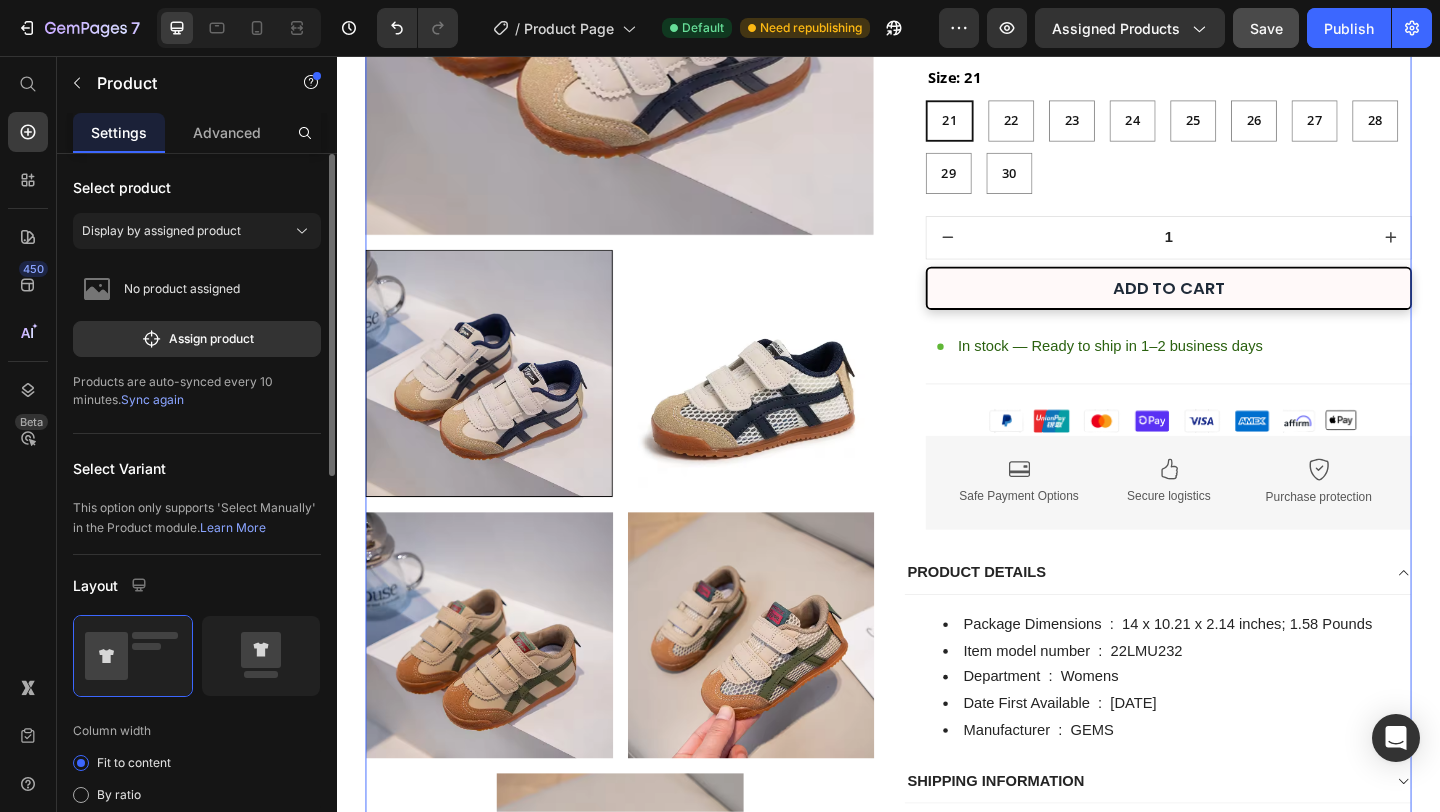 scroll, scrollTop: 0, scrollLeft: 0, axis: both 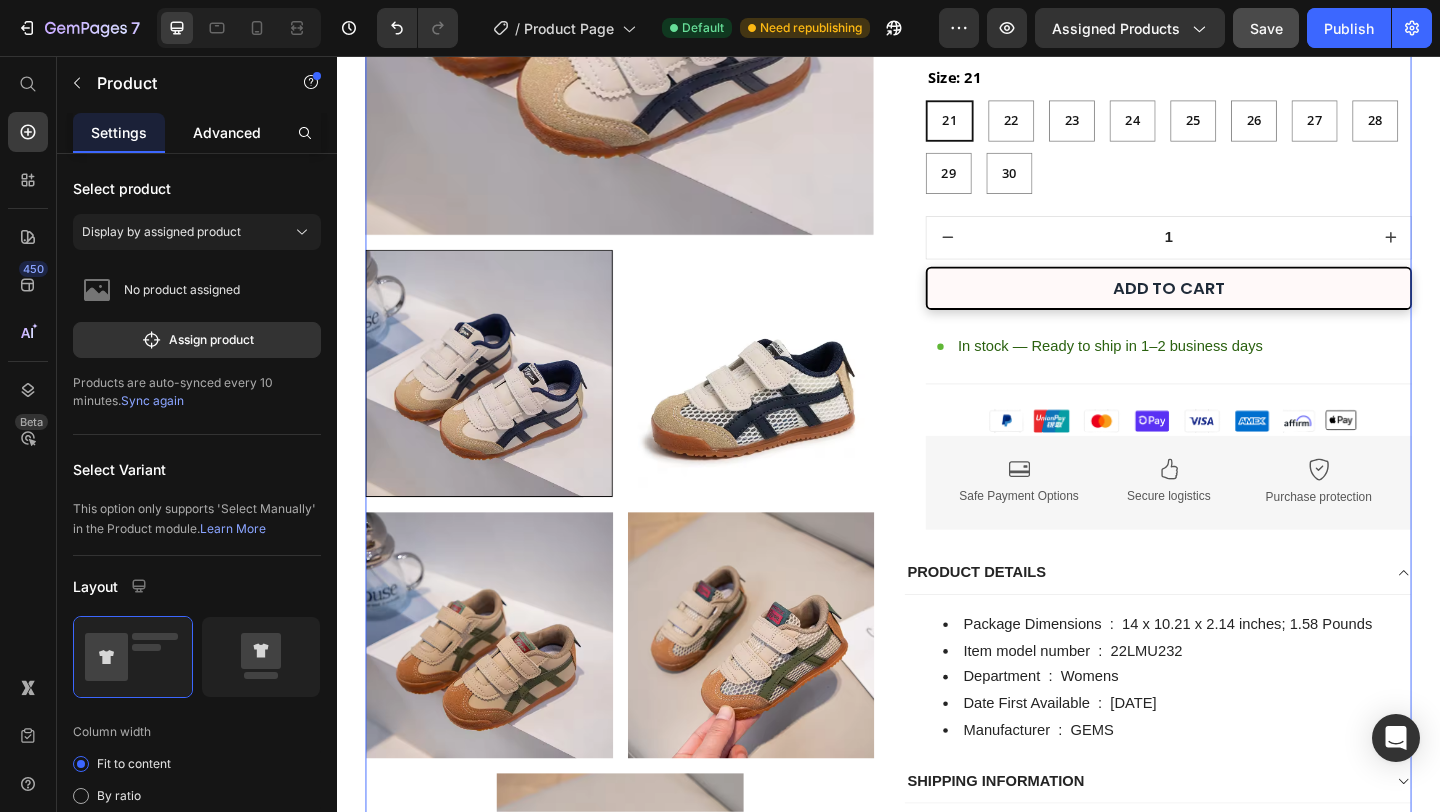 click on "Advanced" 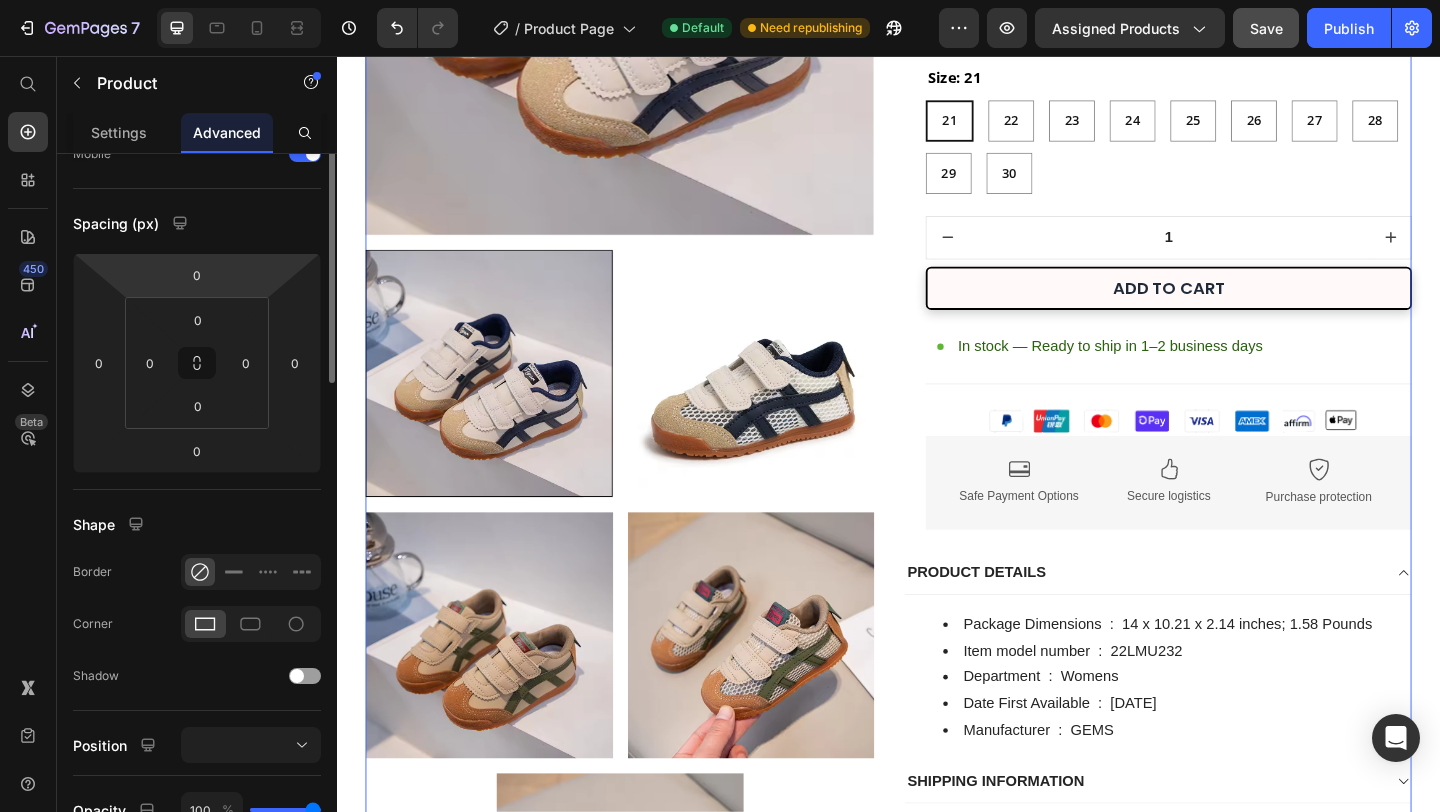 scroll, scrollTop: 0, scrollLeft: 0, axis: both 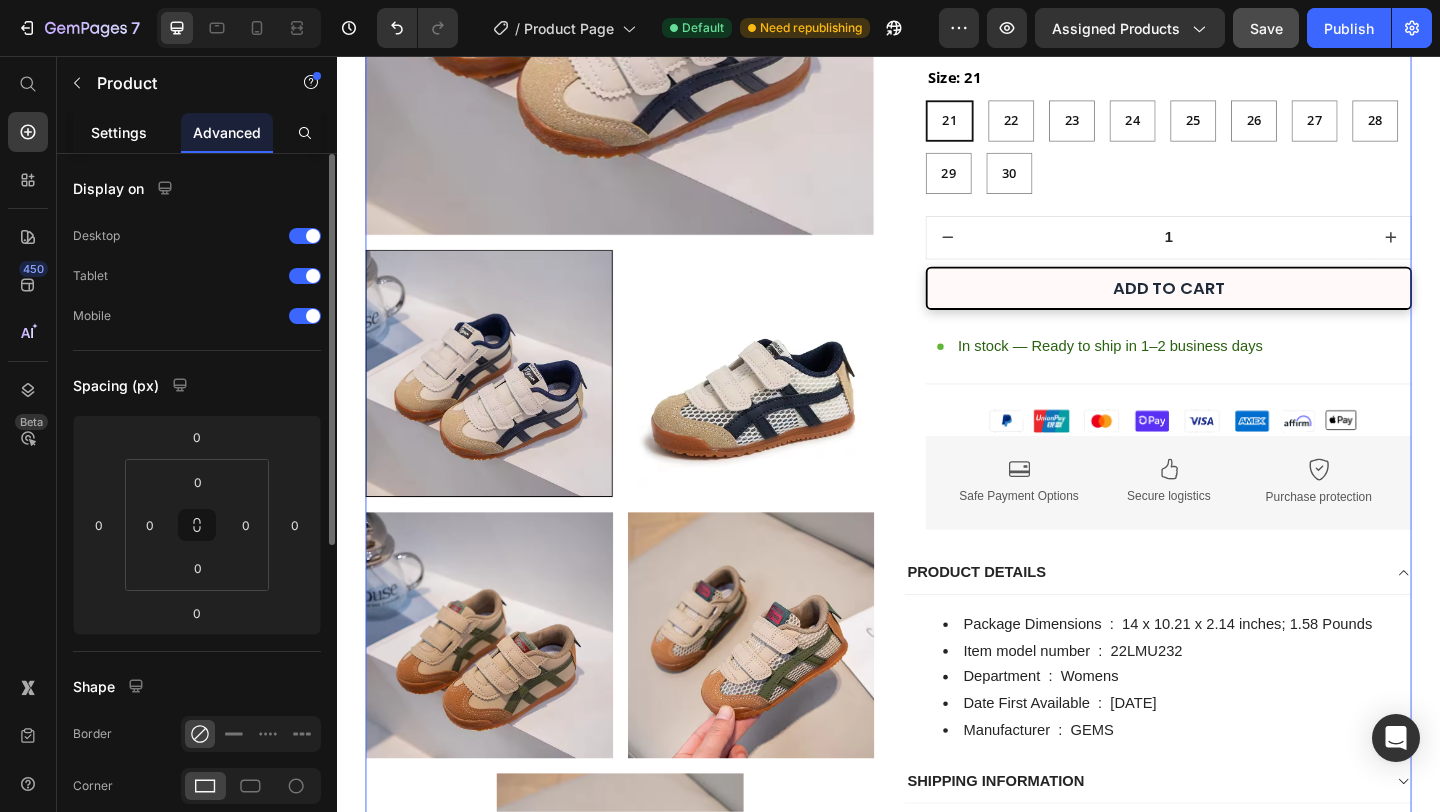click on "Settings" at bounding box center (119, 132) 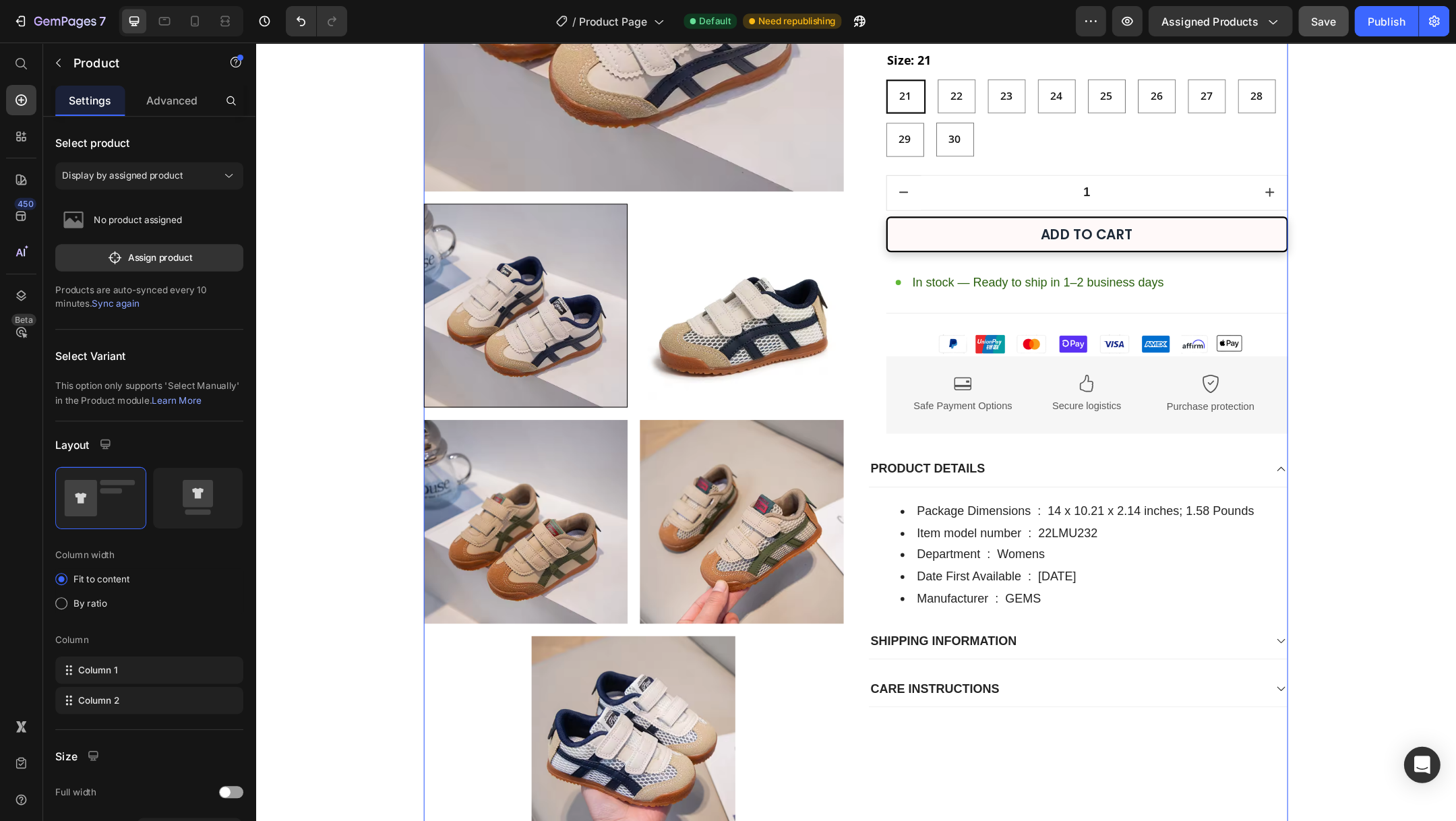 scroll, scrollTop: 285, scrollLeft: 0, axis: vertical 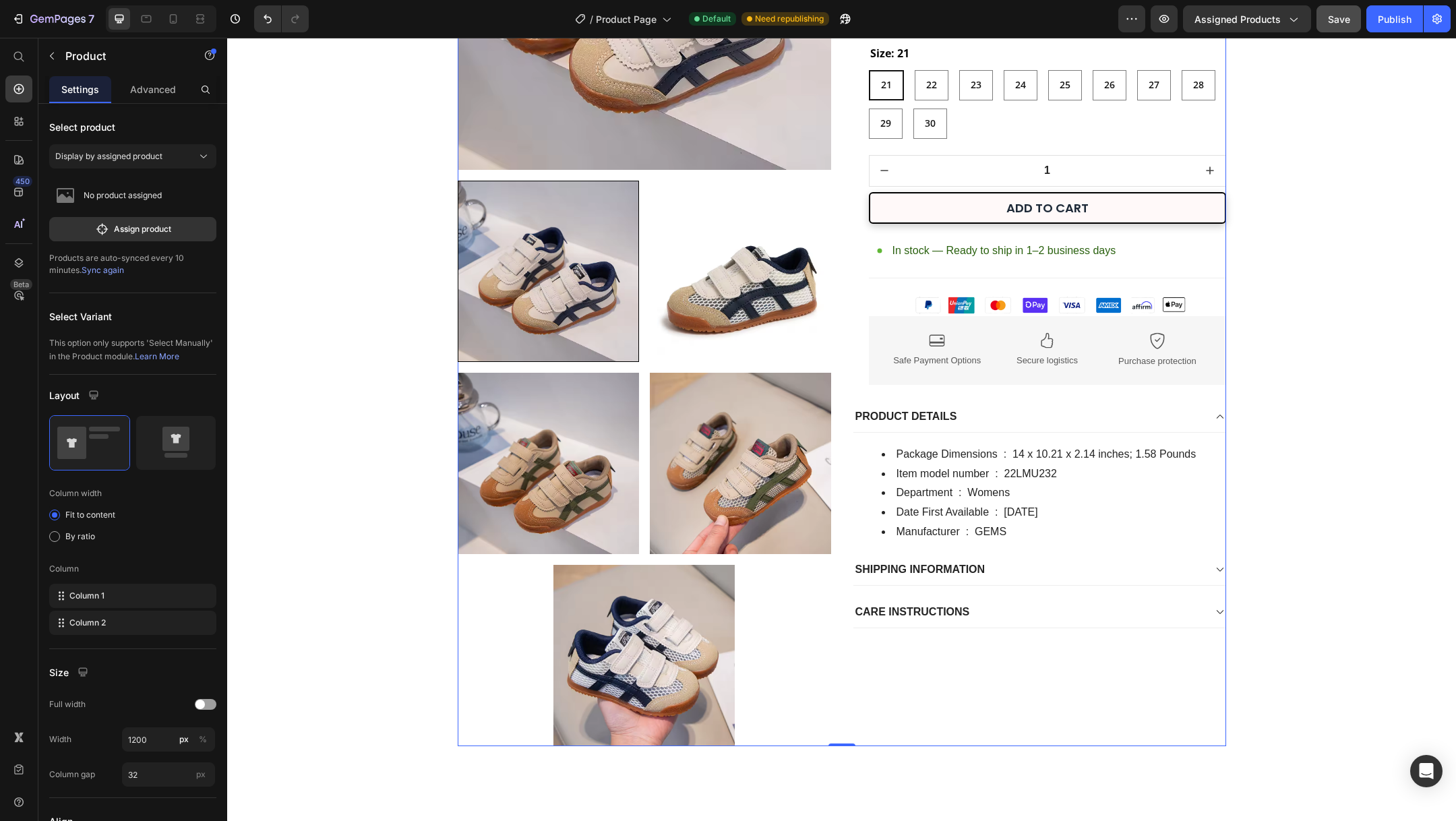 click on "Product Images & Gallery Kids Anti-Slip Running Shoes – Soft Sole Casual Sneakers for Boys & Girls Product Title Icon Icon Icon Icon Icon Icon List 3742 reviews Text Block Row $39.99 (P) Price $79.98 (P) Price Row $39.99 Product Price $79.98 Product Price Save 50% Discount Tag Row Color: Creamy-White Creamy-White Creamy-White Khaki Khaki Mesh Khaki Mesh Khaki Mesh Creamy-White Mesh Creamy-White Size: 21 21 21 21 22 22 22 23 23 23 24 24 24 25 25 25 26 26 26 27 27 27 28 28 28 29 29 29 30 30 30 Product Variants & Swatches 1 Product Quantity ADD TO CART Add to Cart
In stock — Ready to ship in 1–2 business days Item List Image Image Safe Payment Options Text Block Image Secure logistics Text Block Image Purchase protection Text Block Row Row
PRODUCT DETAILS Package Dimensions ‏ : ‎ 14 x 10.21 x 2.14 inches; 1.58 Pounds Item model number ‏ : ‎ 22LMU232 Department ‏ : ‎ Womens Date First Available ‏ : ‎ February 12, 2020 Text block Product" at bounding box center (841, 865) 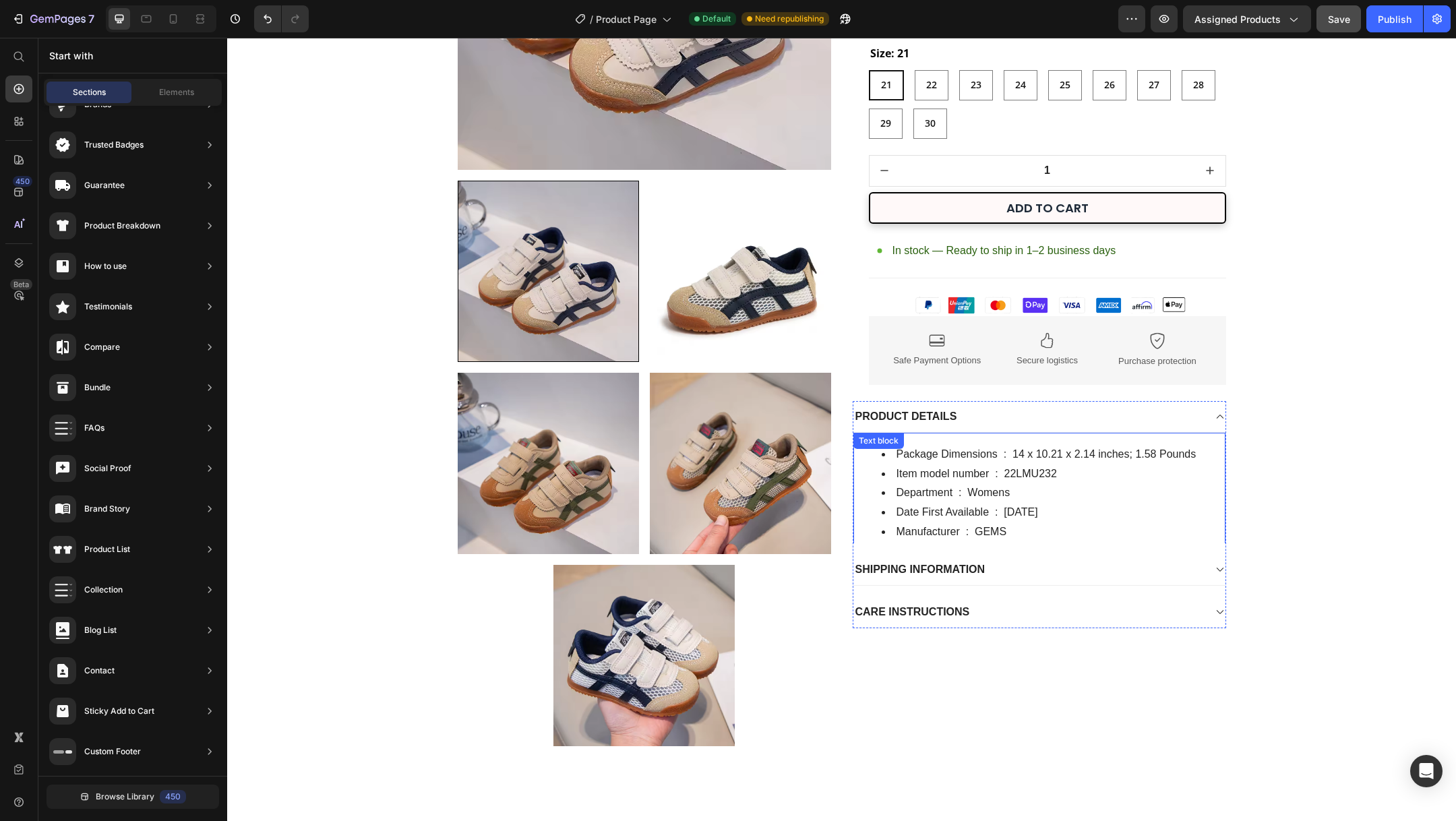 click on "Manufacturer ‏ : ‎ GEMS" at bounding box center [1053, 532] 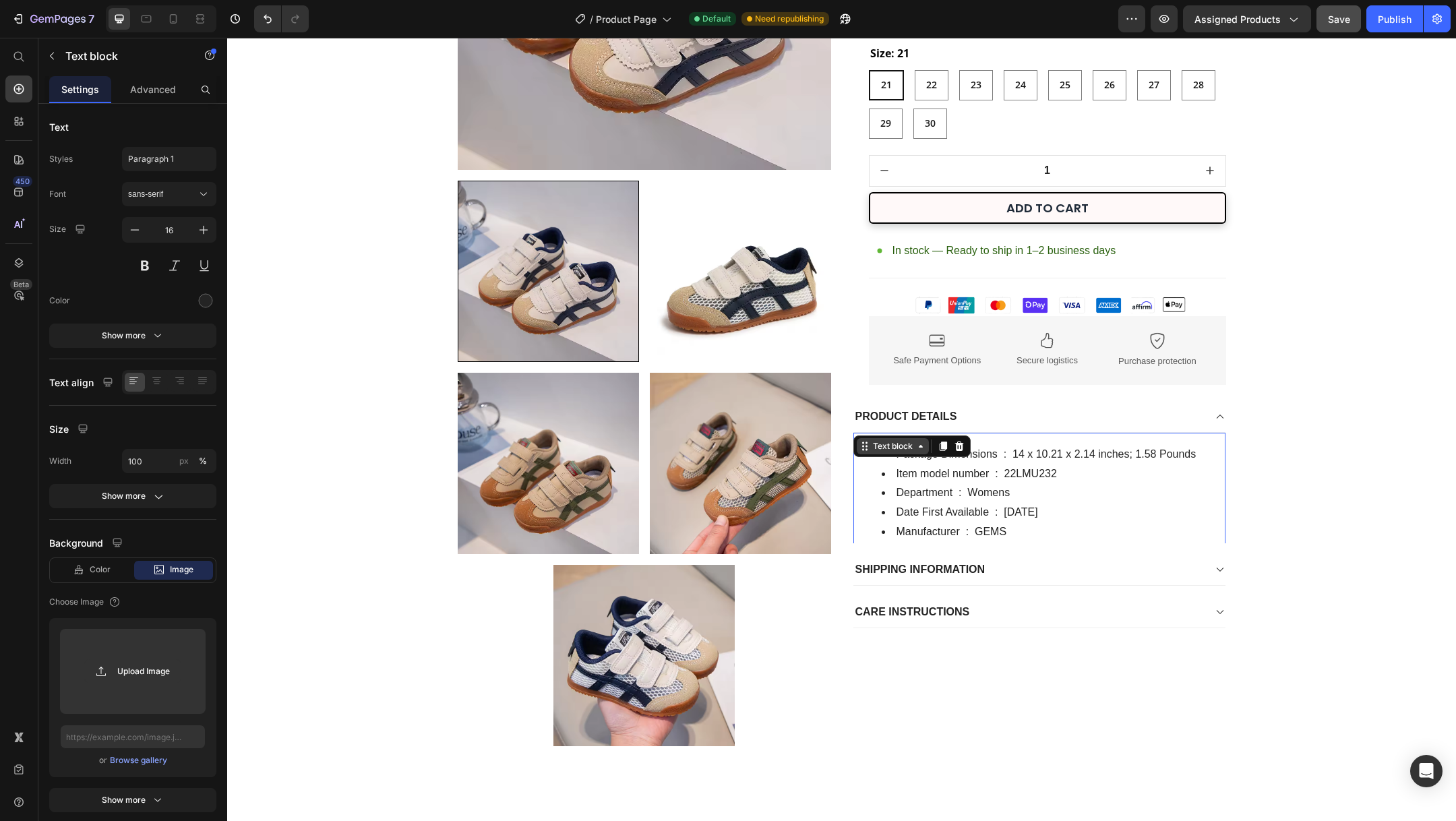 click on "Text block" at bounding box center [892, 446] 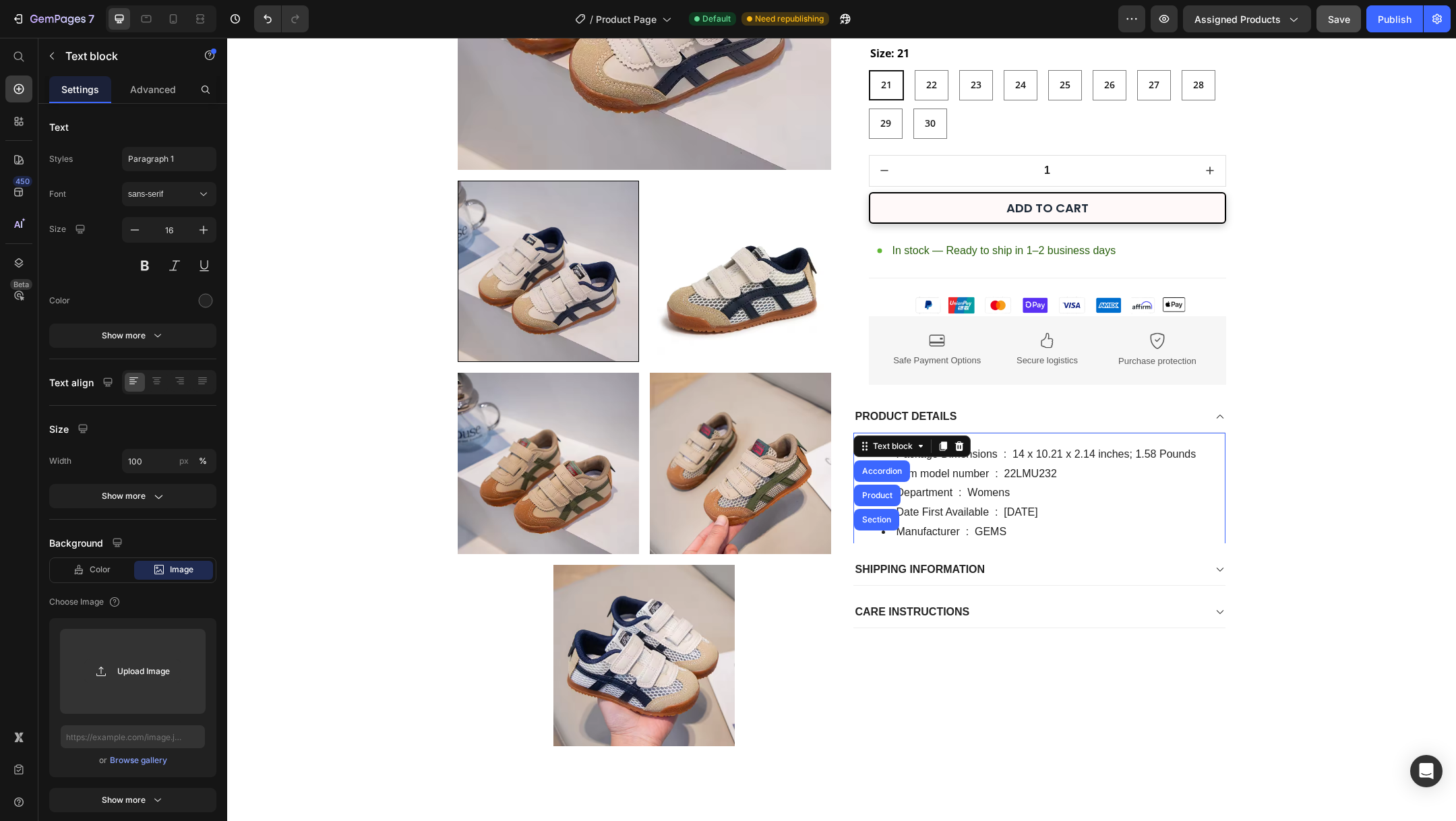 click on "Item model number ‏ : ‎ 22LMU232" at bounding box center (1053, 474) 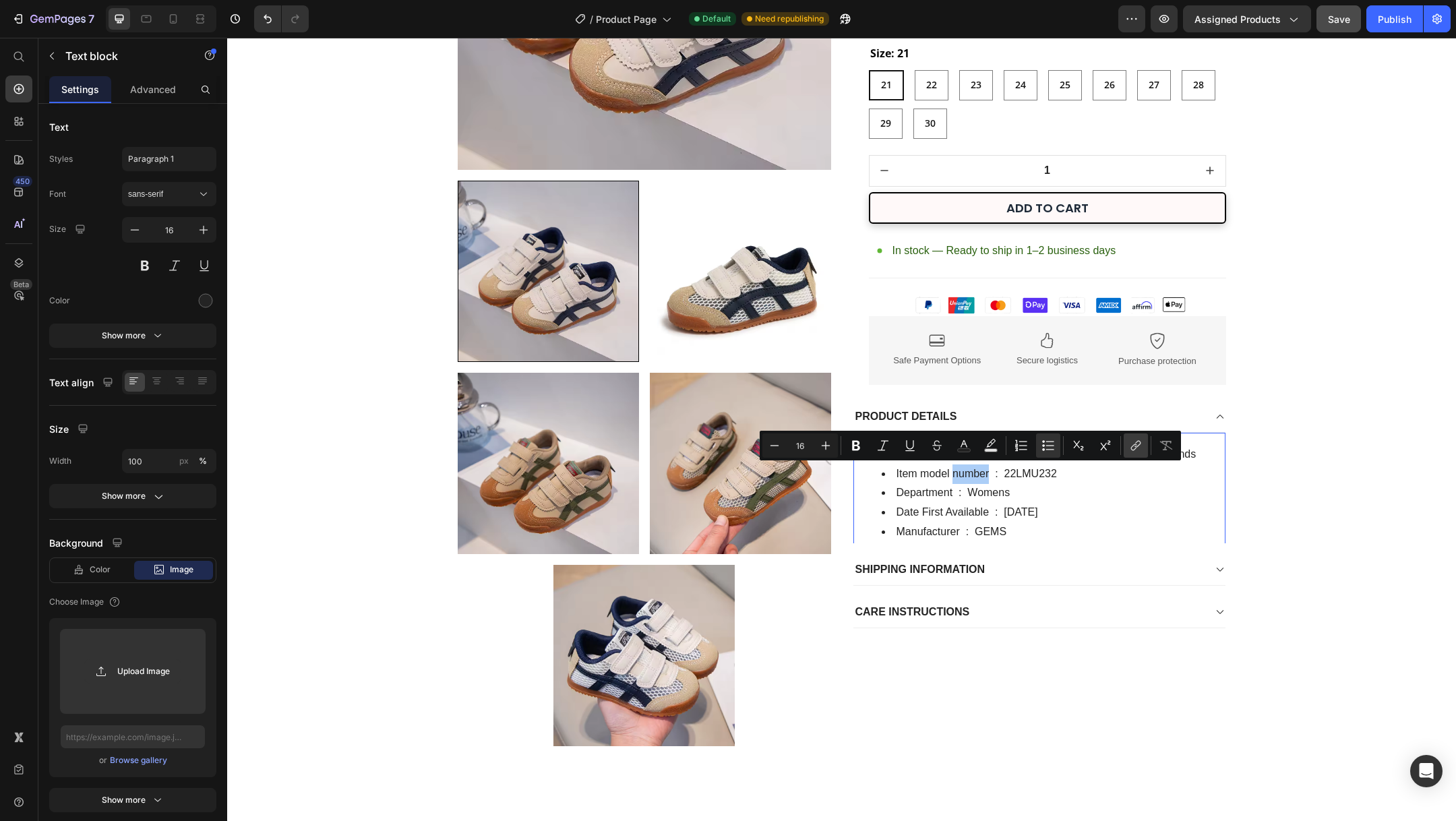 click on "link" at bounding box center [1136, 446] 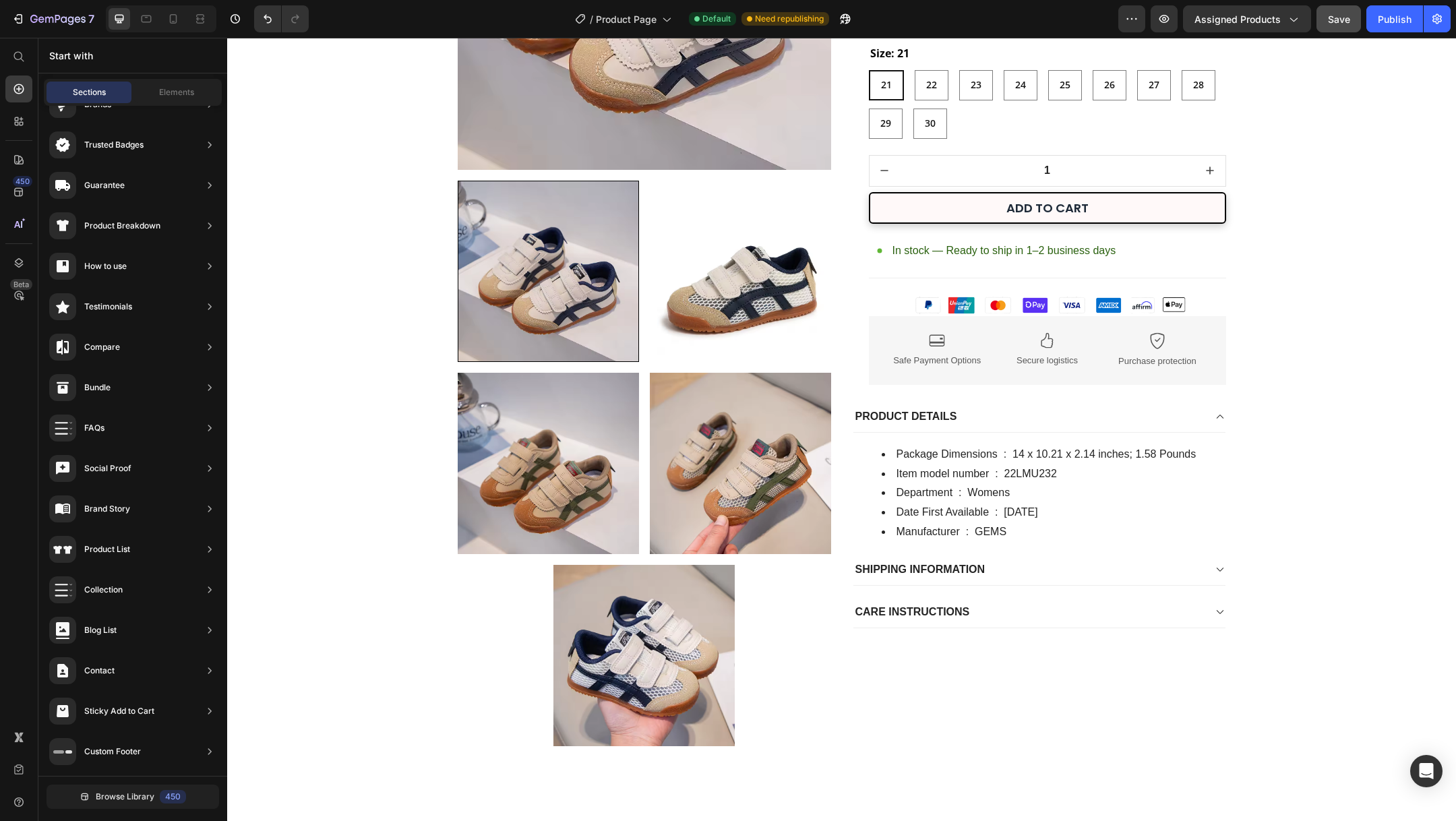 click on "Product Images & Gallery Kids Anti-Slip Running Shoes – Soft Sole Casual Sneakers for Boys & Girls Product Title Icon Icon Icon Icon Icon Icon List 3742 reviews Text Block Row $39.99 (P) Price $79.98 (P) Price Row $39.99 Product Price $79.98 Product Price Save 50% Discount Tag Row Color: Creamy-White Creamy-White Creamy-White Khaki Khaki Mesh Khaki Mesh Khaki Mesh Creamy-White Mesh Creamy-White Size: 21 21 21 21 22 22 22 23 23 23 24 24 24 25 25 25 26 26 26 27 27 27 28 28 28 29 29 29 30 30 30 Product Variants & Swatches 1 Product Quantity ADD TO CART Add to Cart
In stock — Ready to ship in 1–2 business days Item List Image Image Safe Payment Options Text Block Image Secure logistics Text Block Image Purchase protection Text Block Row Row
PRODUCT DETAILS Package Dimensions ‏ : ‎ 14 x 10.21 x 2.14 inches; 1.58 Pounds Item model number ‏ : ‎ 22LMU232 Department ‏ : ‎ Womens Date First Available ‏ : ‎ February 12, 2020 Text block Product" at bounding box center [841, 865] 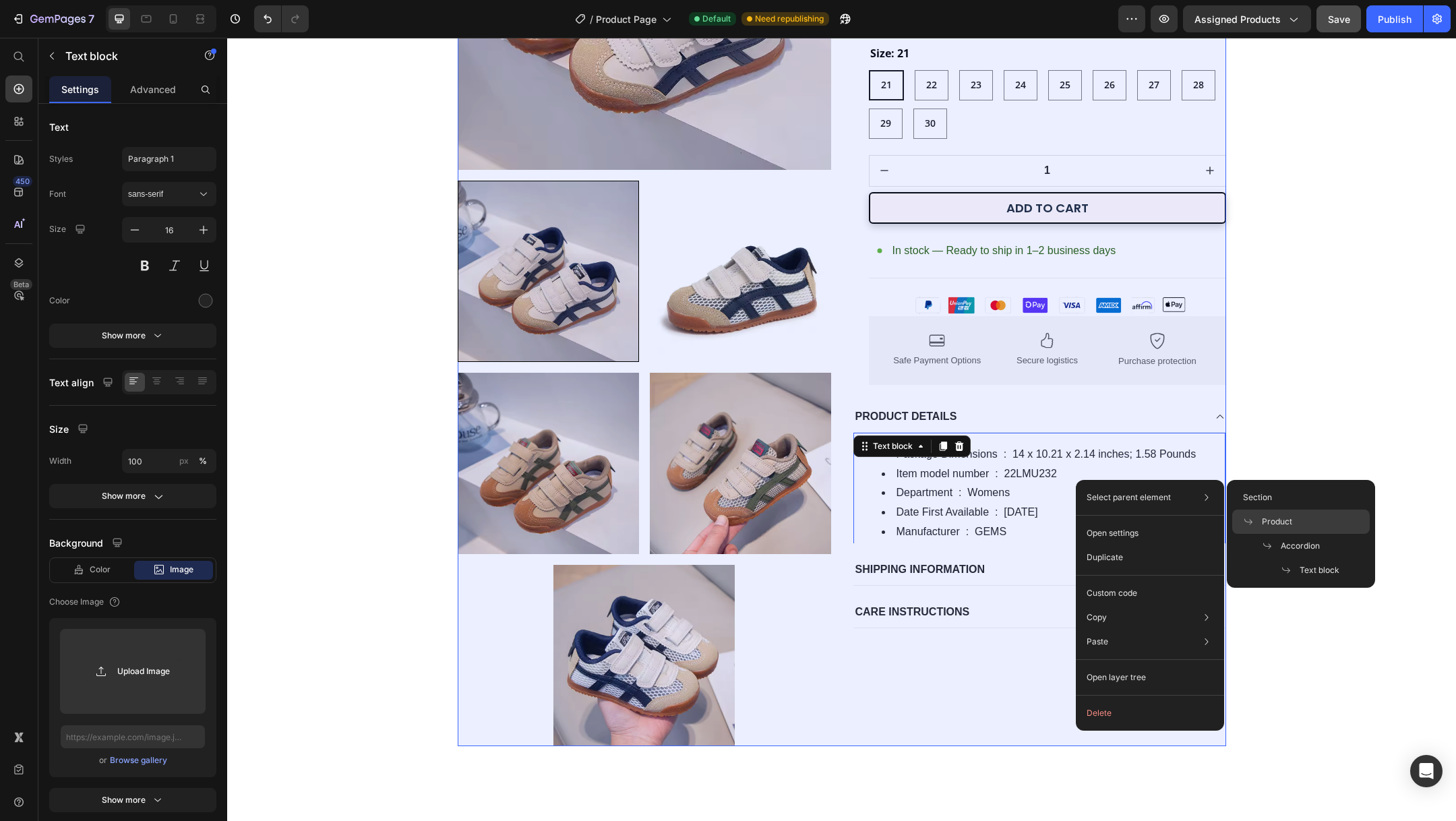click on "Product" at bounding box center (1277, 522) 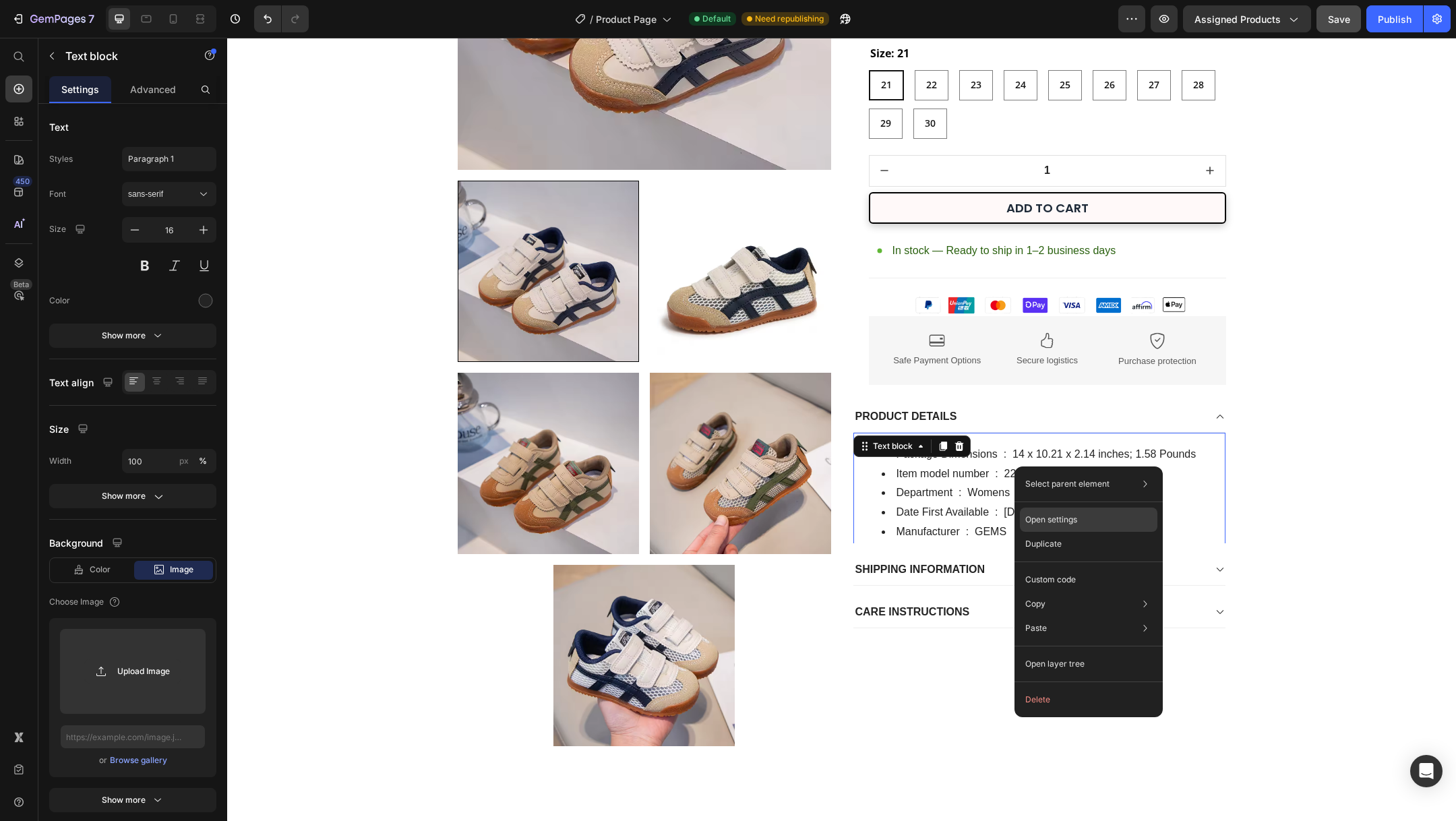 click on "Open settings" at bounding box center [1051, 520] 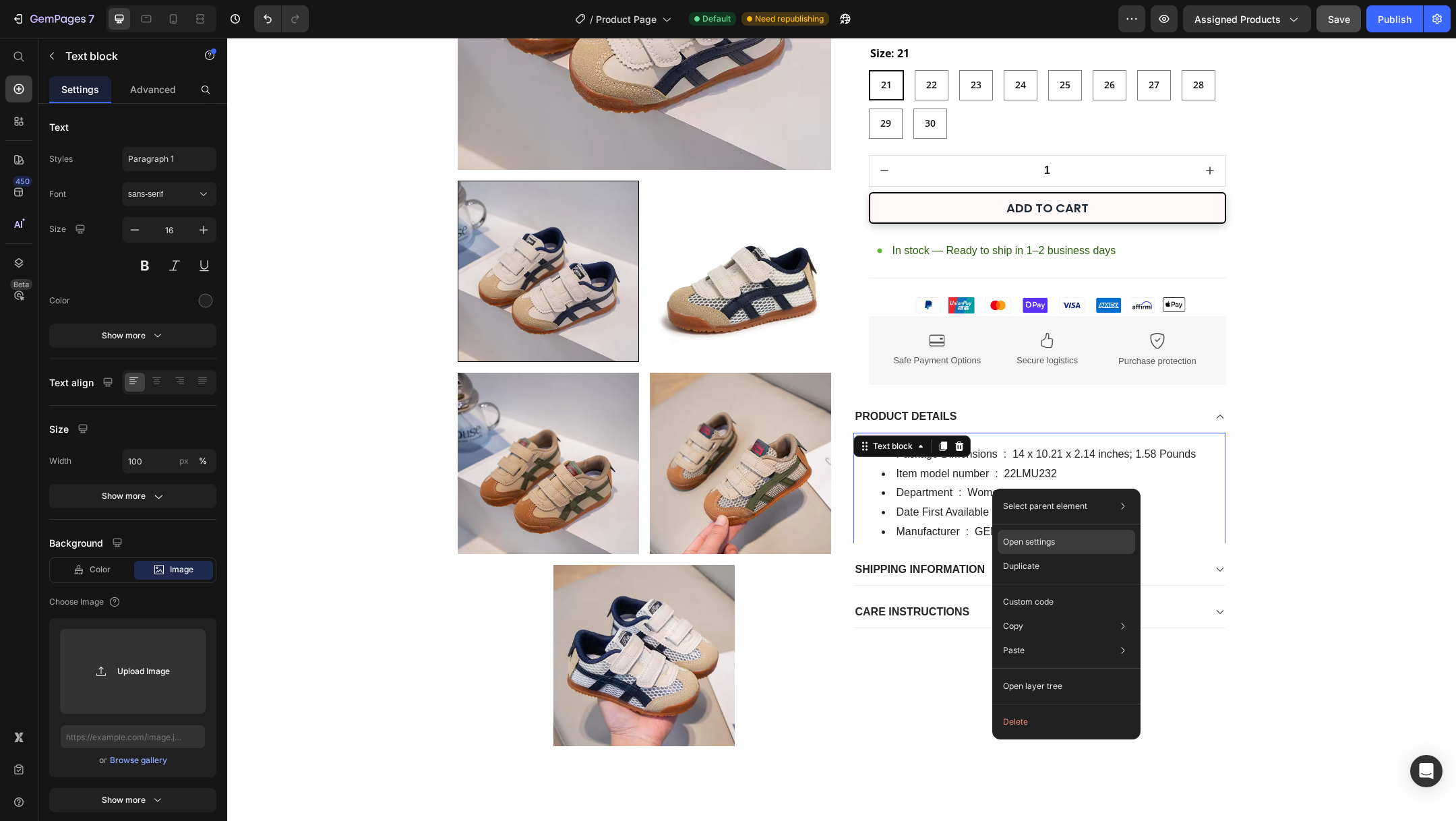 click on "Open settings" at bounding box center (1029, 542) 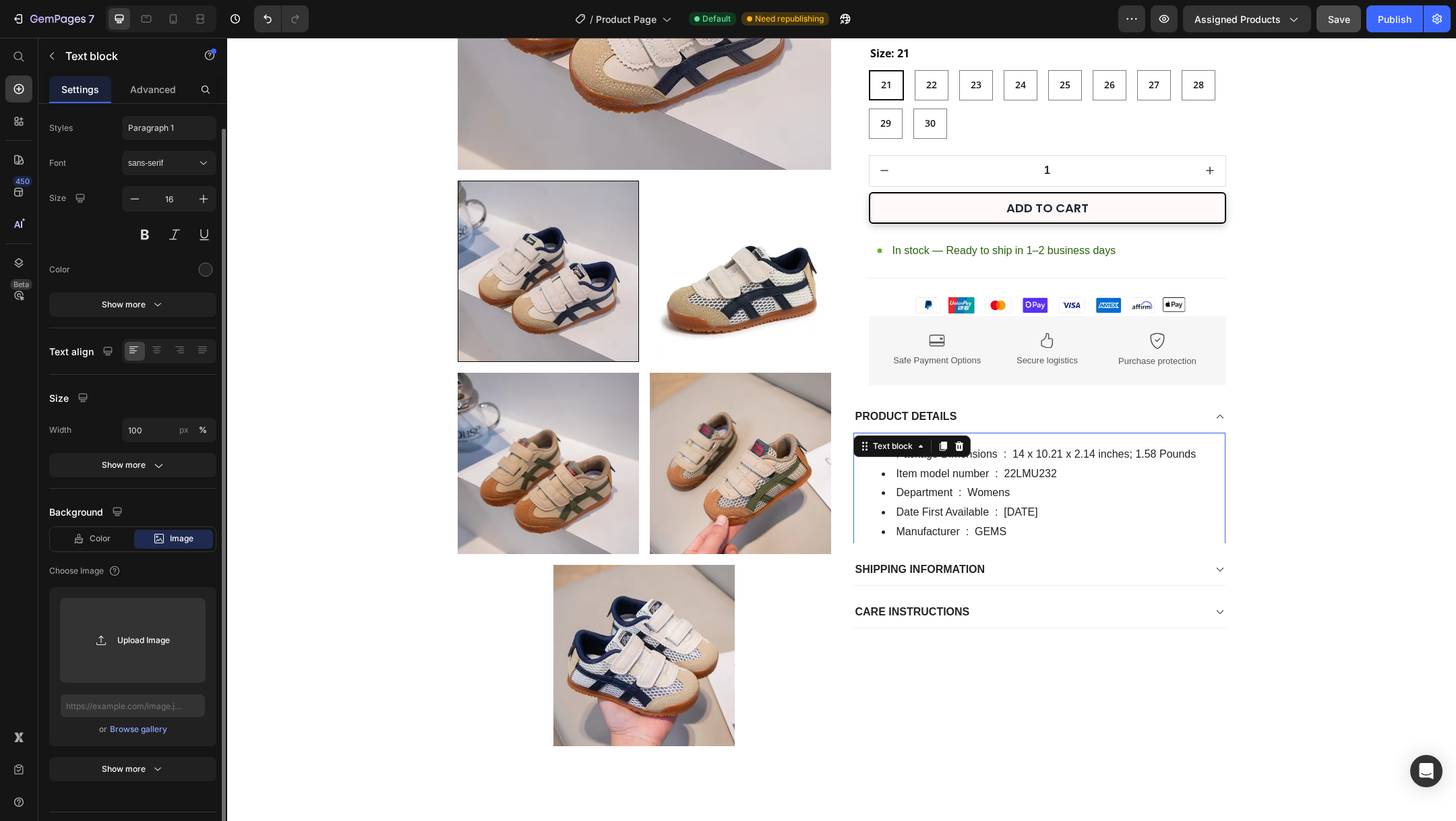 scroll, scrollTop: 59, scrollLeft: 0, axis: vertical 